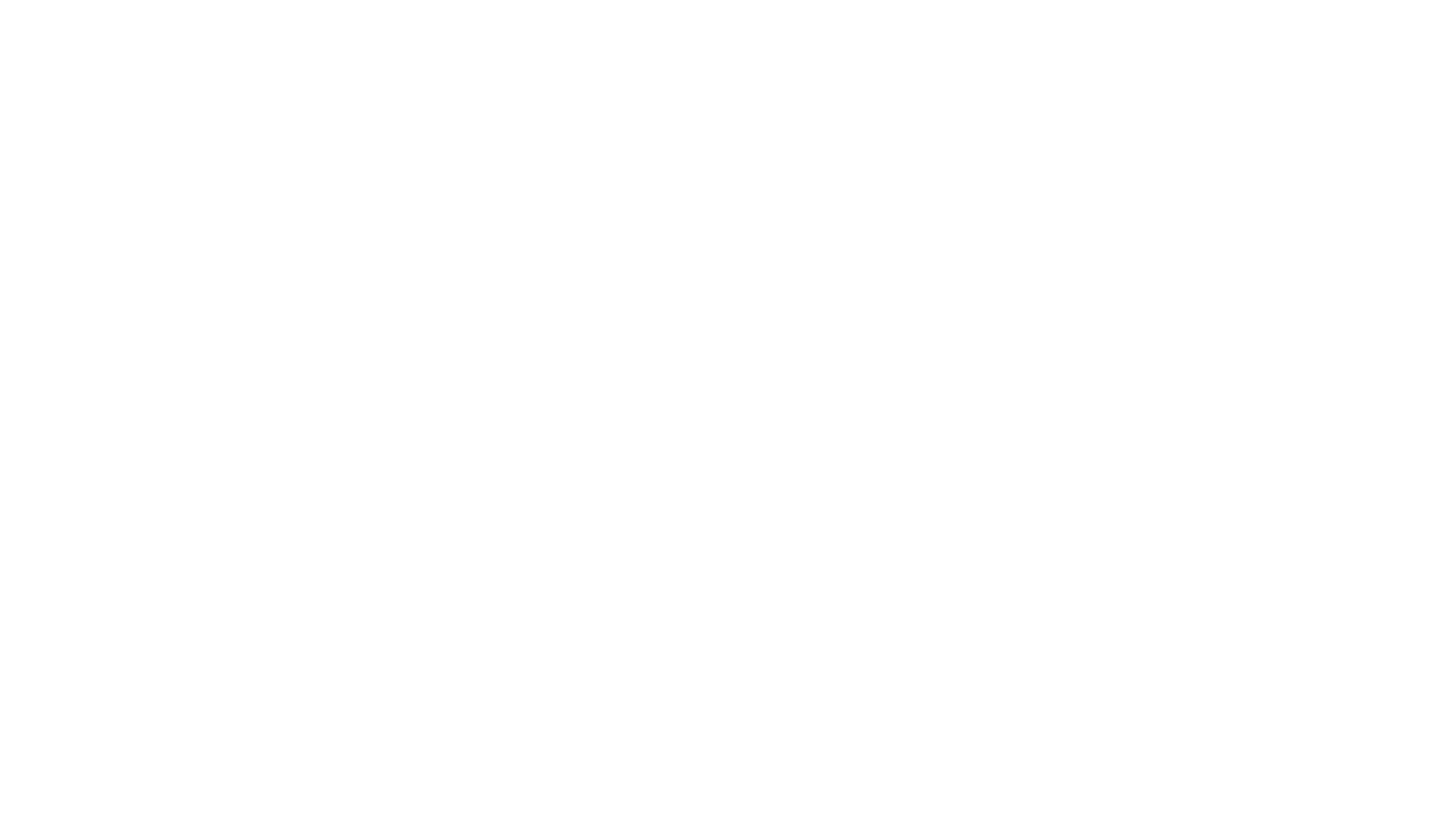 scroll, scrollTop: 0, scrollLeft: 0, axis: both 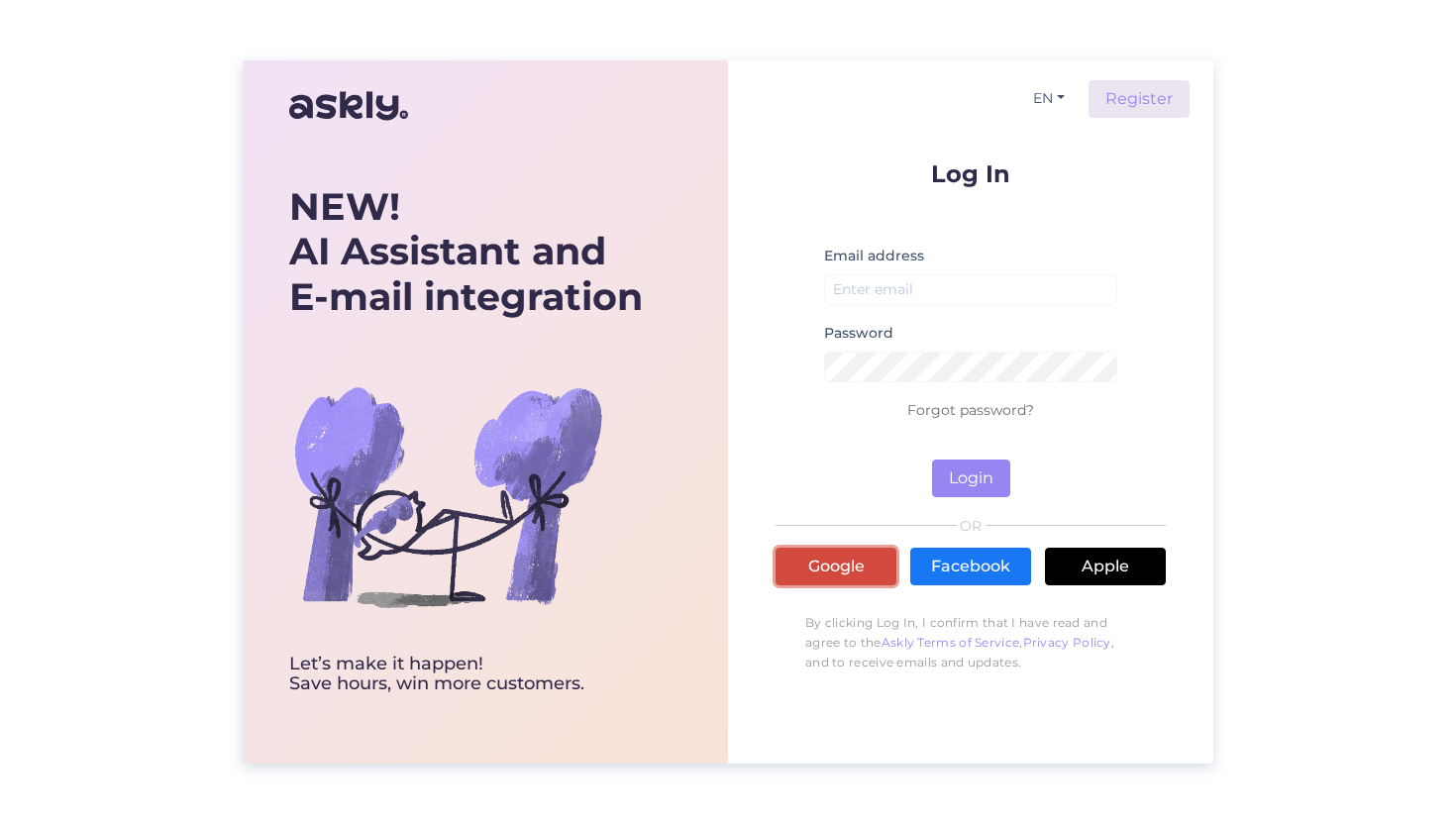 click on "Google" at bounding box center [836, 566] 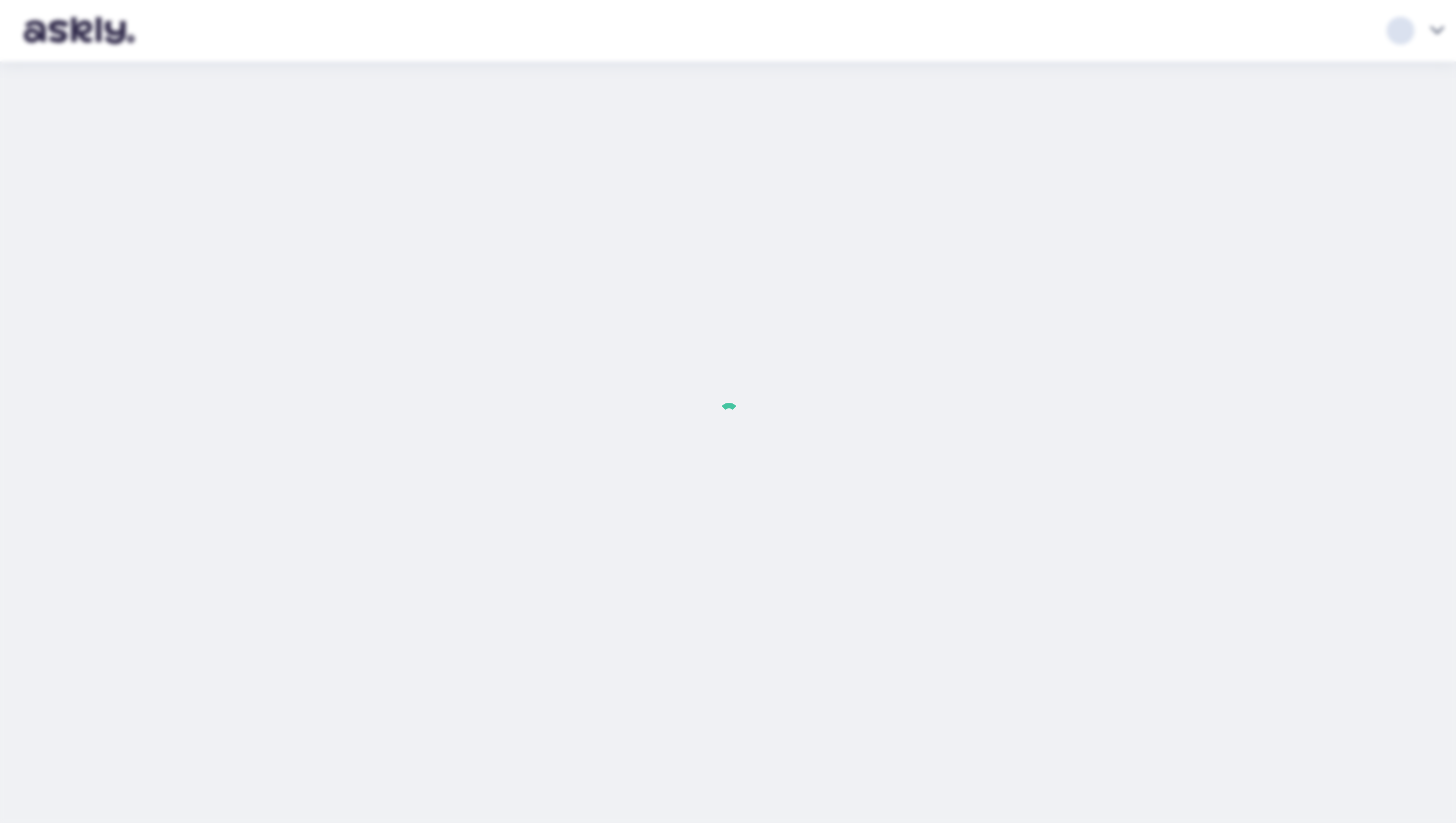 scroll, scrollTop: 0, scrollLeft: 0, axis: both 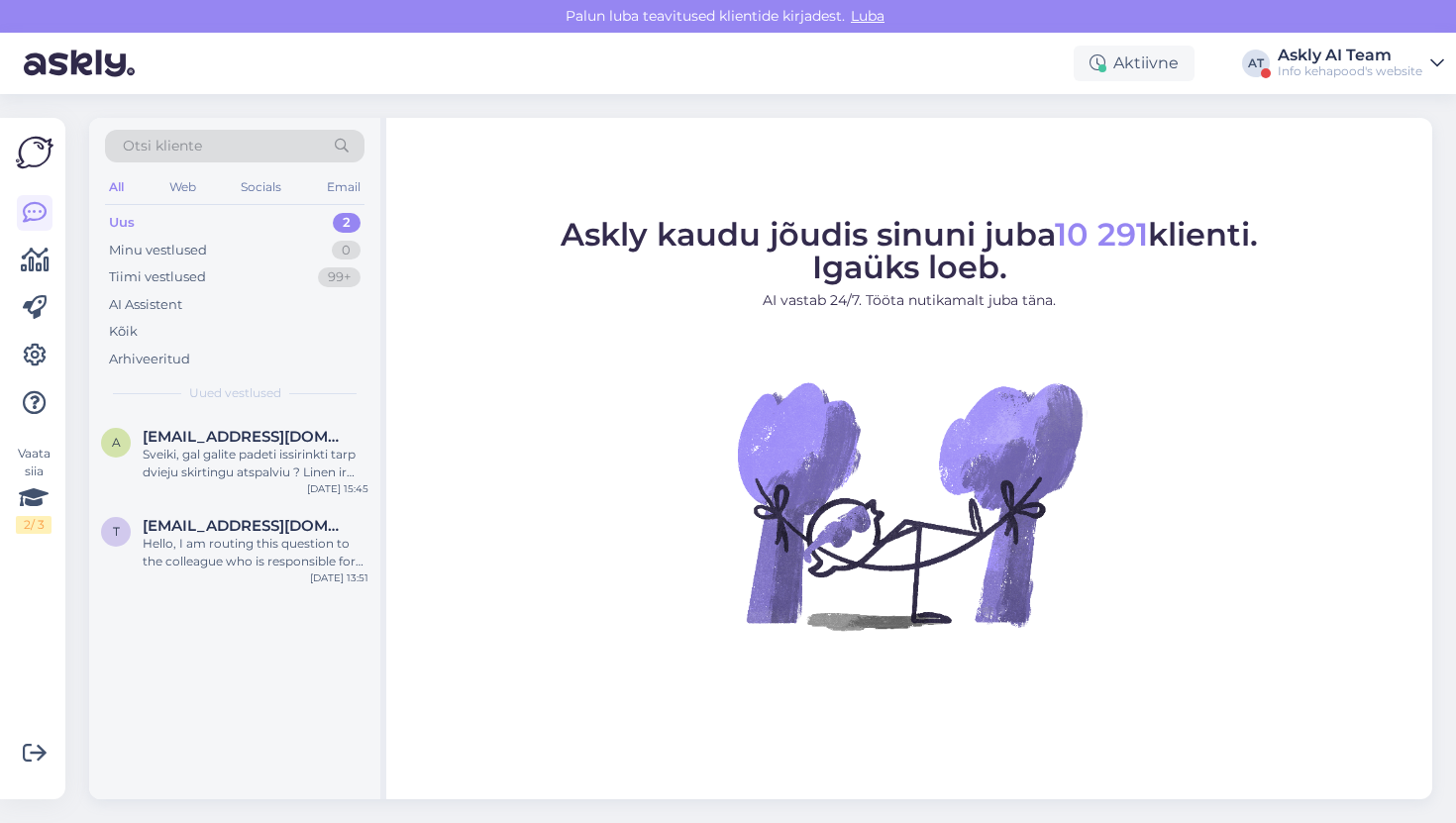click on "Info kehapood's website" at bounding box center [1350, 71] 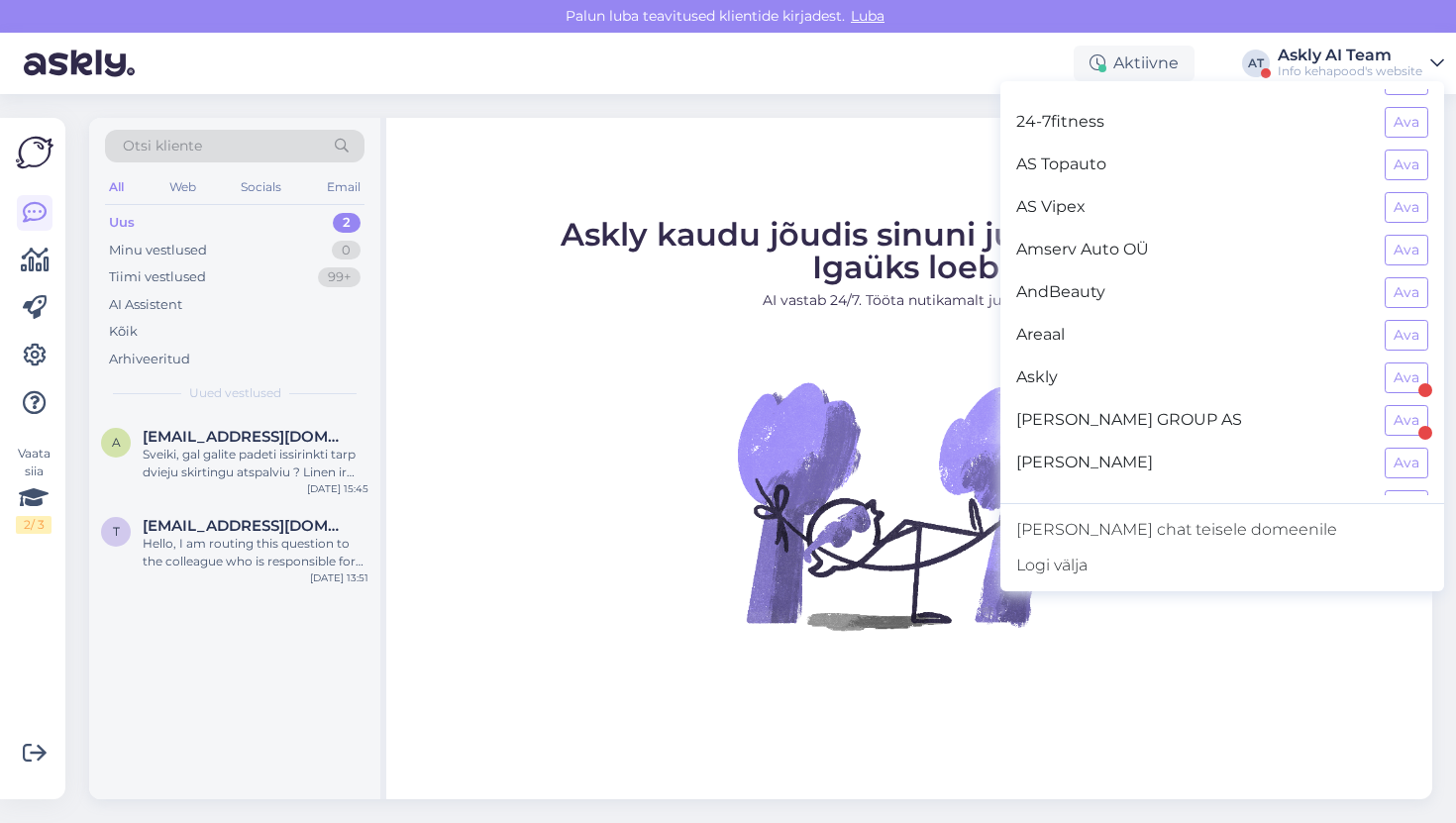scroll, scrollTop: 0, scrollLeft: 0, axis: both 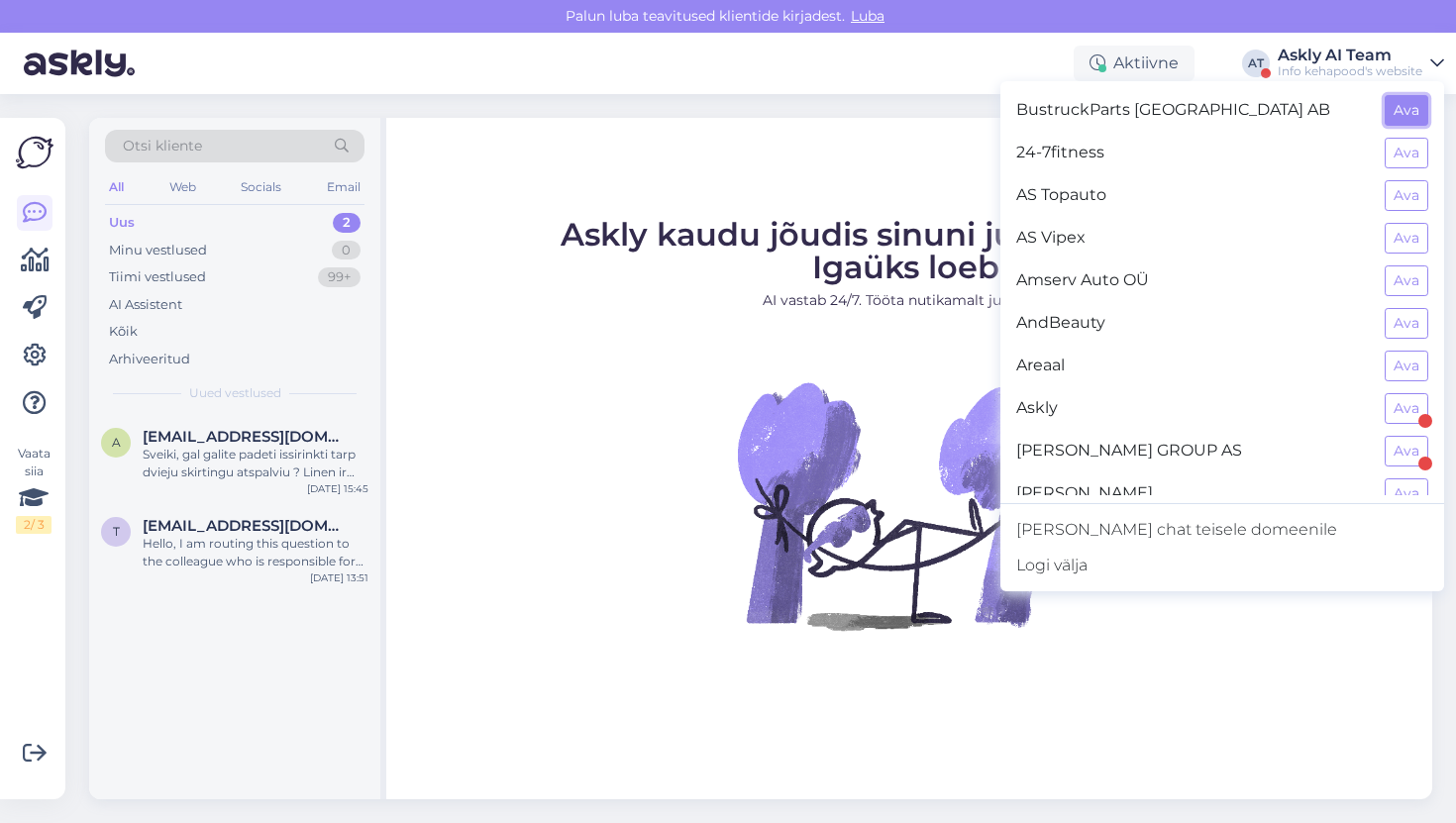click on "Ava" at bounding box center (1406, 110) 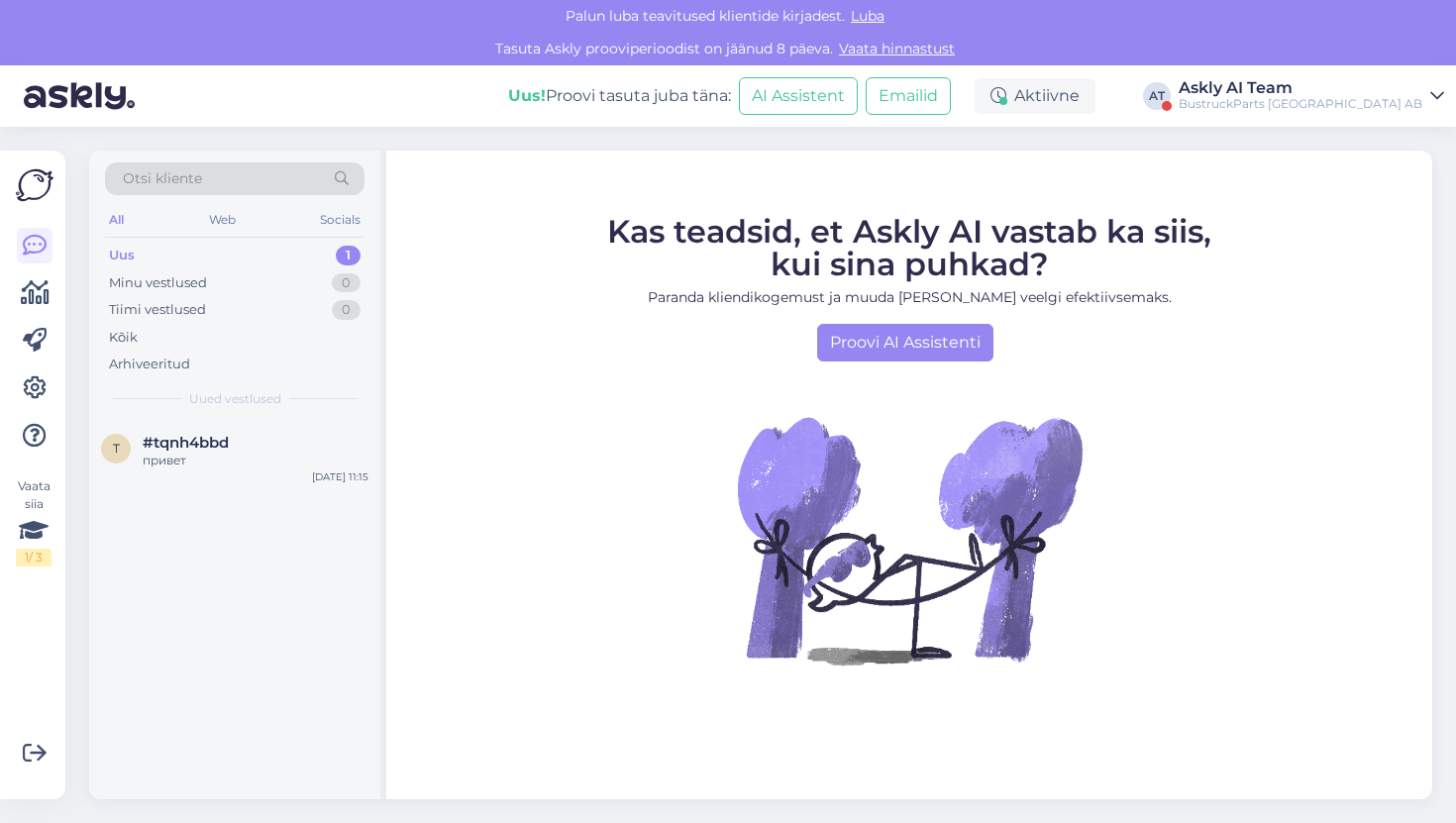 click on "Askly AI Team" at bounding box center [1300, 88] 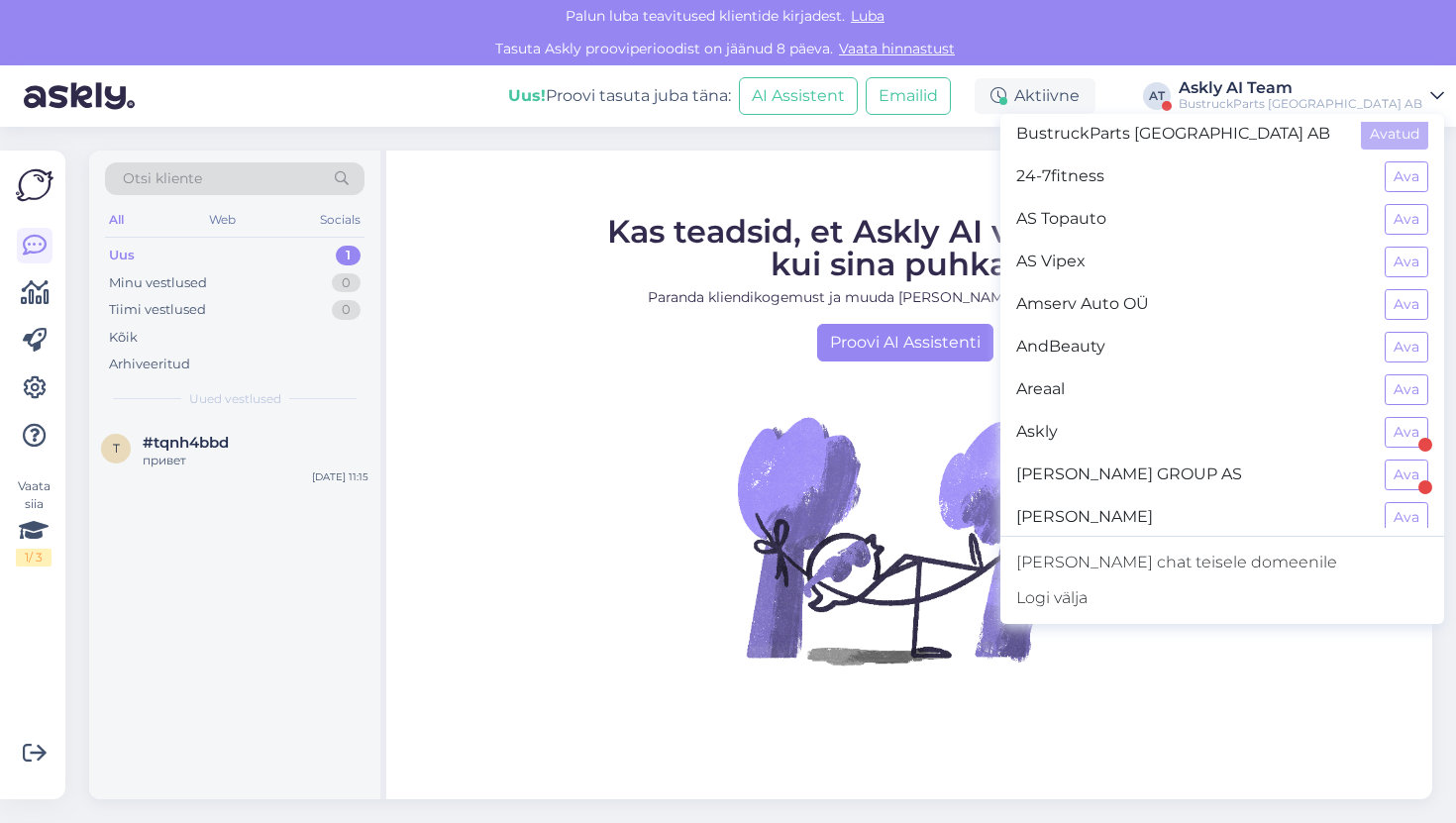 scroll, scrollTop: 12, scrollLeft: 0, axis: vertical 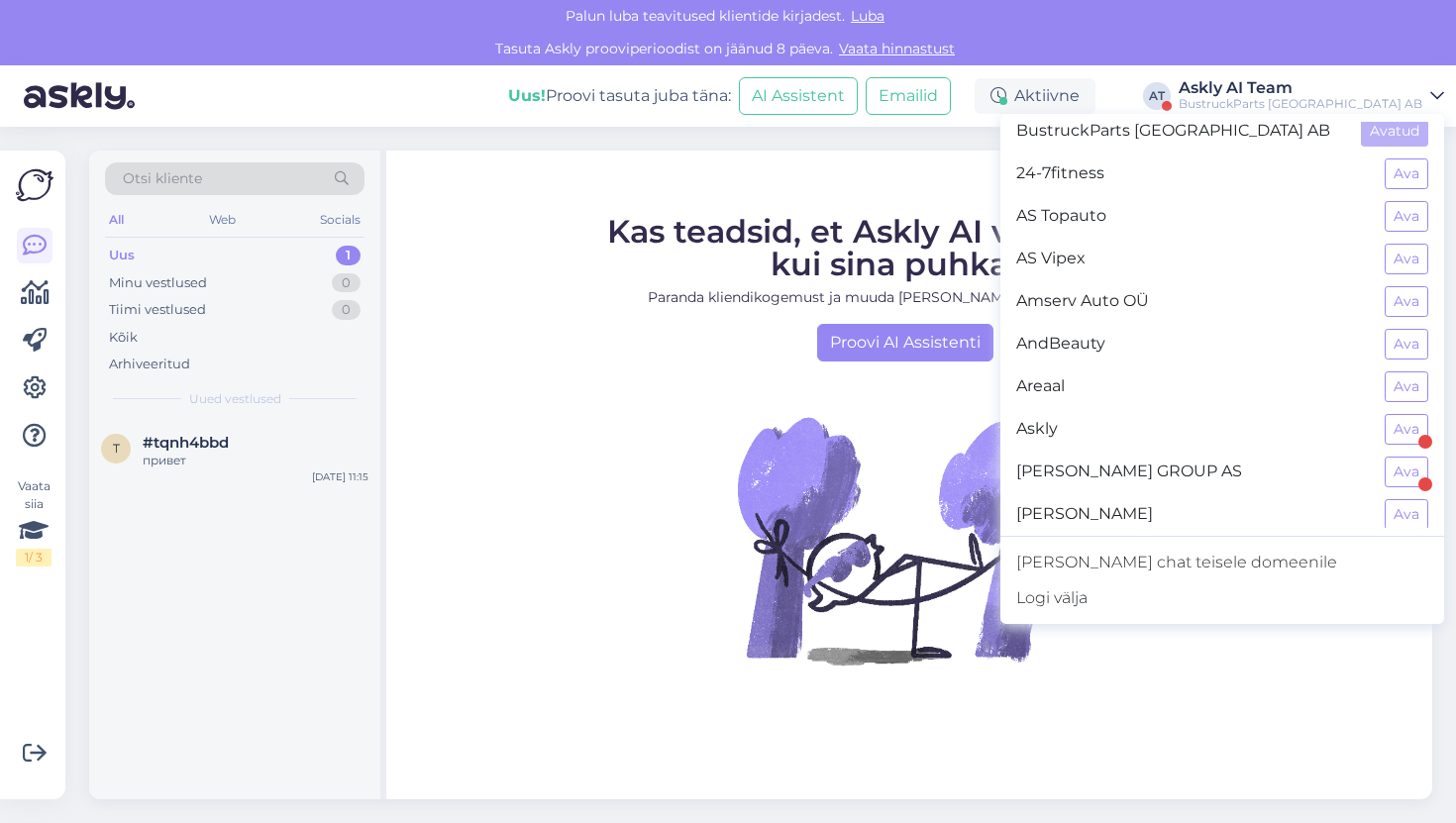 drag, startPoint x: 1135, startPoint y: 135, endPoint x: 1123, endPoint y: 135, distance: 12 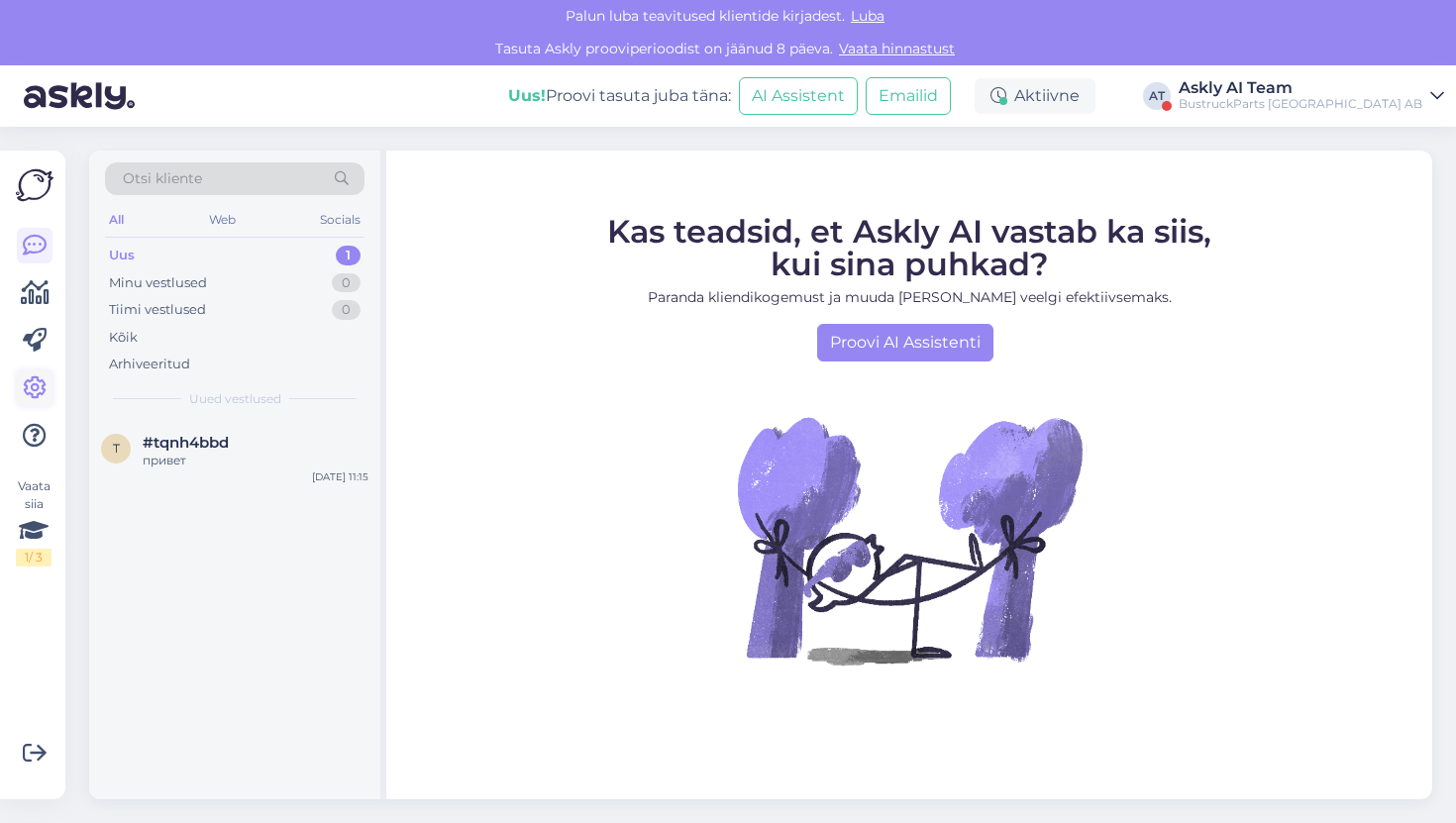 click at bounding box center (35, 388) 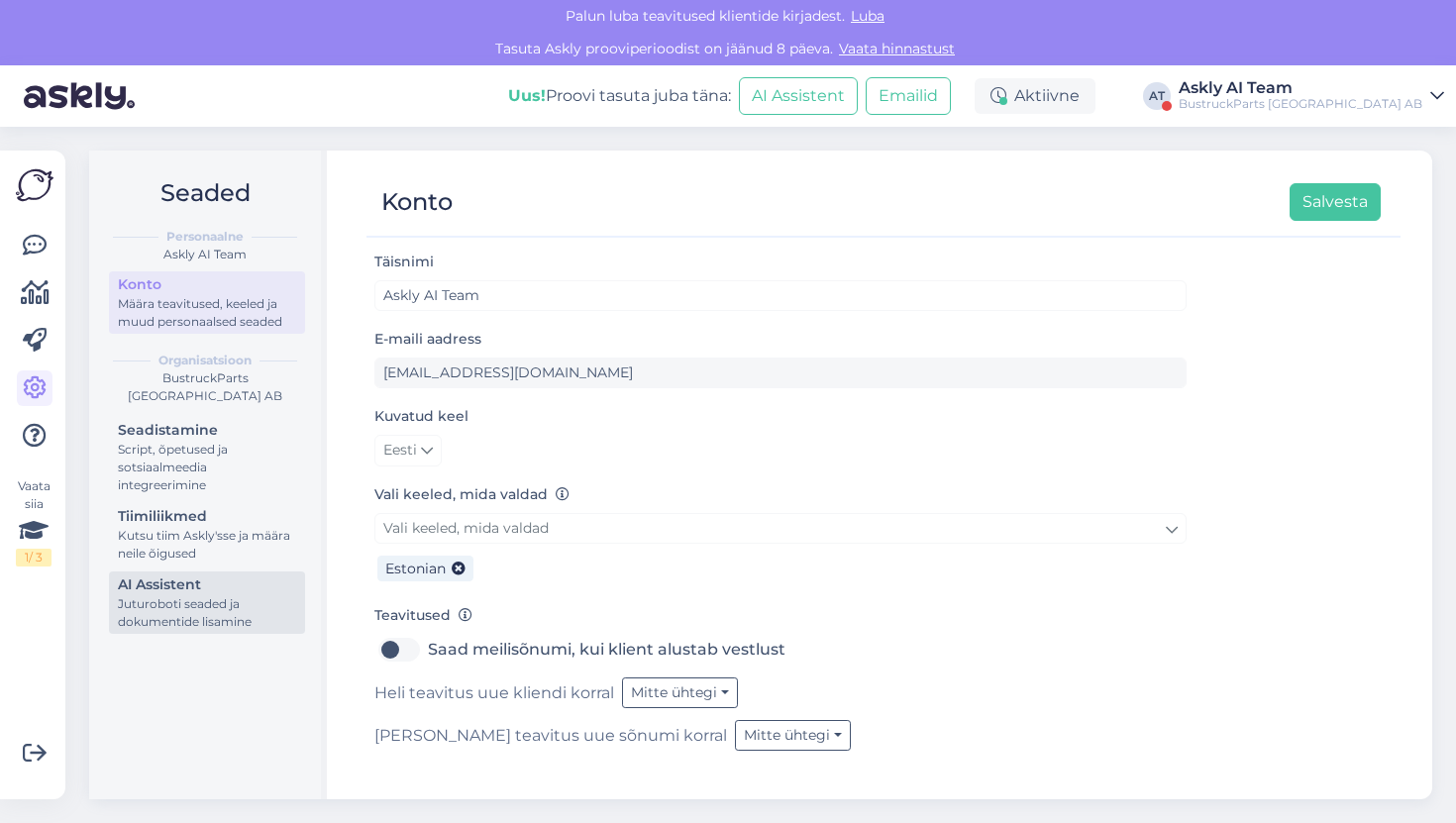 click on "AI Assistent" at bounding box center (207, 584) 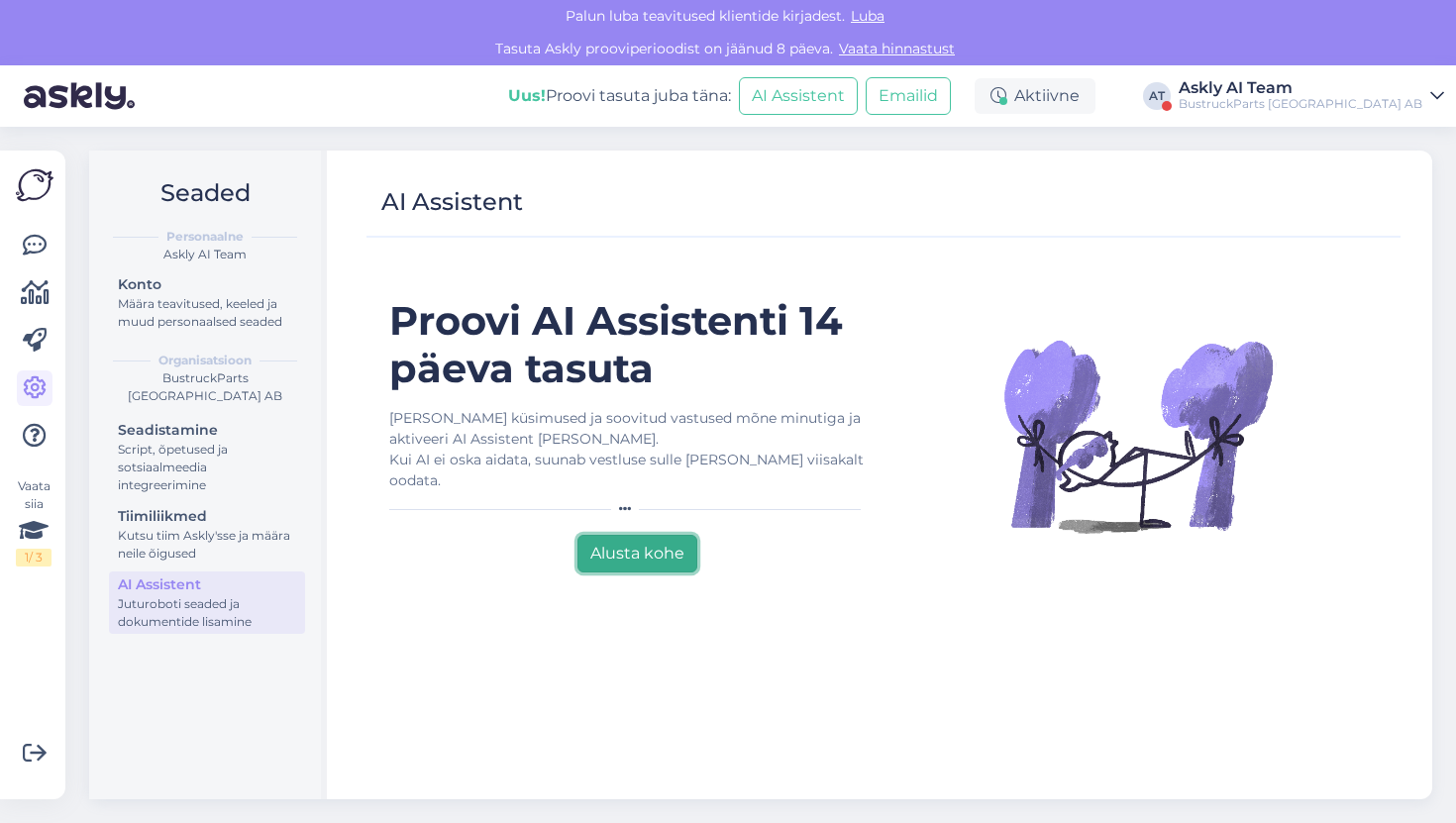 click on "Alusta kohe" at bounding box center [637, 554] 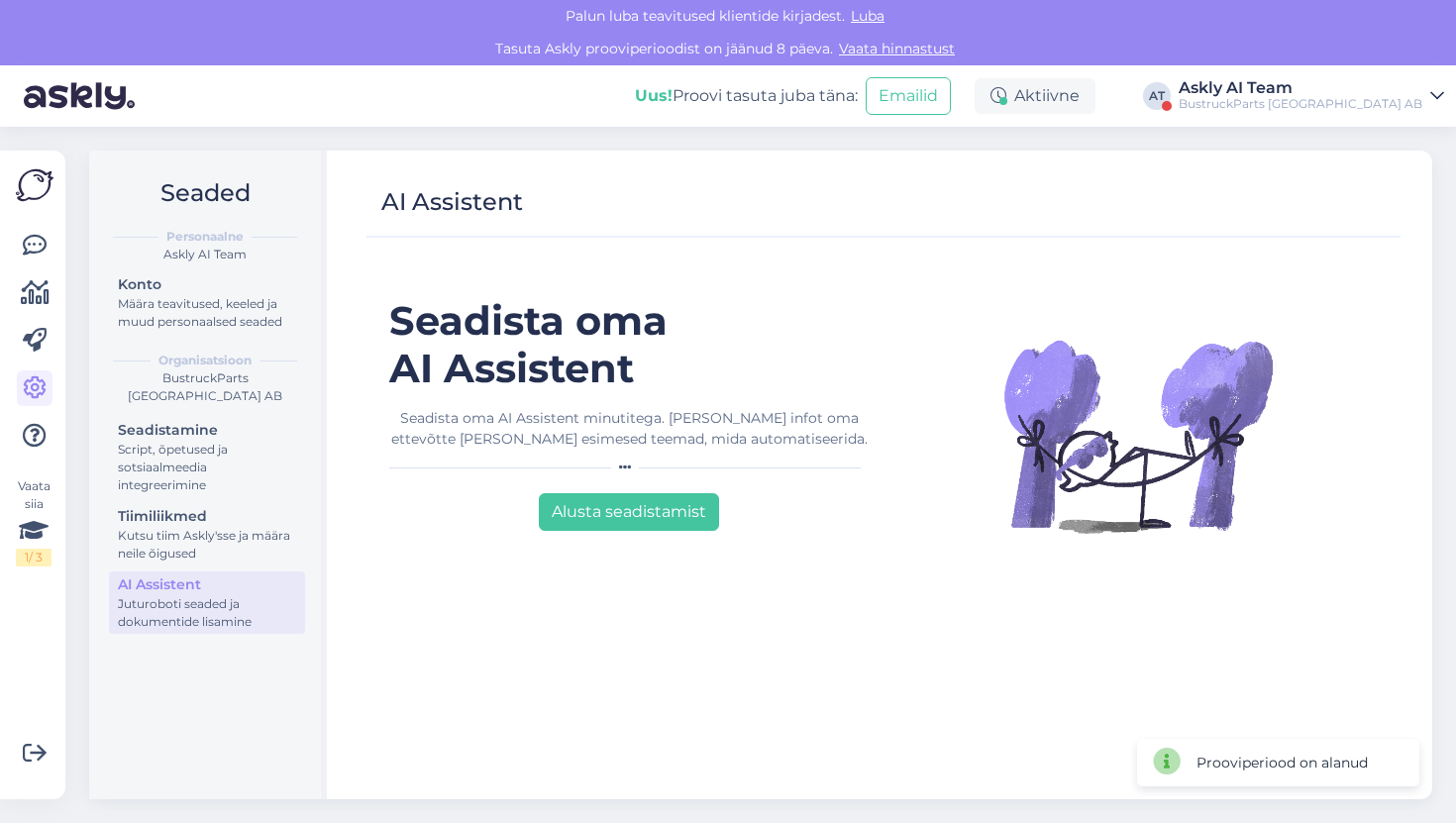 click on "Seadista oma AI Assistent minutitega. [PERSON_NAME] infot oma ettevõtte [PERSON_NAME] esimesed teemad, mida automatiseerida." at bounding box center (629, 429) 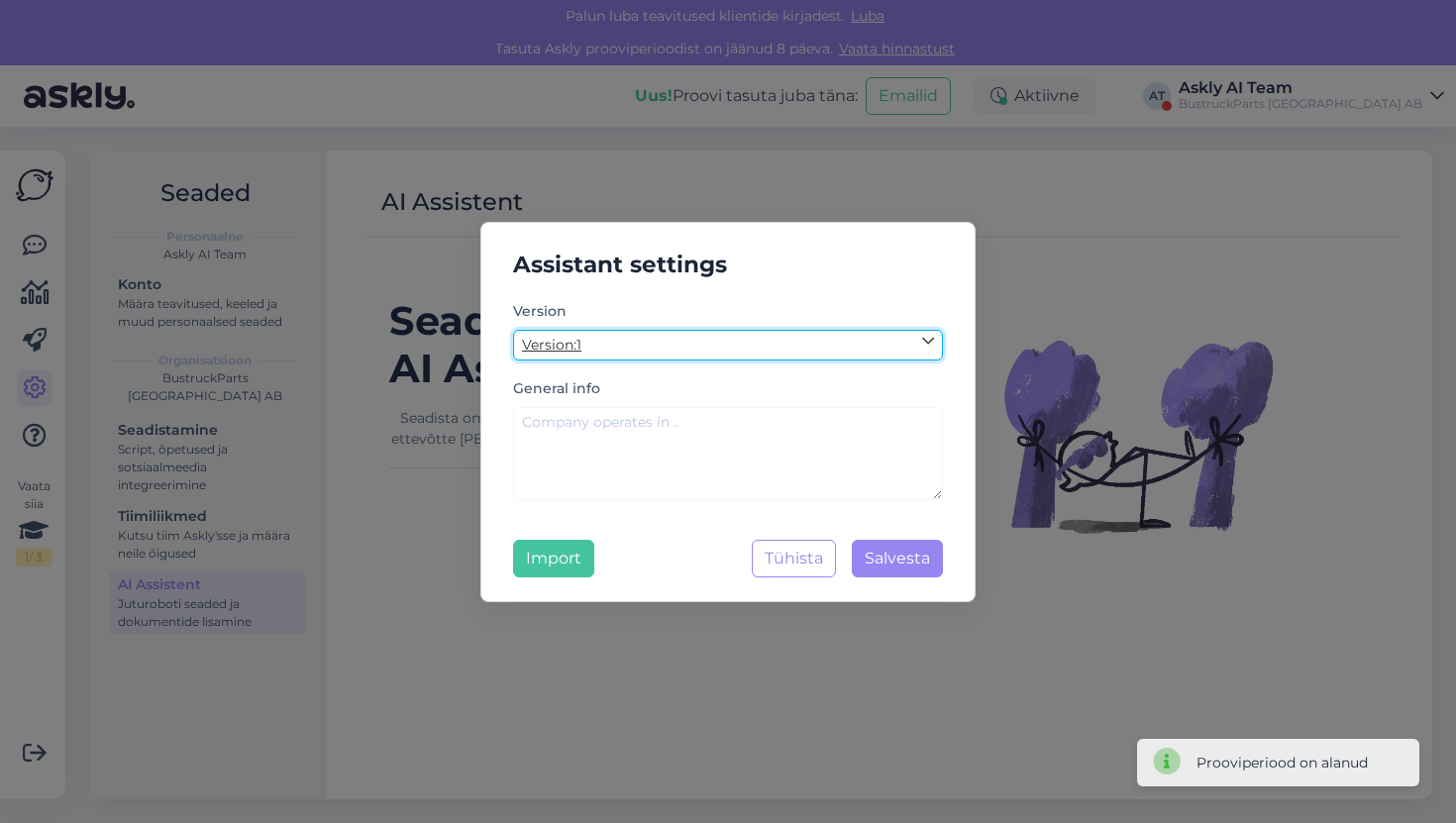 click on "Version  :  1" at bounding box center (728, 345) 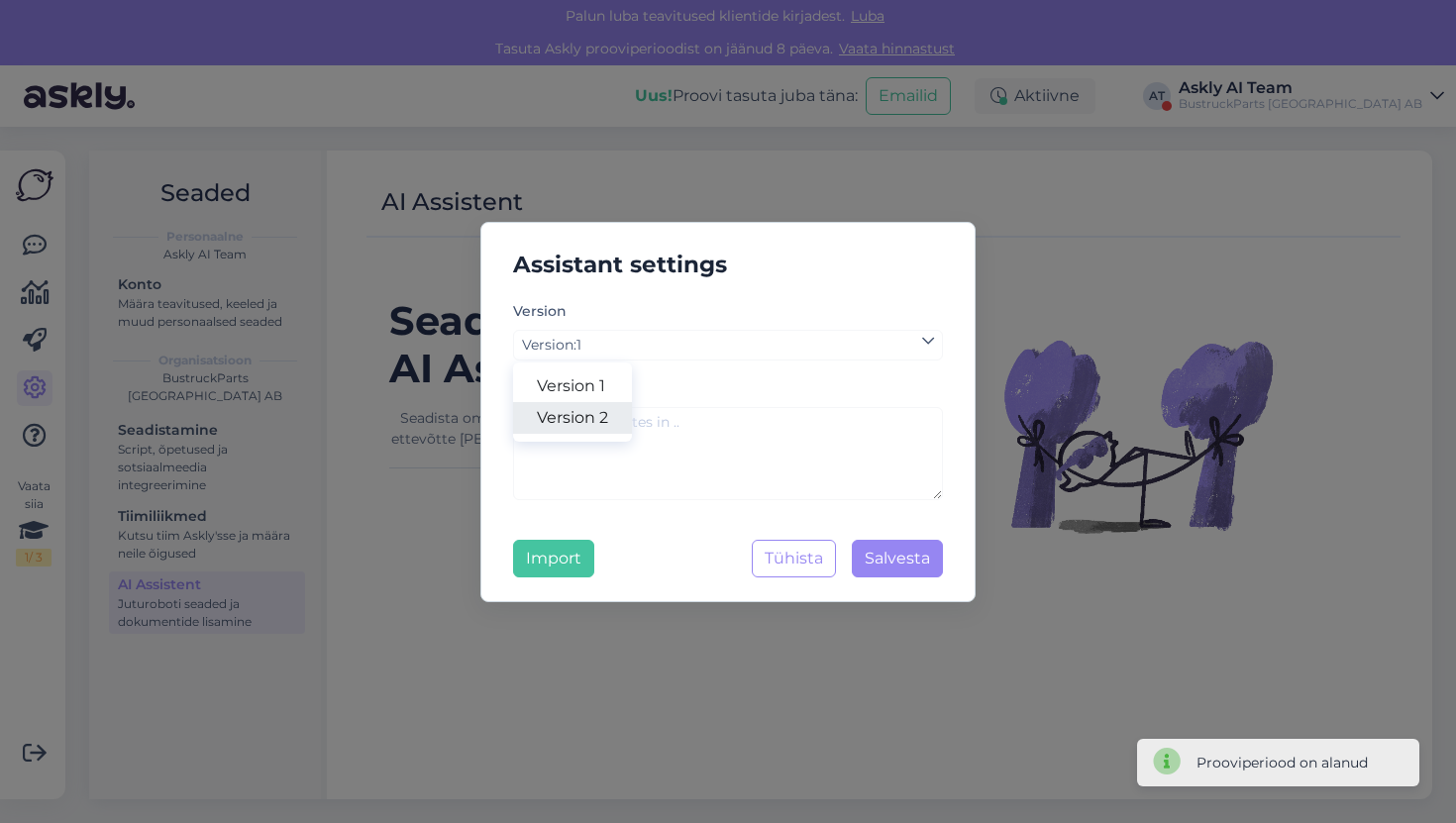 click on "Version 2" at bounding box center [572, 418] 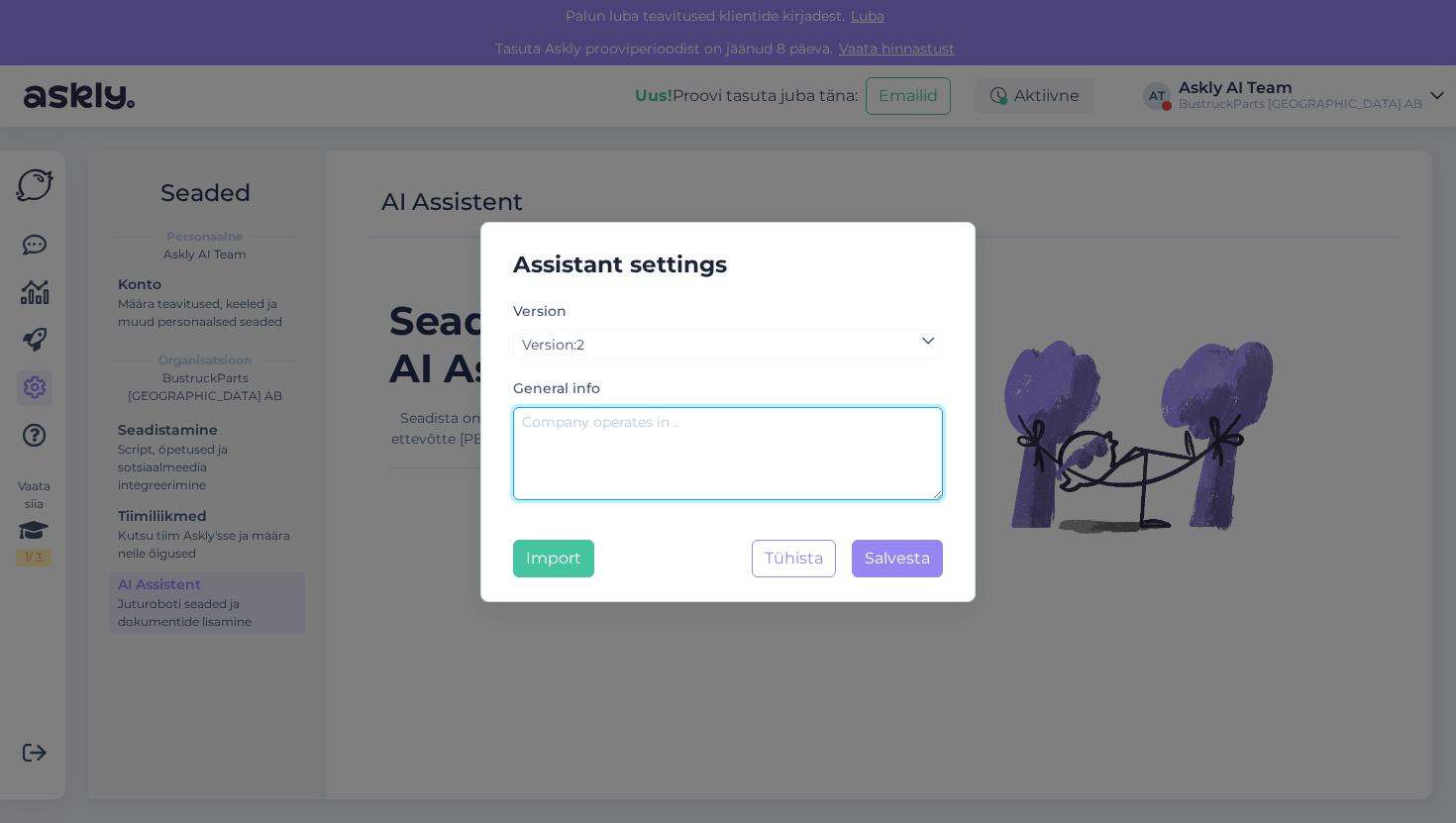 click at bounding box center (728, 454) 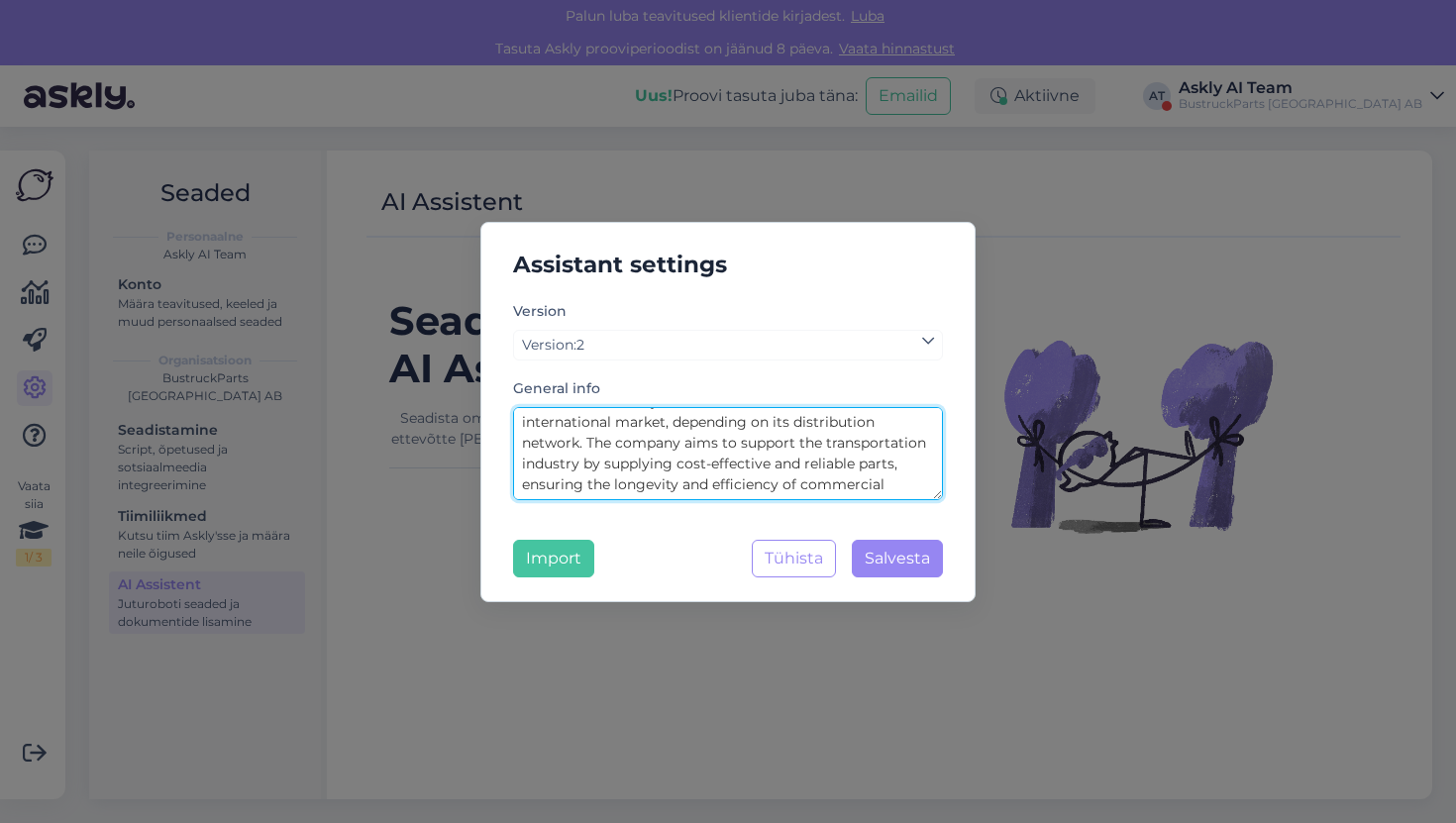 scroll, scrollTop: 0, scrollLeft: 0, axis: both 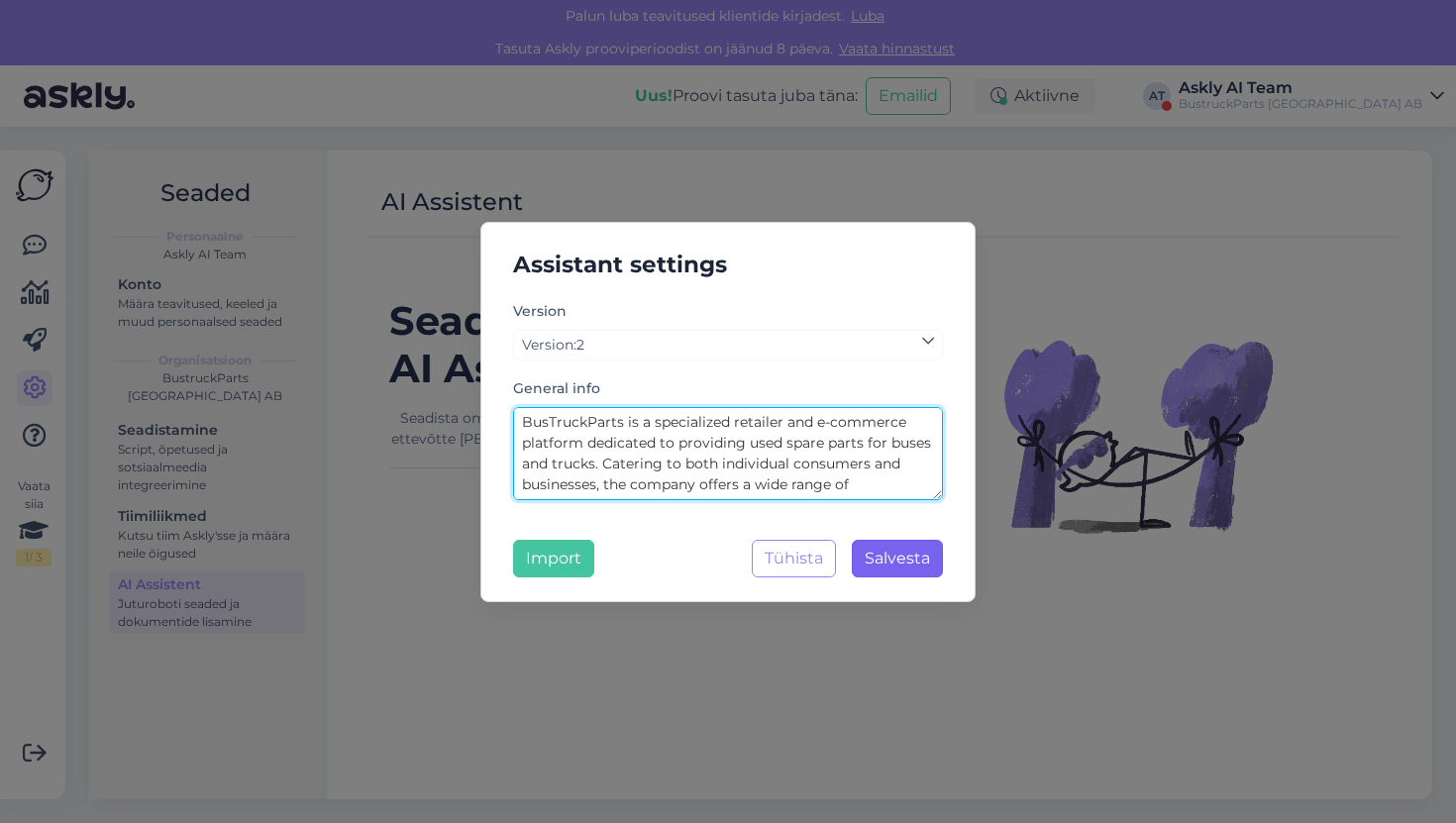 type on "BusTruckParts is a specialized retailer and e-commerce platform dedicated to providing used spare parts for buses and trucks. Catering to both individual consumers and businesses, the company offers a wide range of components essential for vehicle maintenance and repair. While the specific operational area is not detailed, BusTruckParts may serve either a domestic or international market, depending on its distribution network. The company aims to support the transportation industry by supplying cost-effective and reliable parts, ensuring the longevity and efficiency of commercial vehicles." 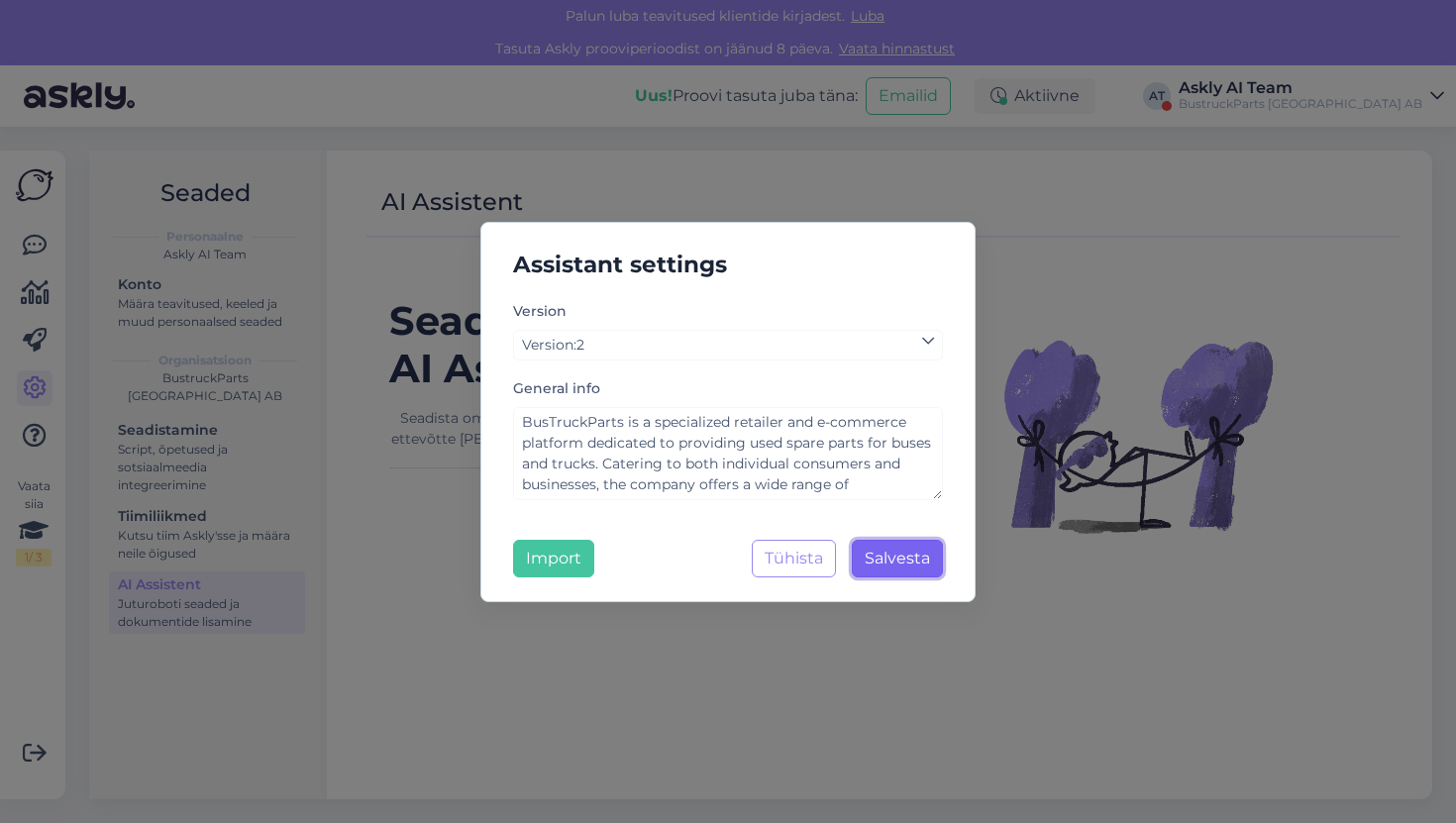 click on "Salvesta" at bounding box center (897, 558) 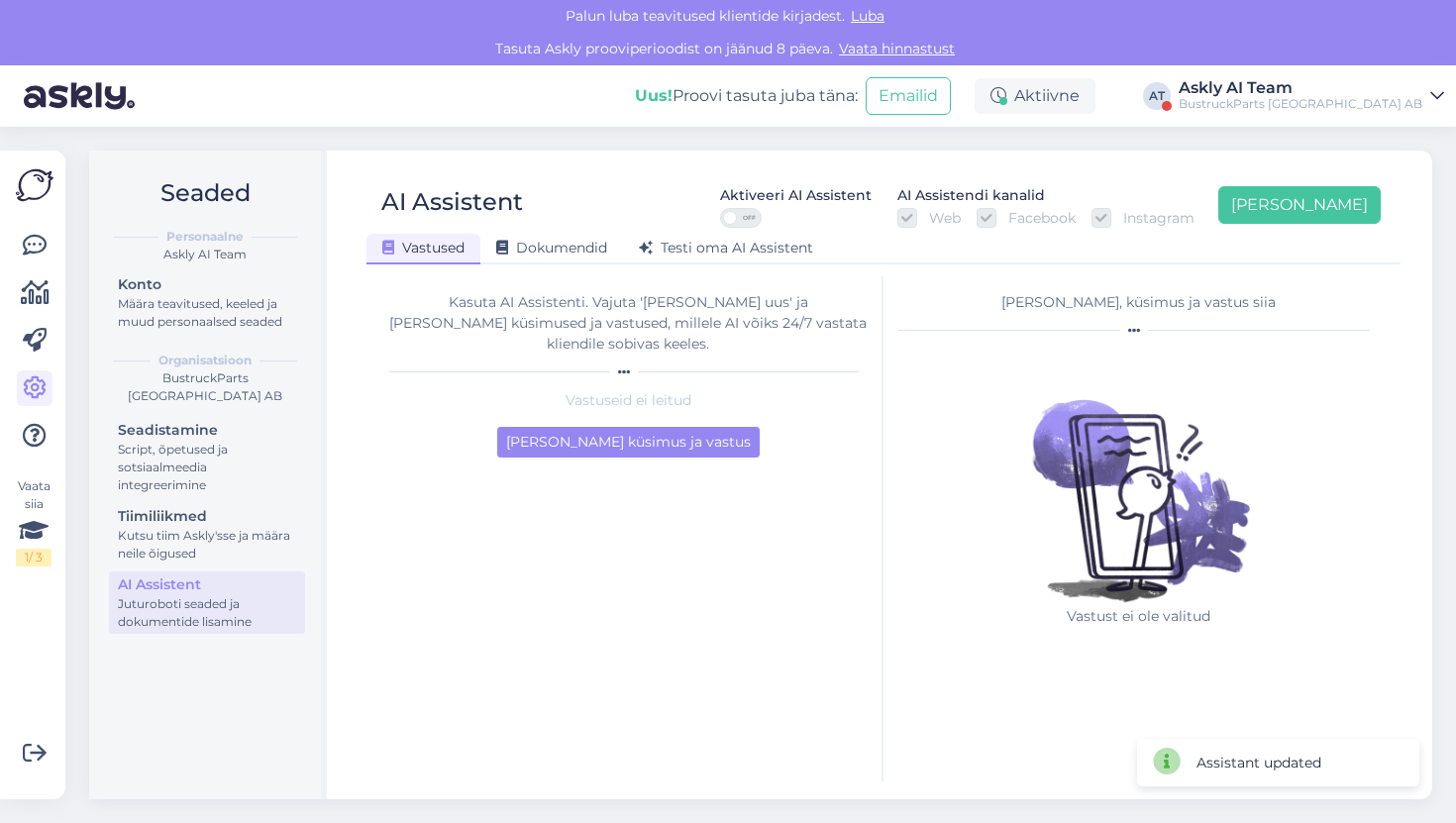 click on "Kasuta AI Assistenti. Vajuta '[PERSON_NAME] uus' ja [PERSON_NAME] küsimused ja vastused, millele AI võiks 24/7 vastata kliendile sobivas keeles.  Vastuseid ei leitud [PERSON_NAME] küsimus ja vastus" at bounding box center [629, 529] 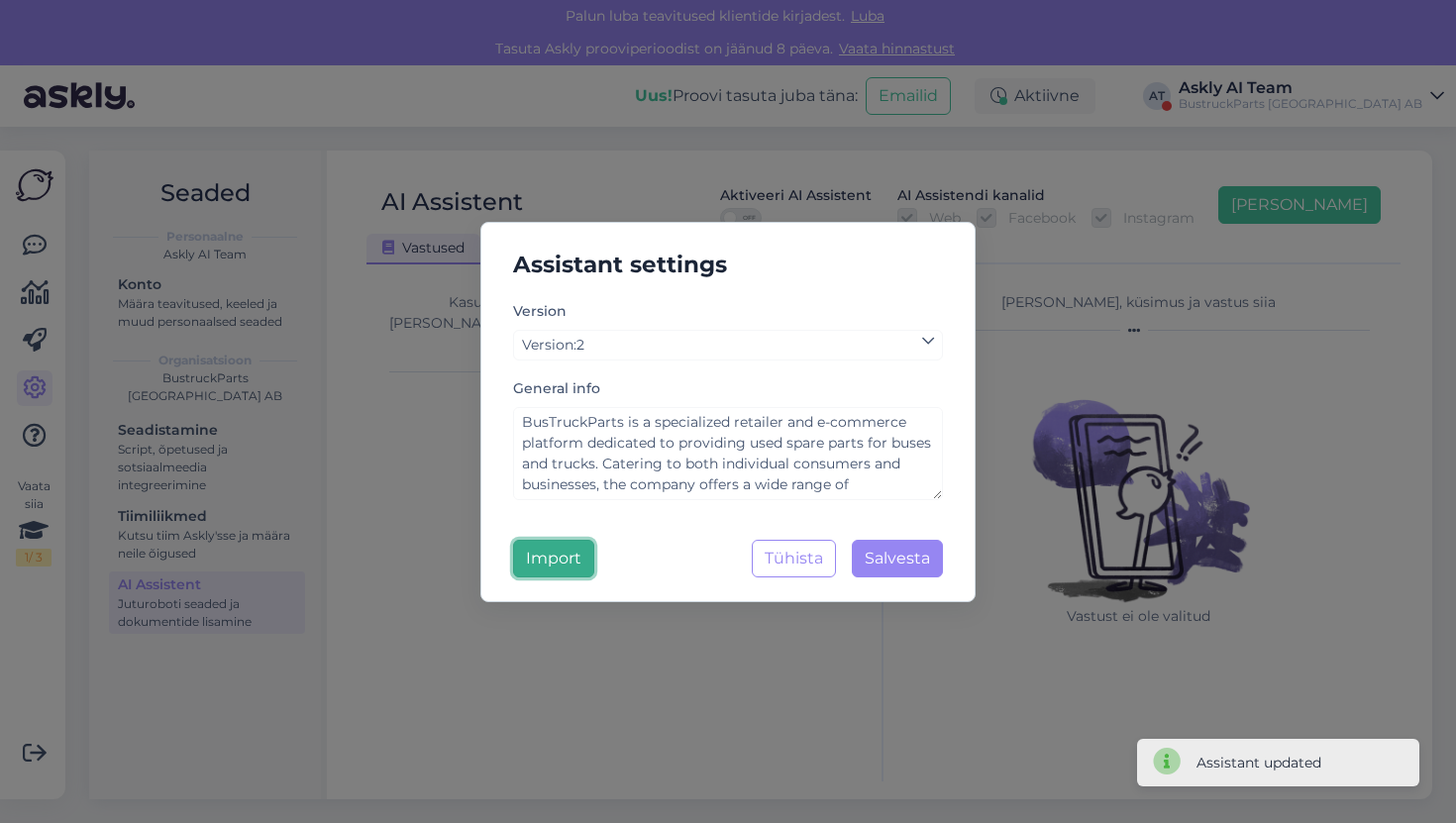 click on "Import" at bounding box center (554, 559) 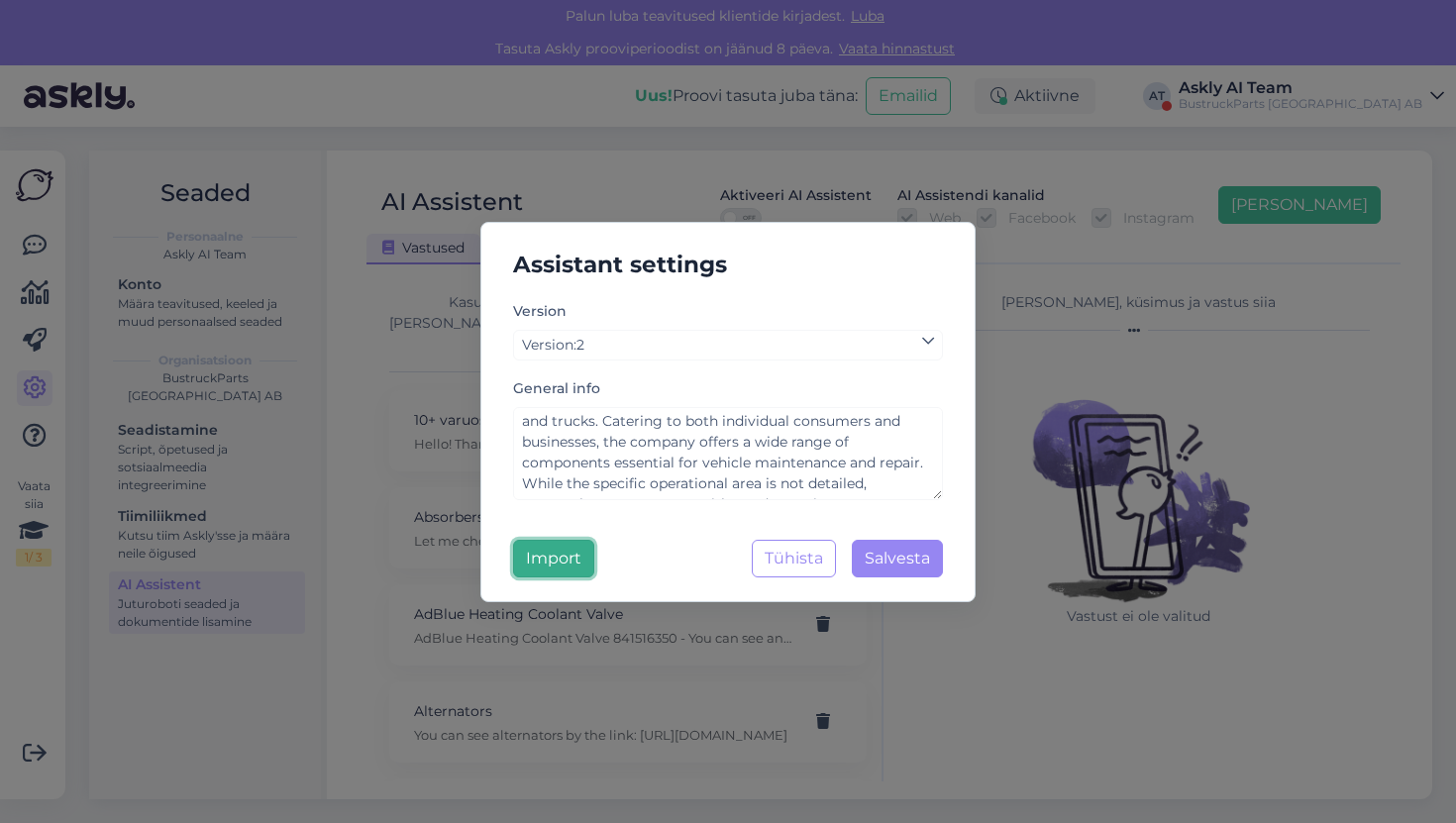 scroll, scrollTop: 146, scrollLeft: 0, axis: vertical 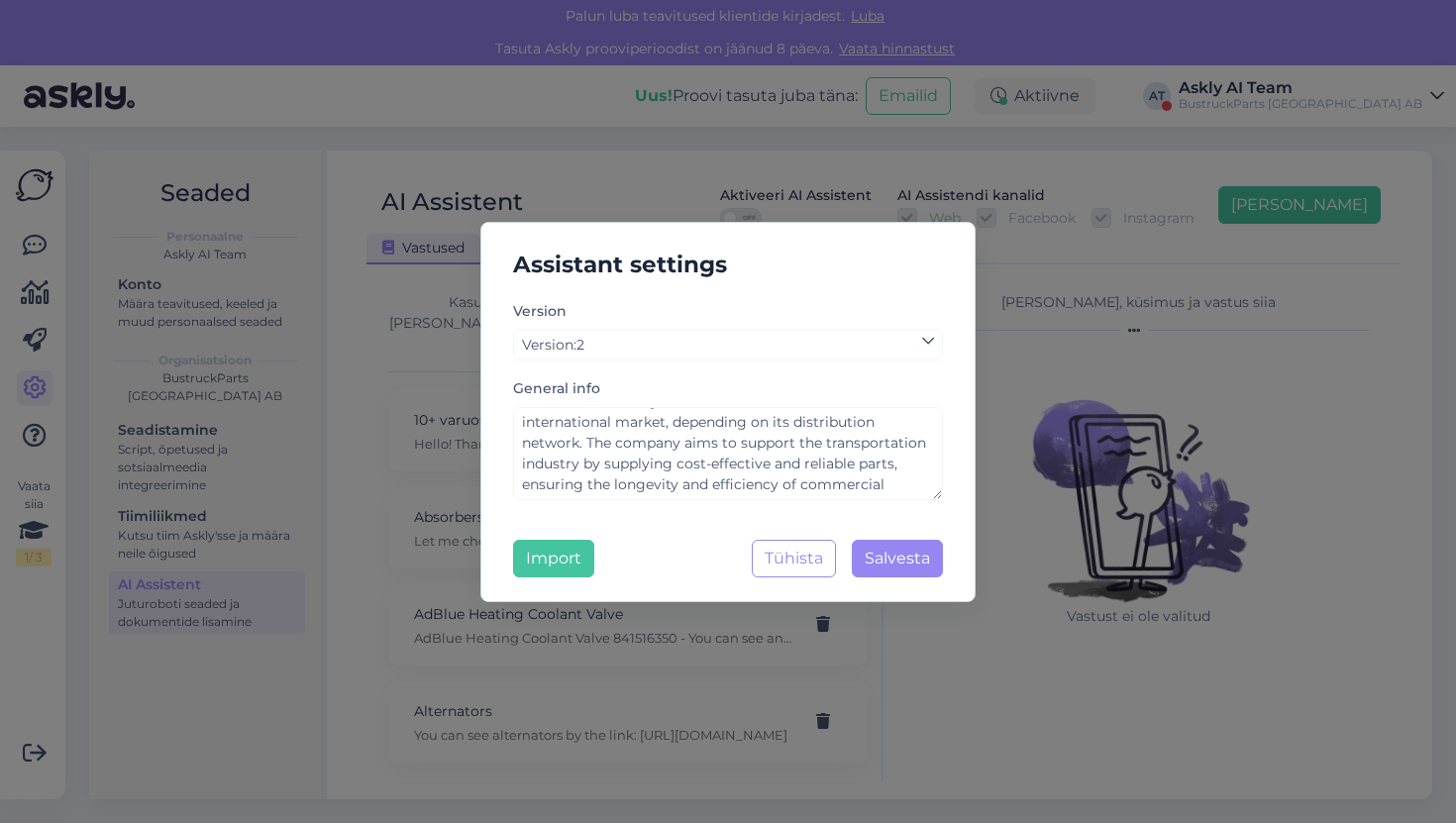 click on "Assistant settings Version Version  :  2 General info BusTruckParts is a specialized retailer and e-commerce platform dedicated to providing used spare parts for buses and trucks. Catering to both individual consumers and businesses, the company offers a wide range of components essential for vehicle maintenance and repair. While the specific operational area is not detailed, BusTruckParts may serve either a domestic or international market, depending on its distribution network. The company aims to support the transportation industry by supplying cost-effective and reliable parts, ensuring the longevity and efficiency of commercial vehicles. Import Tühista Salvesta" at bounding box center (728, 411) 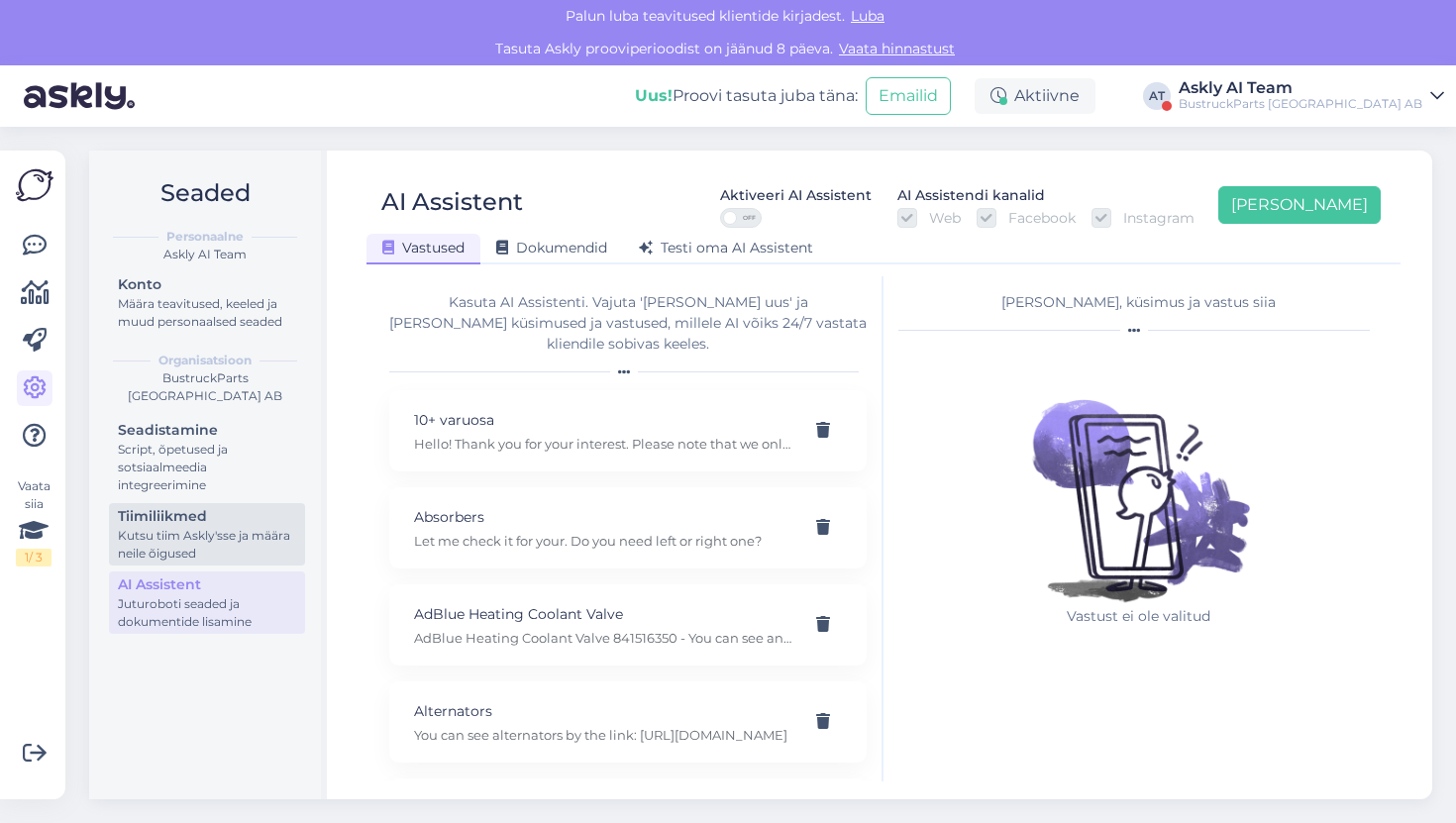 click on "Kutsu tiim Askly'sse ja määra neile õigused" at bounding box center (207, 545) 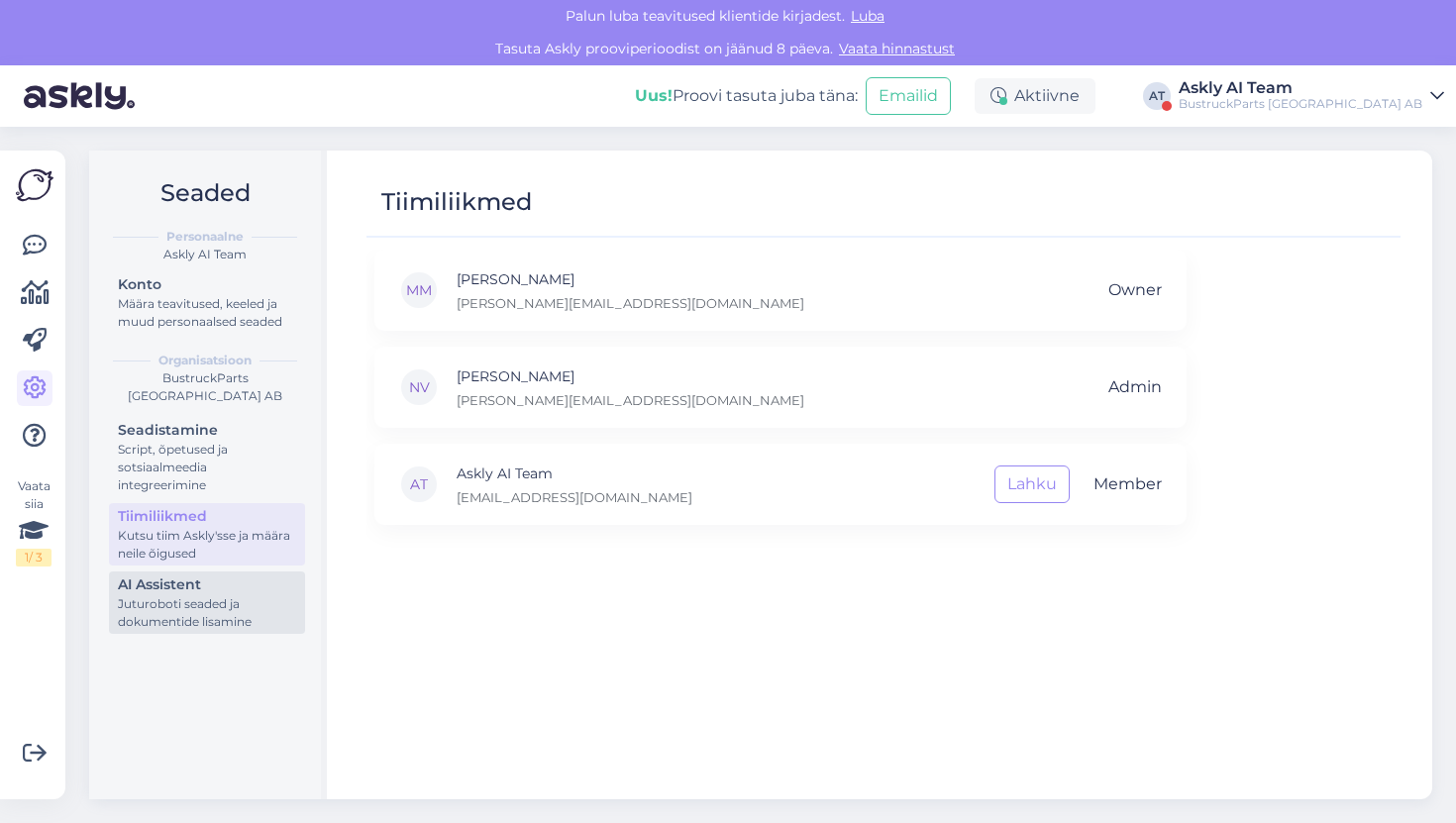 click on "Juturoboti seaded ja dokumentide lisamine" at bounding box center (207, 613) 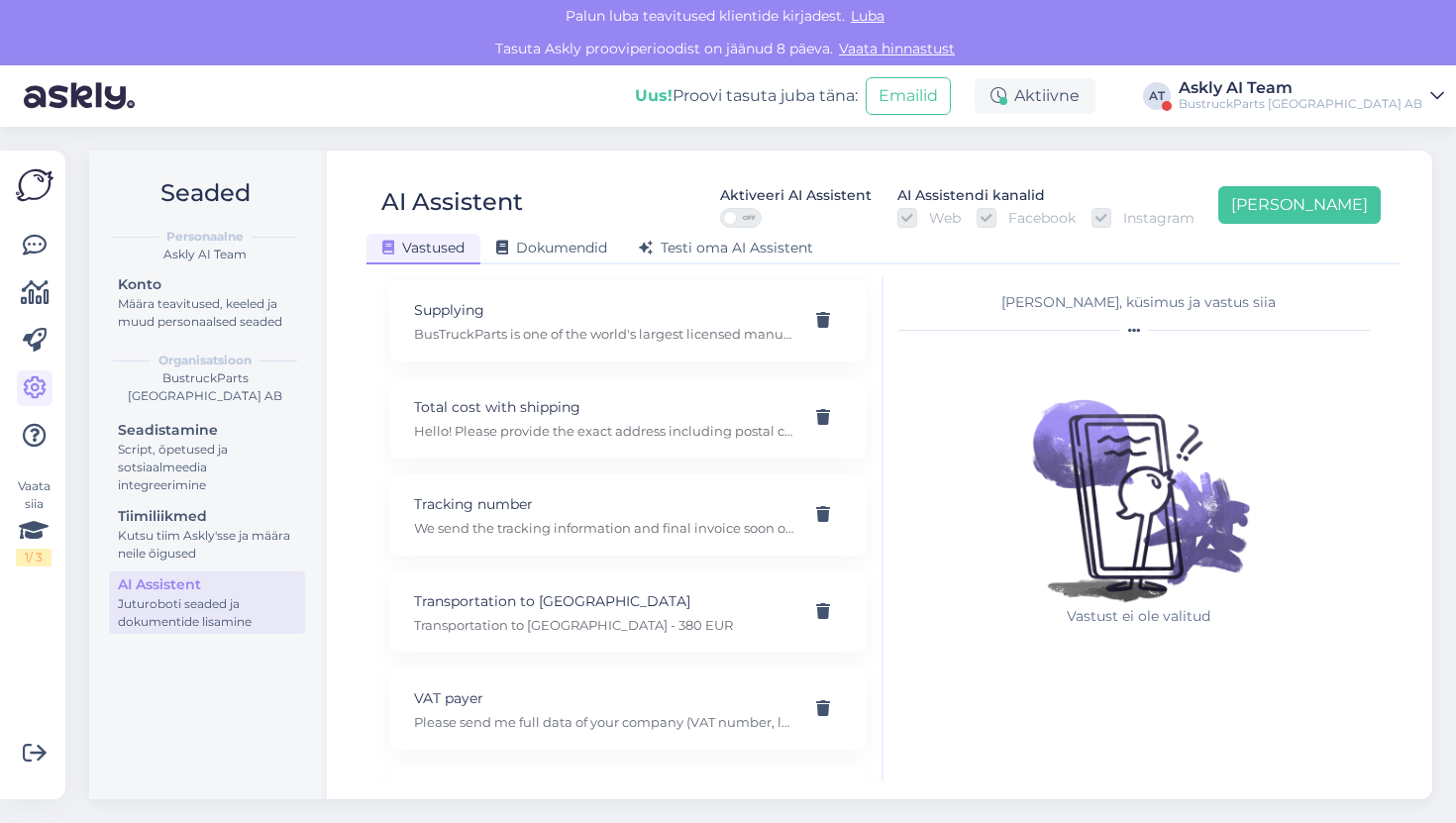 scroll, scrollTop: 5023, scrollLeft: 0, axis: vertical 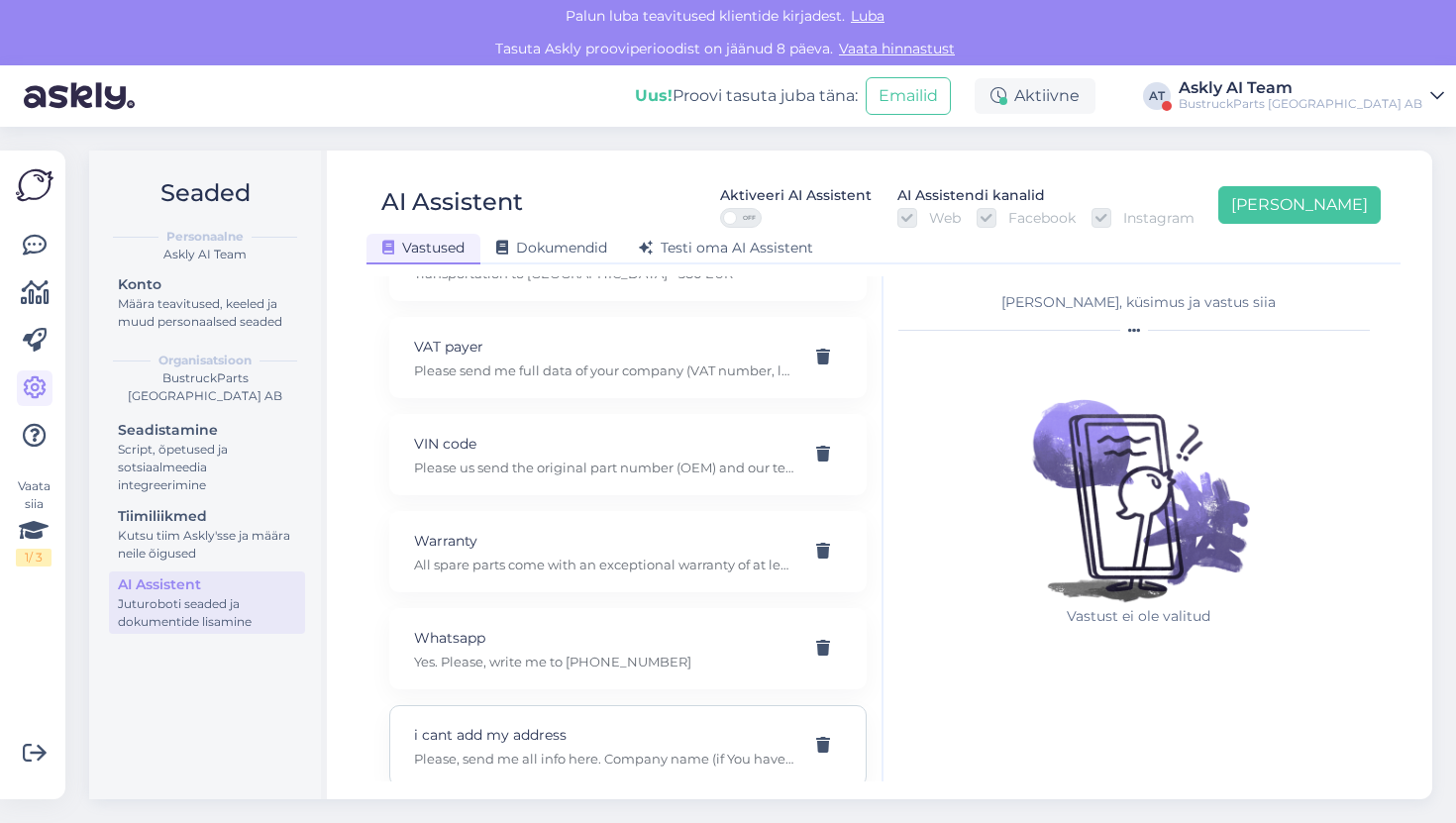 click on "Please, send me all info here. Company name (if You have), delivery address, contact number etc.
Please, let me know in You want to pay by Stripe link" at bounding box center [604, 759] 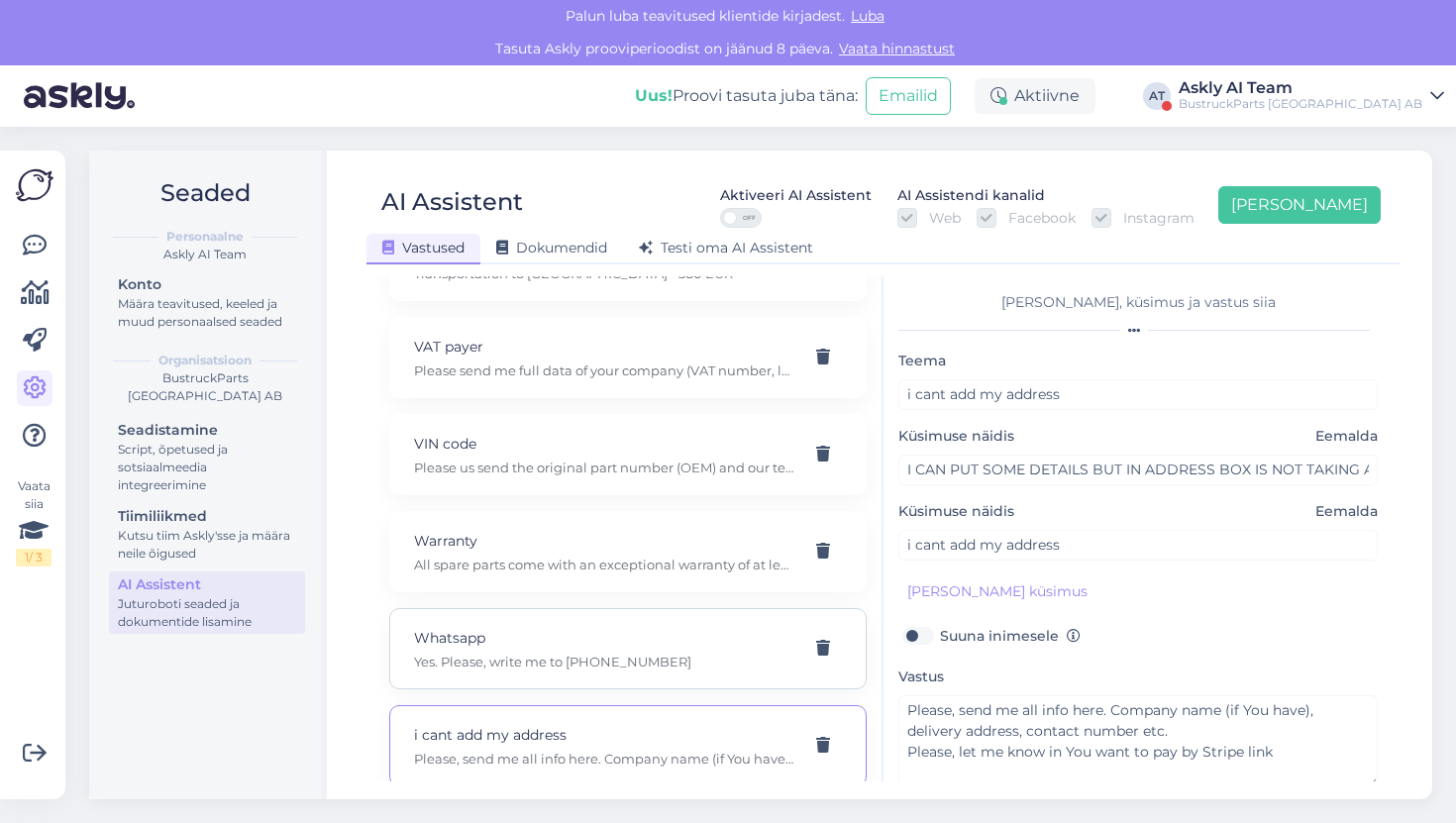 click on "Yes. Please, write me to [PHONE_NUMBER]" at bounding box center (604, 662) 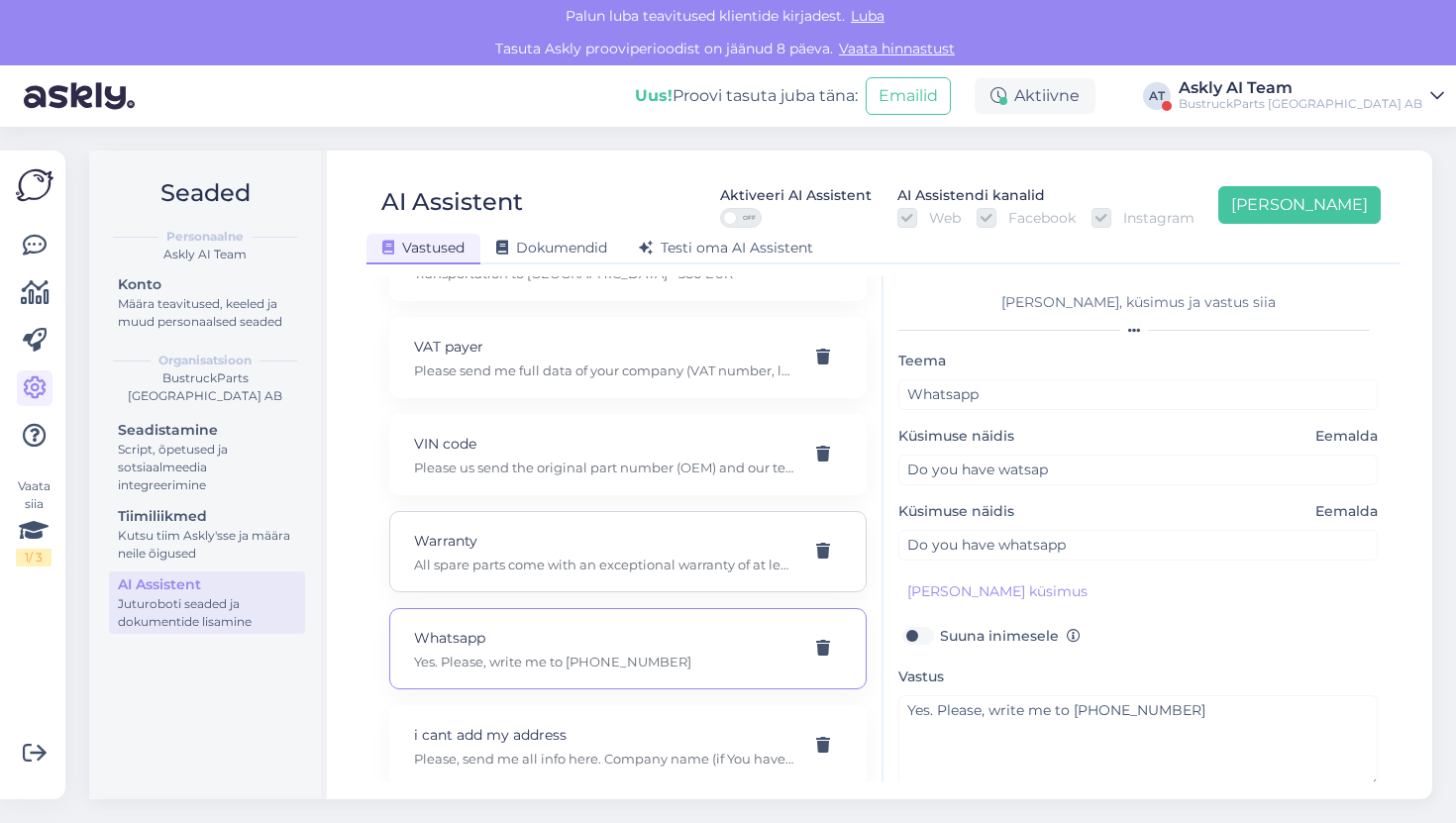 click on "Warranty All spare parts come with an exceptional warranty of at least 6 months. Warranty is valid if the spare part is returned in the same condition as it was received. And if the spare part has not been disassembled. If desired, the warranty can be extended for an additional fee." at bounding box center [628, 552] 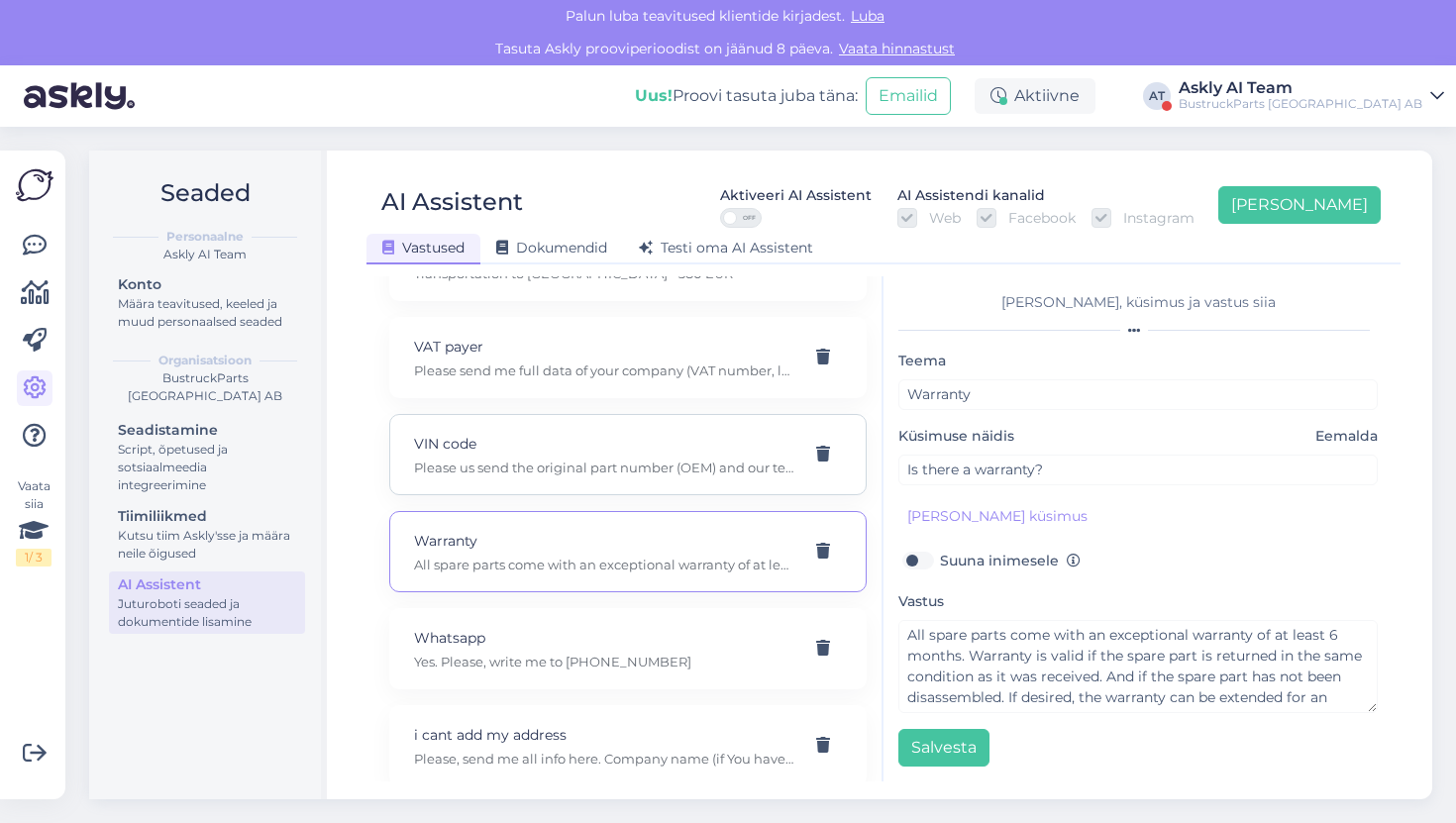 click on "Please us send the original part number (OEM) and our team will check." at bounding box center [604, 467] 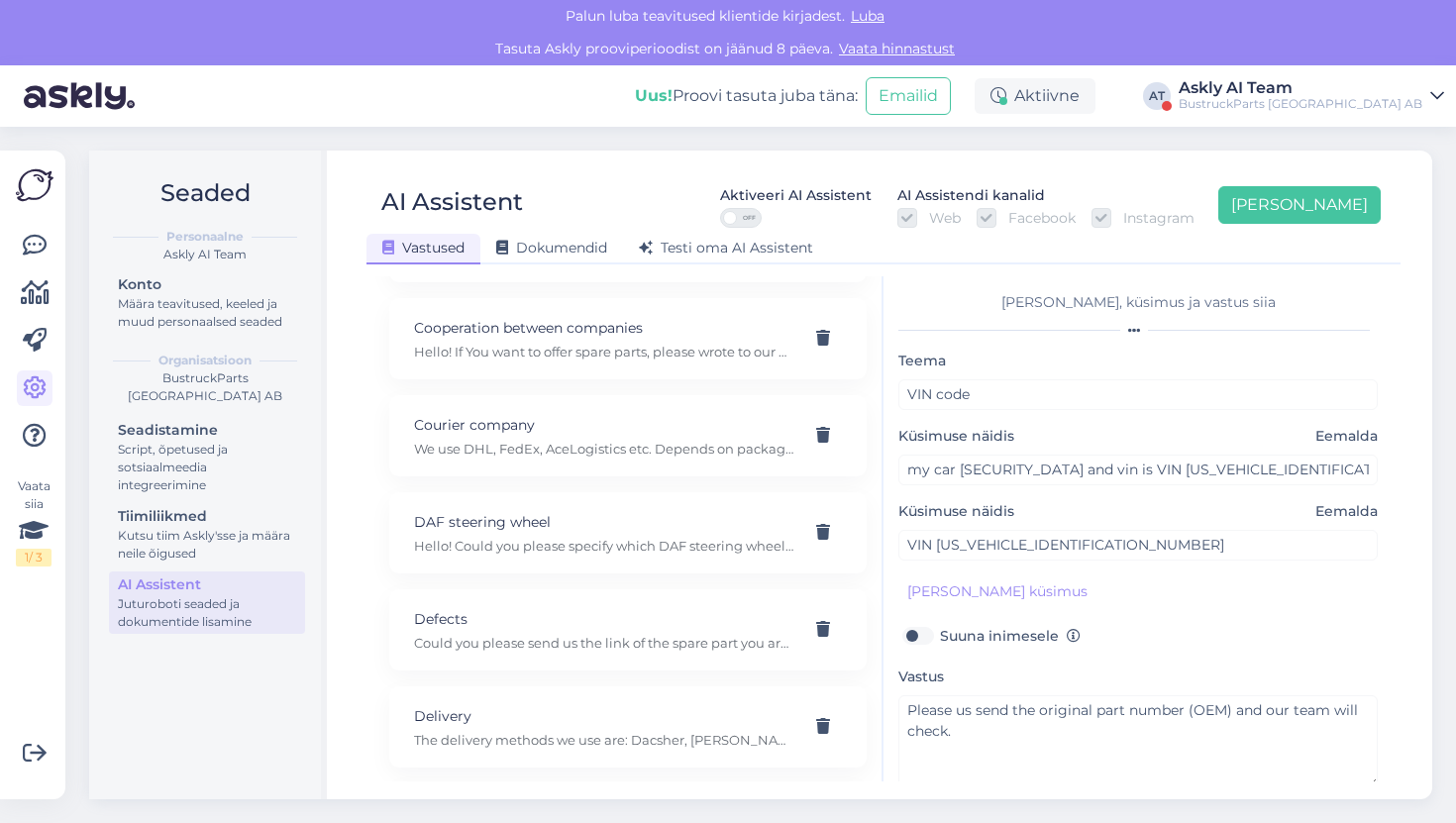 scroll, scrollTop: 993, scrollLeft: 0, axis: vertical 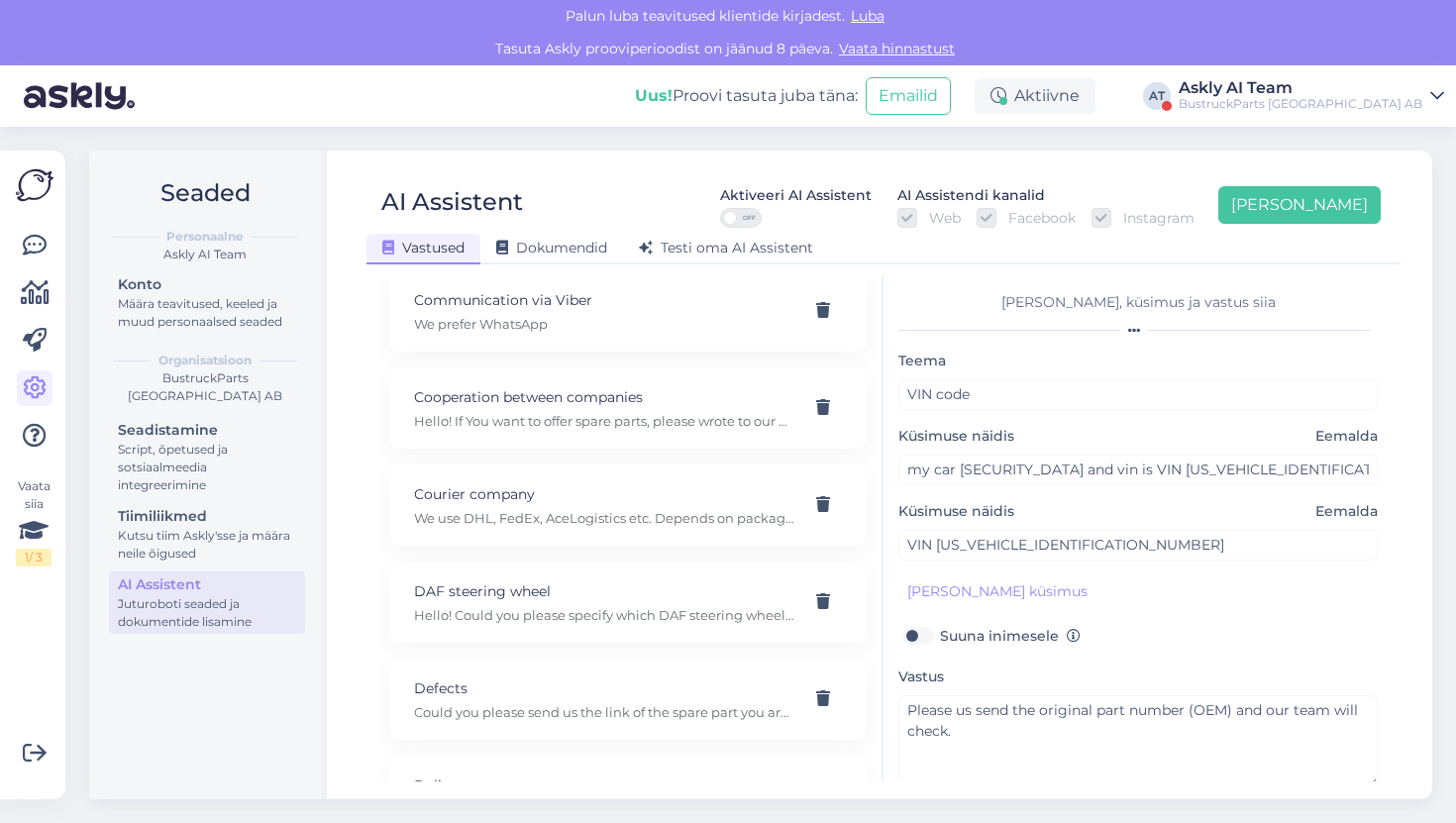 click on "Askly AI Team" at bounding box center (1300, 88) 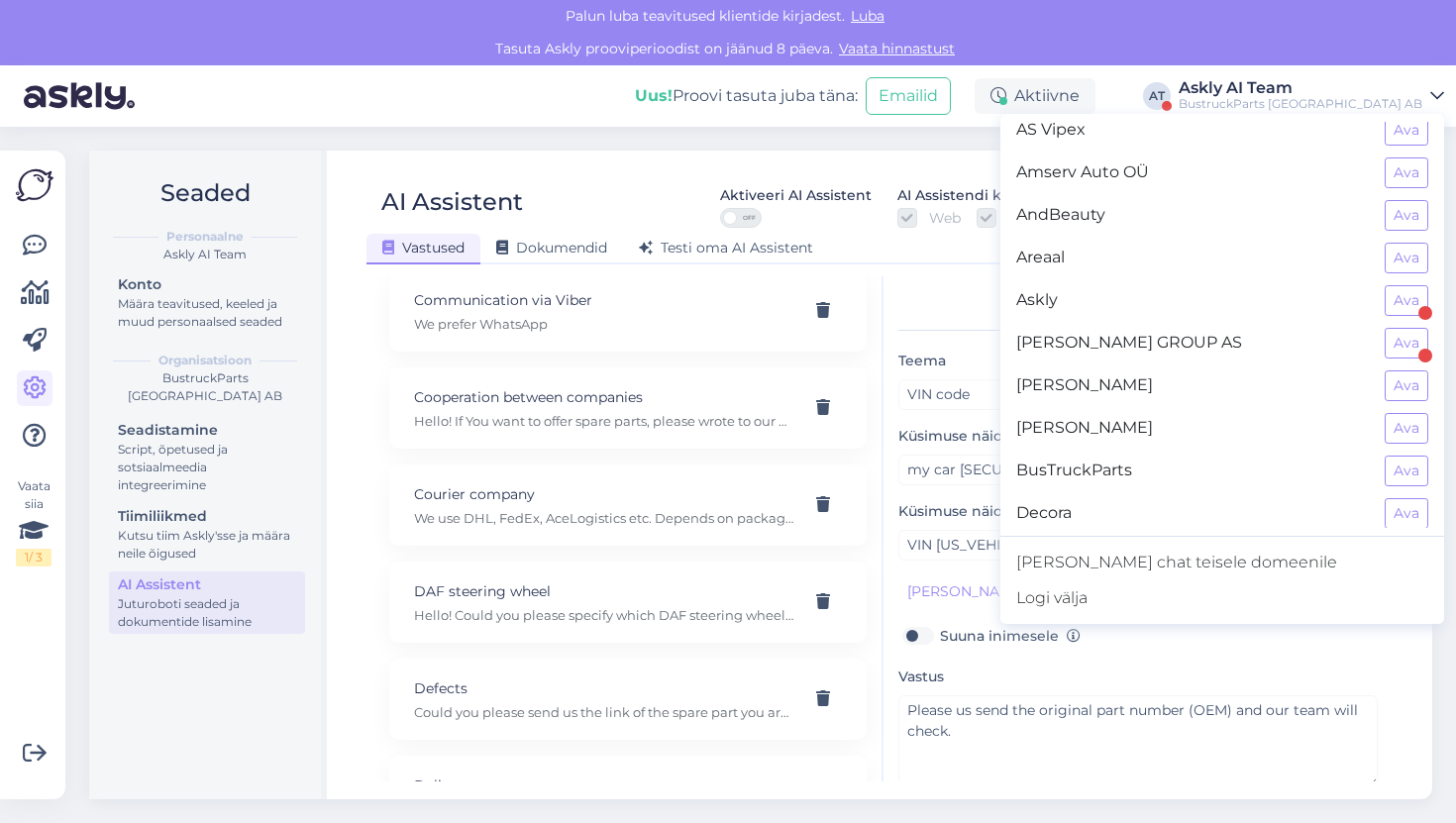 scroll, scrollTop: 159, scrollLeft: 0, axis: vertical 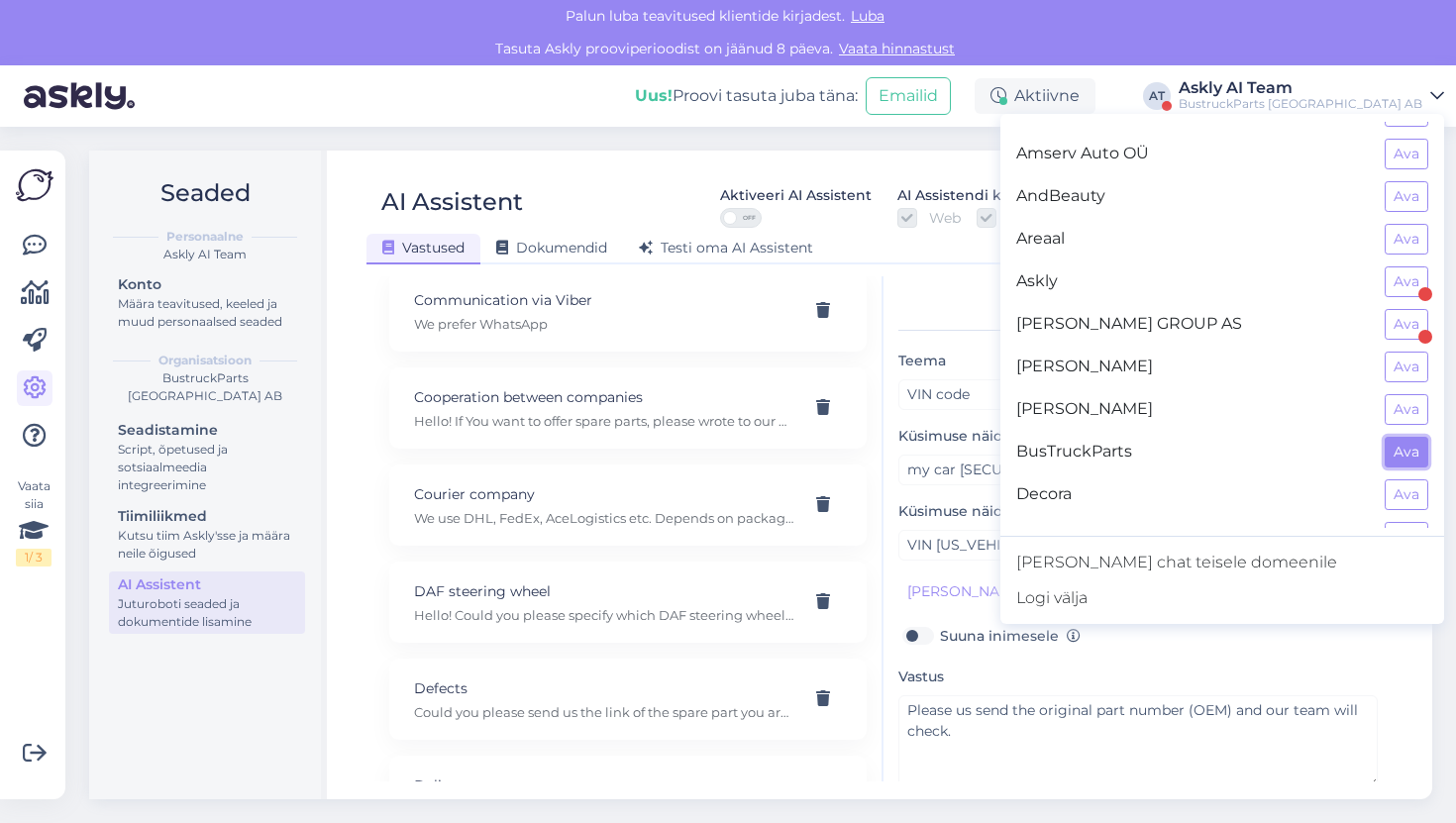 click on "Ava" at bounding box center (1406, 452) 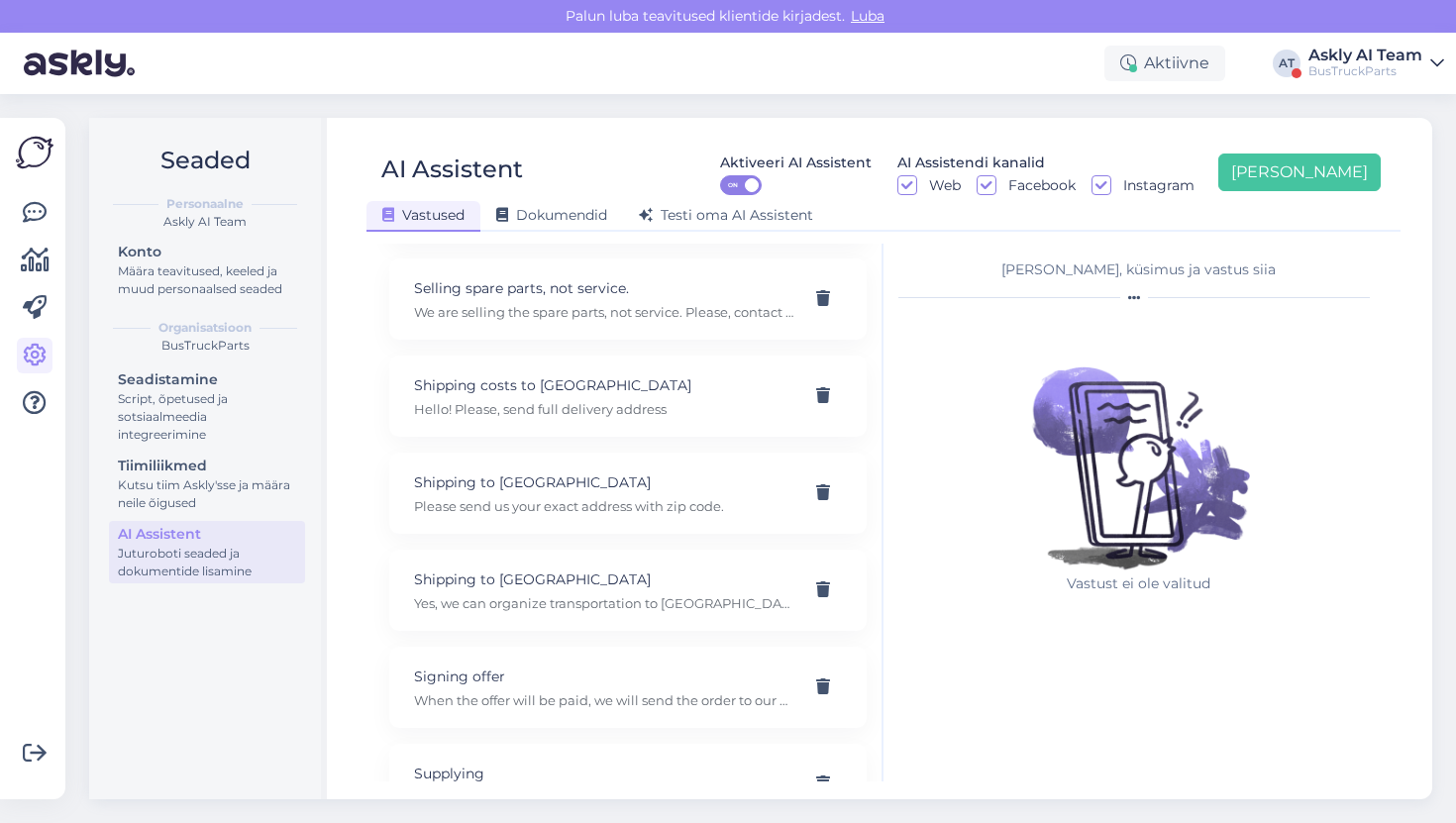 scroll, scrollTop: 5282, scrollLeft: 0, axis: vertical 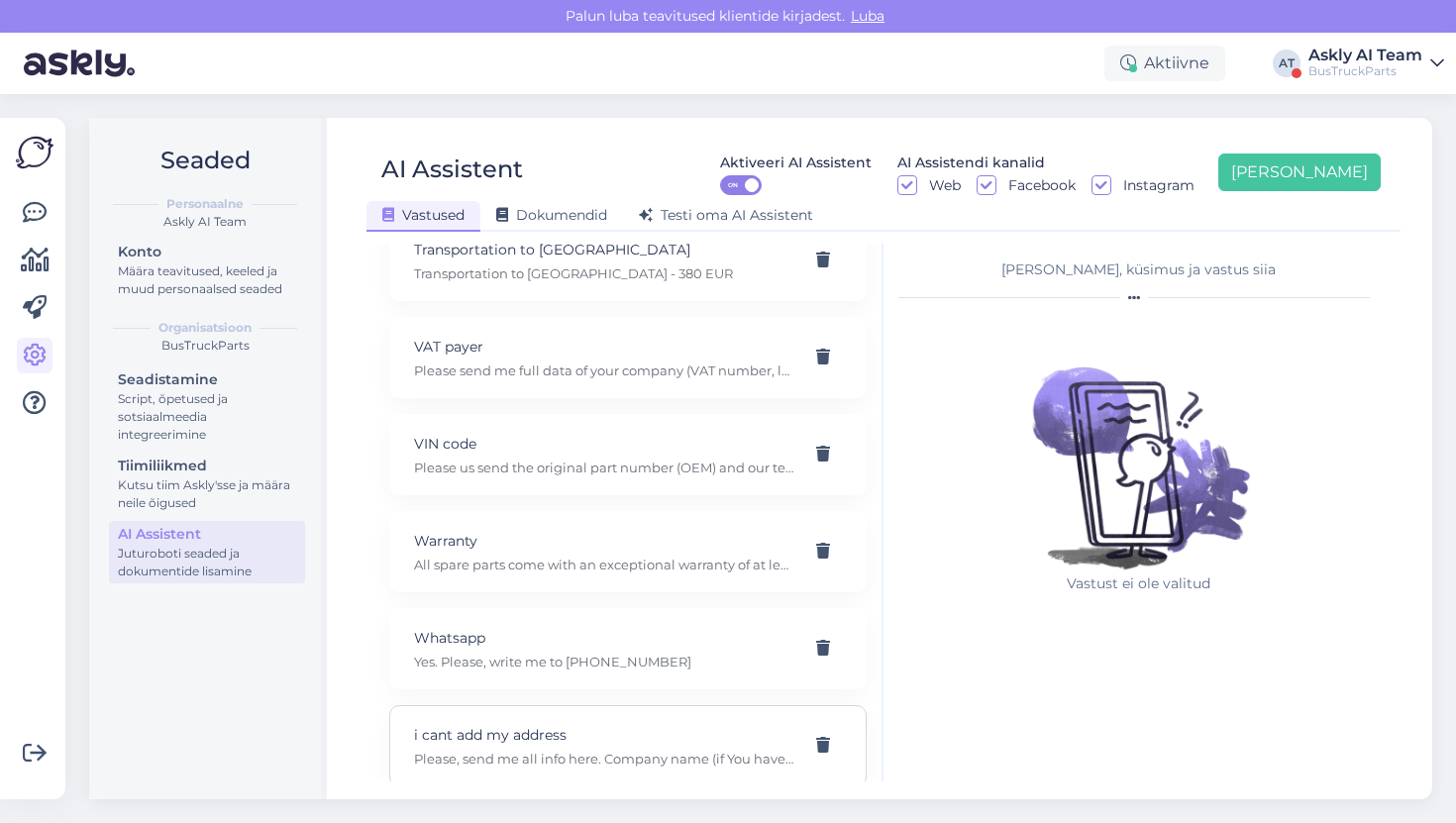 click on "Please, send me all info here. Company name (if You have), delivery address, contact number etc.
Please, let me know in You want to pay by Stripe link" at bounding box center (604, 759) 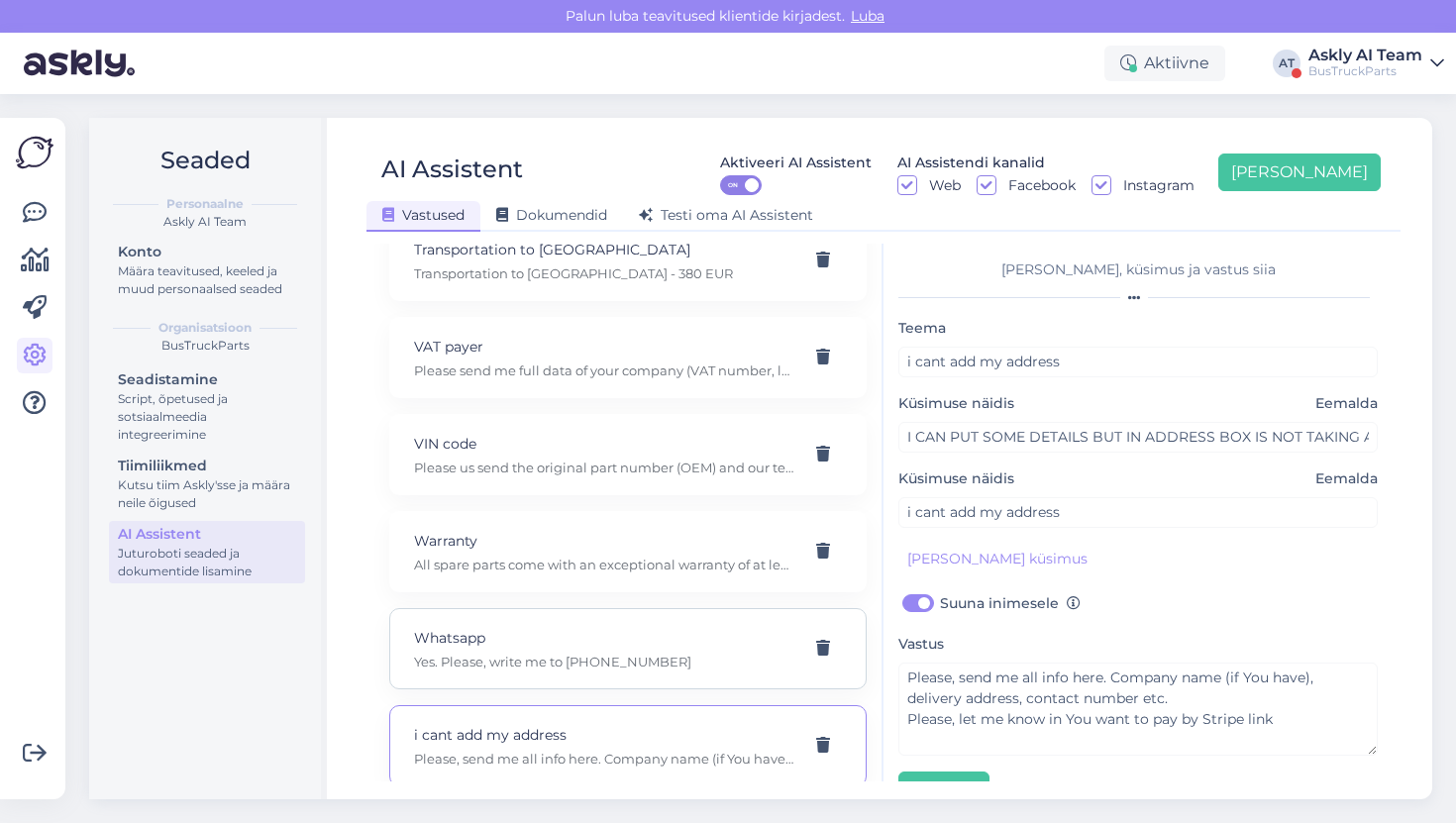 click on "Yes. Please, write me to [PHONE_NUMBER]" at bounding box center (604, 662) 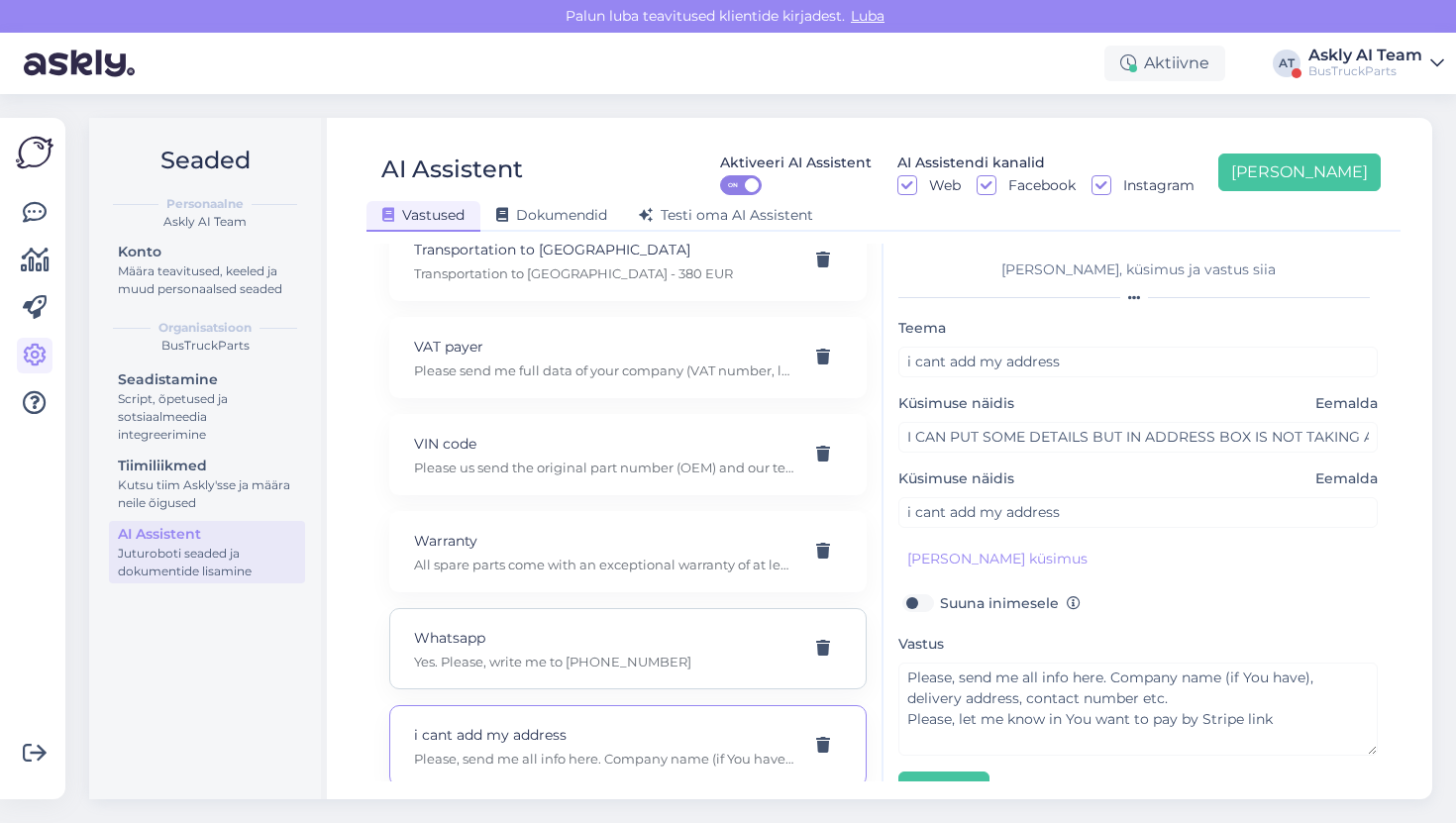 type on "Whatsapp" 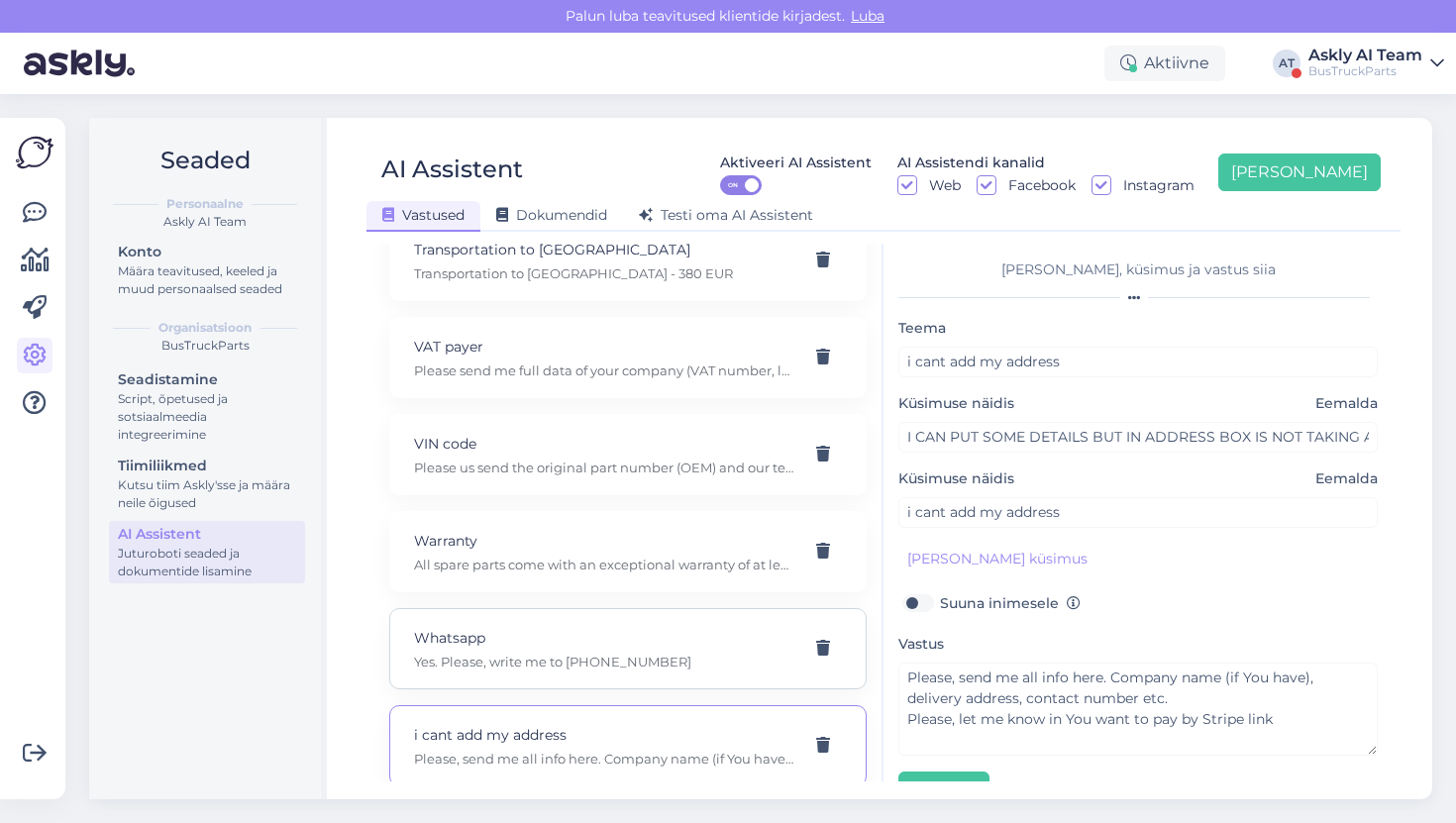 type on "Do you have watsap" 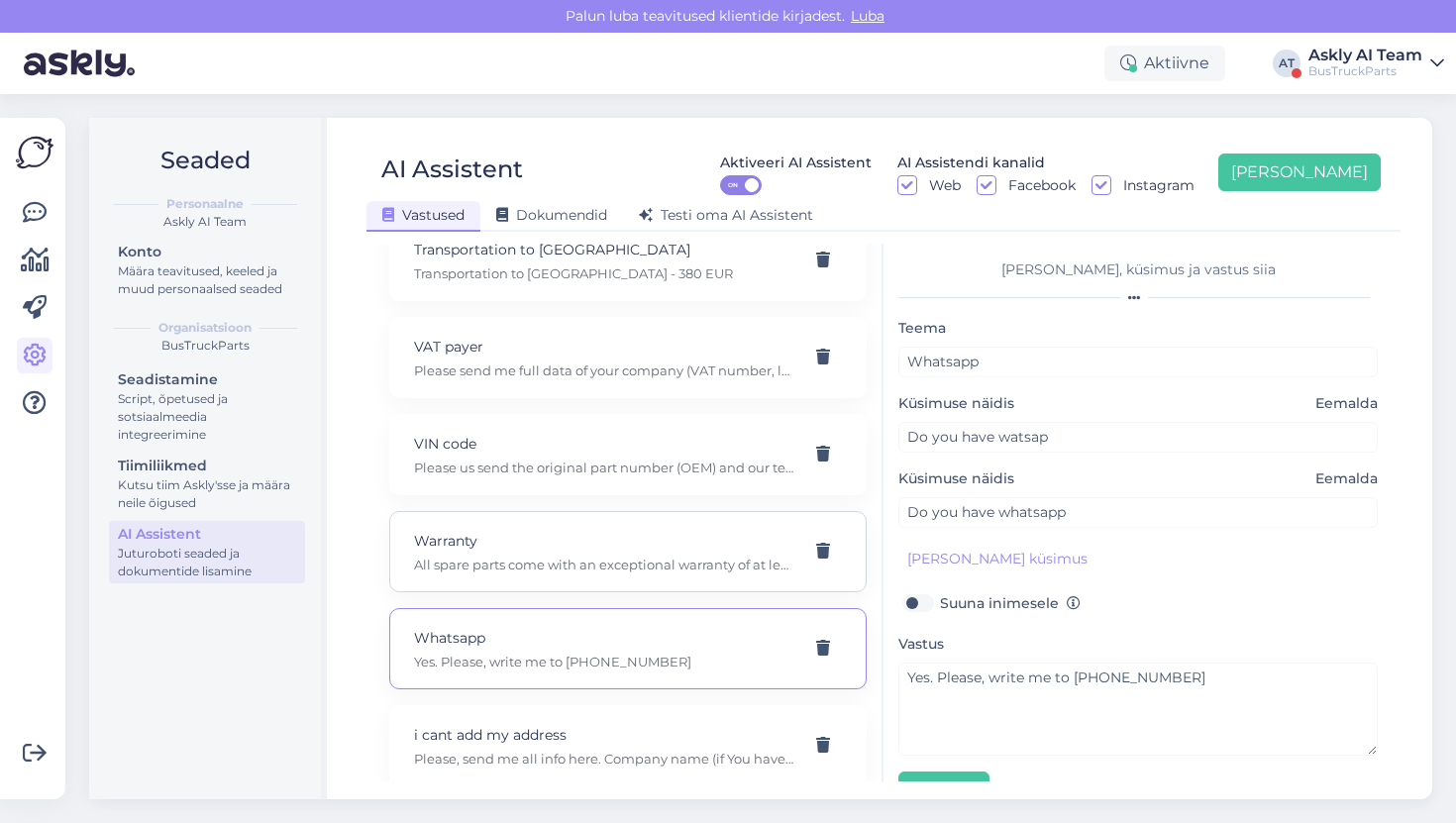 click on "Warranty" at bounding box center [604, 541] 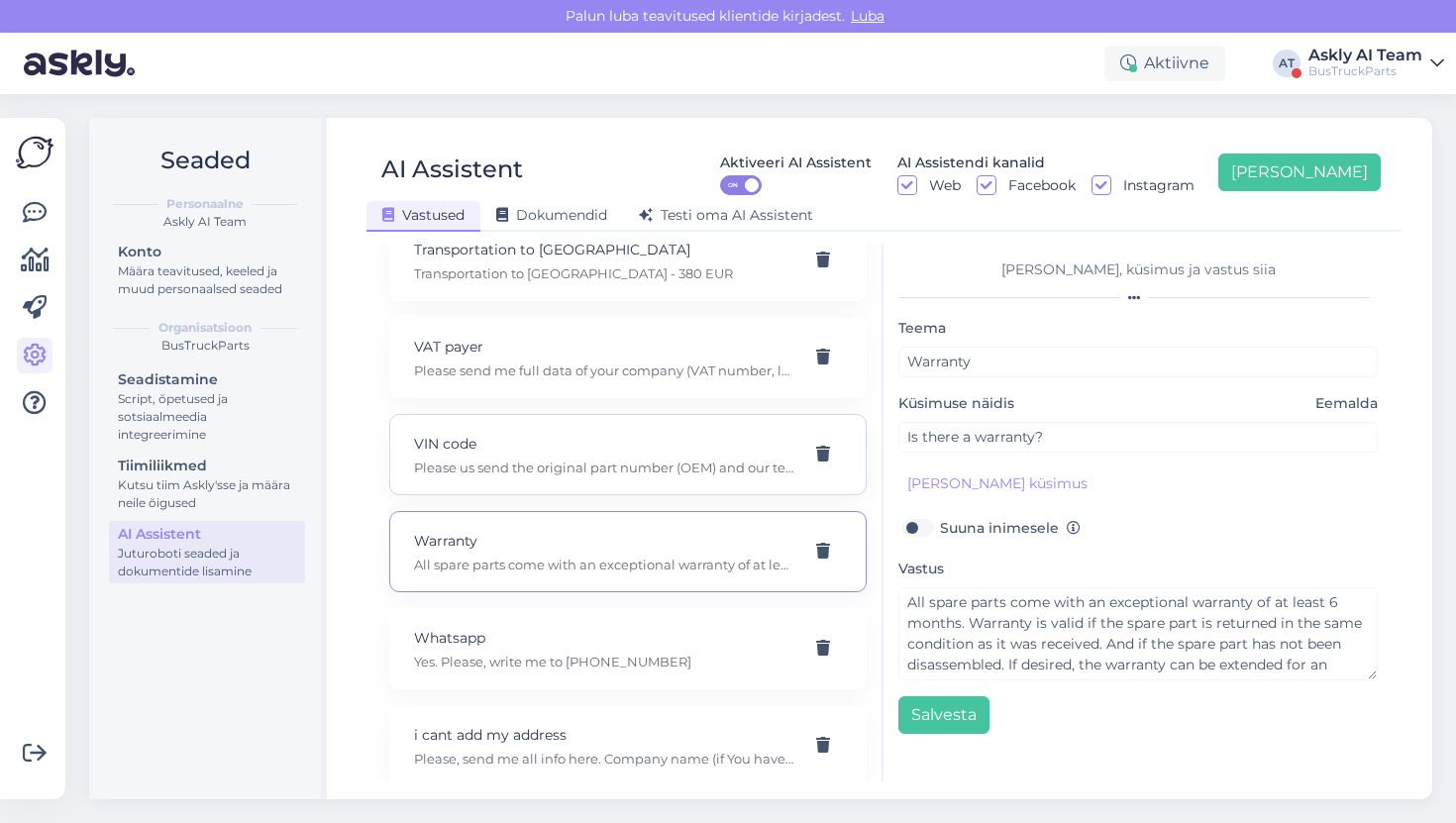 click on "VIN code" at bounding box center [604, 444] 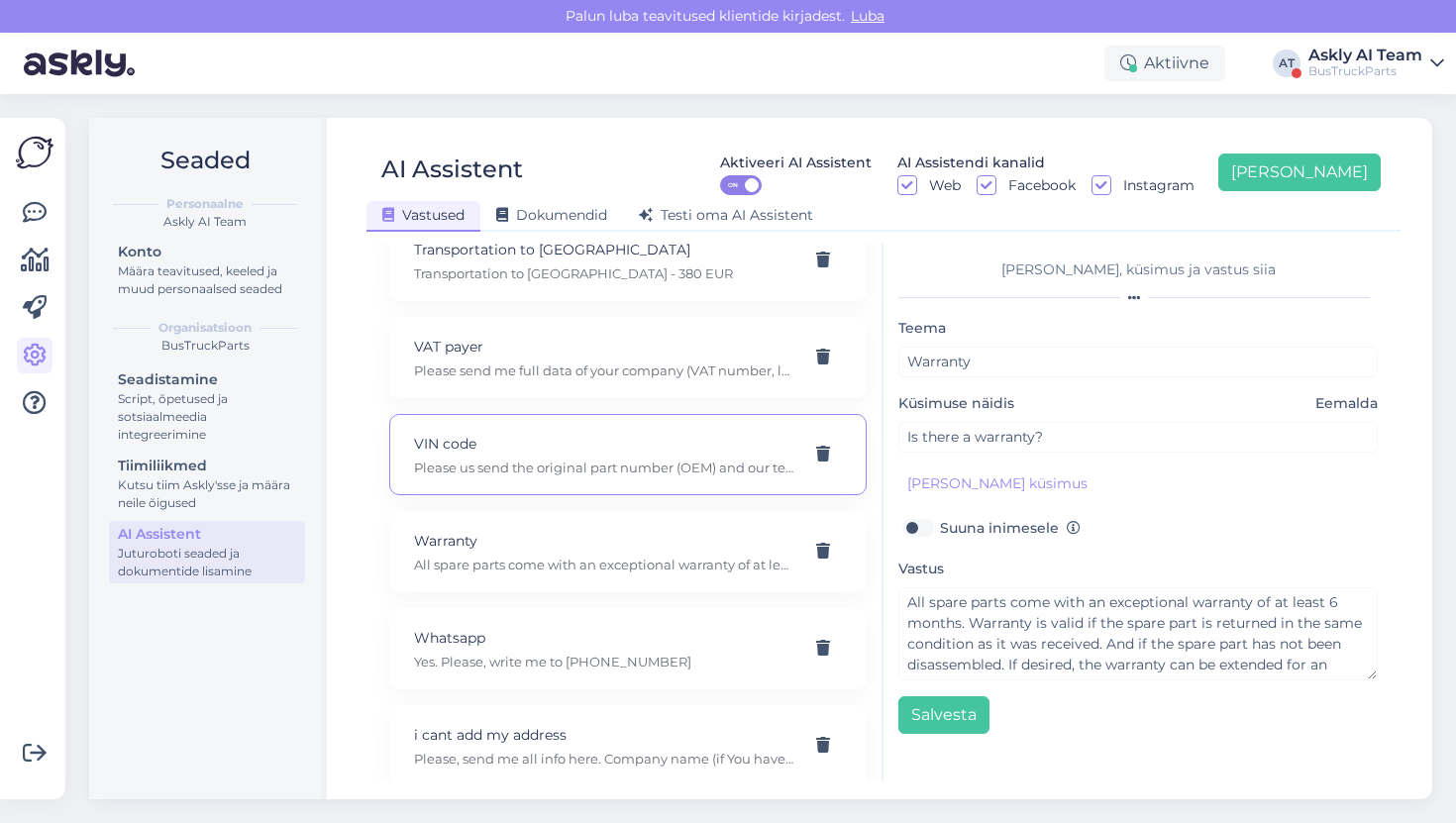 type on "VIN code" 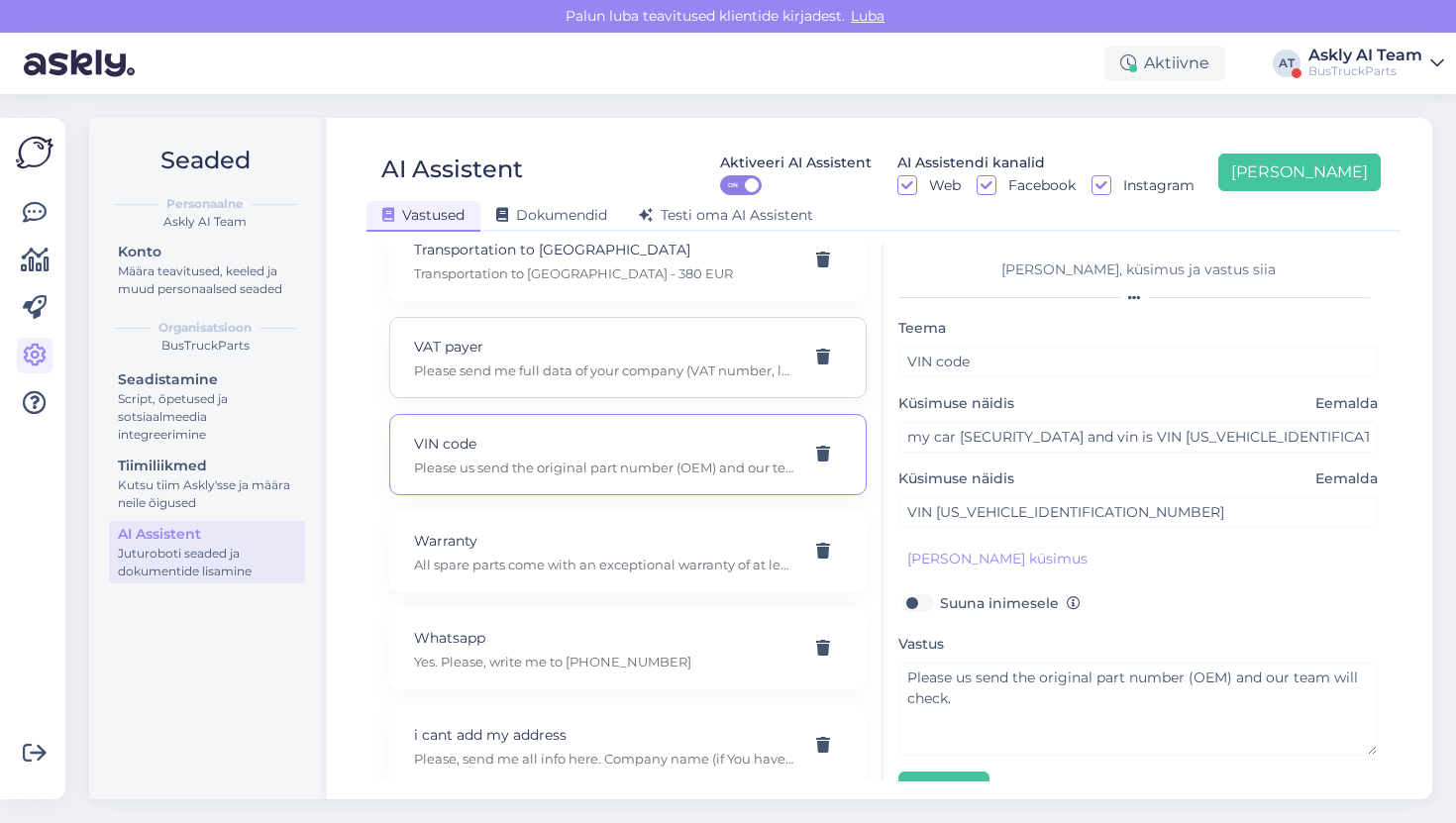 click on "VAT payer" at bounding box center [604, 347] 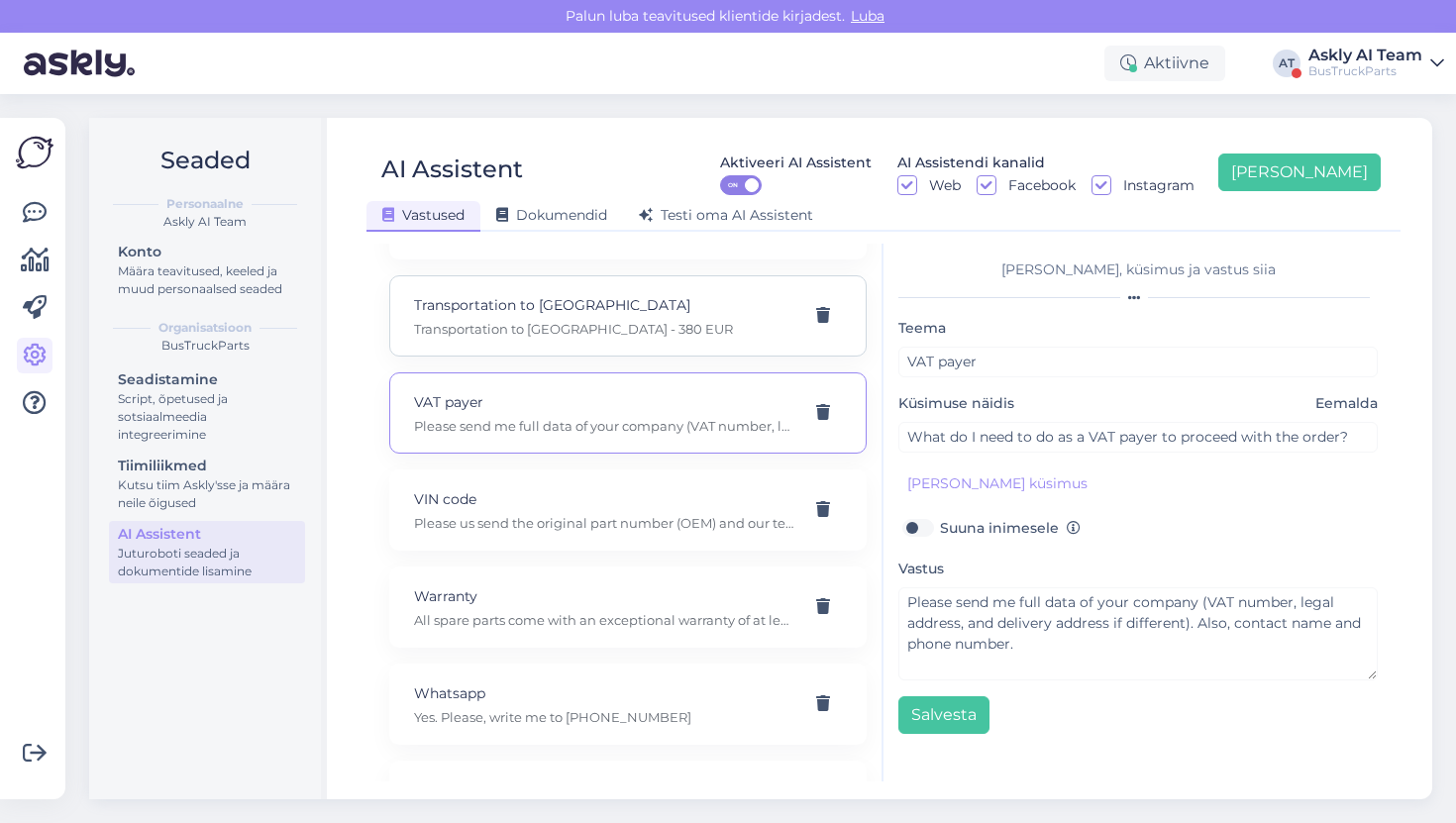 click on "Transportation to [GEOGRAPHIC_DATA] - 380 EUR" at bounding box center [604, 329] 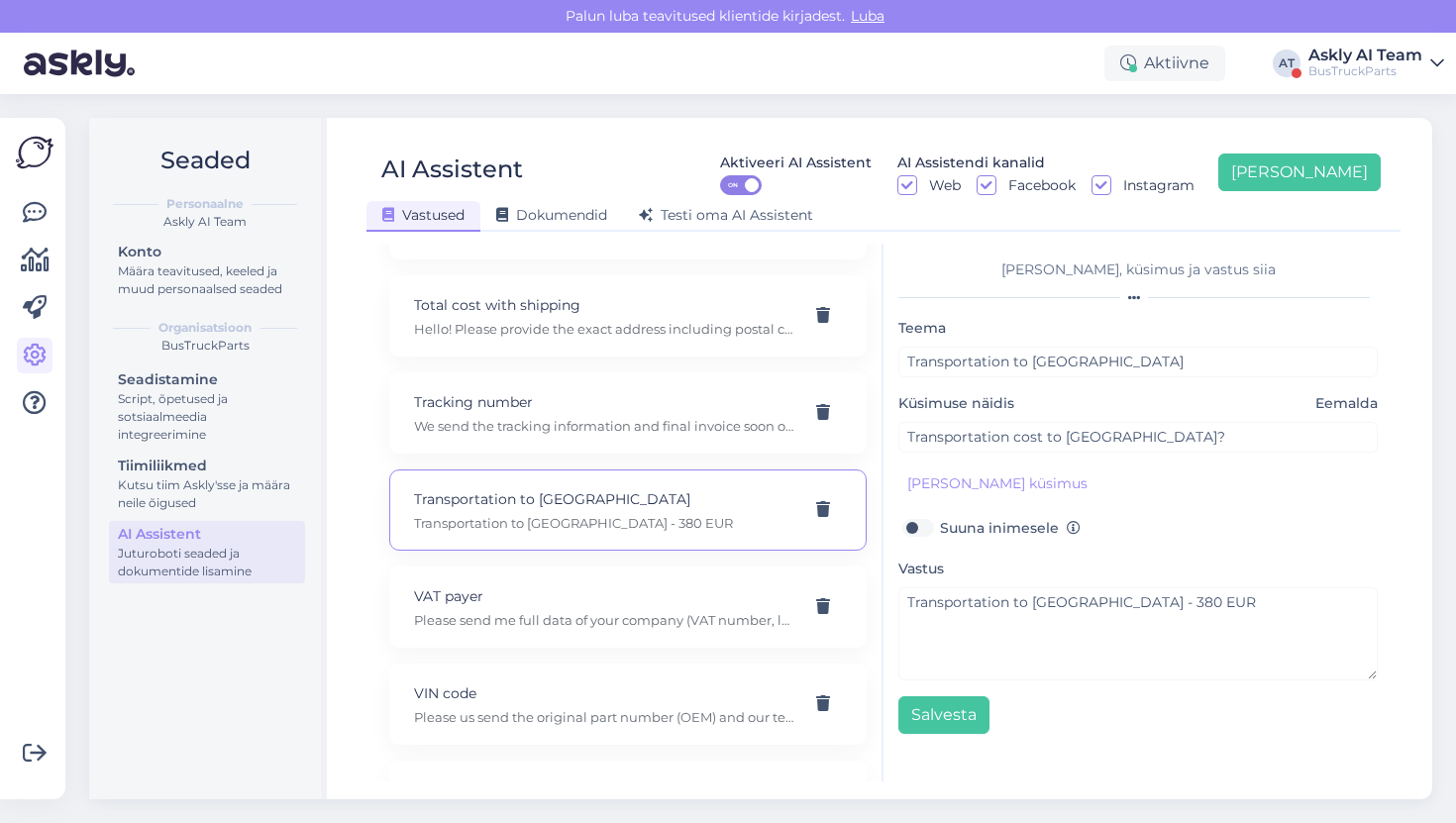 scroll, scrollTop: 5025, scrollLeft: 0, axis: vertical 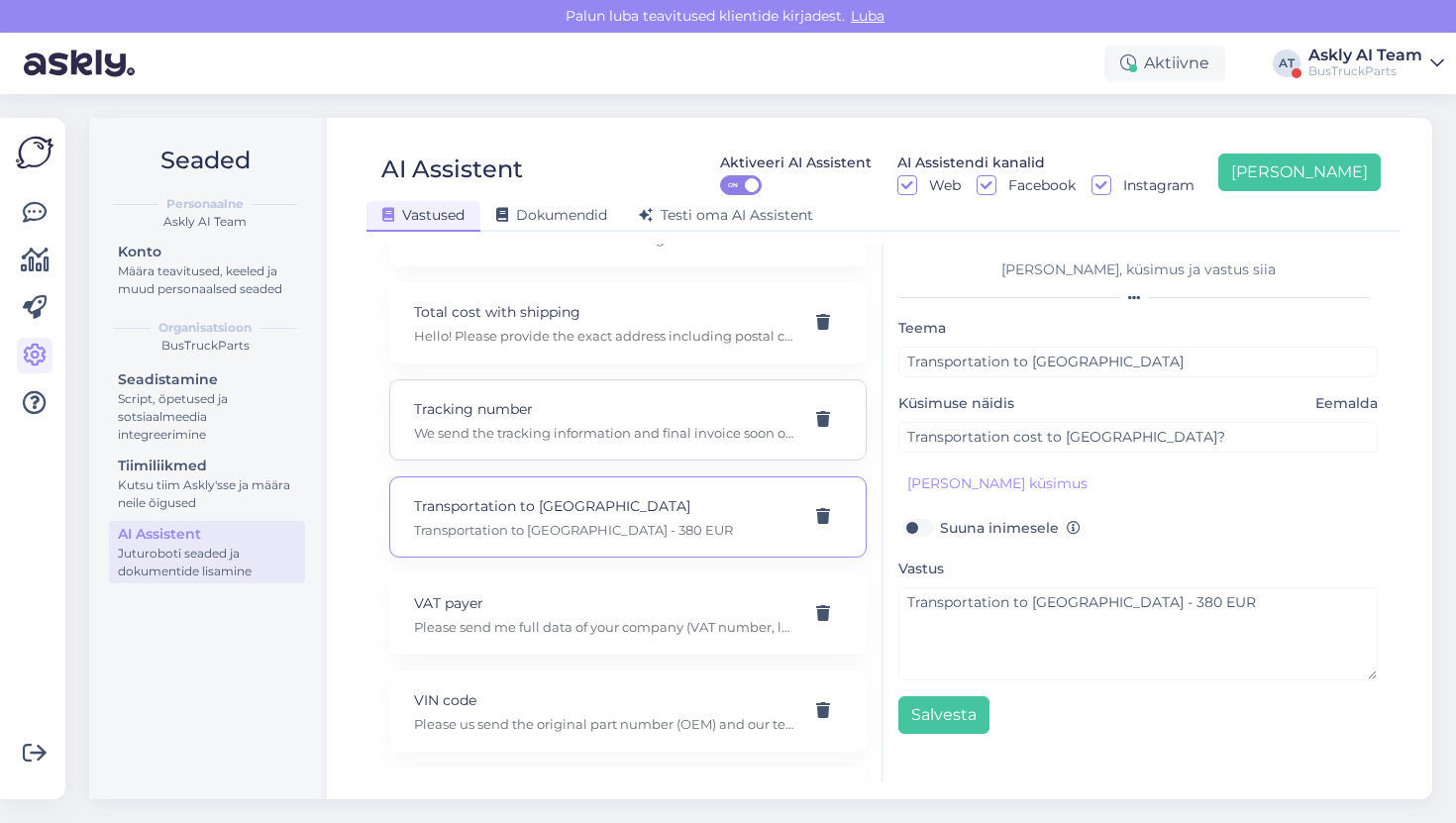 click on "Tracking number" at bounding box center [604, 409] 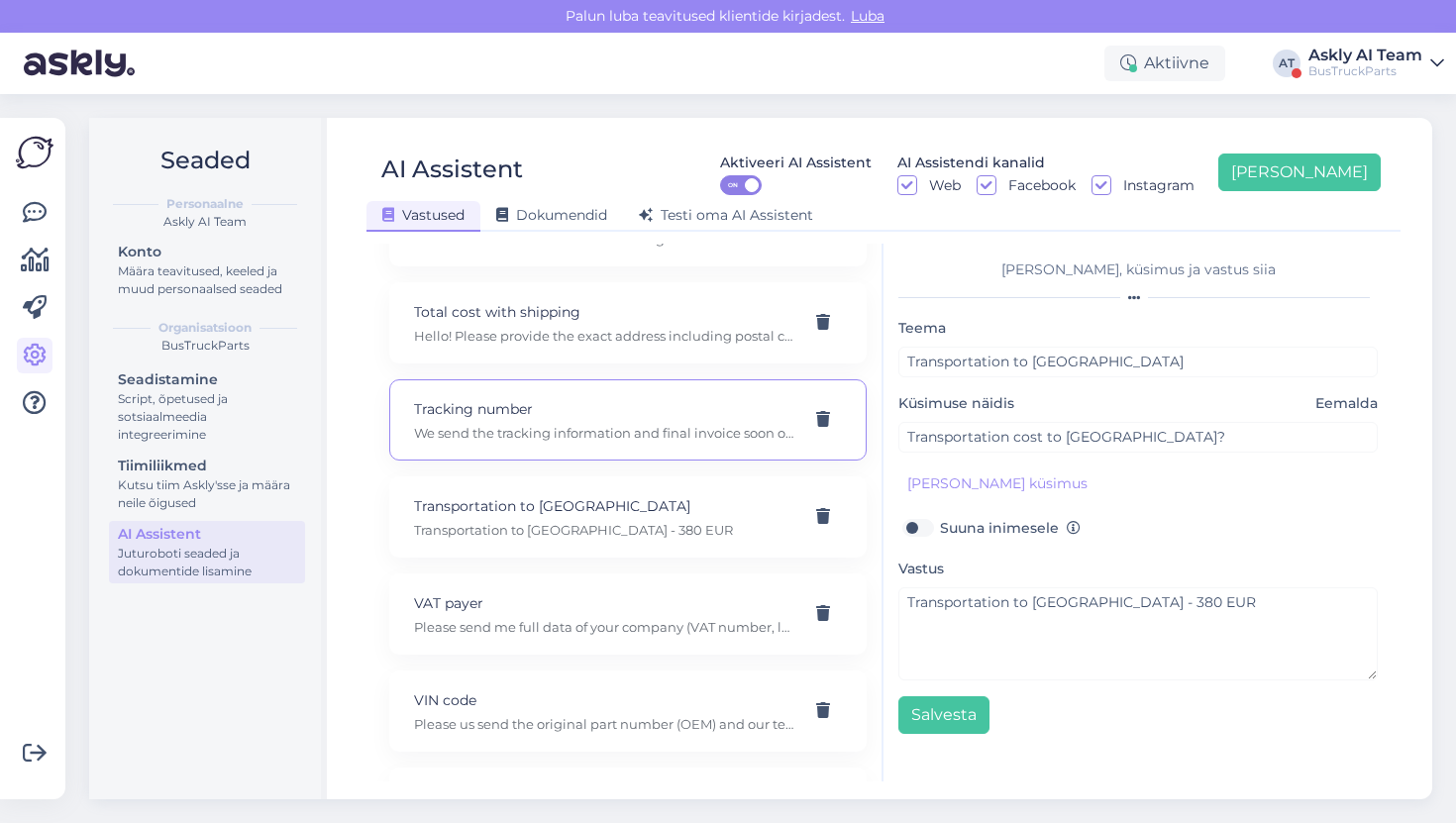 type on "Tracking number" 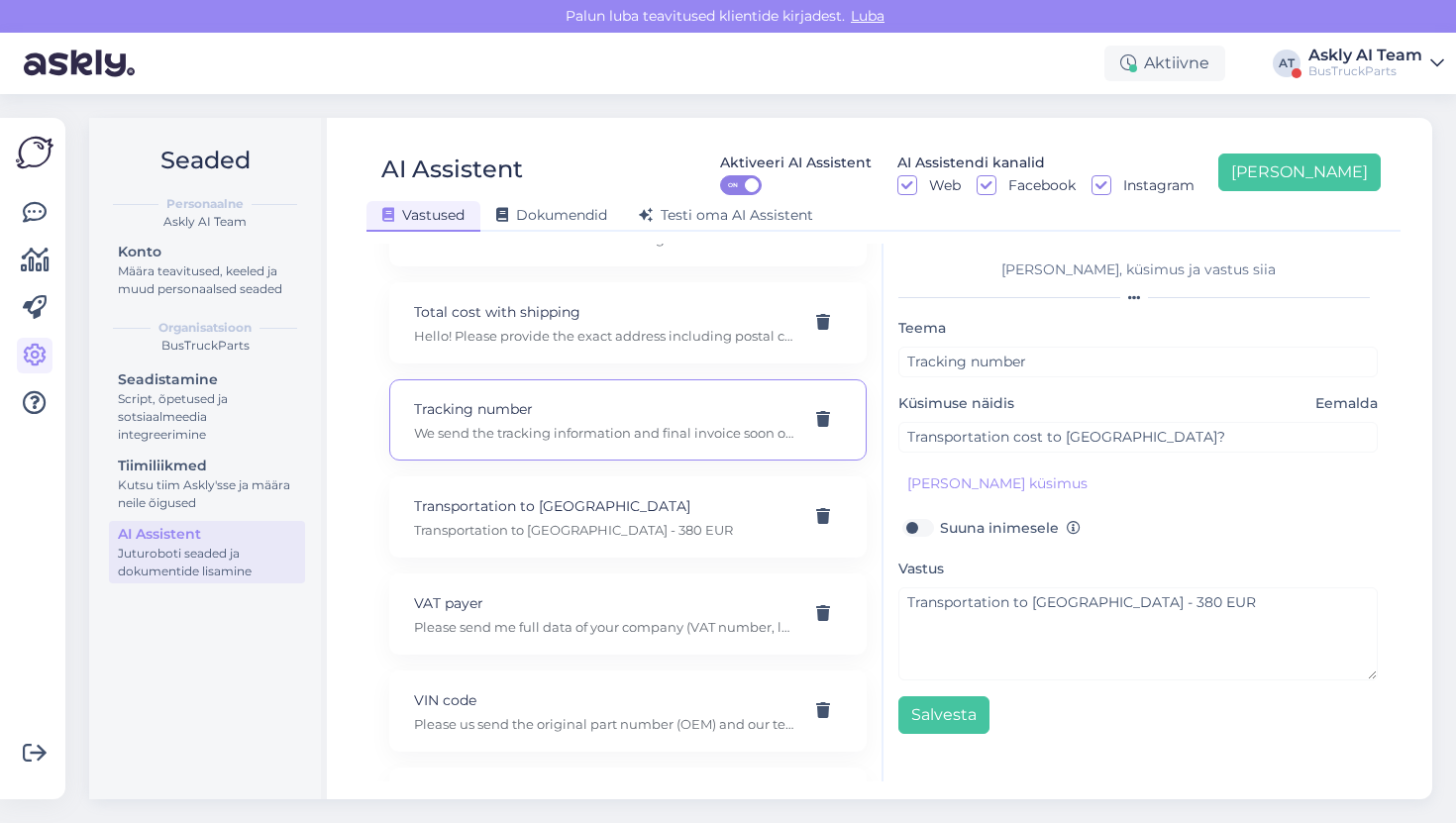 type on "Tracking number" 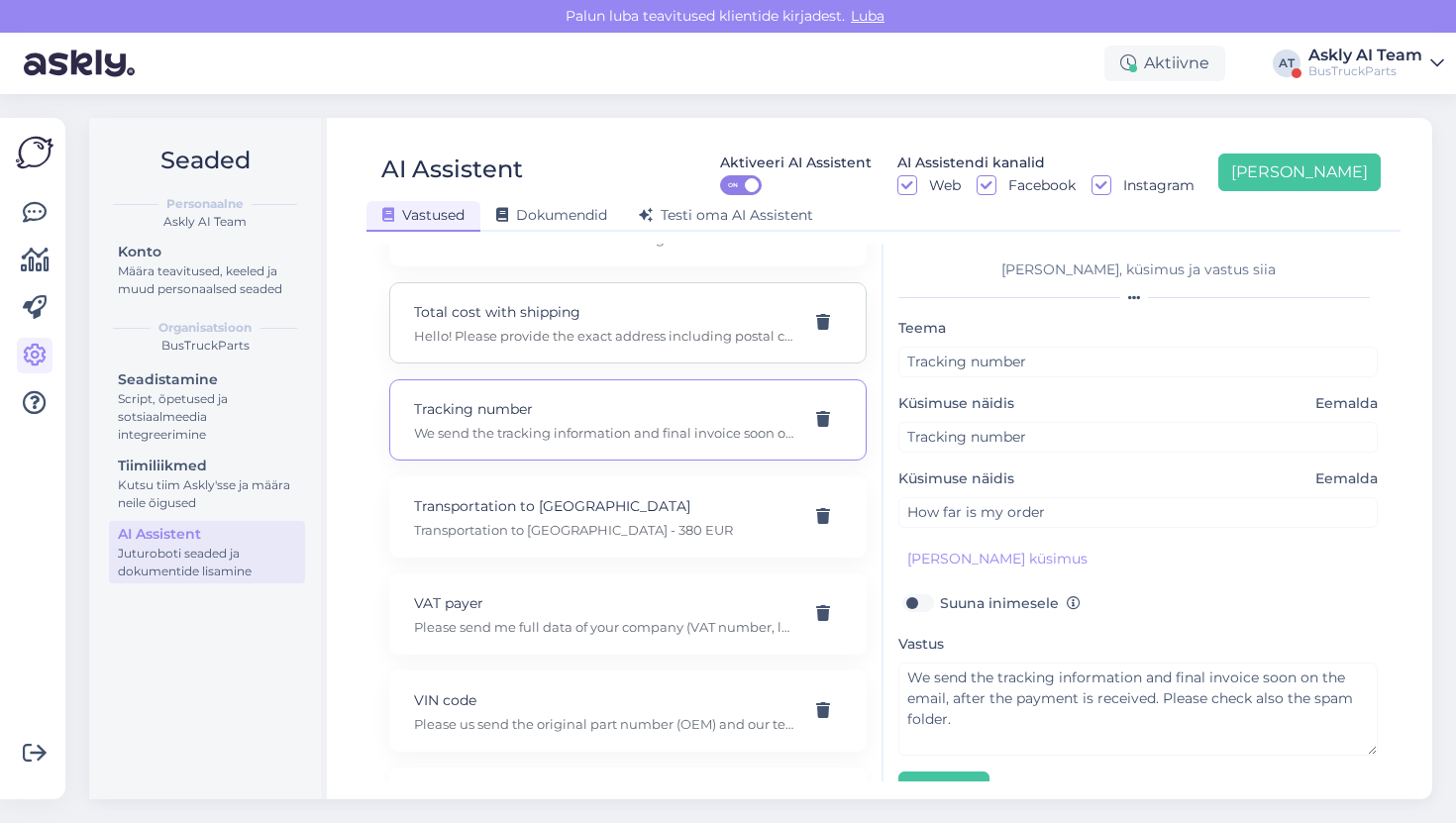 click on "Total cost with shipping Hello! Please provide the exact address including postal code." at bounding box center [628, 323] 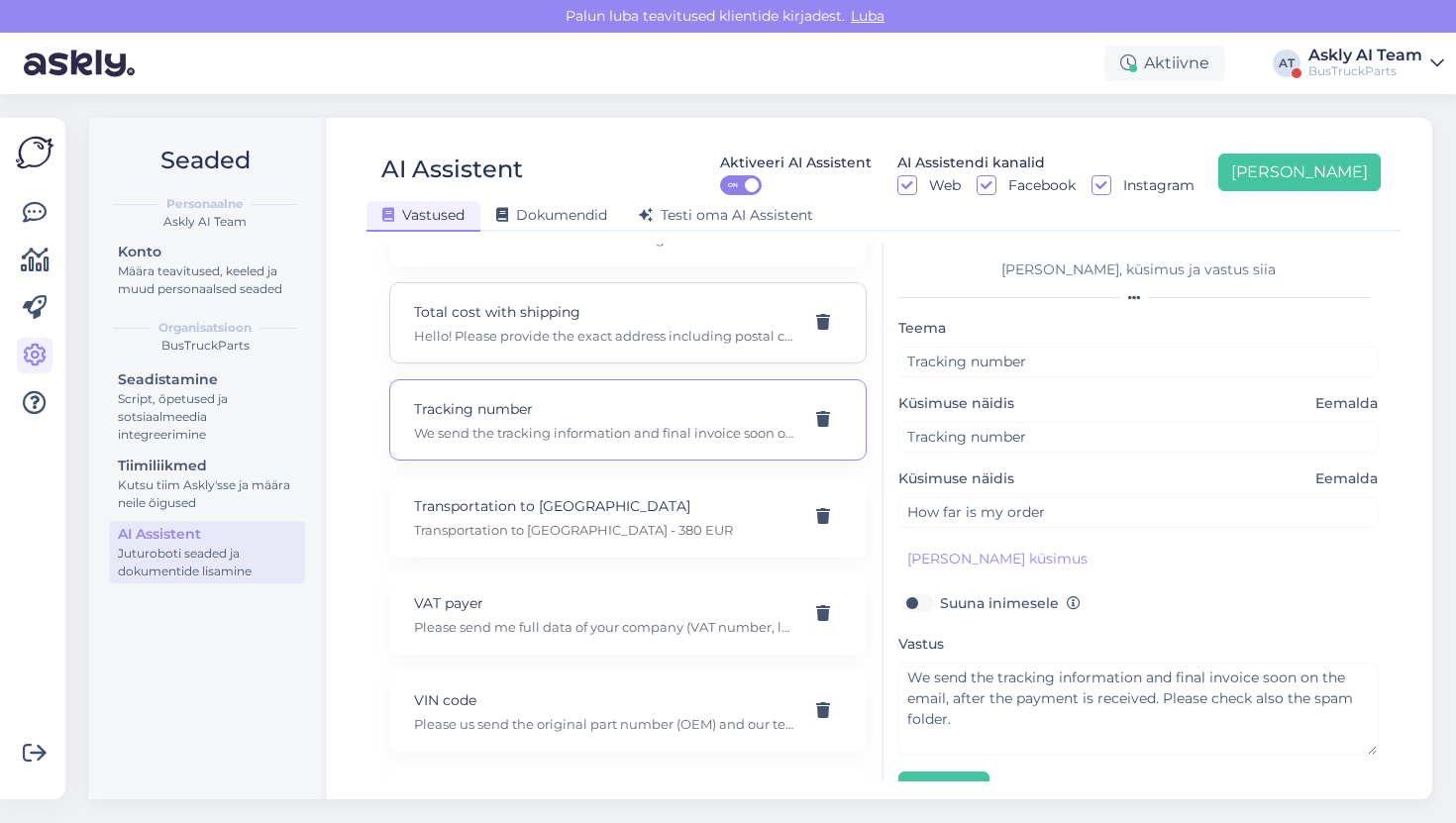 type on "Total cost with shipping" 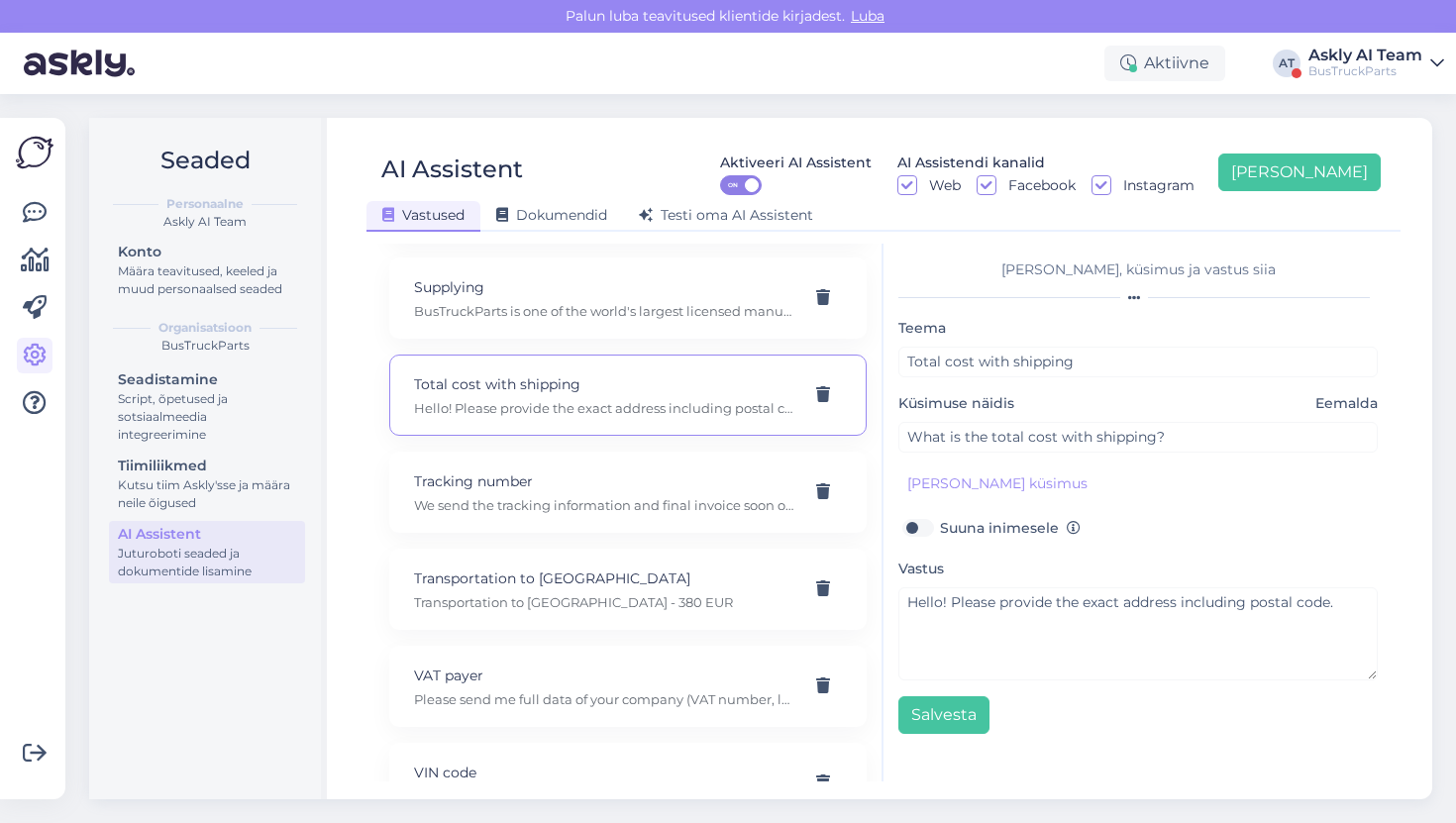 scroll, scrollTop: 4934, scrollLeft: 0, axis: vertical 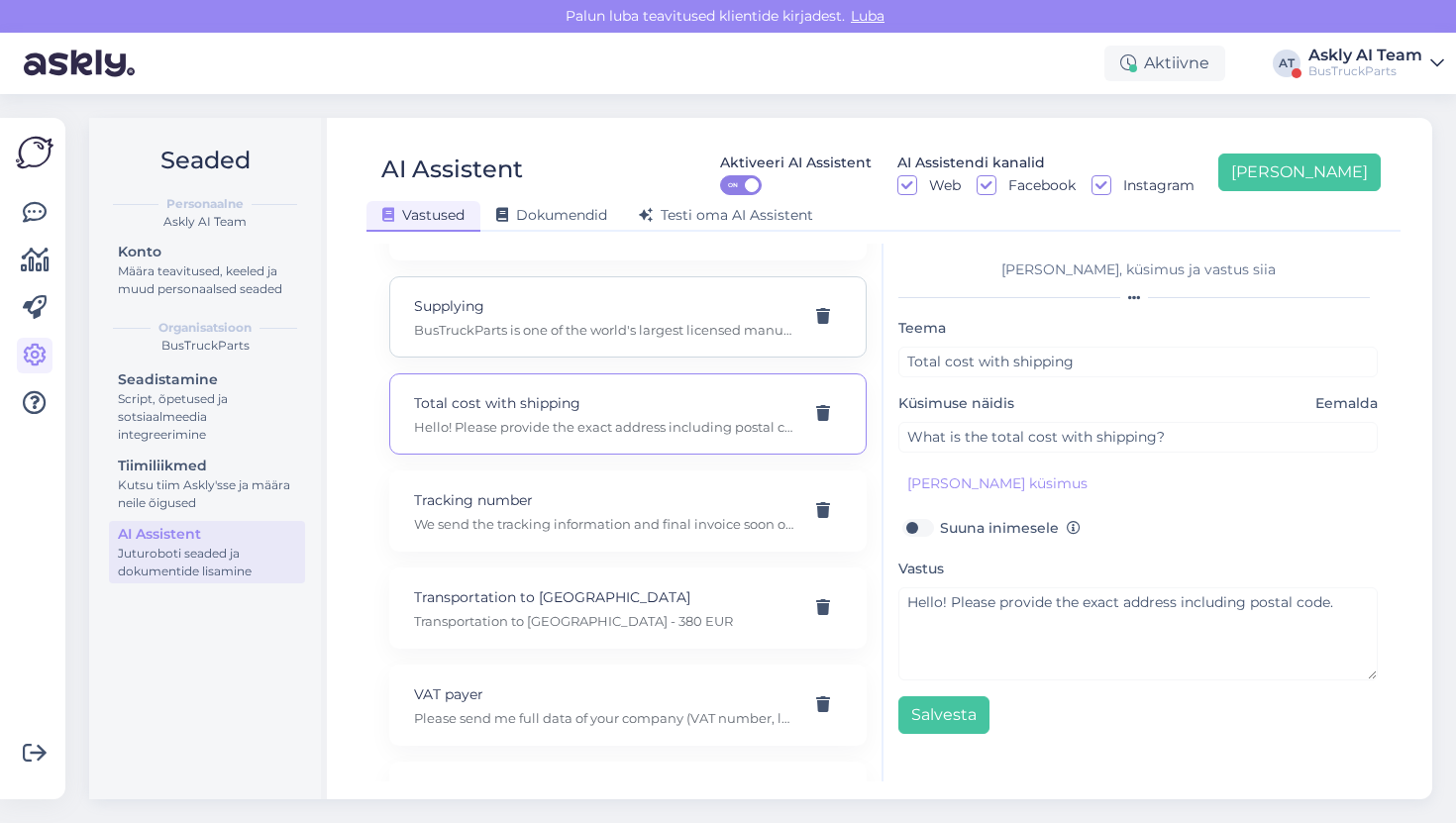 click on "BusTruckParts is one of the world's largest licensed manufacturers of high-quality used parts for trucks and buses. We have been dismantling trucks and selling parts since [DATE], and buses since [DATE]." at bounding box center (604, 330) 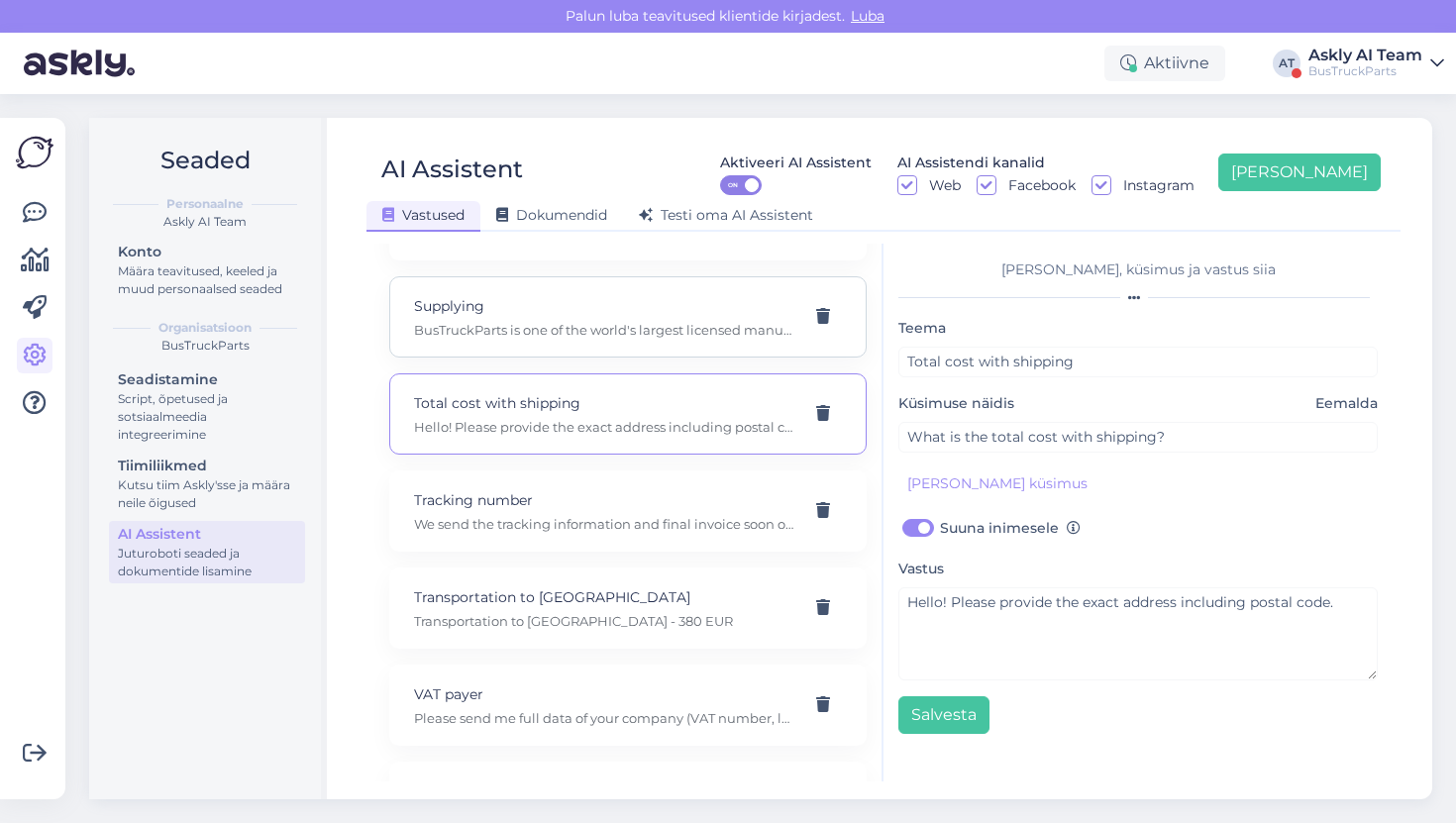 type on "Supplying" 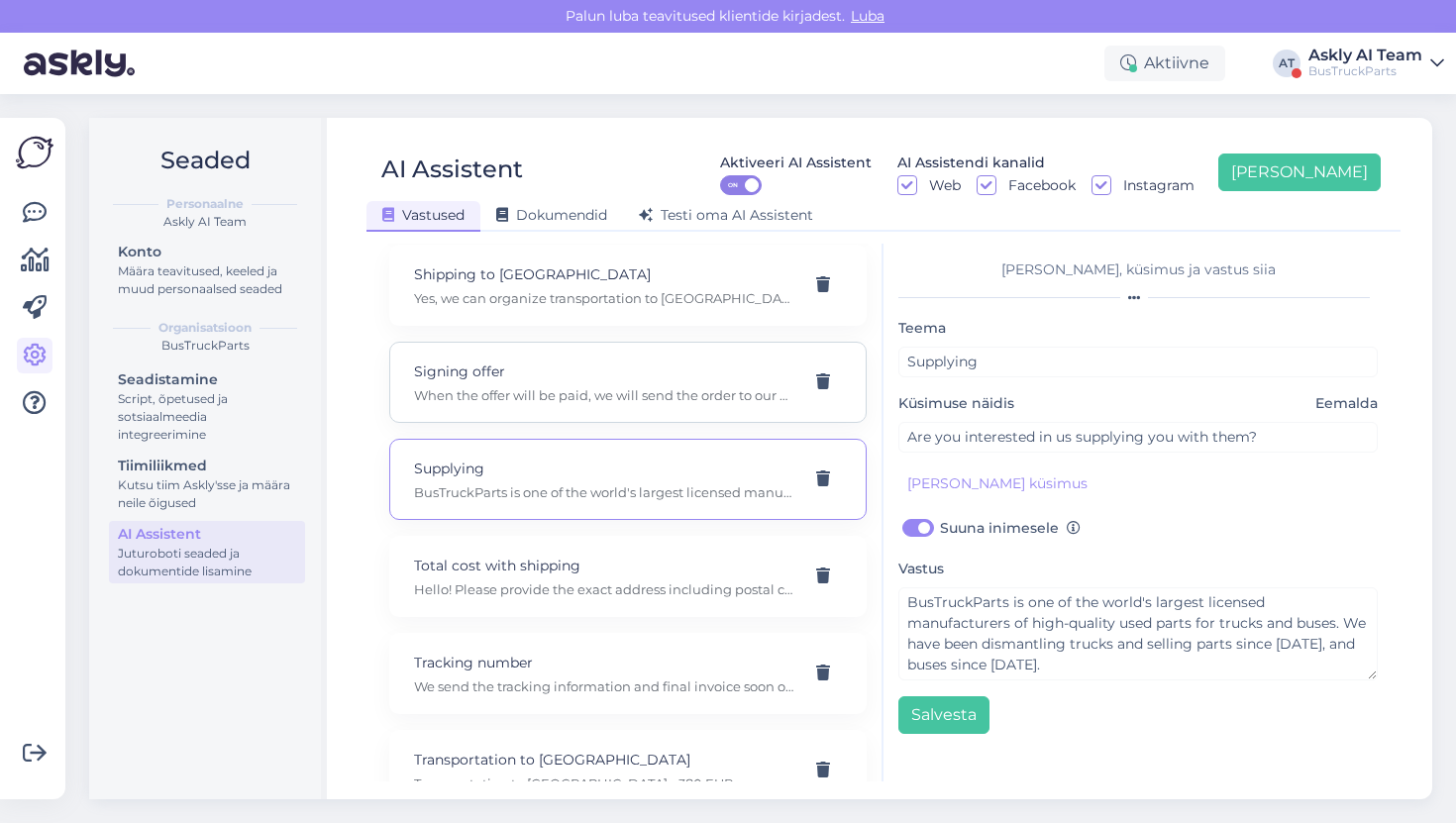 click on "Signing offer" at bounding box center (604, 371) 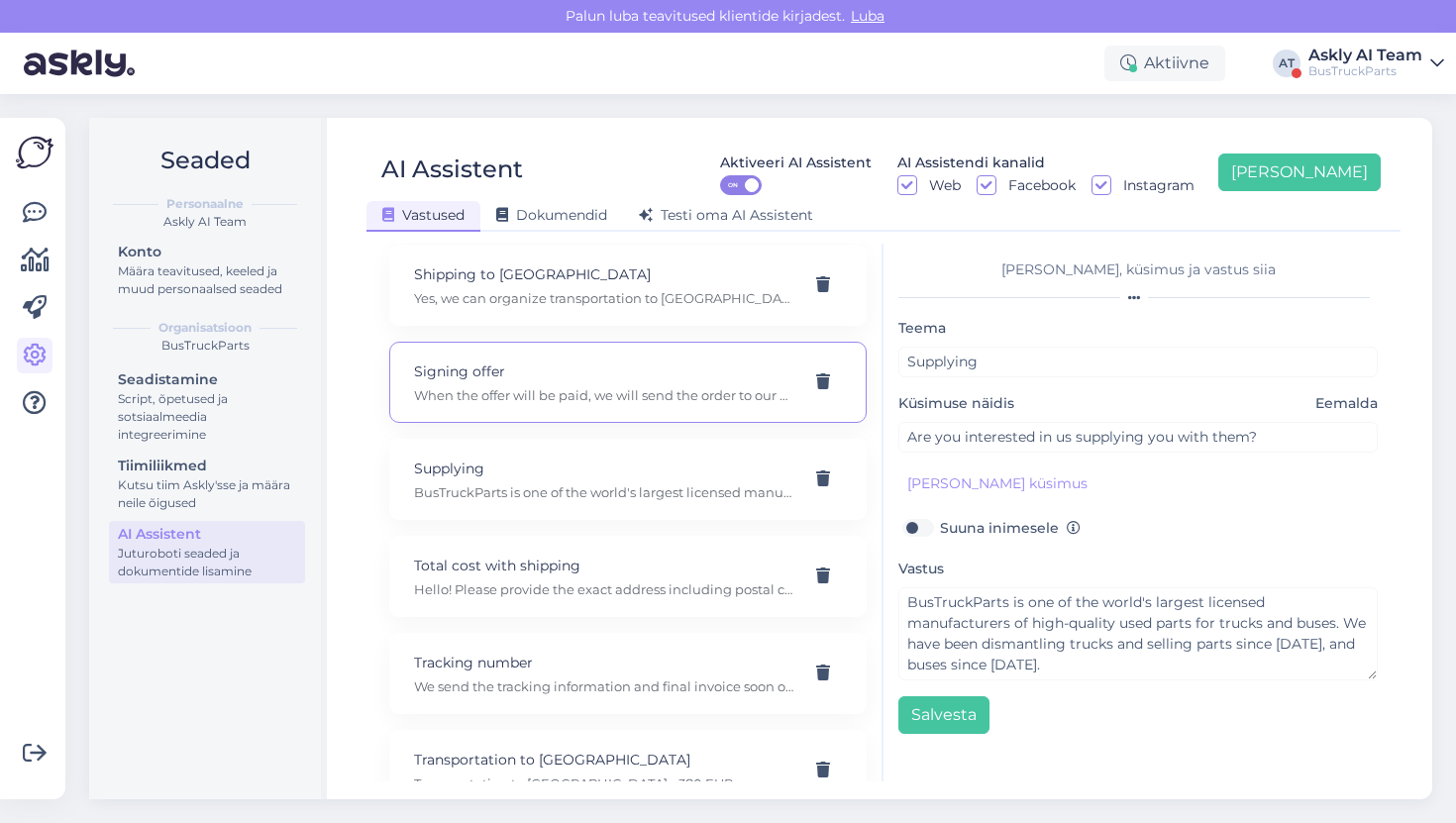 type on "Signing offer" 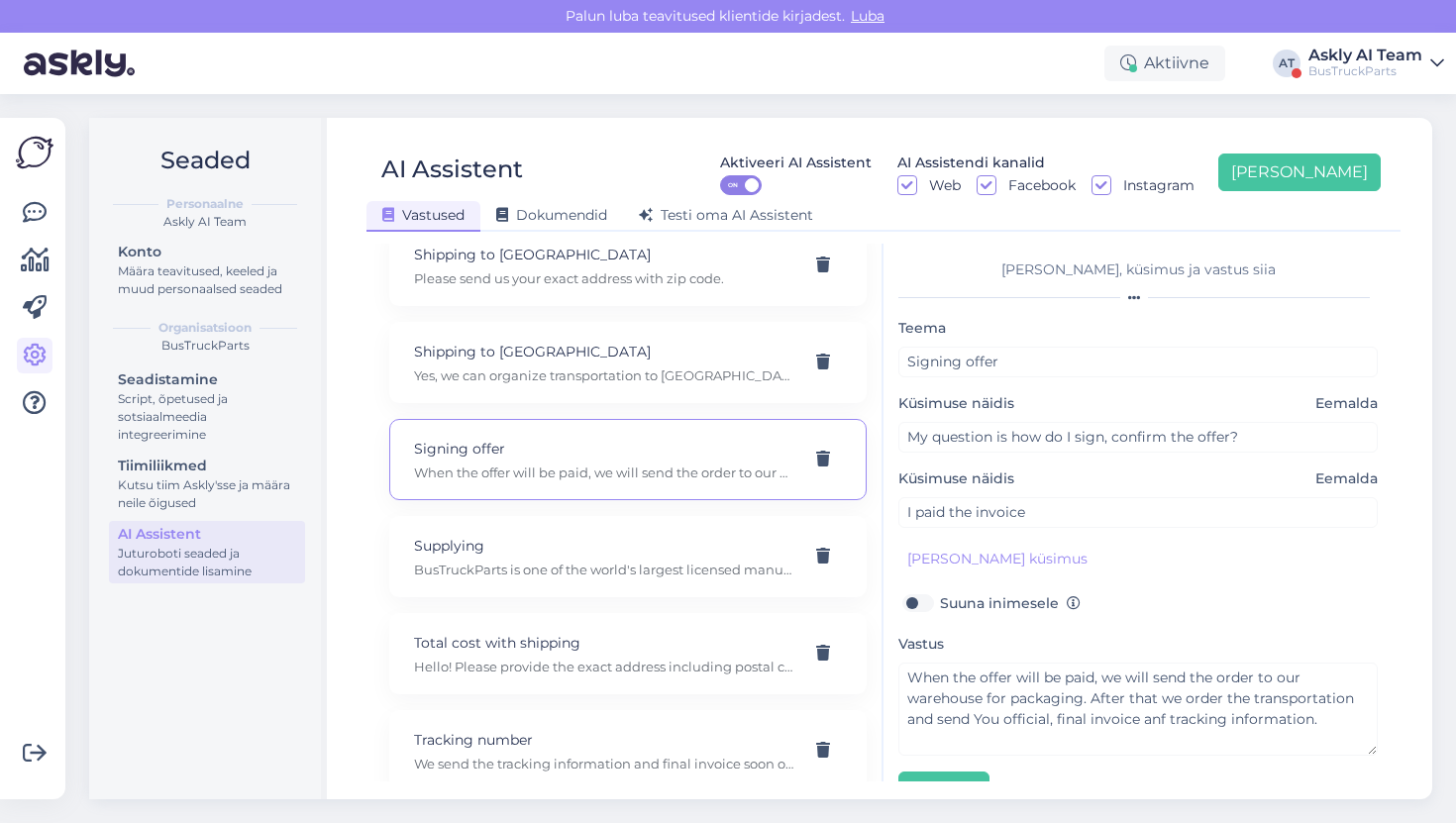 scroll, scrollTop: 4635, scrollLeft: 0, axis: vertical 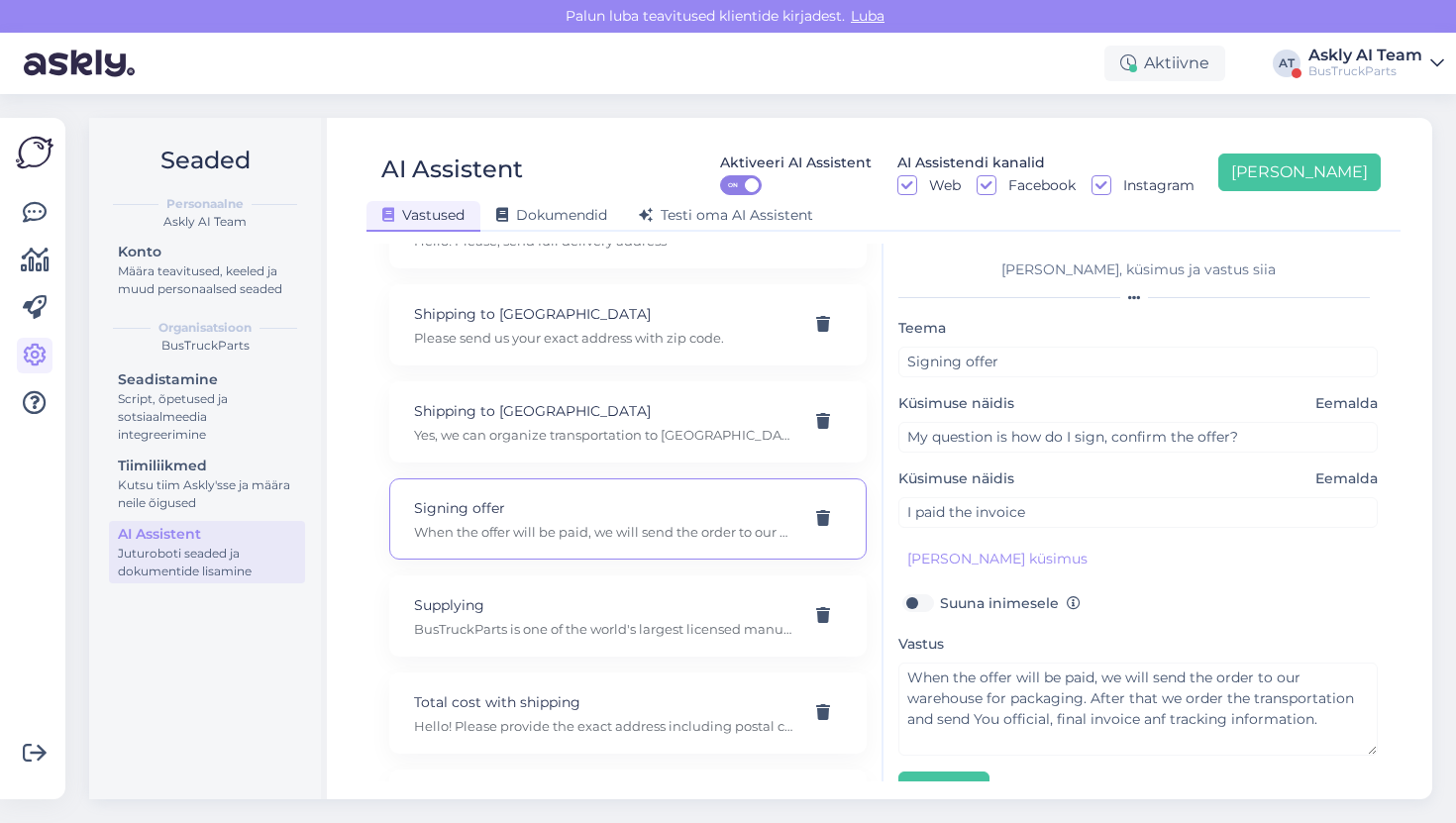 click on "10+ [PERSON_NAME] Hello!
Thank you for your interest. Please note that we only sell used spare parts. If you are looking for a specific part in larger quantities, please keep in mind that such quantities may not always be immediately available when it comes to used parts.
Please provide the exact product code or a description of the part, and we will check our stock and availability. Absorbers Let me check it for your. Do you need left or right one?  AdBlue Heating Coolant Valve AdBlue Heating Coolant Valve 841516350 - You can see and choose by the link:
[URL][DOMAIN_NAME]
Additional fees for payments About additional fees for payments from countries with a higher sanction risk, you can read more at this link:
[URL][DOMAIN_NAME] Alternators  Asking original number of the spare parts  Availability Buy as a private person" at bounding box center [628, -1422] 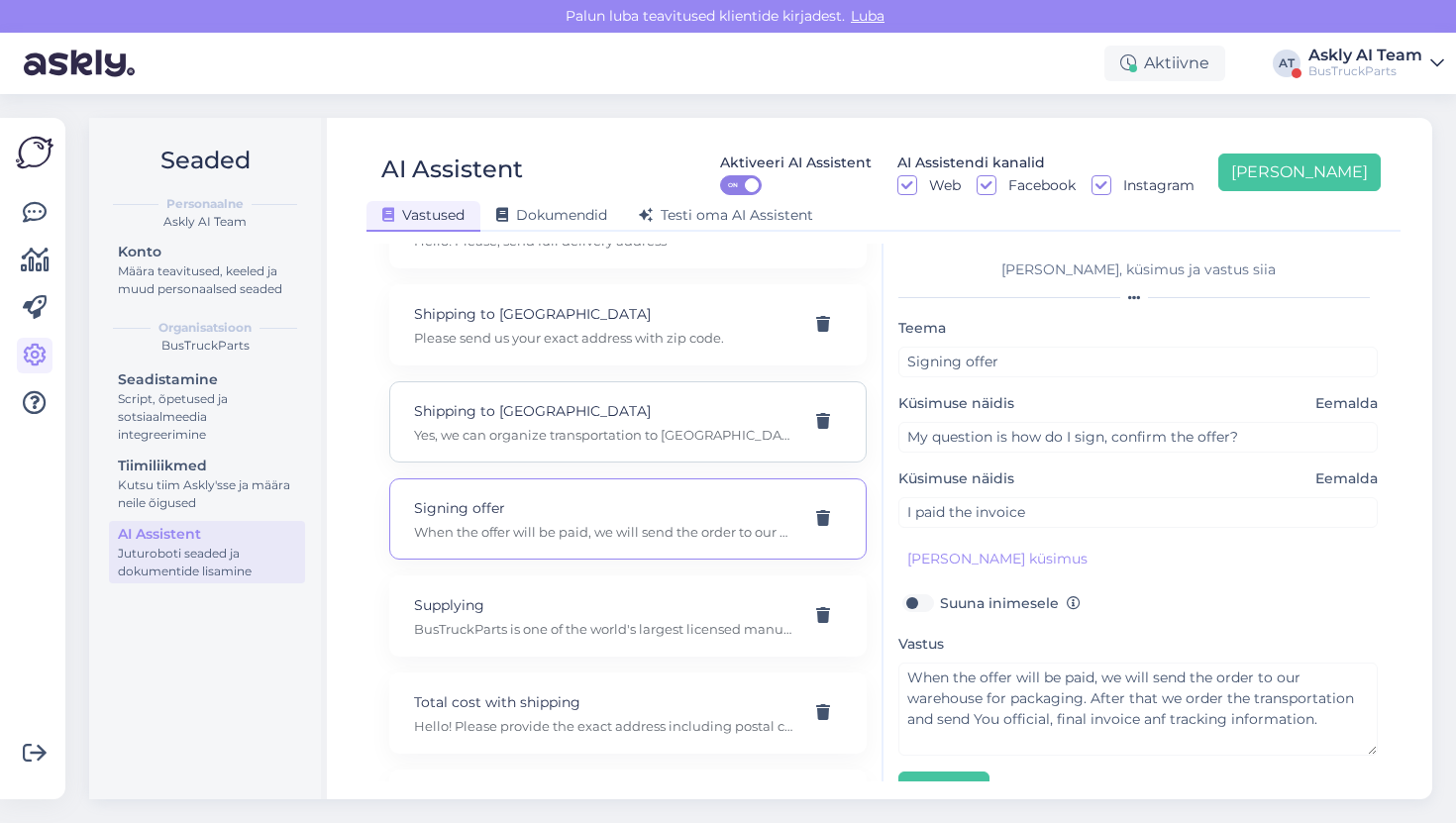 click on "Shipping to [GEOGRAPHIC_DATA]" at bounding box center [604, 411] 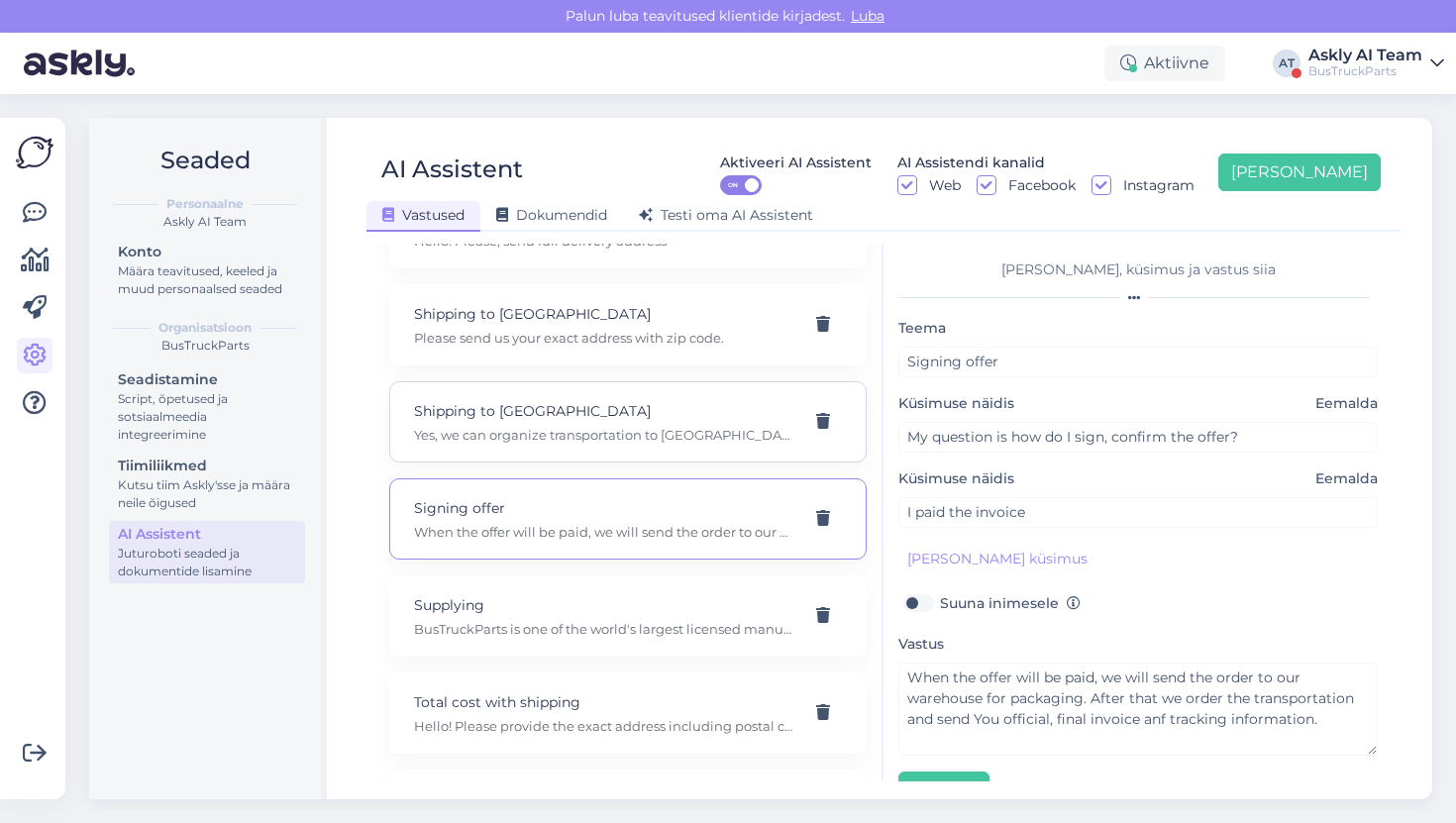 type on "Shipping to [GEOGRAPHIC_DATA]" 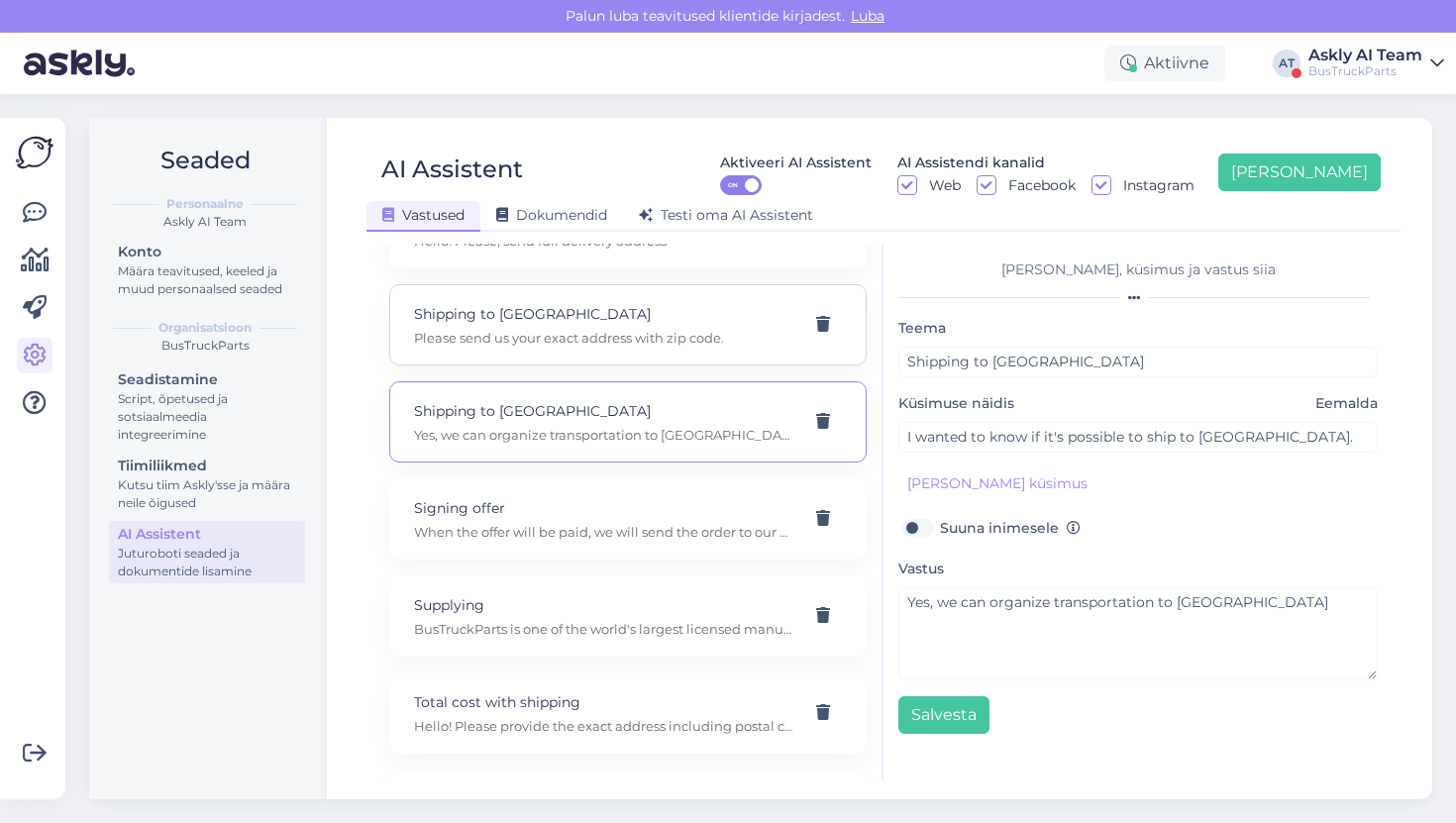 click on "Please send us your exact address with zip code." at bounding box center [604, 338] 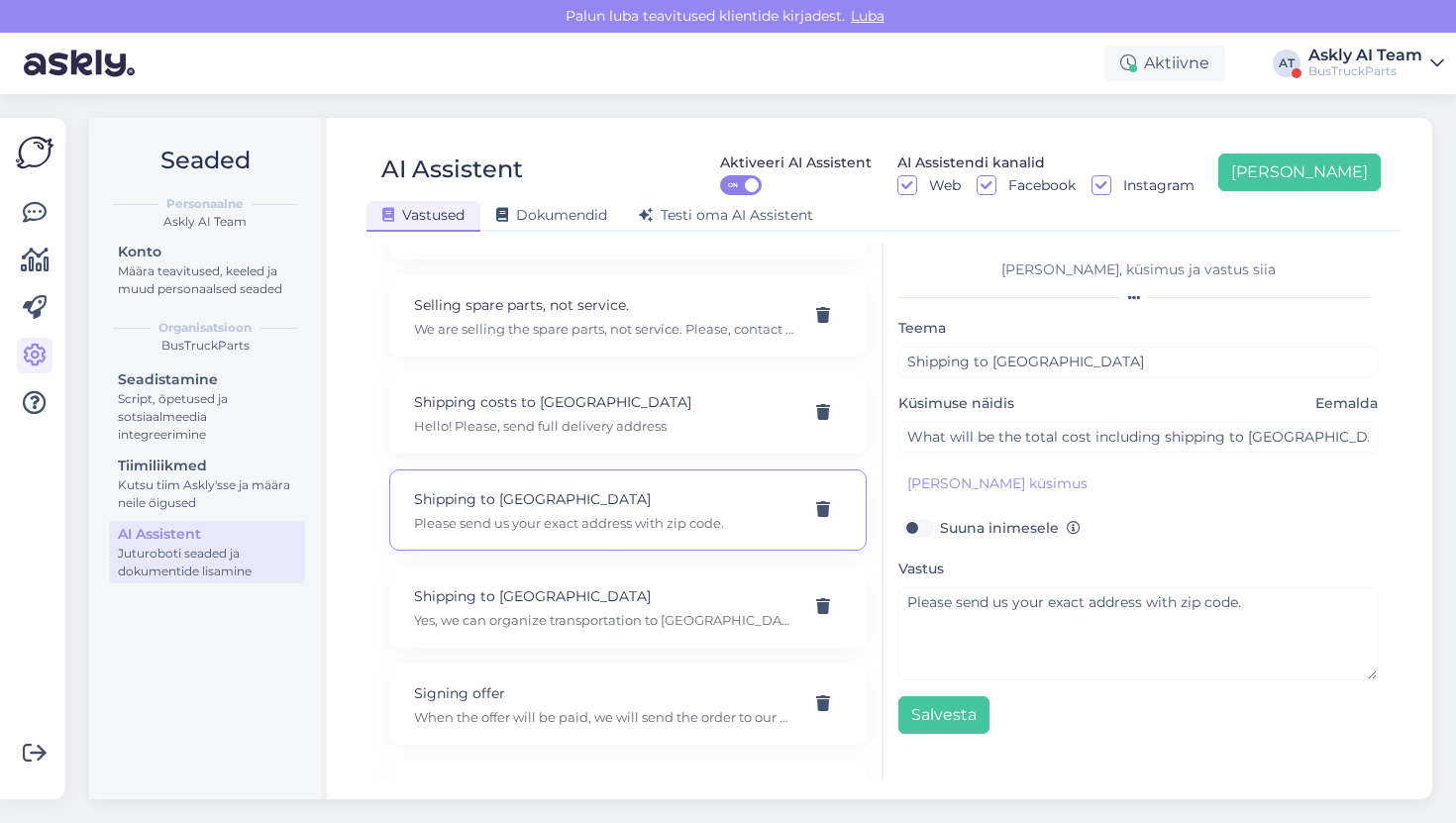 scroll, scrollTop: 4440, scrollLeft: 0, axis: vertical 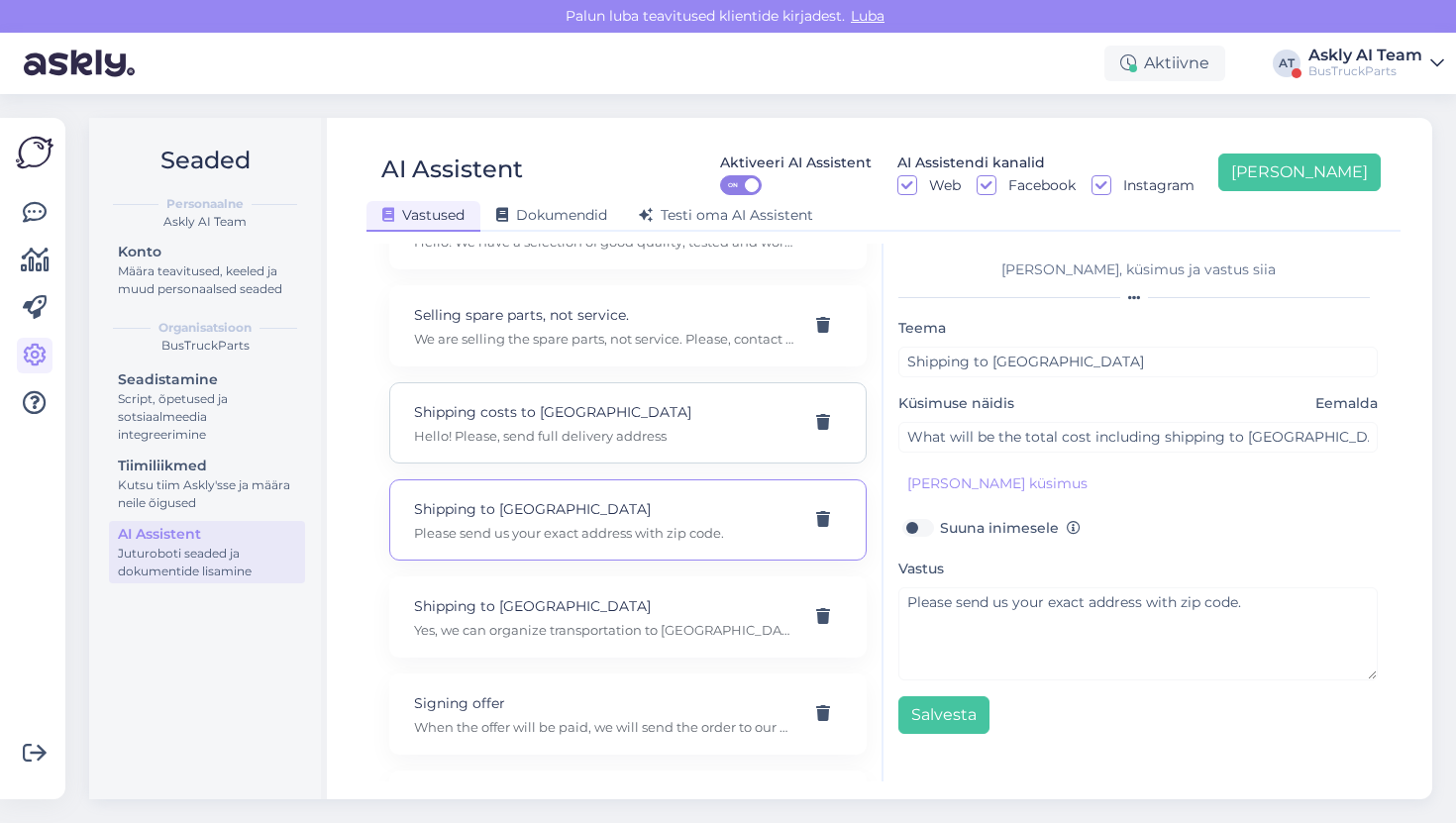 click on "Shipping costs to [GEOGRAPHIC_DATA] Hello! Please, send full delivery address" at bounding box center (604, 423) 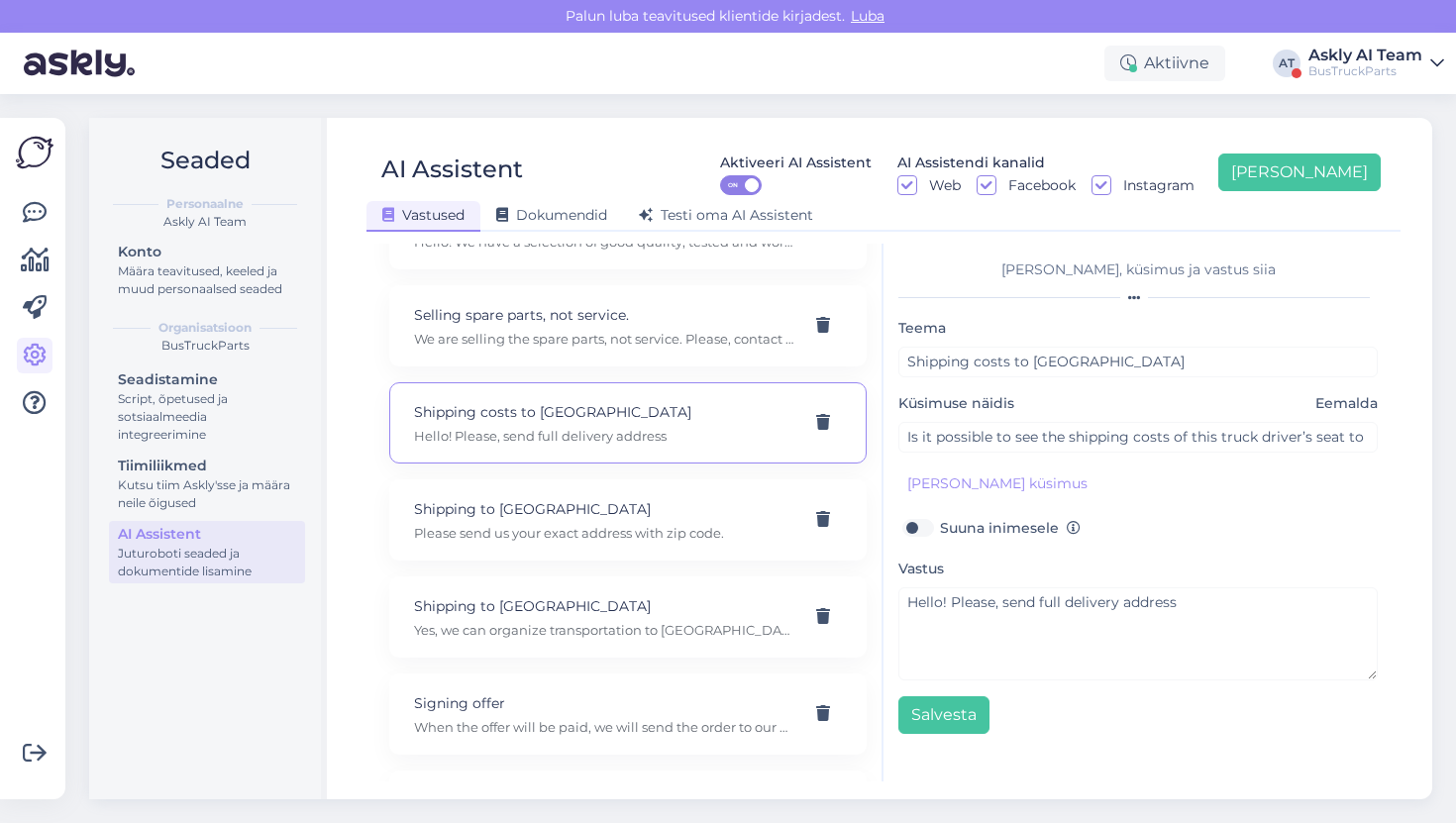click on "10+ [PERSON_NAME] Hello!
Thank you for your interest. Please note that we only sell used spare parts. If you are looking for a specific part in larger quantities, please keep in mind that such quantities may not always be immediately available when it comes to used parts.
Please provide the exact product code or a description of the part, and we will check our stock and availability. Absorbers Let me check it for your. Do you need left or right one?  AdBlue Heating Coolant Valve AdBlue Heating Coolant Valve 841516350 - You can see and choose by the link:
[URL][DOMAIN_NAME]
Additional fees for payments About additional fees for payments from countries with a higher sanction risk, you can read more at this link:
[URL][DOMAIN_NAME] Alternators  Asking original number of the spare parts  Availability Buy as a private person" at bounding box center [628, -1227] 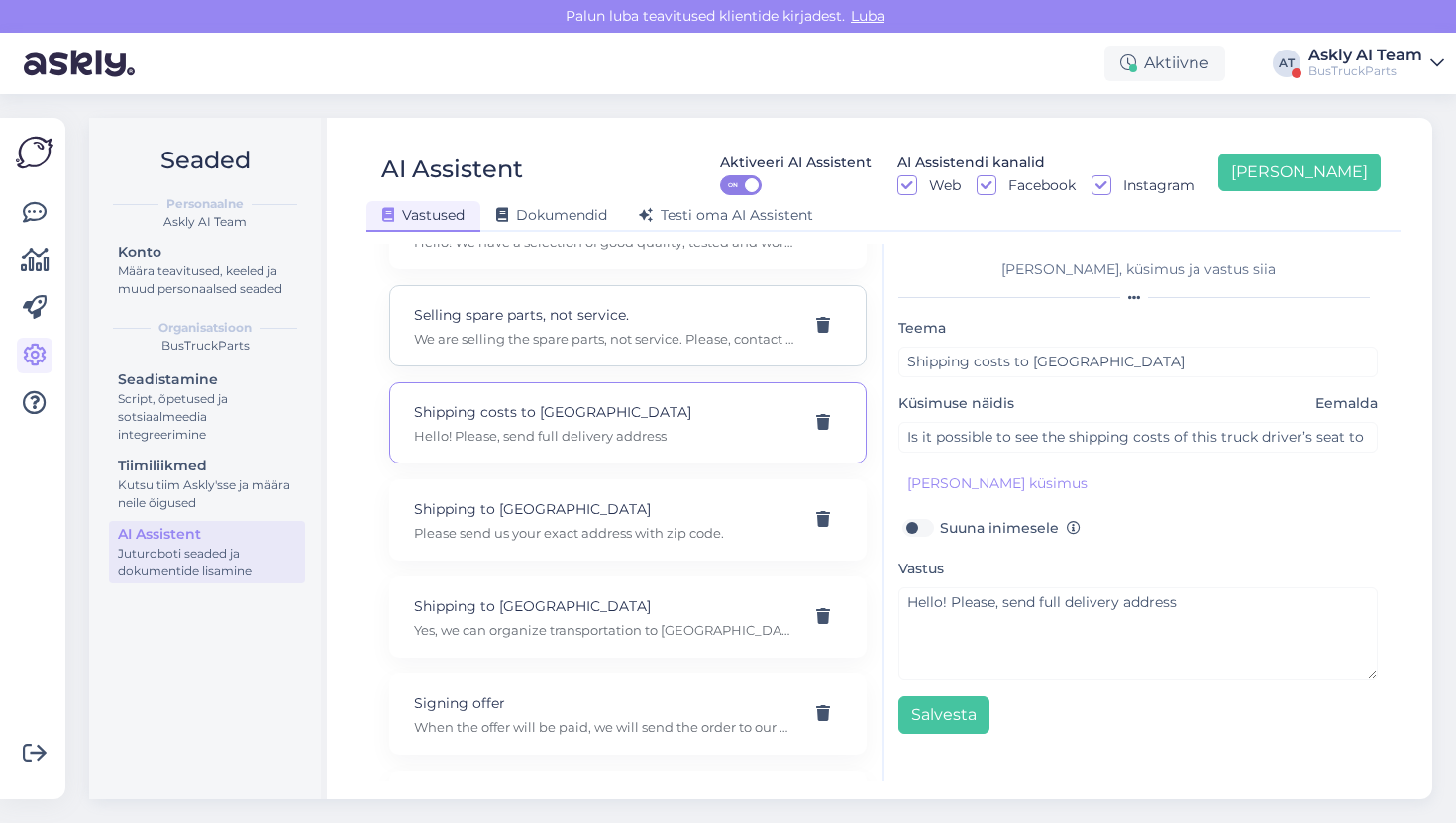 click on "We are selling the spare parts, not service. Please, contact near MAN service and consult there!" at bounding box center [604, 339] 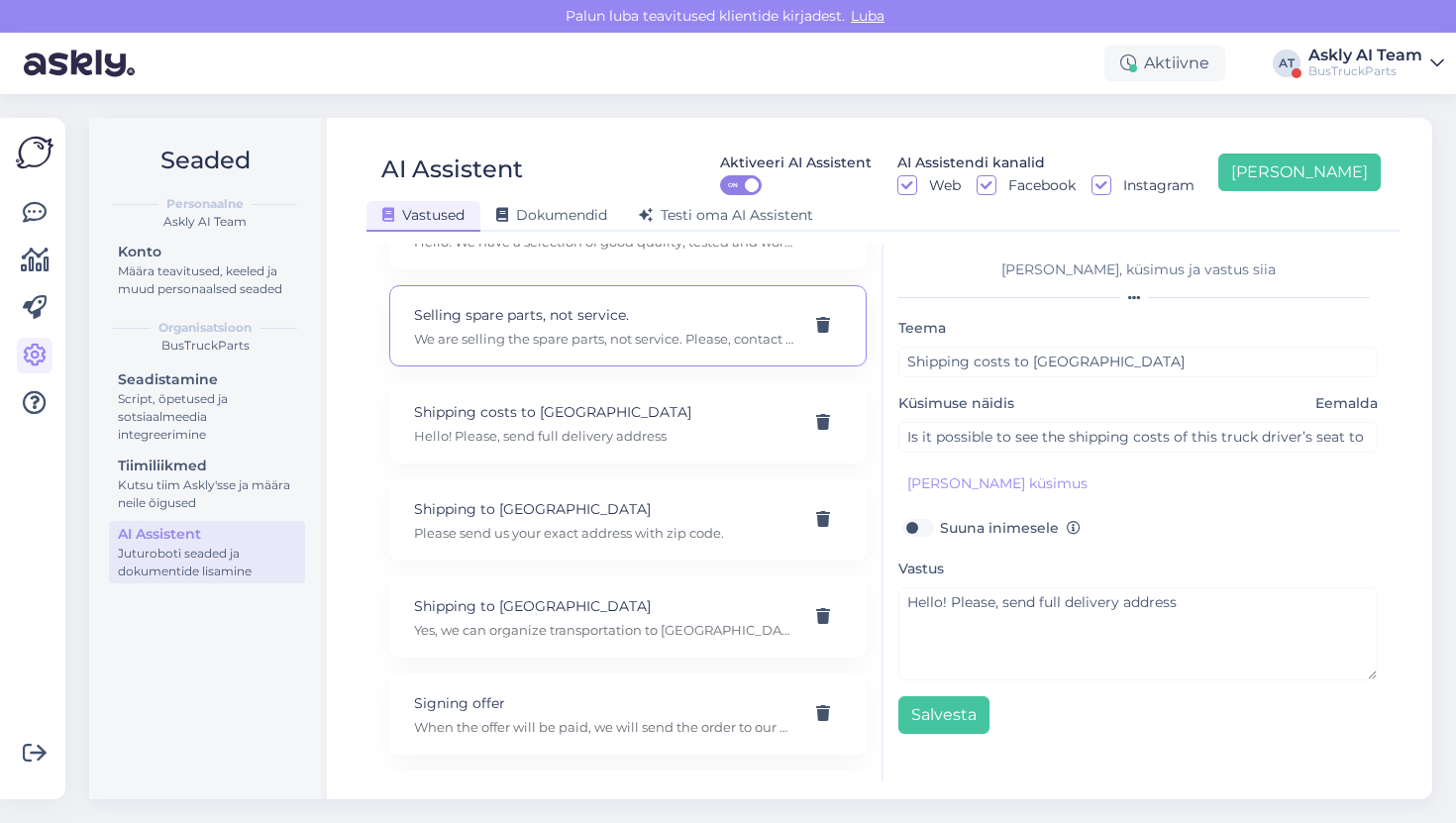 type on "Selling spare parts, not service." 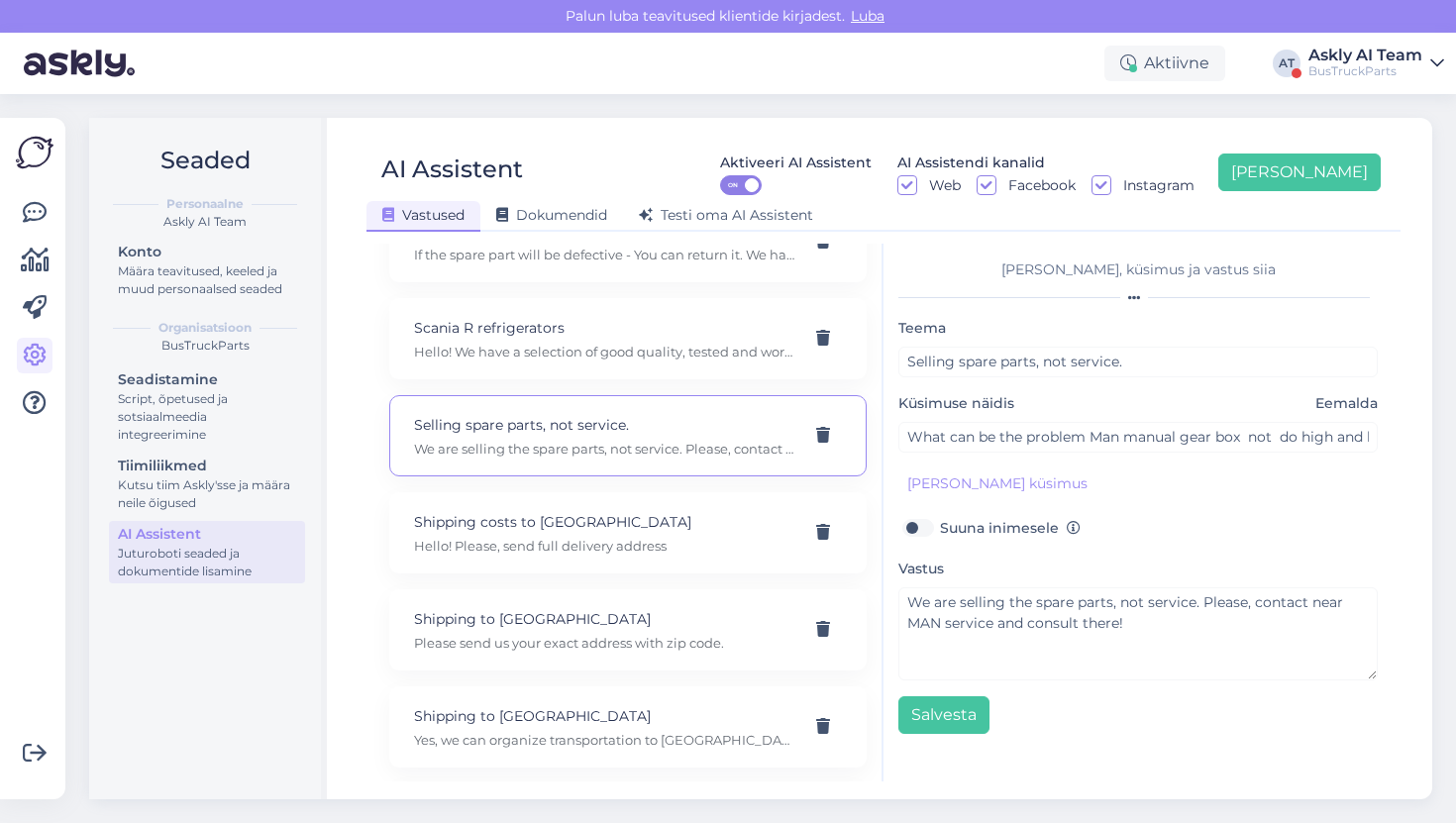scroll, scrollTop: 4202, scrollLeft: 0, axis: vertical 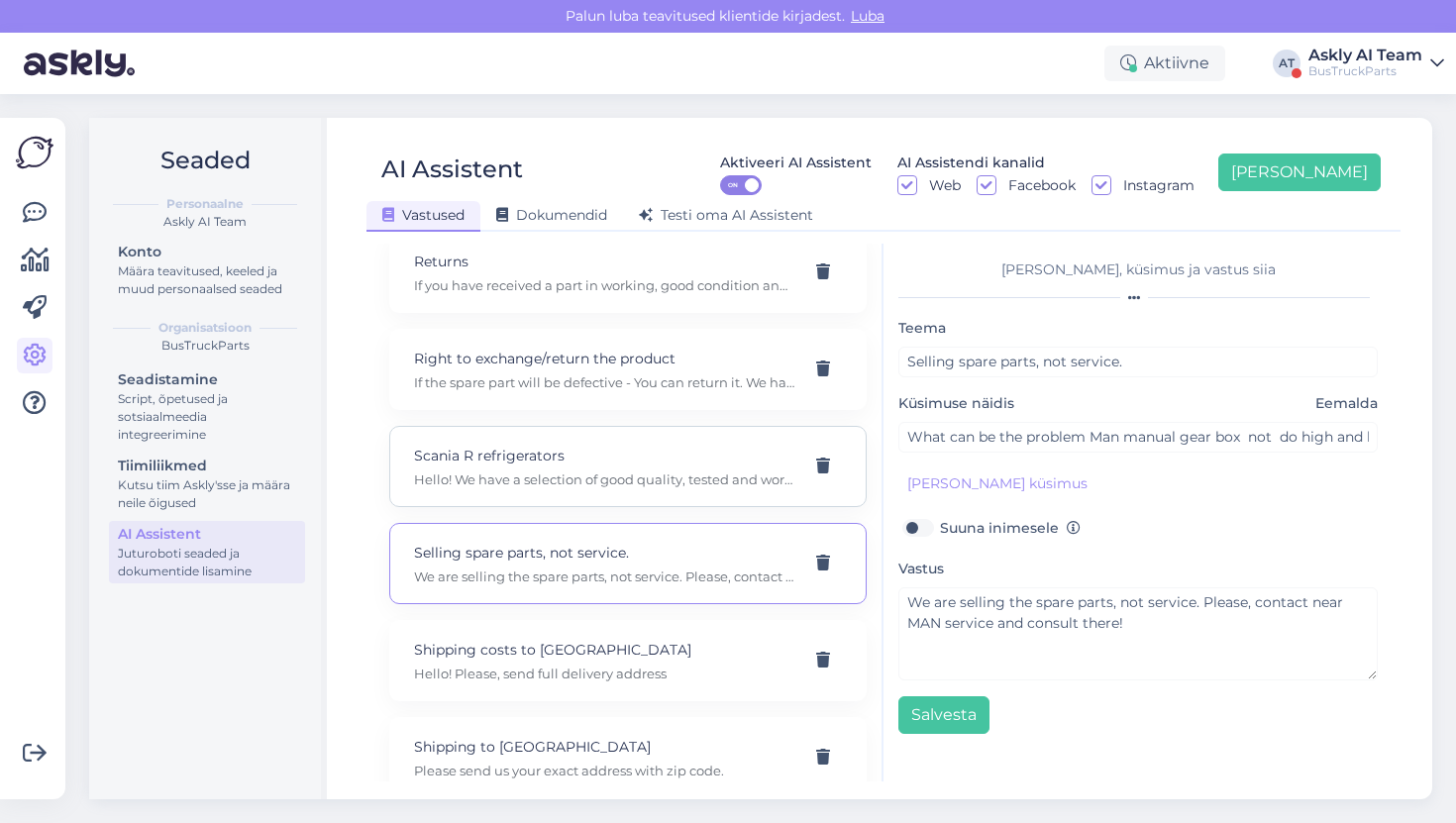 click on "Scania R refrigerators Hello! We have a selection of good quality, tested and working refrigerators.
Would this one be suitable for you? : [URL][DOMAIN_NAME]
Please send us your delivery address and company details (including VAT number), and we will make you an offer including shipping." at bounding box center (604, 466) 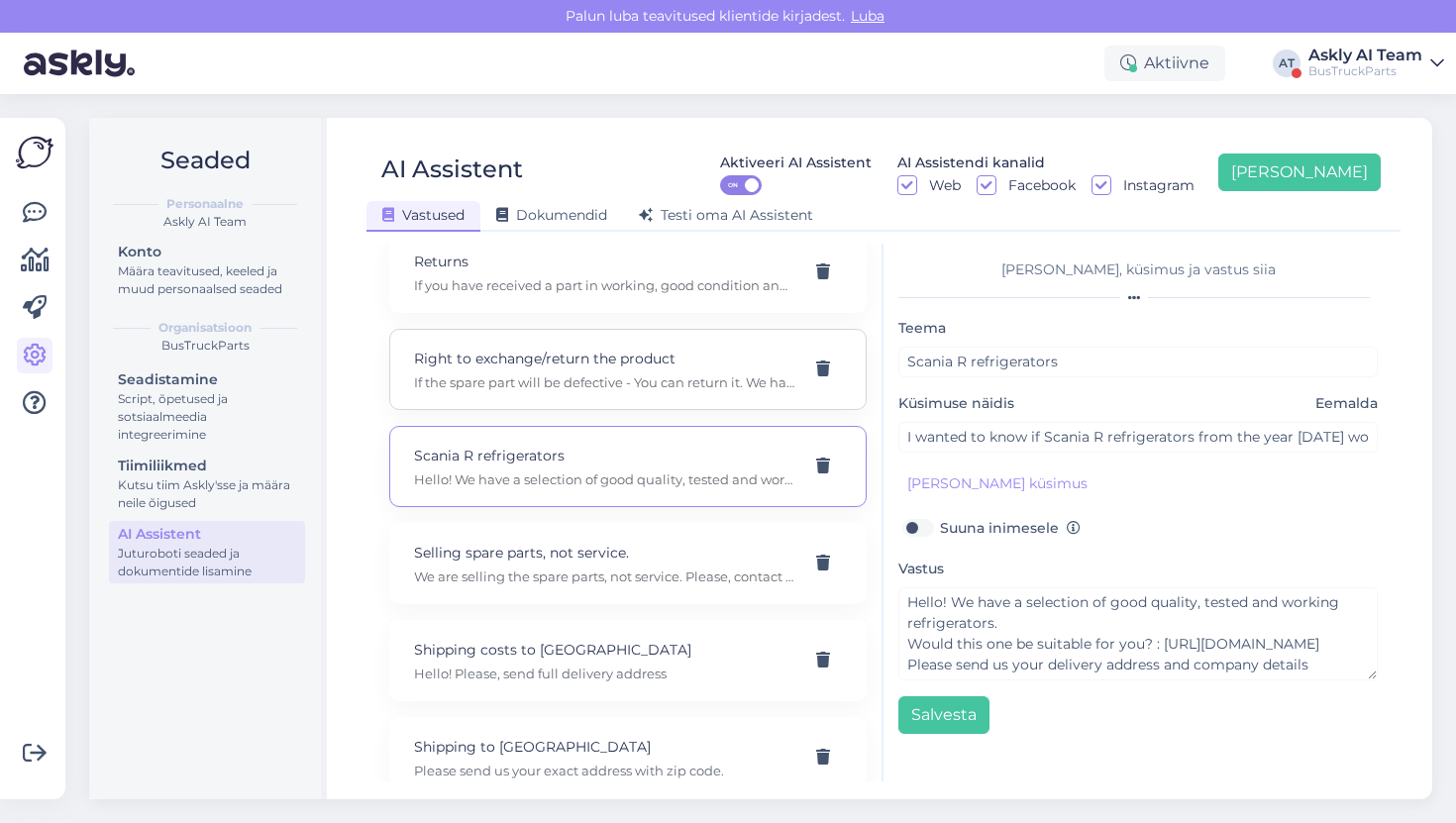 click on "If the spare part will be defective - You can return it. We have 6 mounths guarantee." at bounding box center [604, 382] 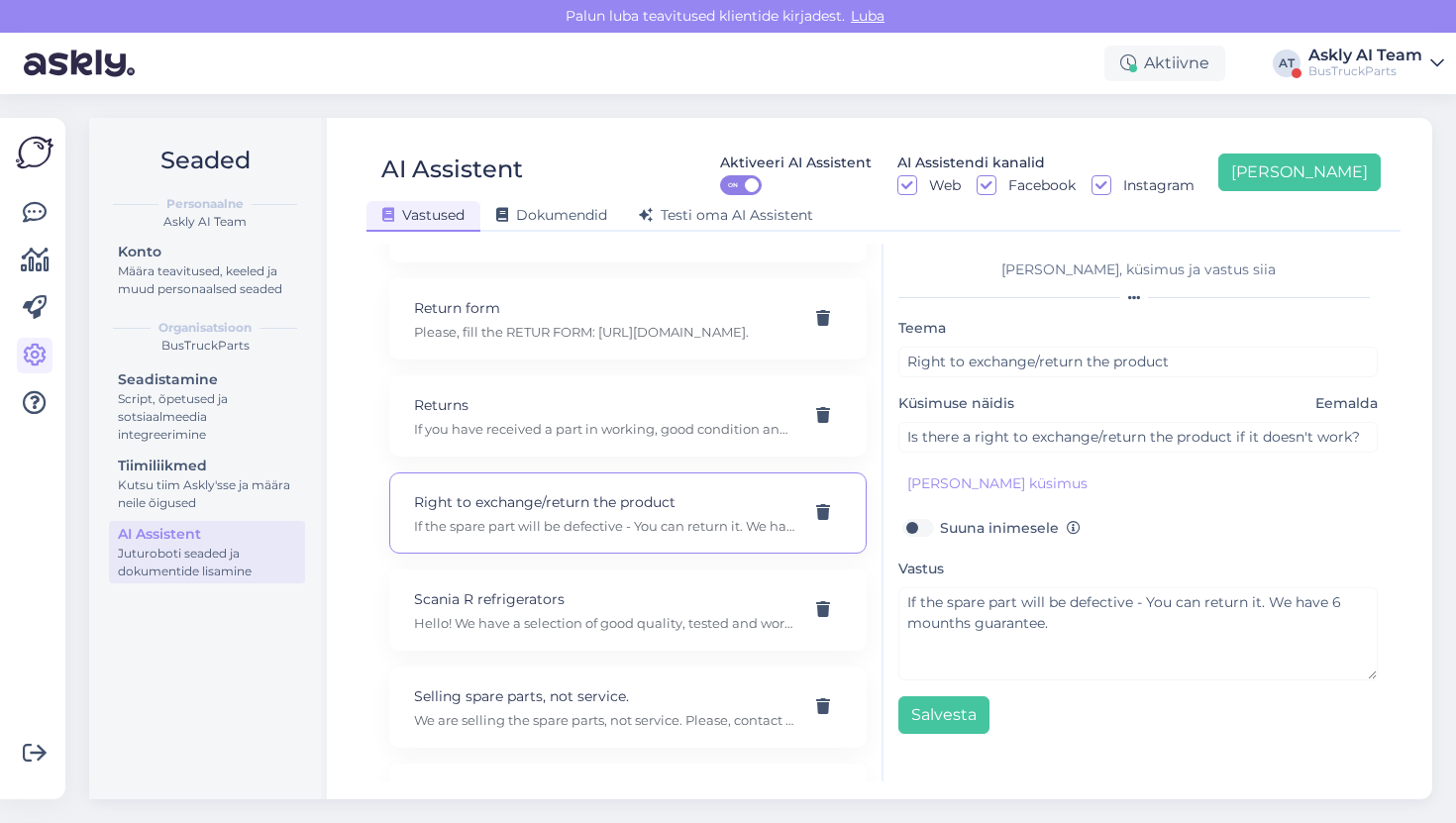 scroll, scrollTop: 3989, scrollLeft: 0, axis: vertical 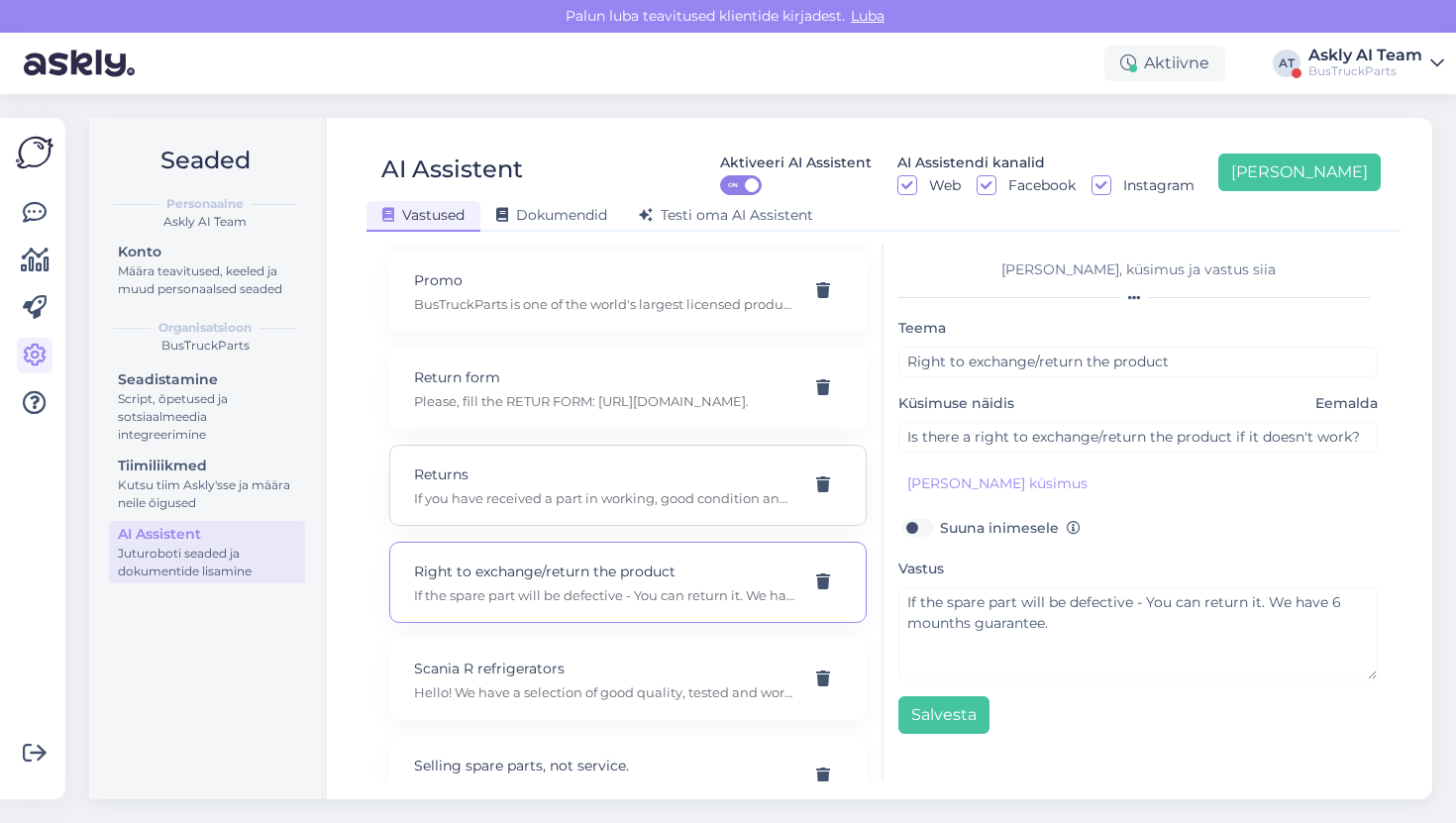 click on "If you have received a part in working, good condition and then wish to return the part due to a mismatch, we will not accept returns. Please make sure the part is 100% suitable for your vehicle." at bounding box center [604, 498] 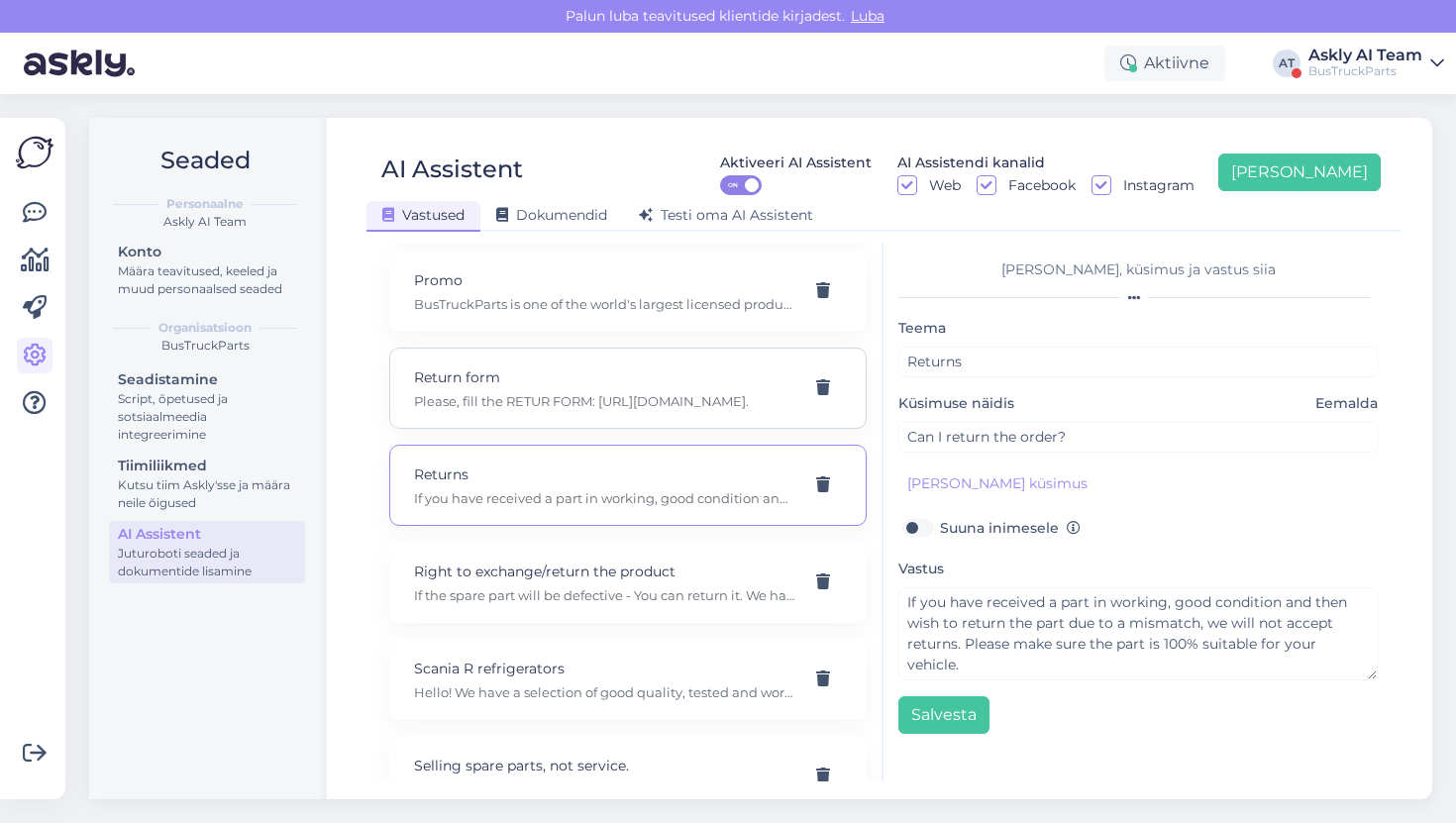 click on "Return form Please, fill the RETUR FORM: [URL][DOMAIN_NAME]." at bounding box center (628, 388) 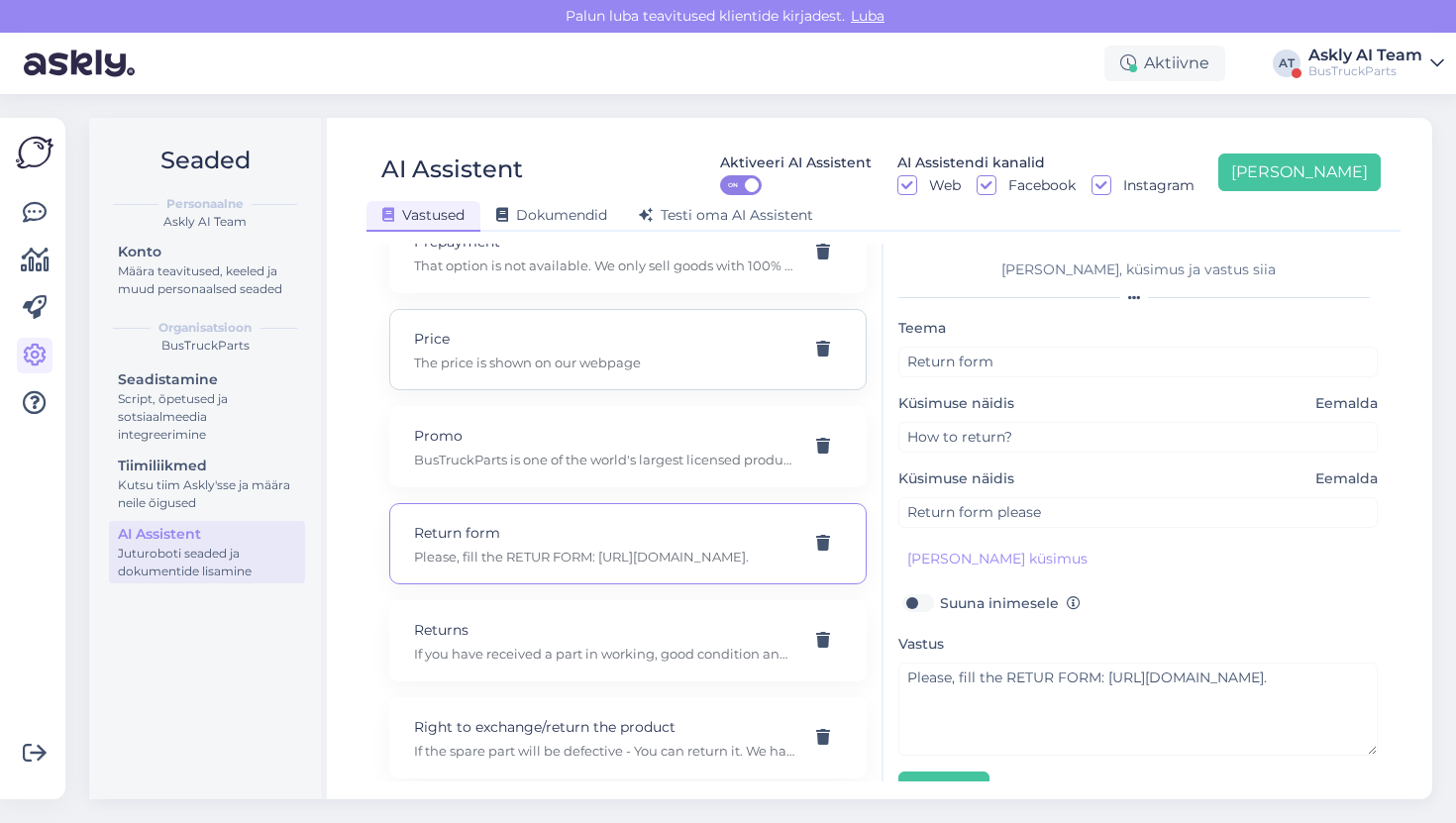 scroll, scrollTop: 3817, scrollLeft: 0, axis: vertical 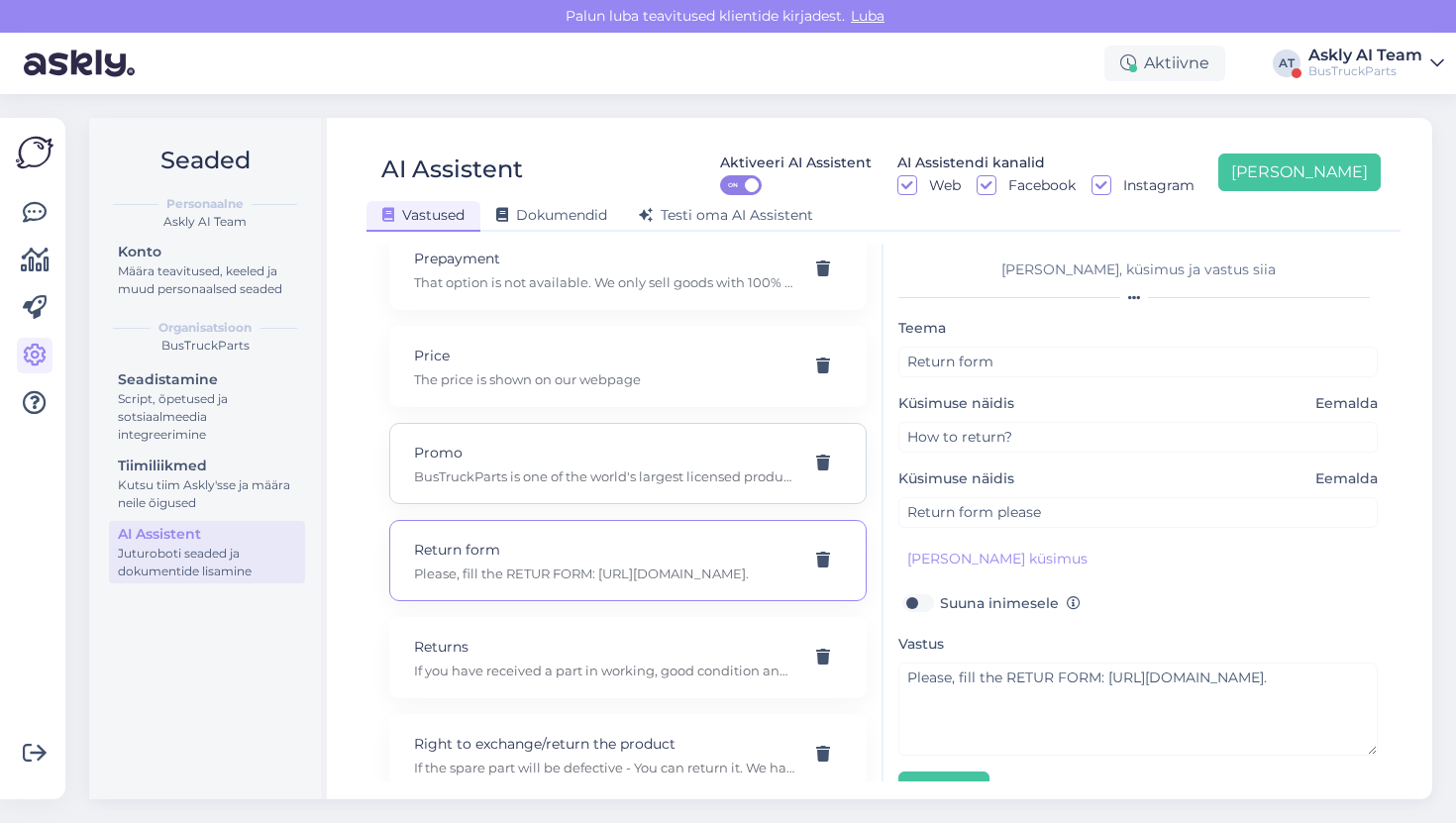 click on "Promo" at bounding box center (604, 453) 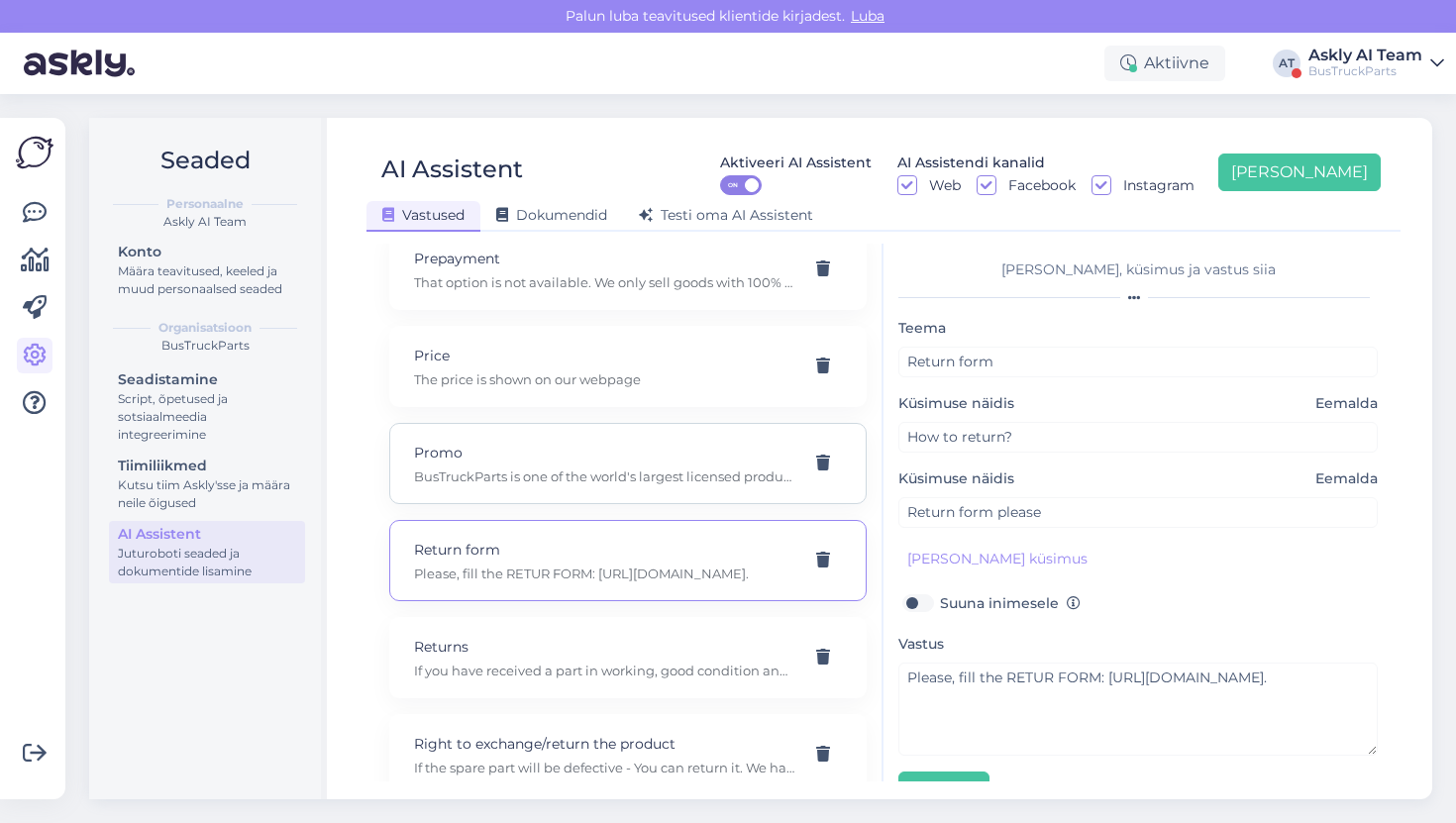 type on "Promo" 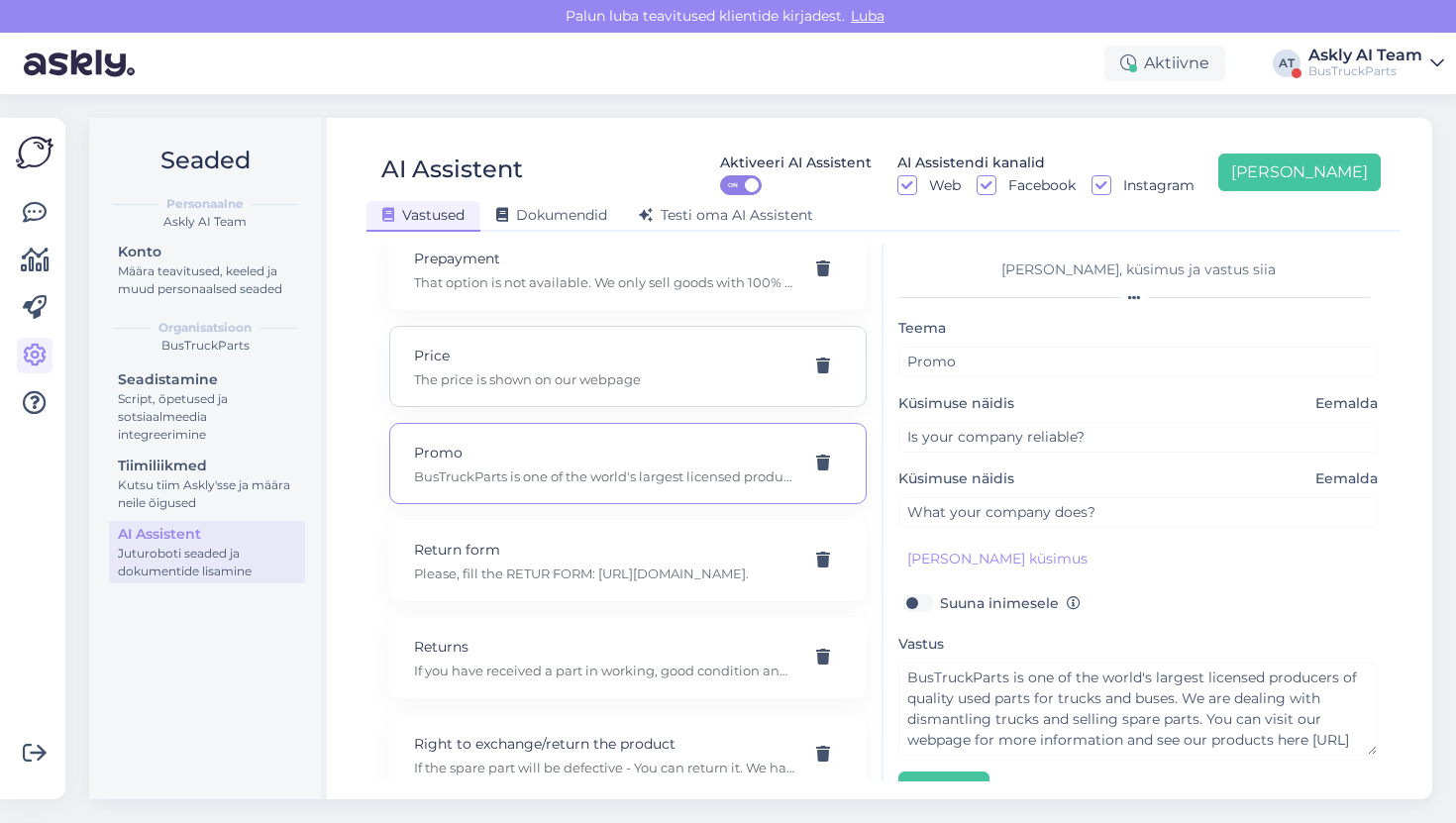 click on "Price The price is shown on our webpage" at bounding box center (628, 366) 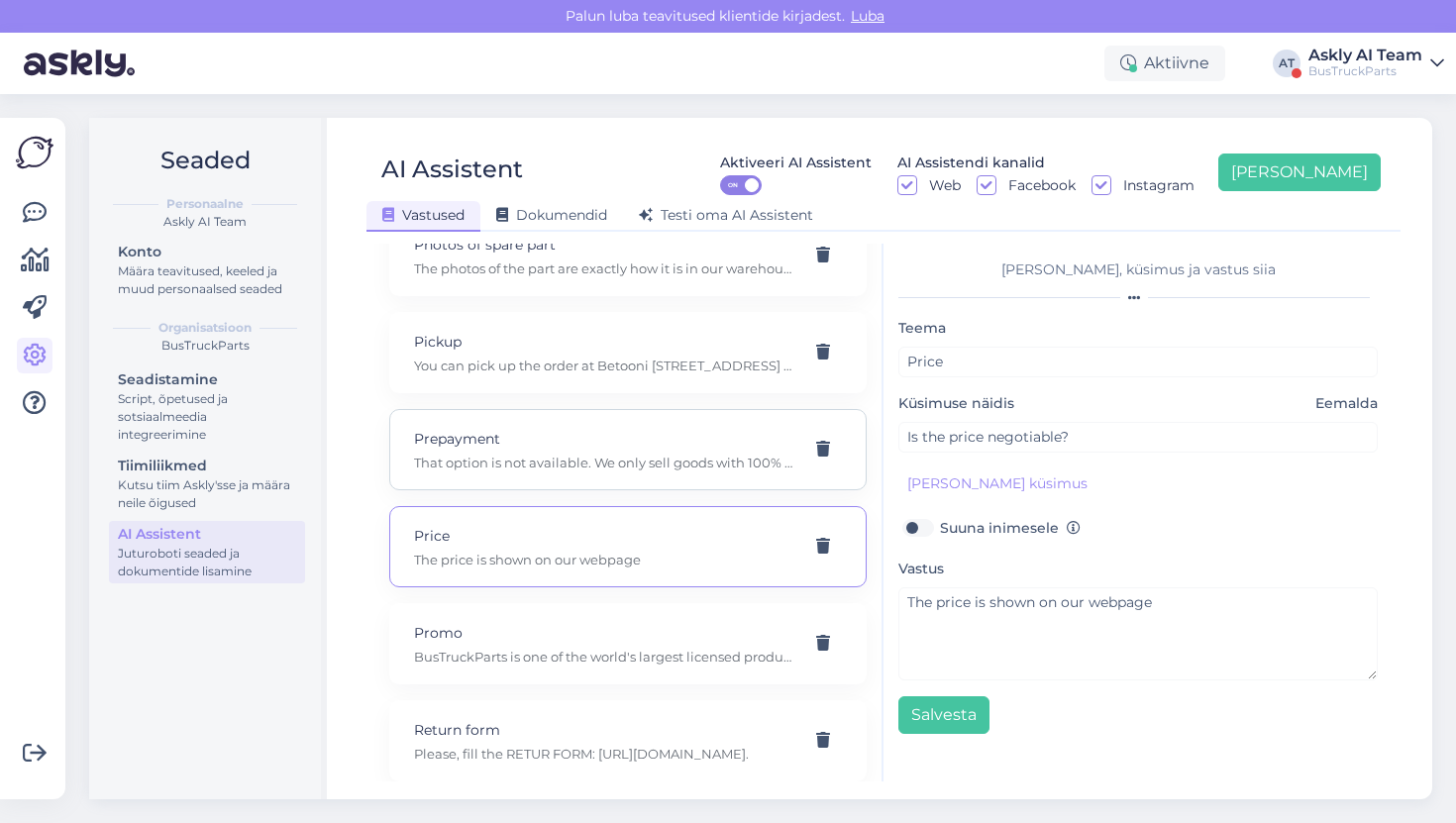 scroll, scrollTop: 3624, scrollLeft: 0, axis: vertical 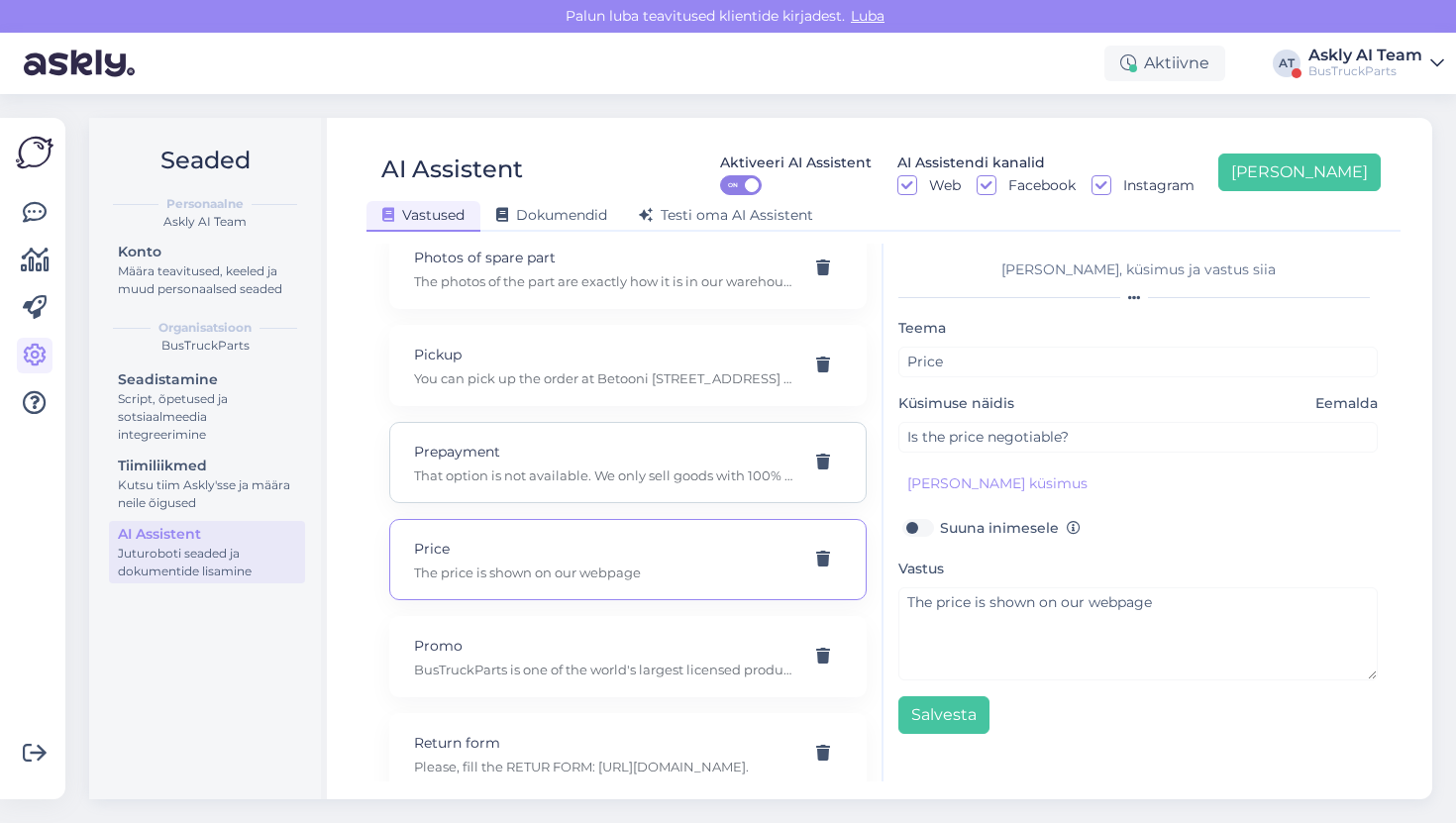 click on "That option is not available. We only sell goods with 100% prepayment." at bounding box center (604, 475) 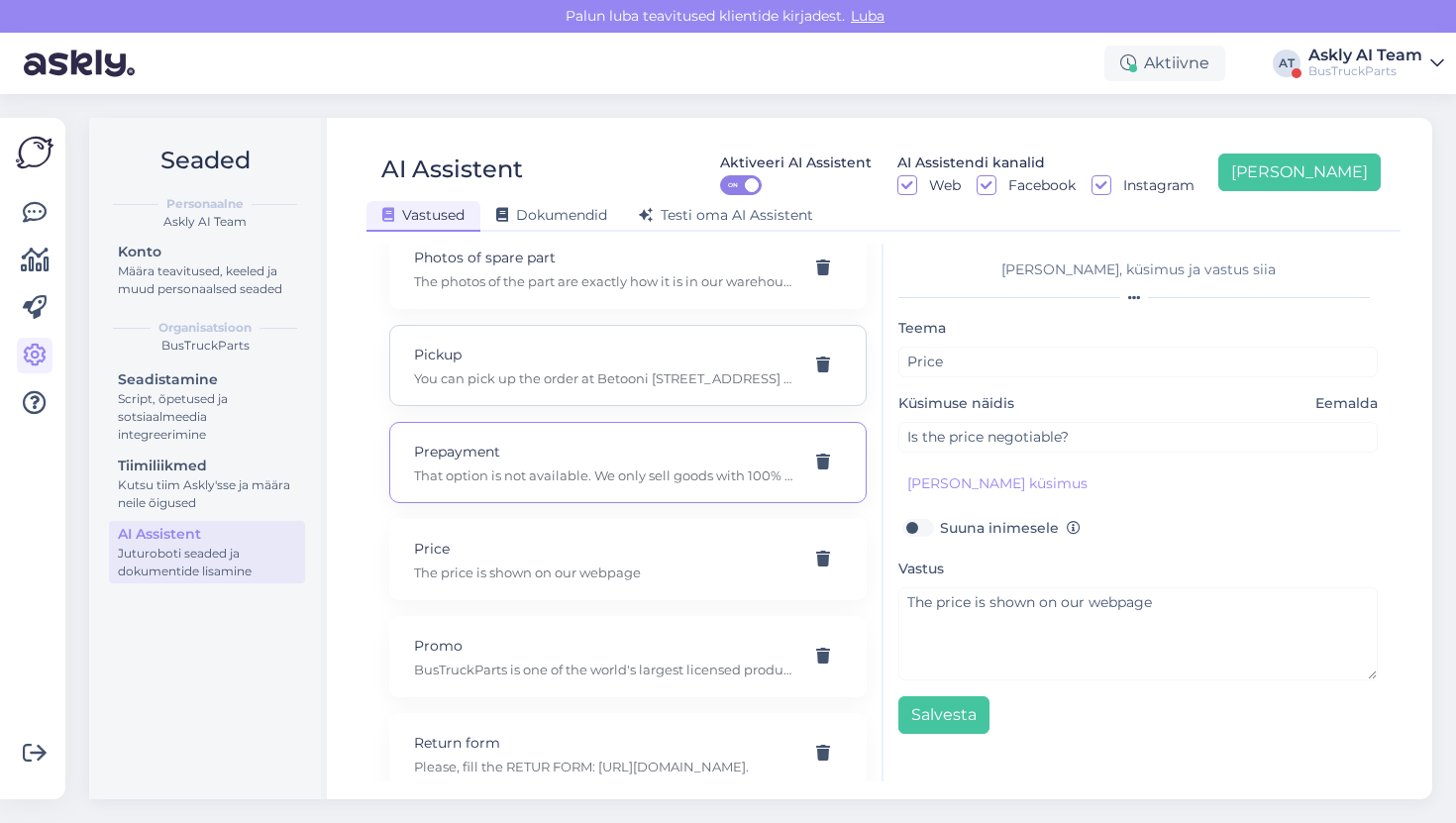 type on "Prepayment" 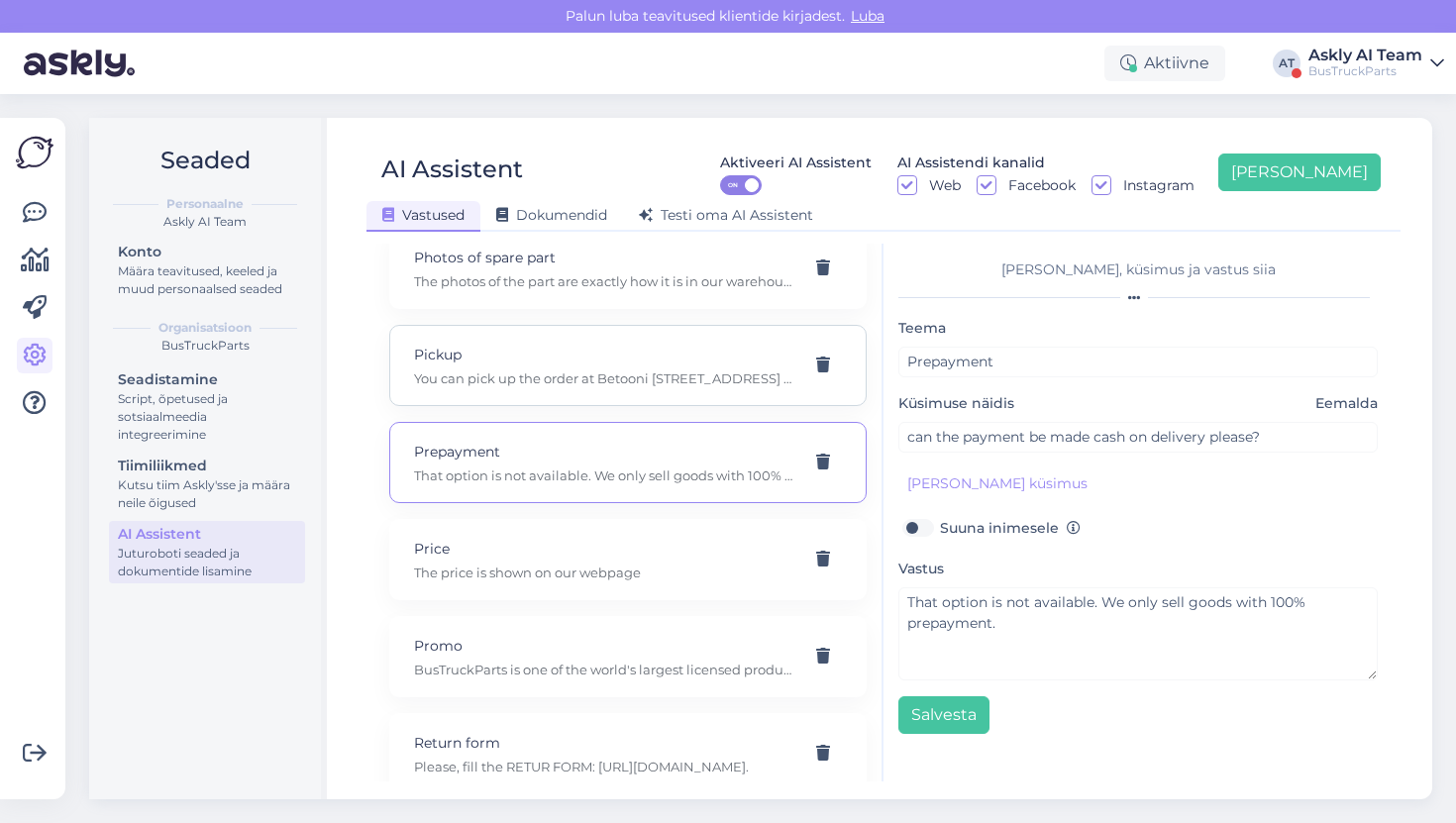click on "Pickup" at bounding box center [604, 355] 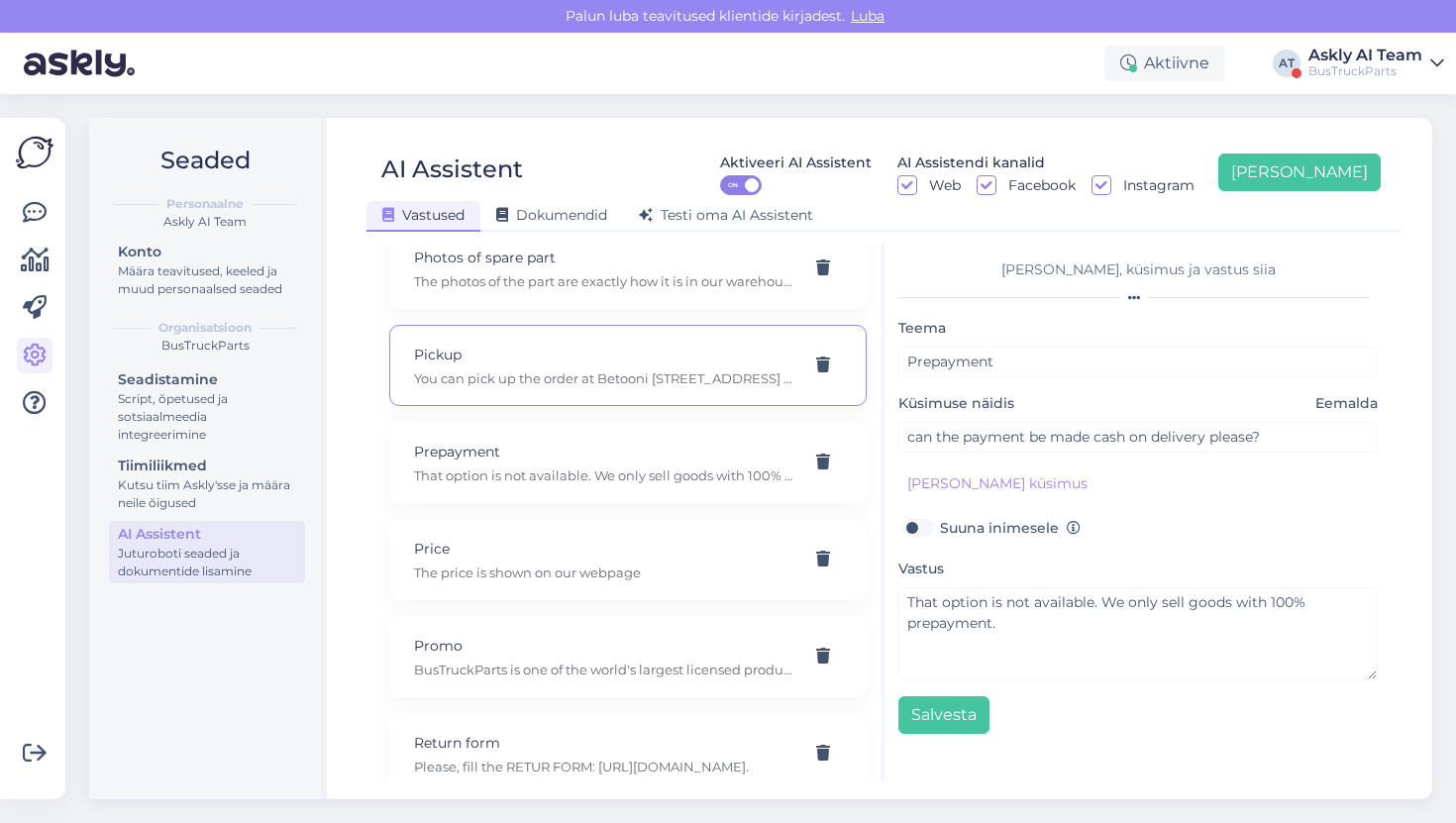 type on "Pickup" 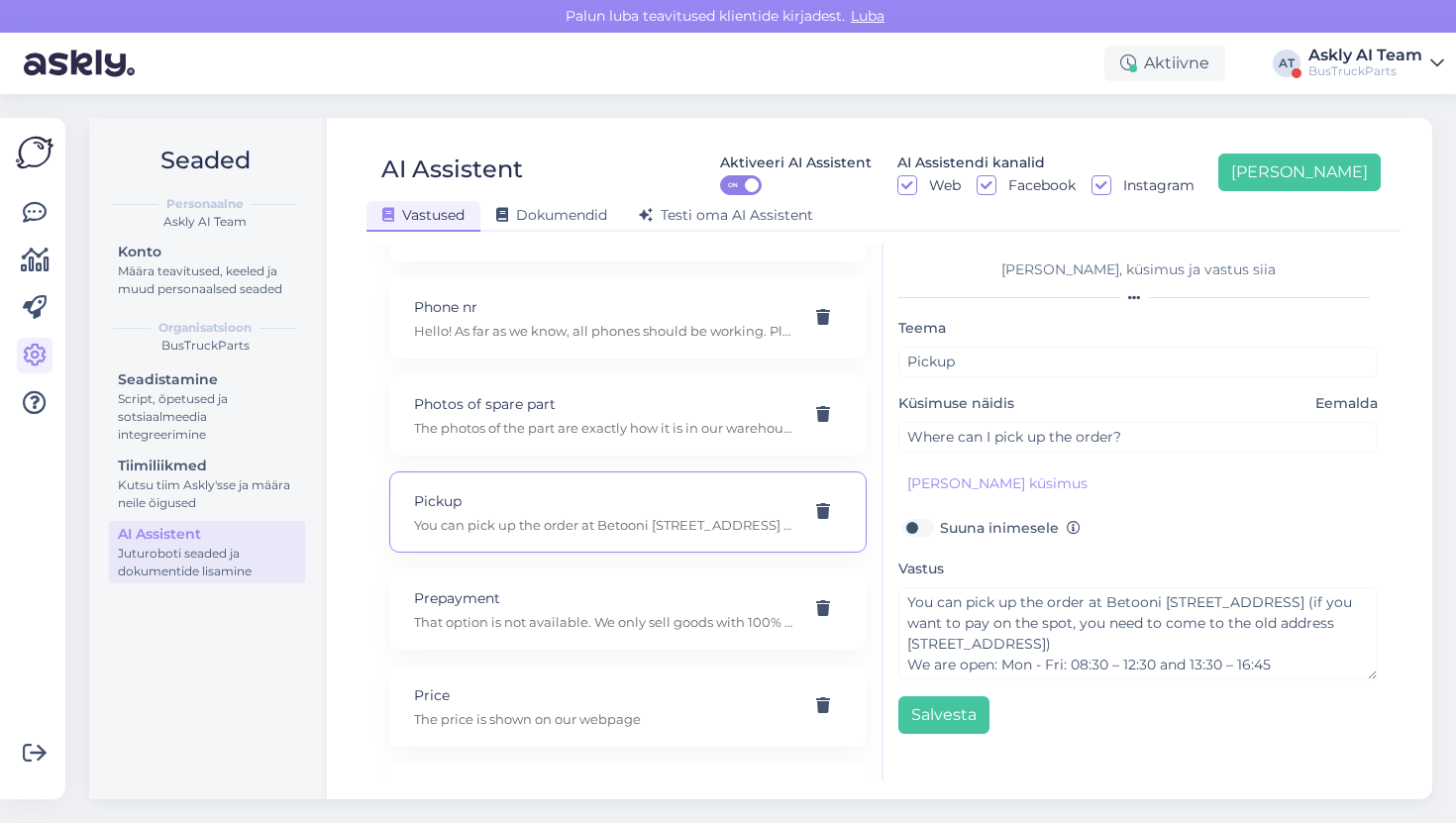 scroll, scrollTop: 3409, scrollLeft: 0, axis: vertical 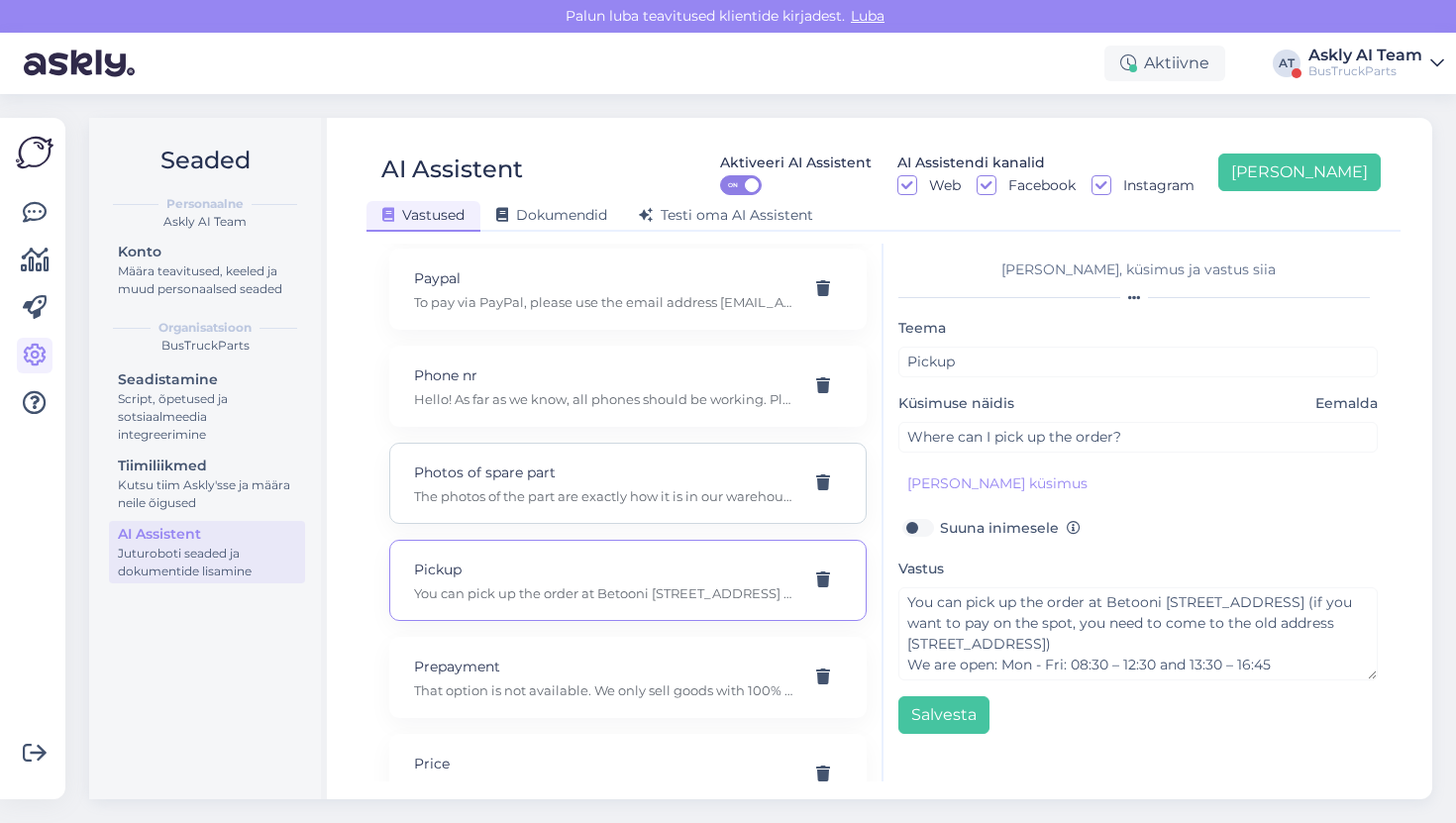 click on "Photos of spare part The photos of the part are exactly how it is in our warehouse. All the photos are of the actual spare part that we will send to you." at bounding box center (628, 483) 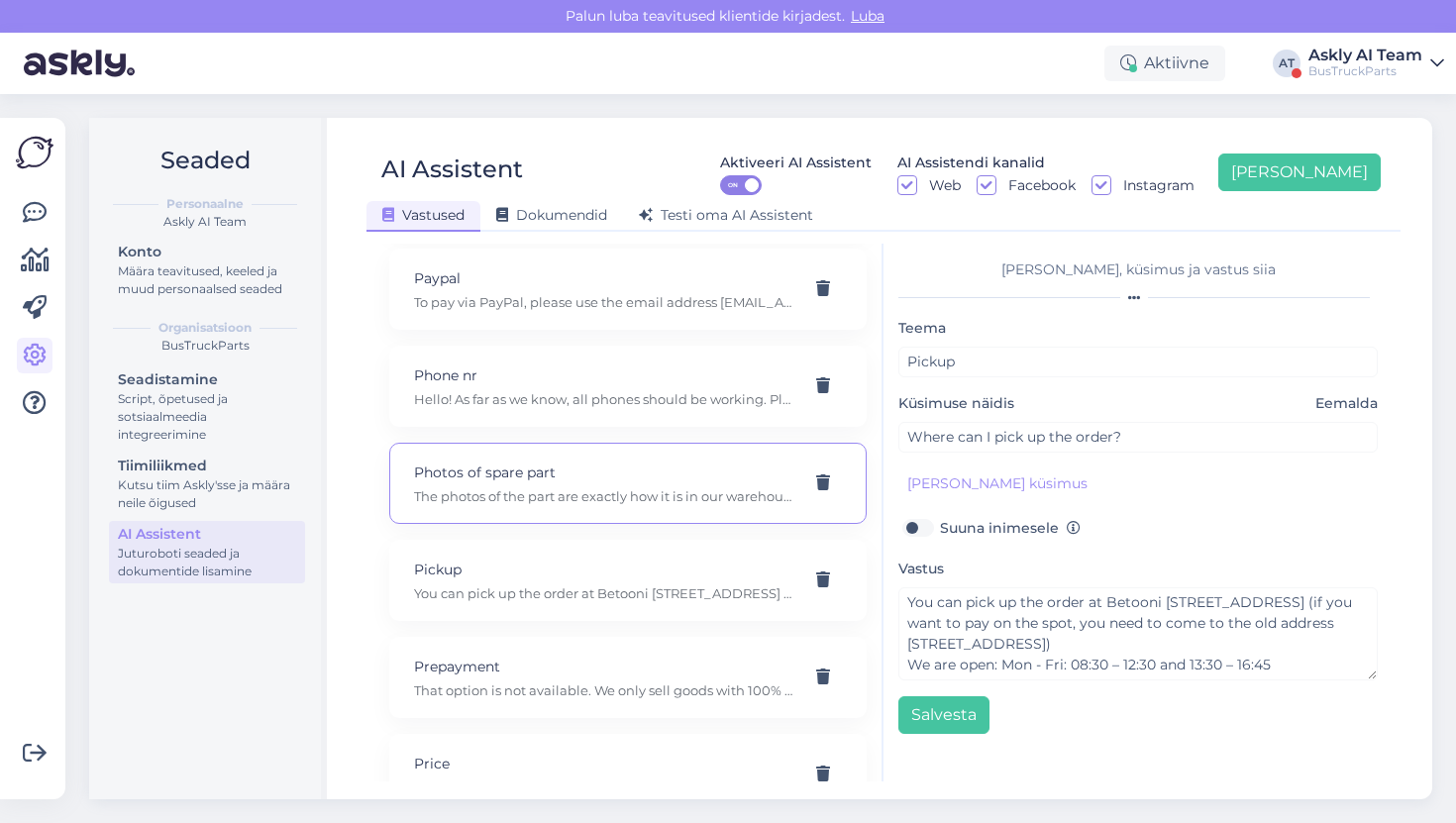 type on "Photos of spare part" 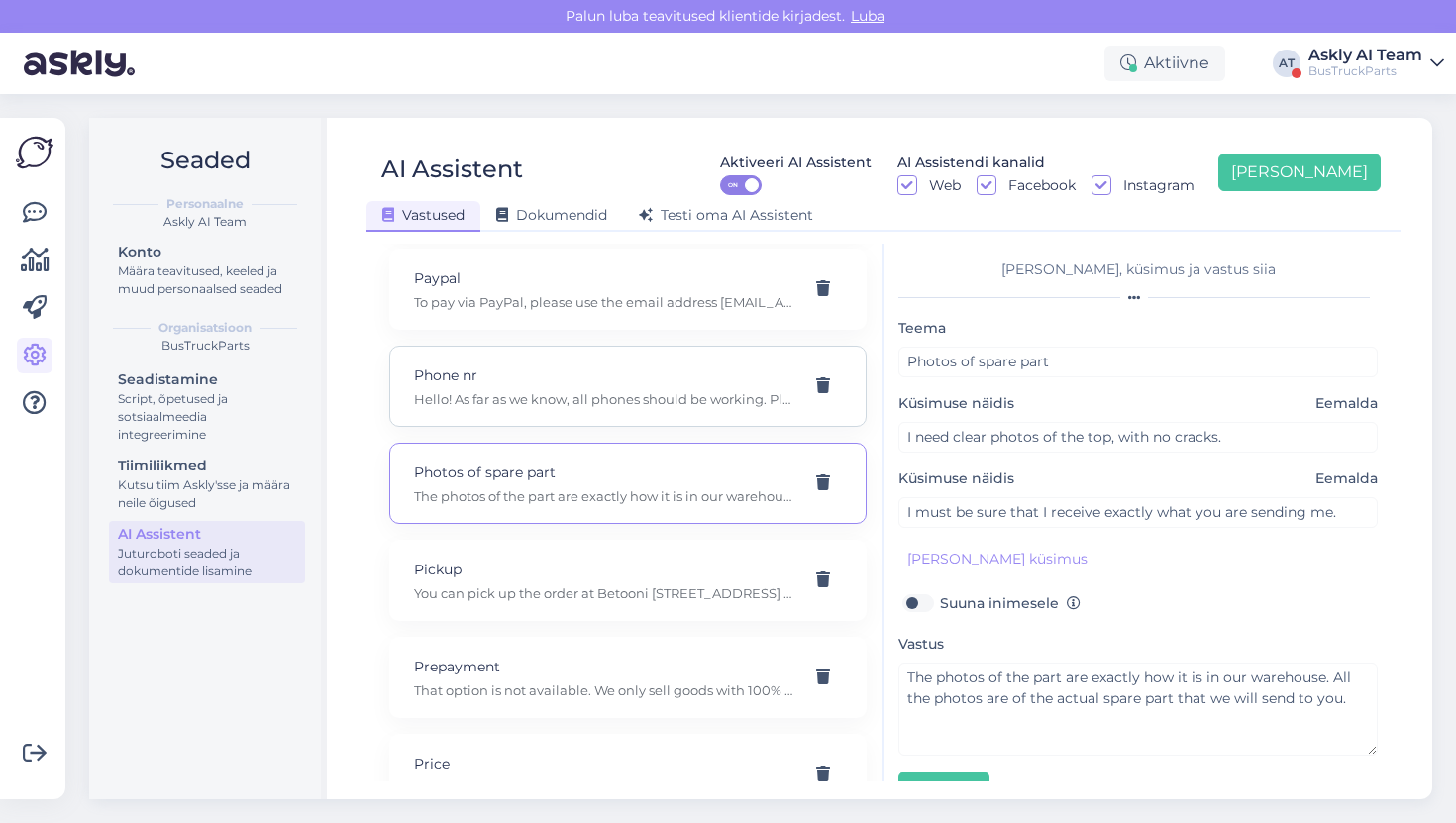 click on "Hello! As far as we know, all phones should be working. Please try calling again: [PHONE_NUMBER]." at bounding box center [604, 399] 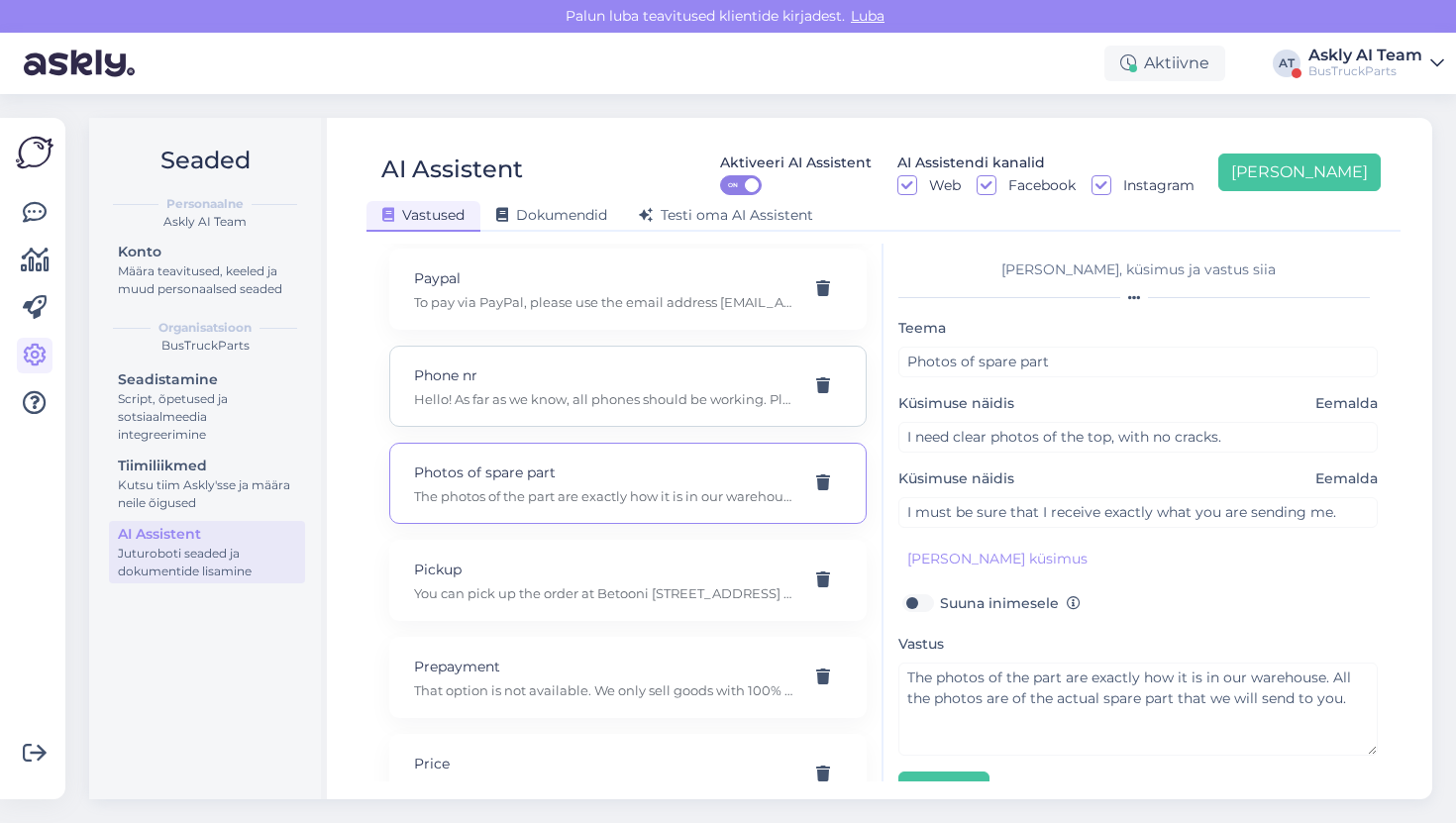 type on "Phone nr" 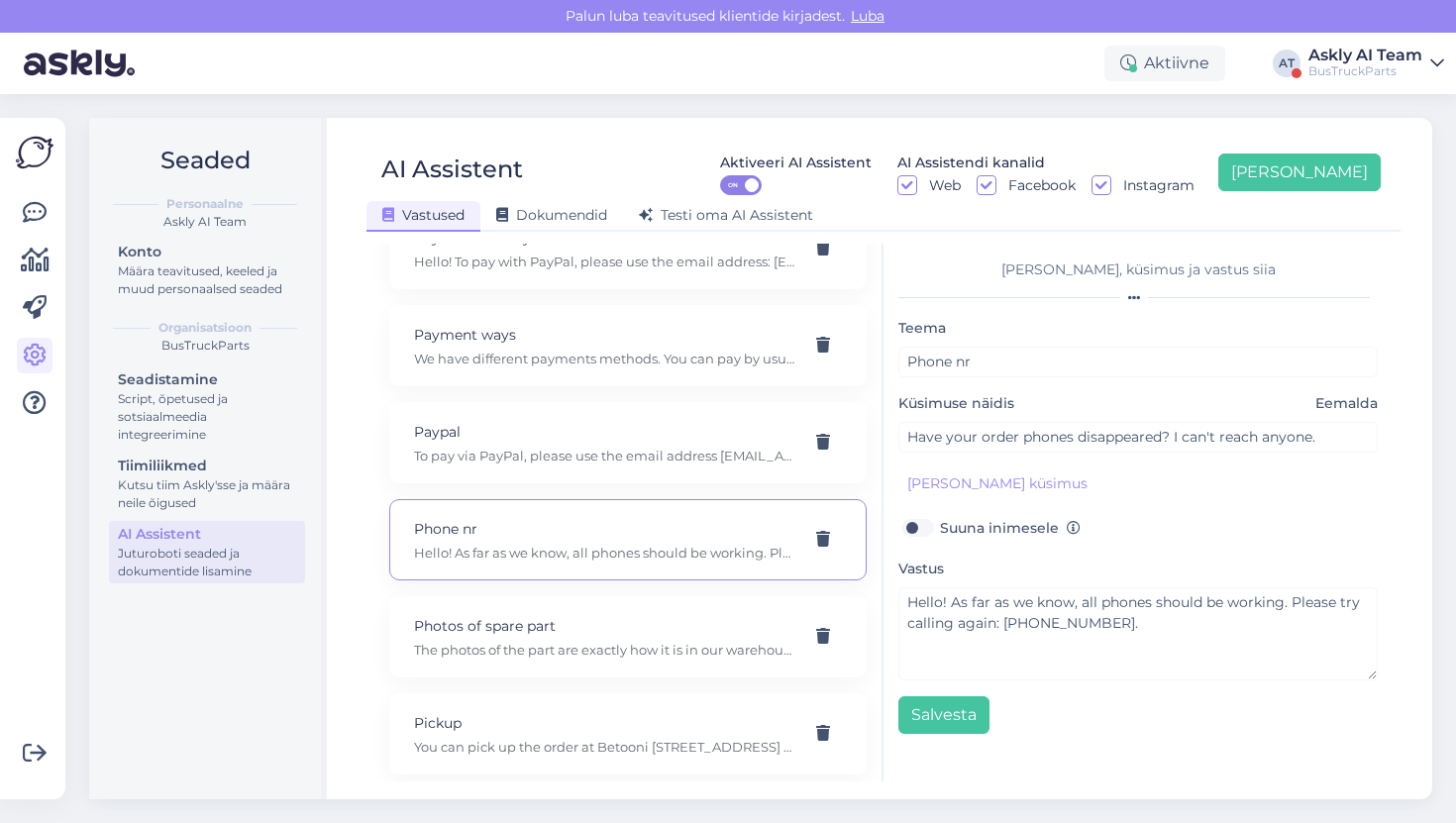 scroll, scrollTop: 3234, scrollLeft: 0, axis: vertical 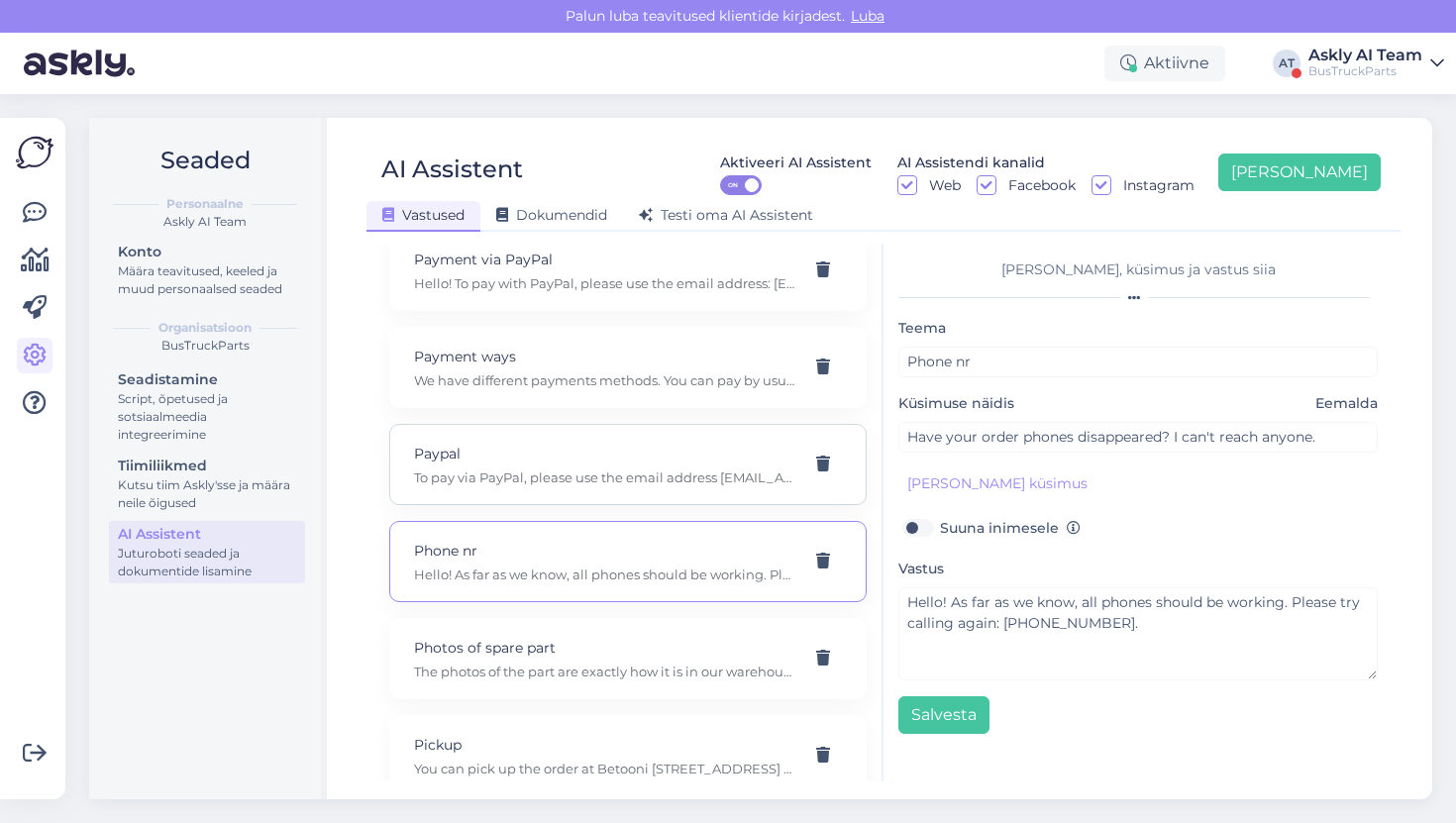 click on "Paypal" at bounding box center [604, 454] 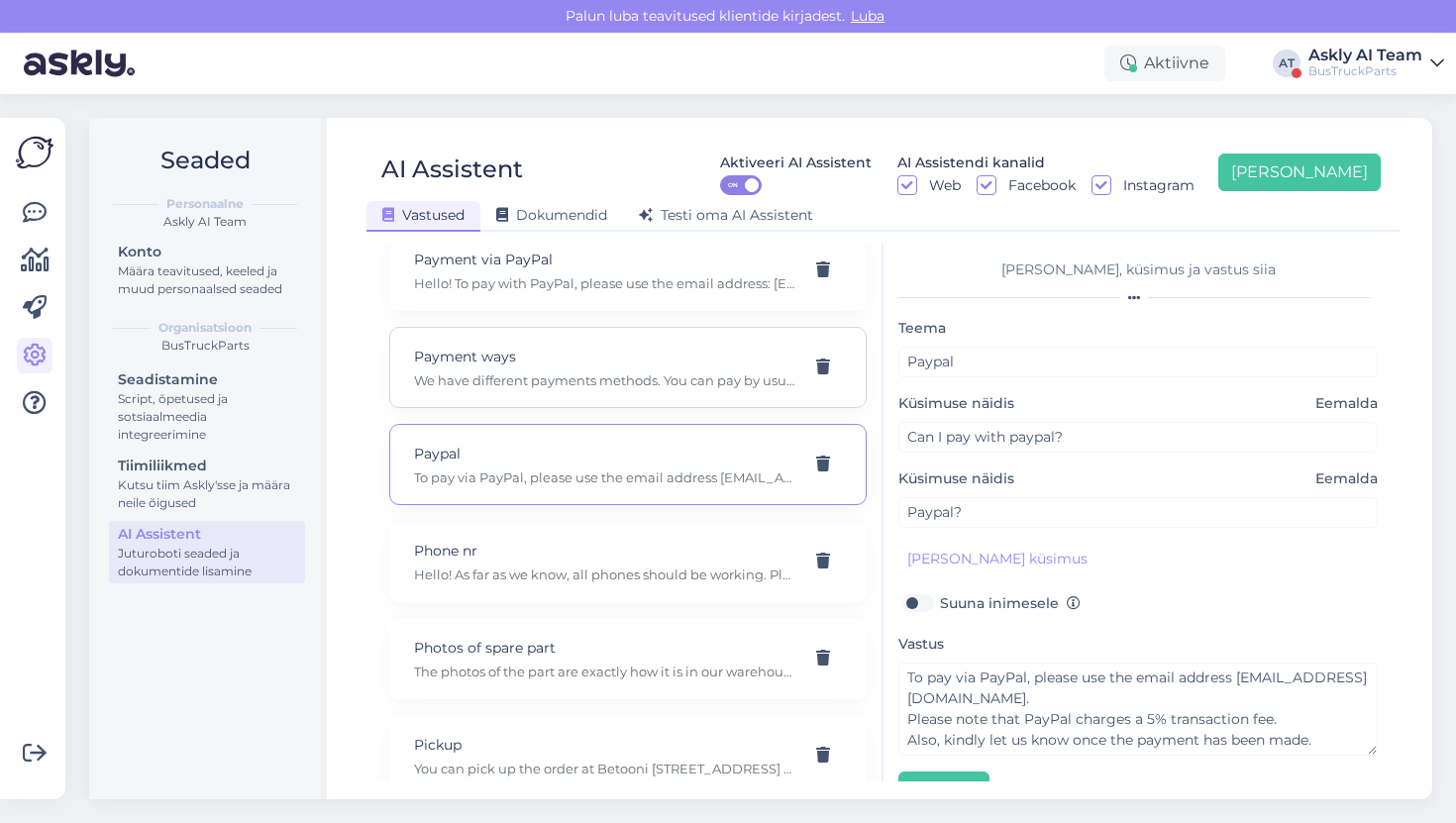 click on "We have different payments methods.
You can pay by usual bank transfer or use this link: [URL][DOMAIN_NAME]
SEB: TruckParts Eesti OÜ
IBAN: [FINANCIAL_ID]
SWIFT: [SWIFT_CODE]
COOP:  TruckParts Eesti OÜ
IBAN: [FINANCIAL_ID]
SWIFT/BIC [SWIFT_CODE]
Coop Pank AS, [STREET_ADDRESS],
WASE:  TruckParts Eesti OÜ
IBAN: [FINANCIAL_ID]
Swift/BIC : [SWIFT_CODE]
Aadress: Wise, [STREET_ADDRESS][PERSON_NAME]" at bounding box center [604, 380] 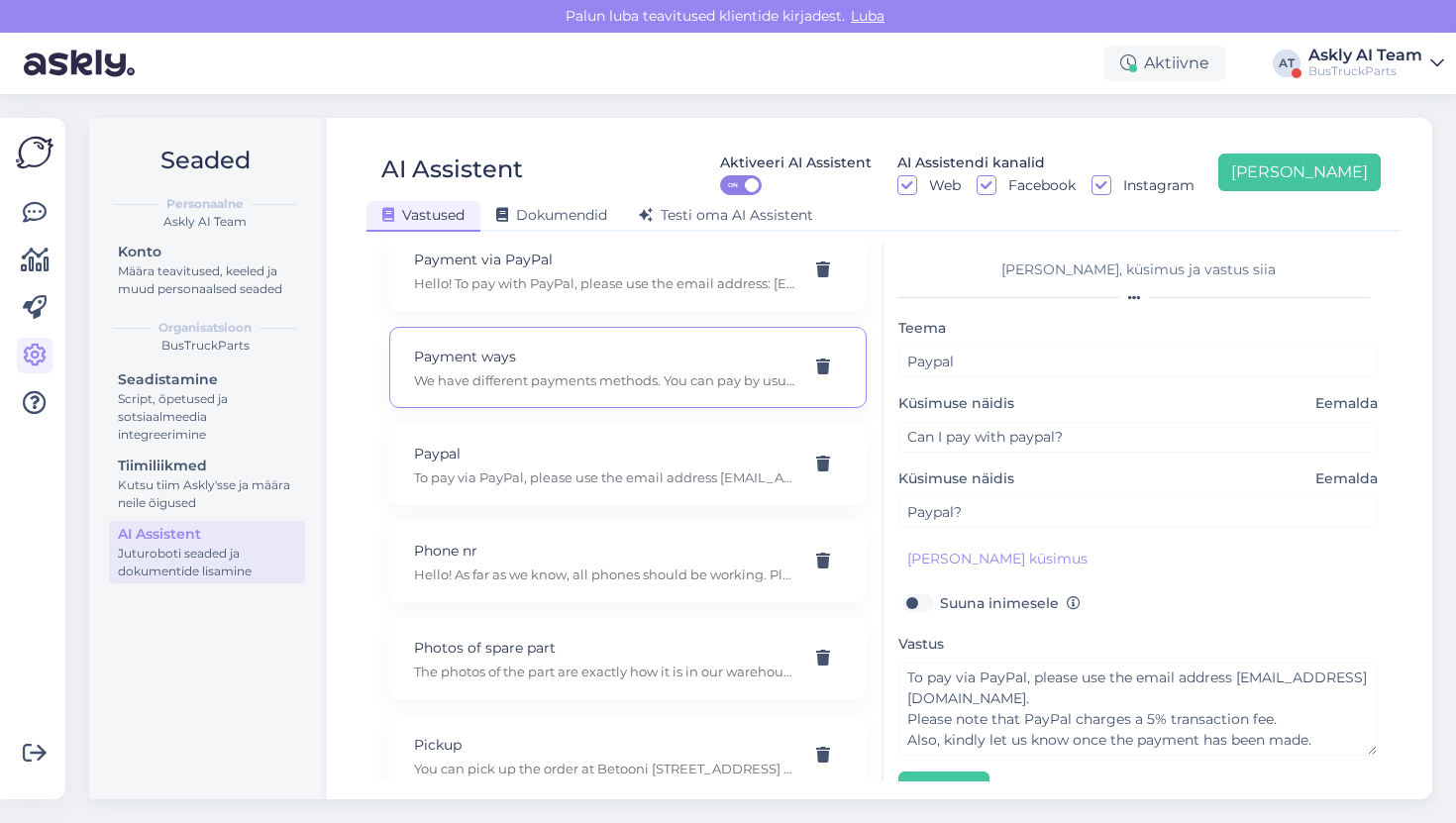 type on "Payment ways" 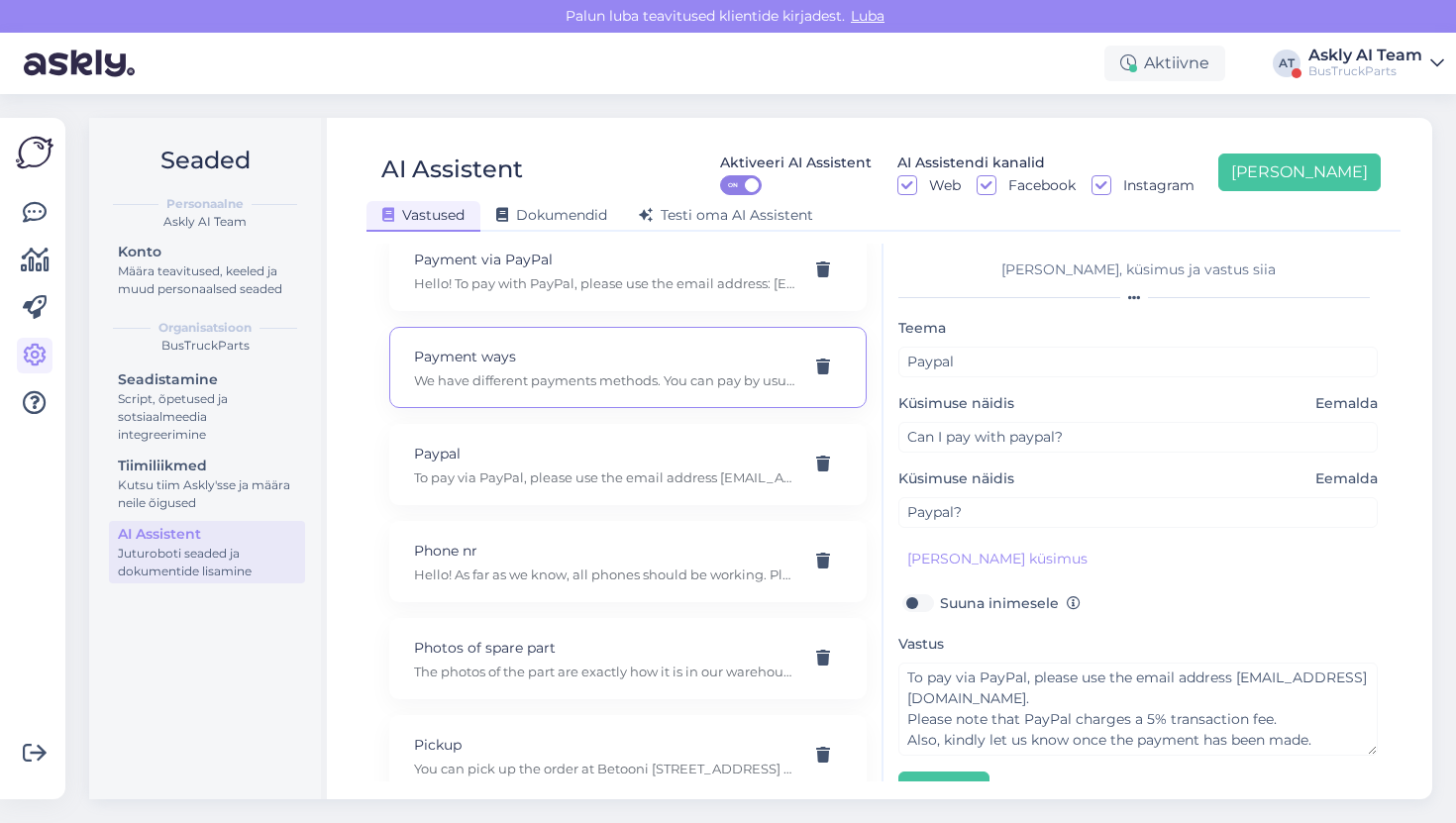 type on "Payment ways please" 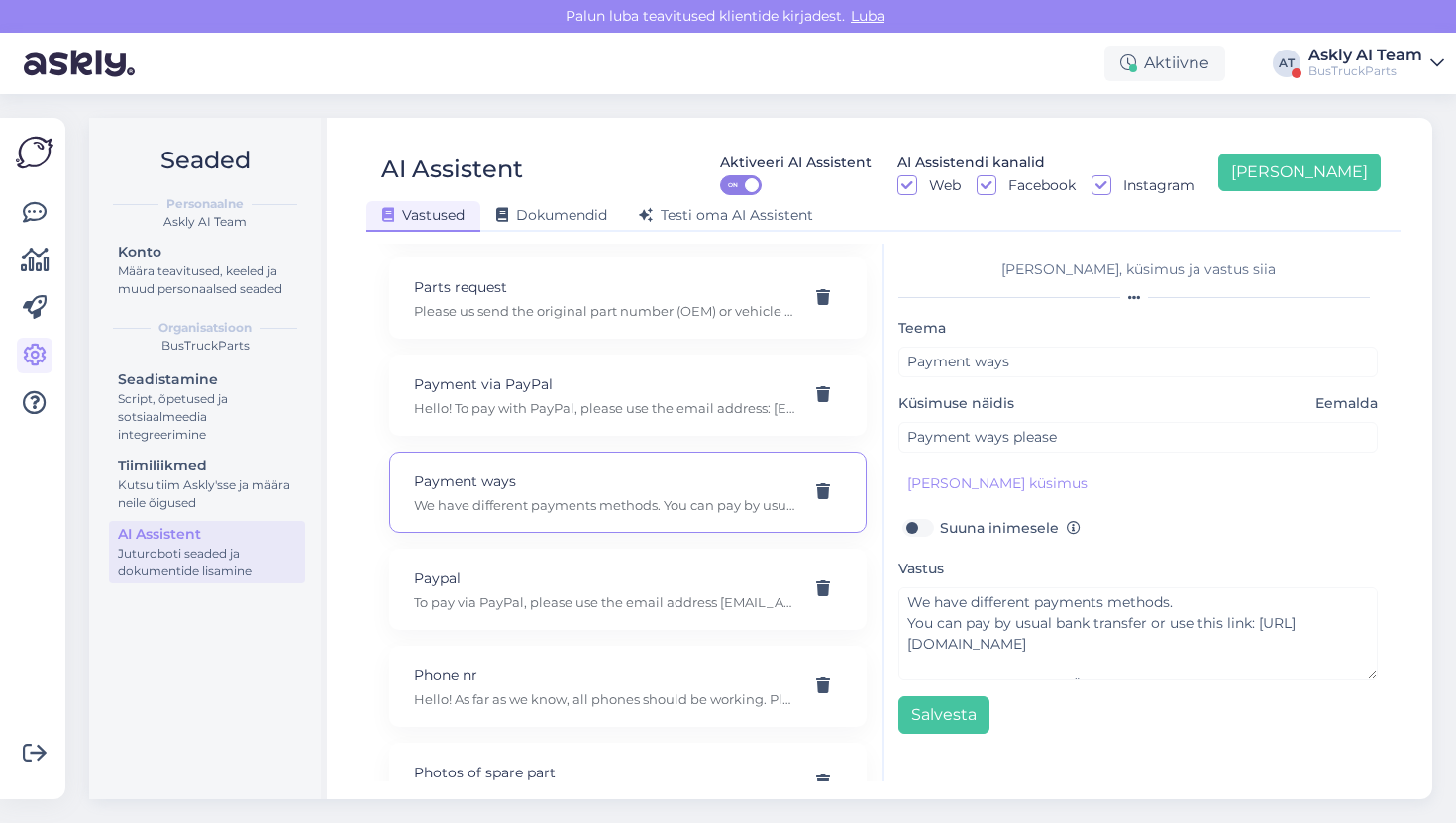 scroll, scrollTop: 3051, scrollLeft: 0, axis: vertical 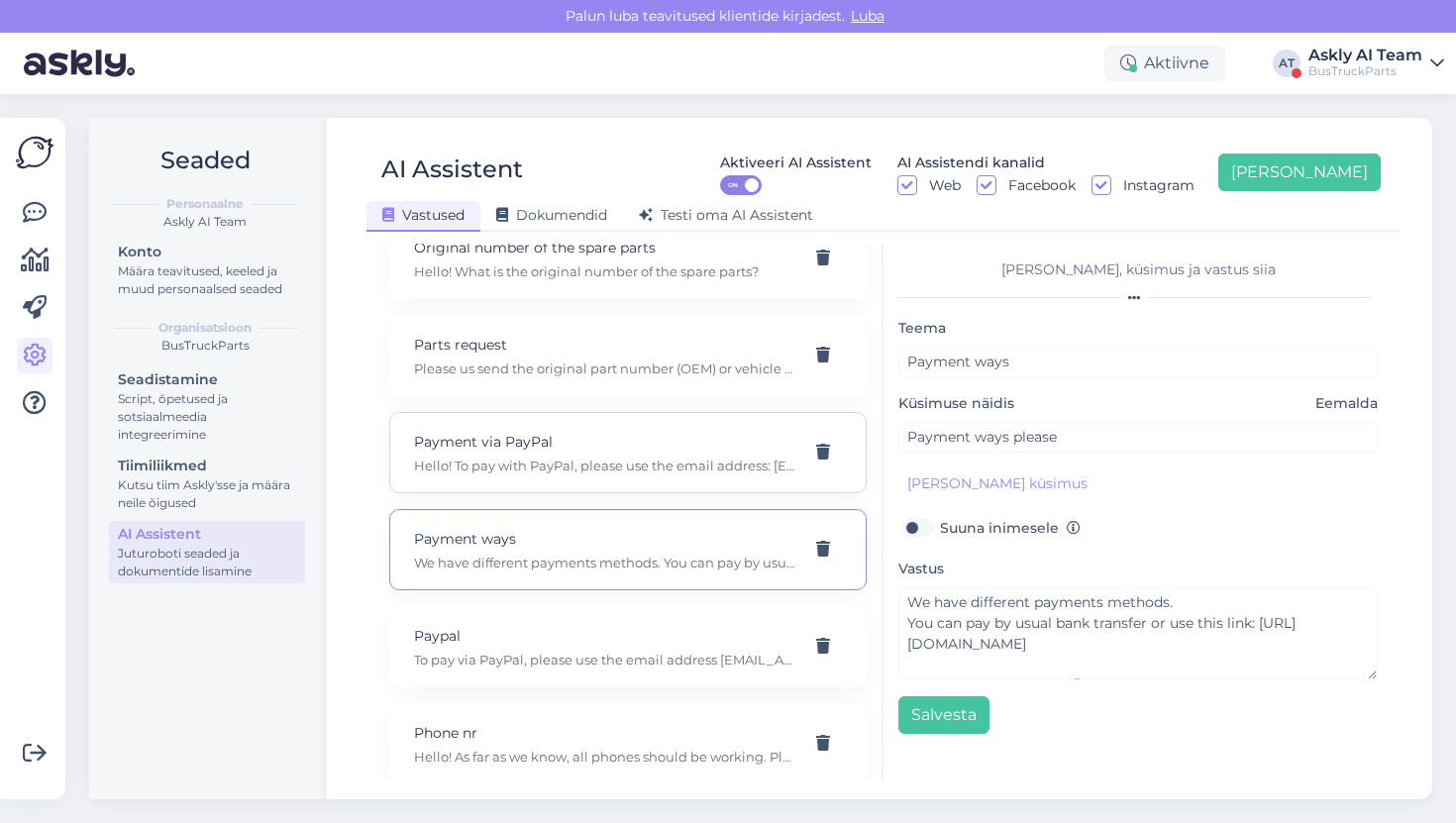click on "Payment via PayPal" at bounding box center [604, 442] 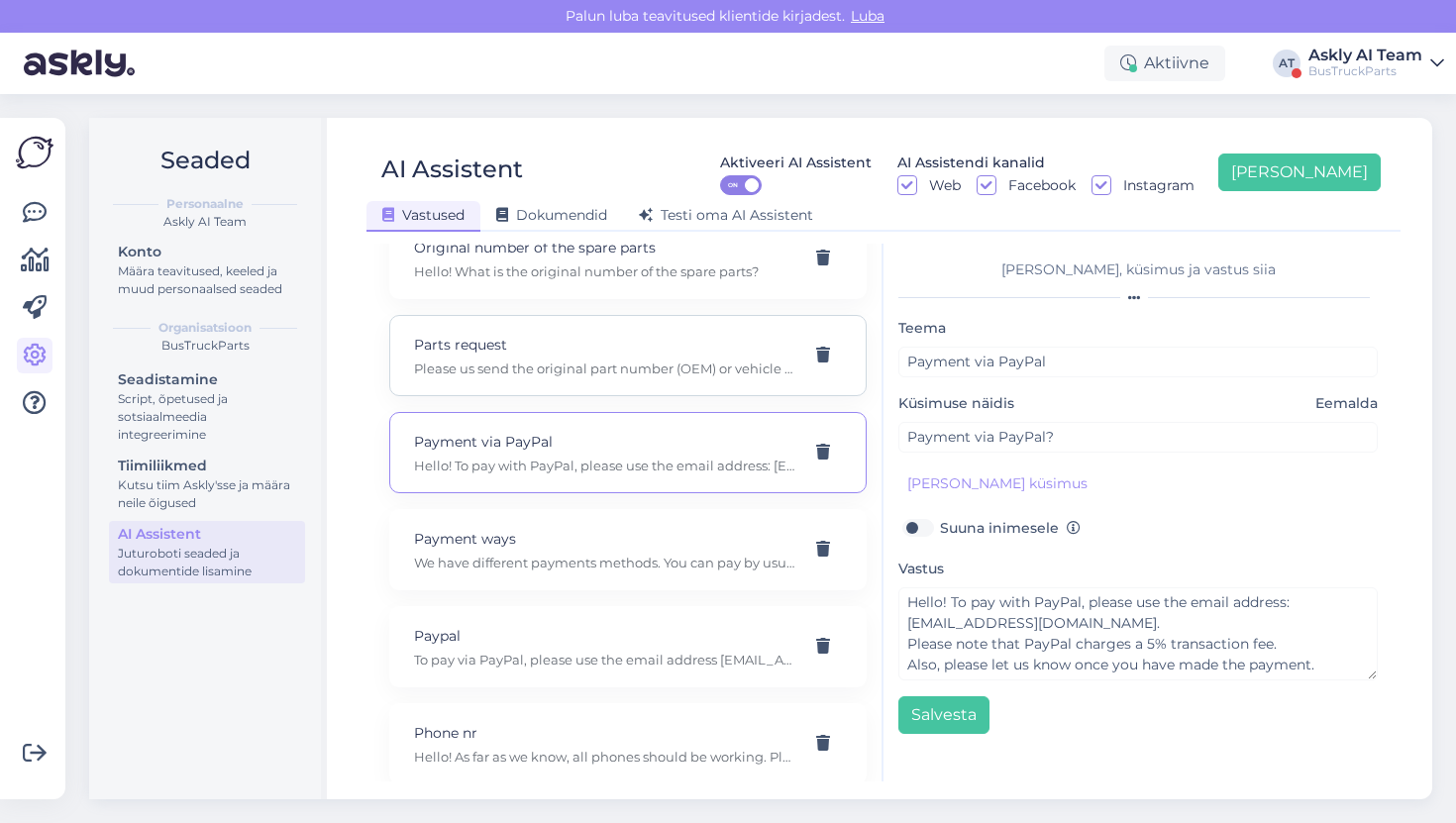 click on "Please us send the original part number (OEM) or vehicle VIN code and our team will check." at bounding box center (604, 368) 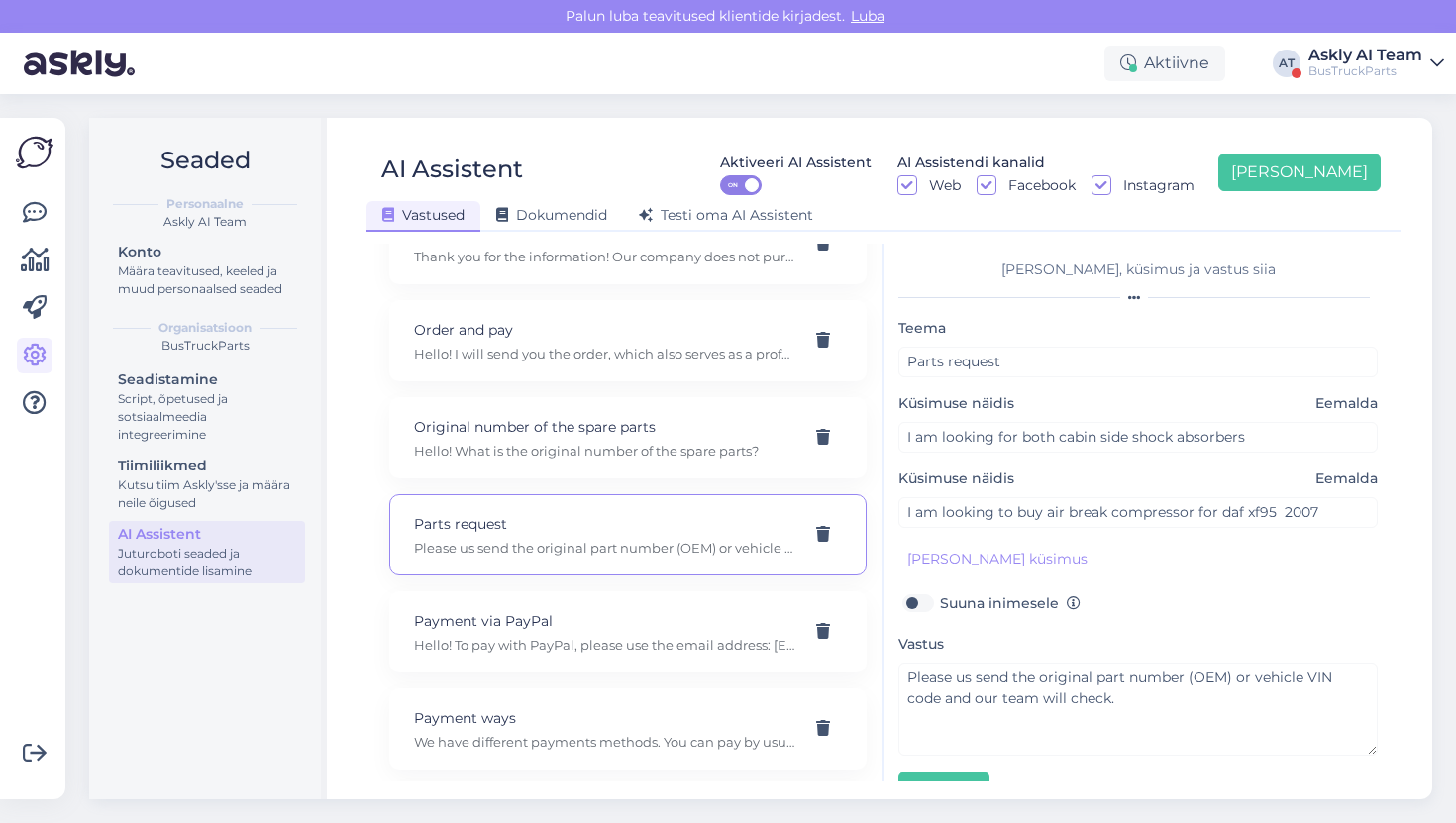 scroll, scrollTop: 2861, scrollLeft: 0, axis: vertical 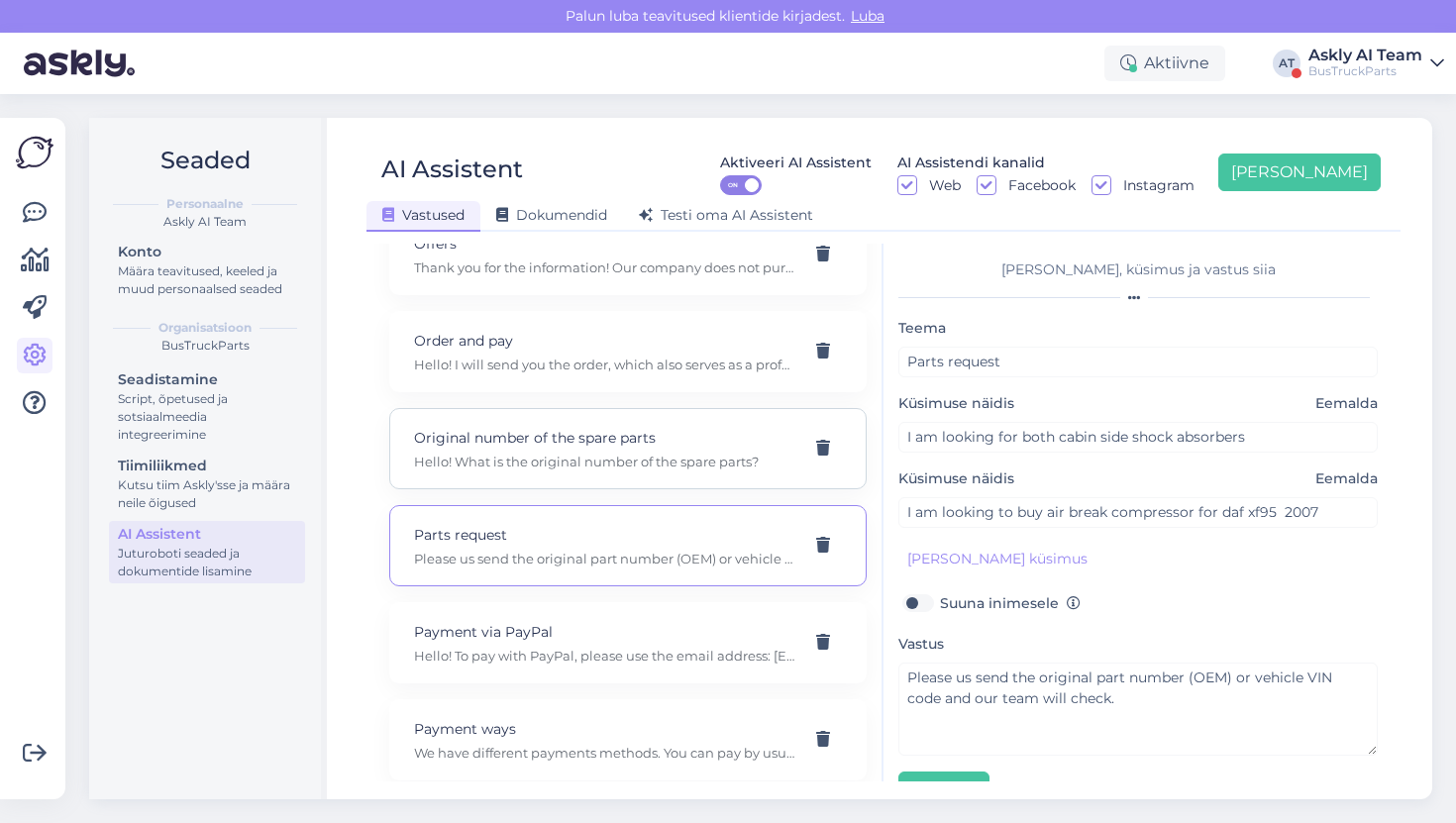 click on "Original number of the spare parts Hello! What is the original number of the spare parts?" at bounding box center [628, 449] 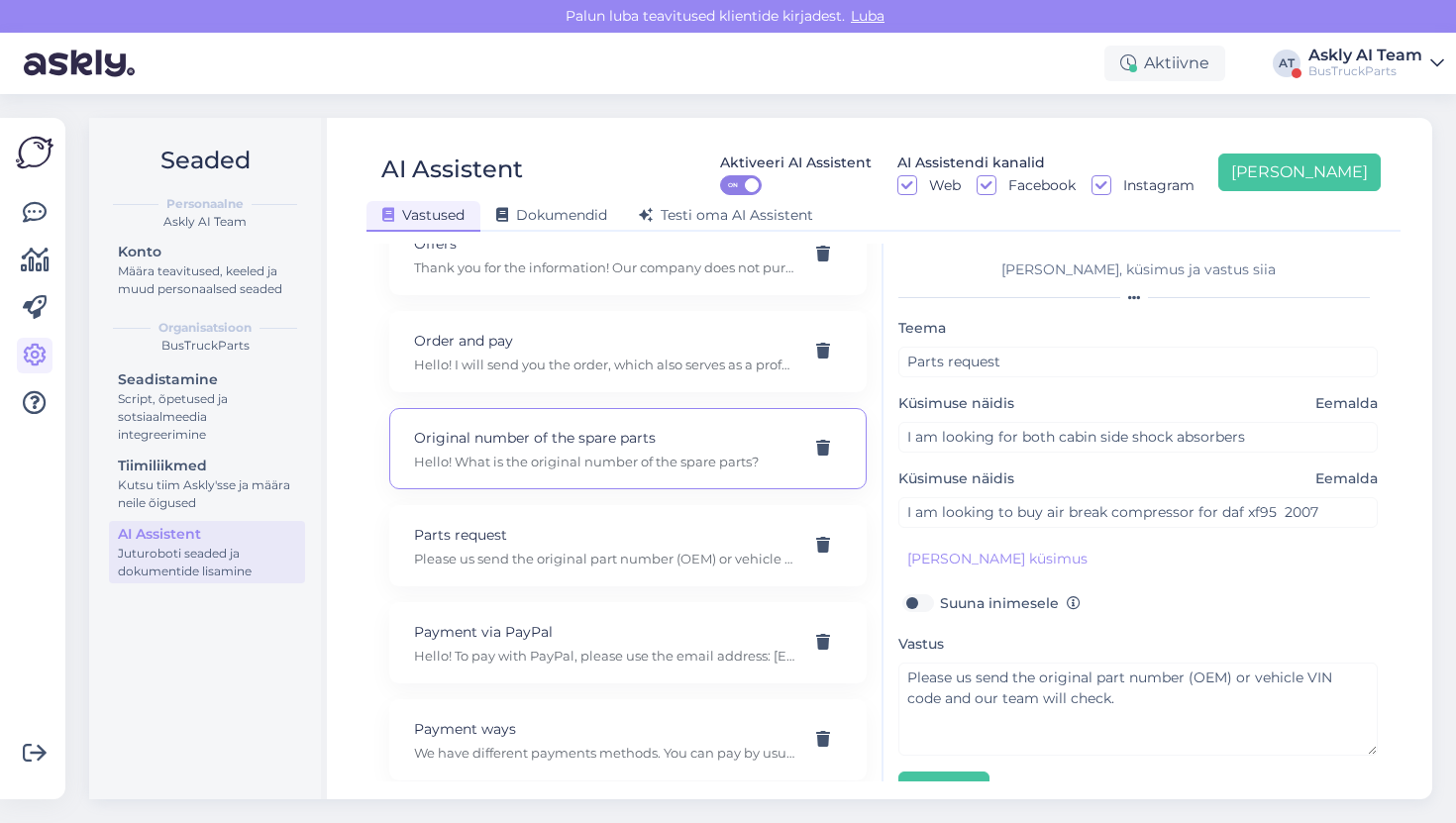 type on "Original number of the spare parts" 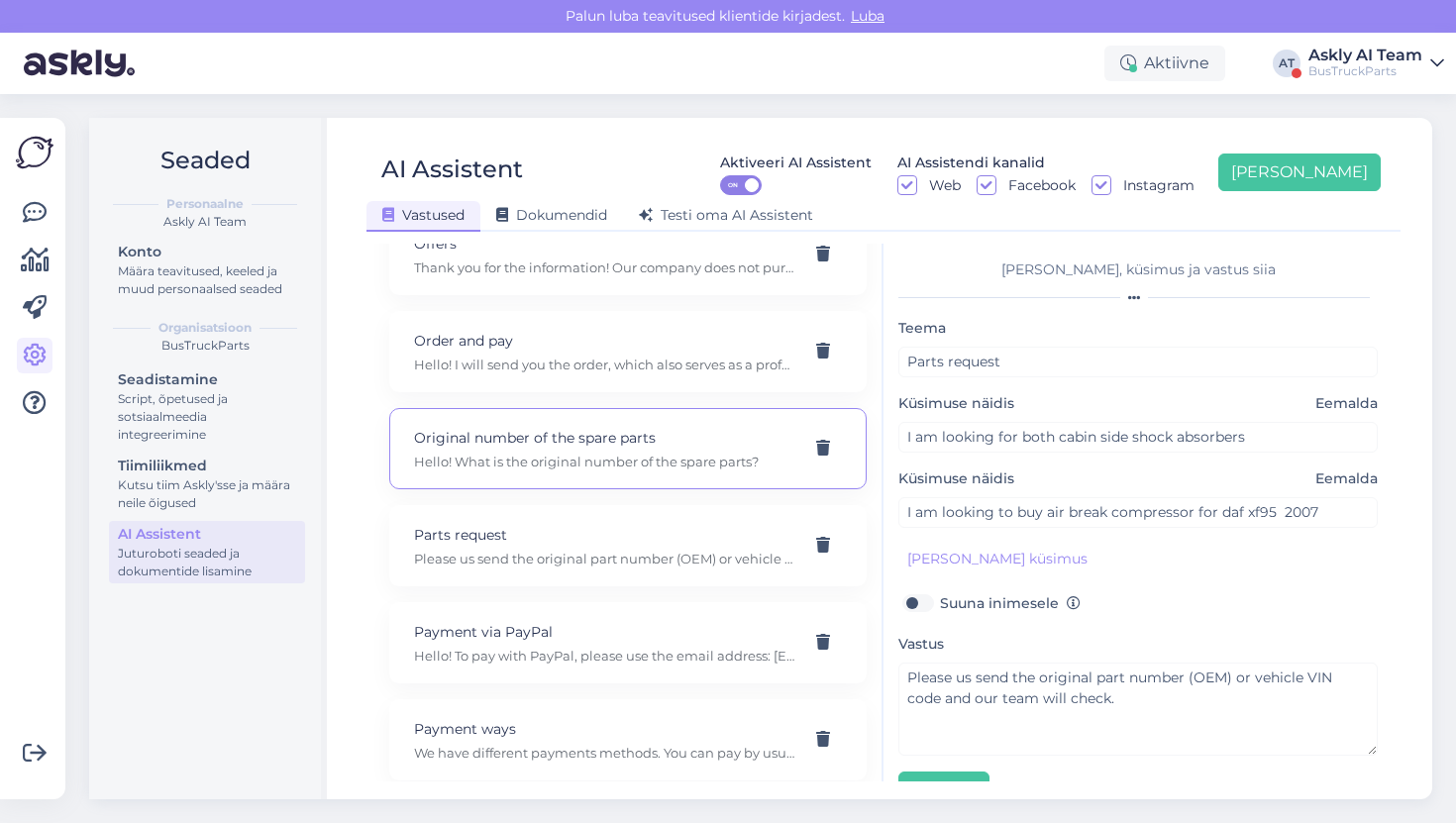 type on "What about the windshield? Do you have one?" 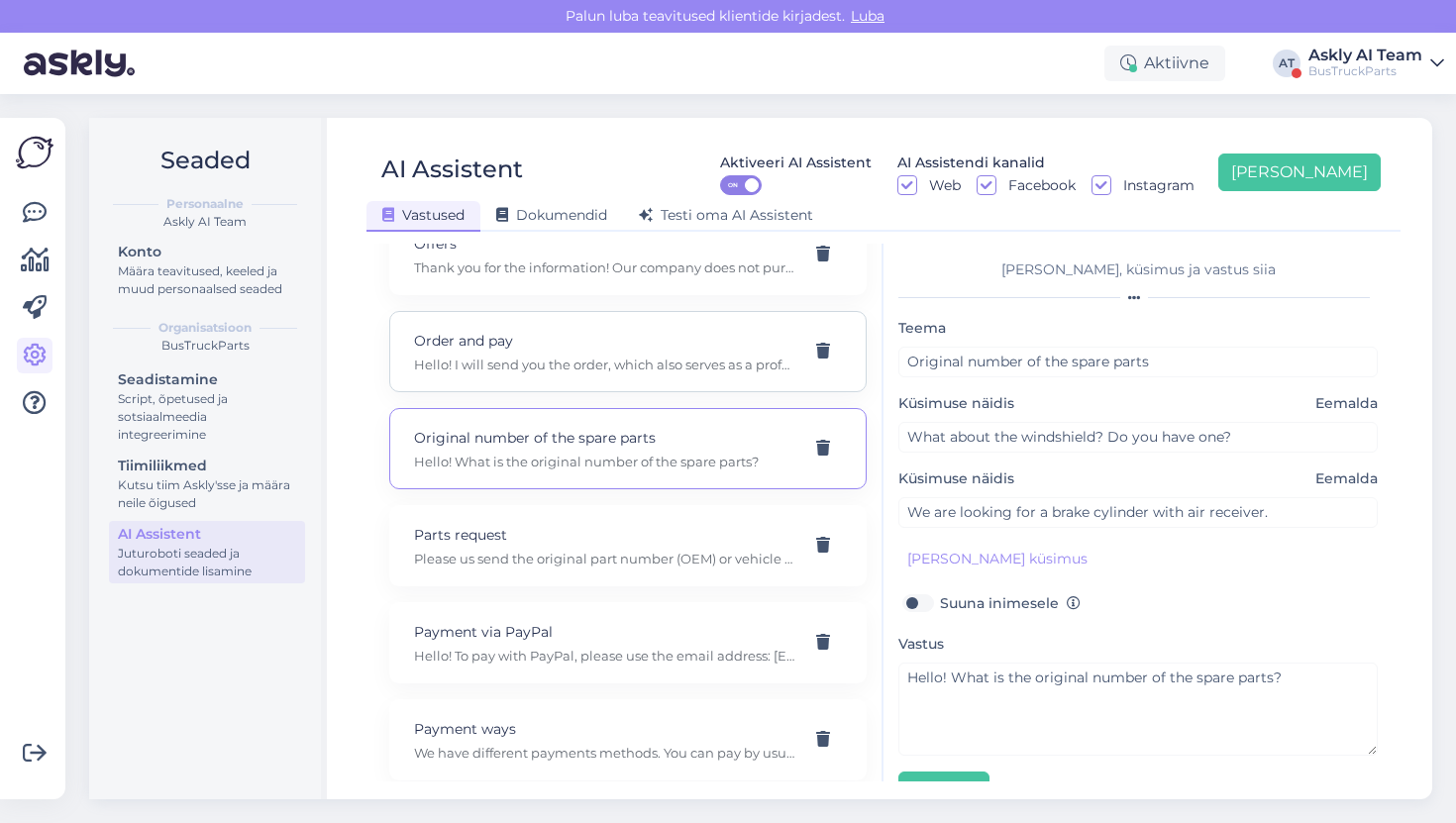 click on "Hello! I will send you the order, which also serves as a proforma invoice. I need to know exactly which air filter box you need. Please send the vehicle’s VIN code or the OEM number of the part. And are you a company (with VAT) or a private individual?
You can either make a regular bank transfer or use the payment link." at bounding box center [604, 364] 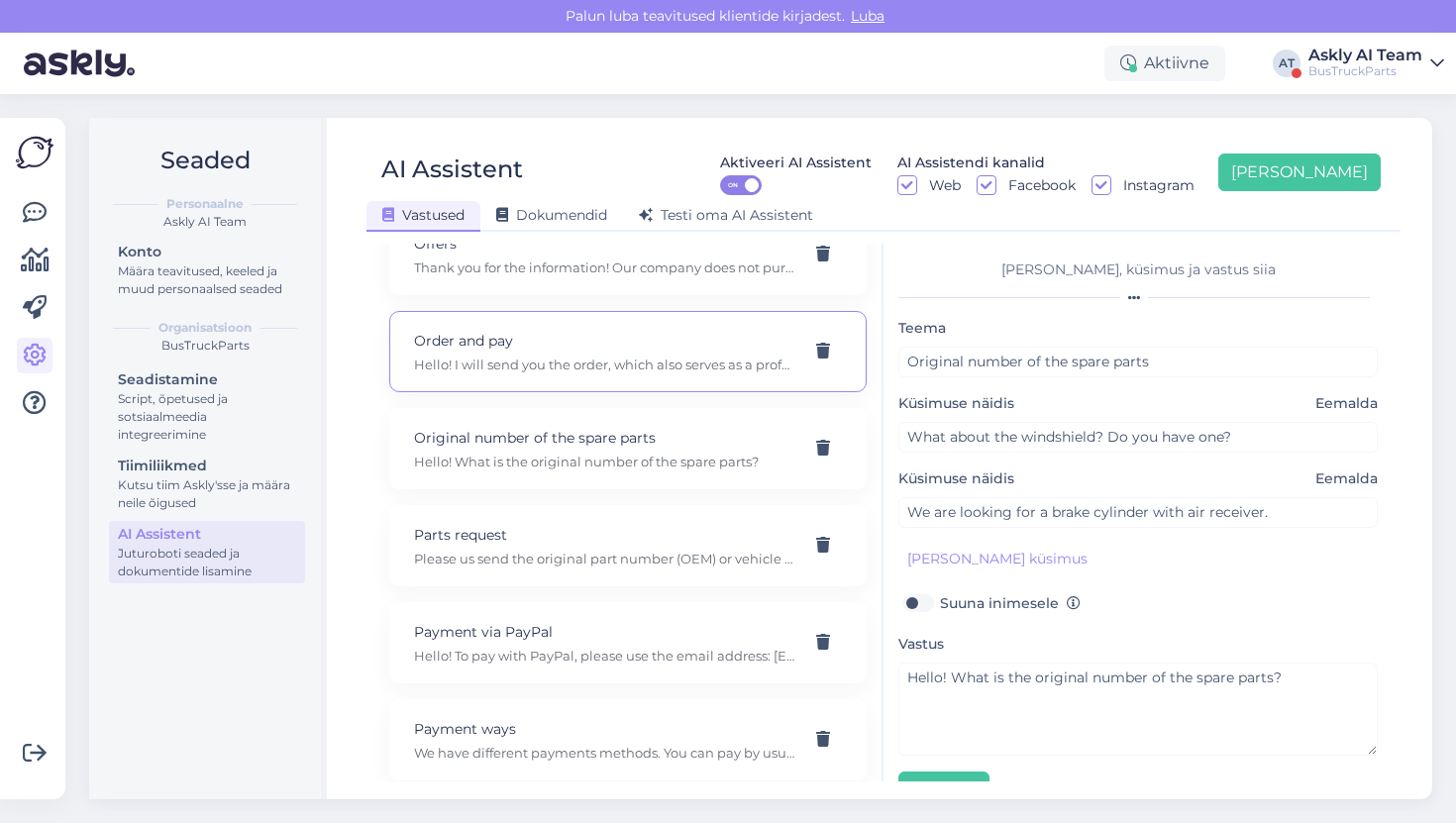 type on "Order and pay" 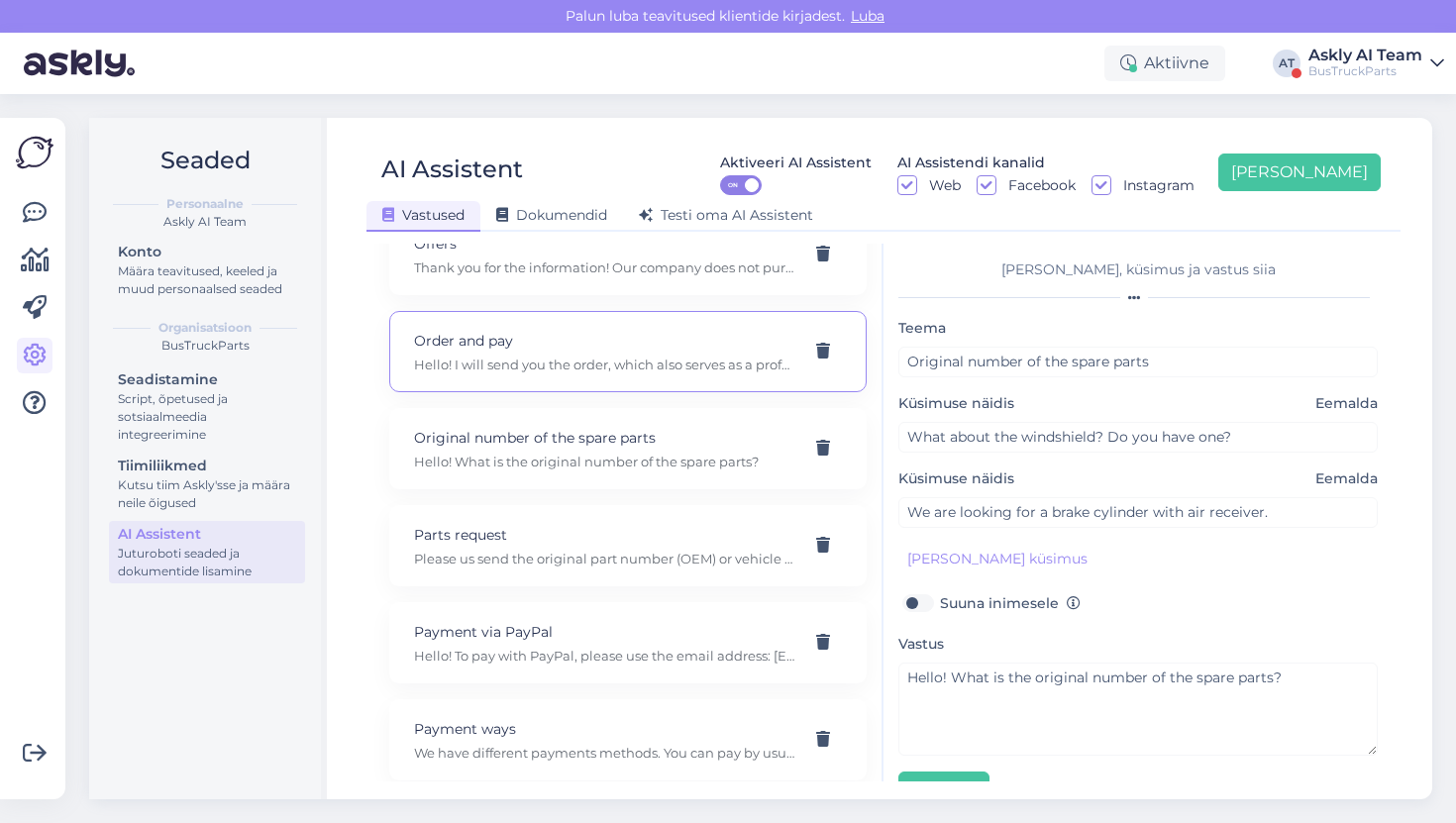 type on "How can I order and pay?" 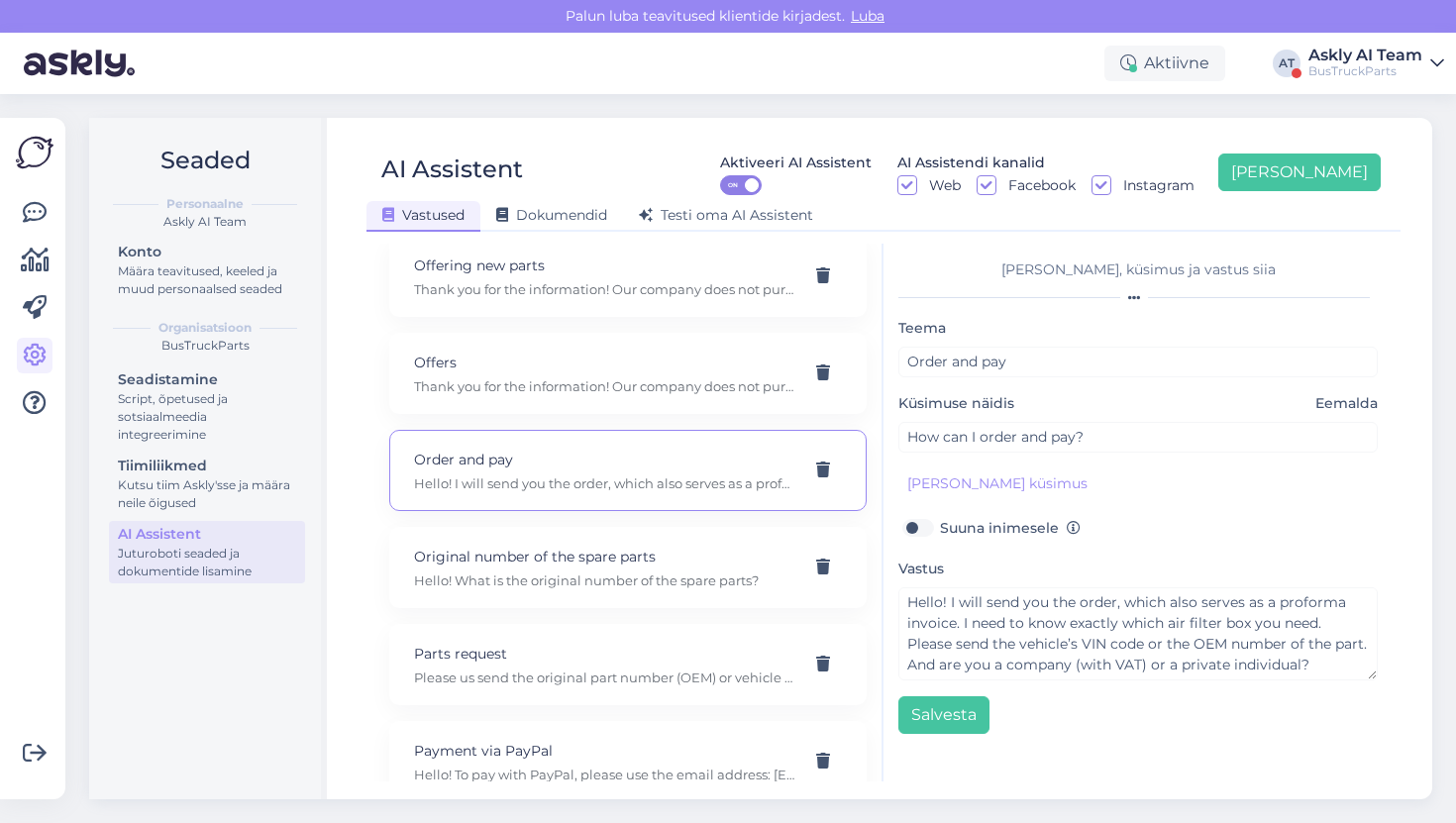 scroll, scrollTop: 2658, scrollLeft: 0, axis: vertical 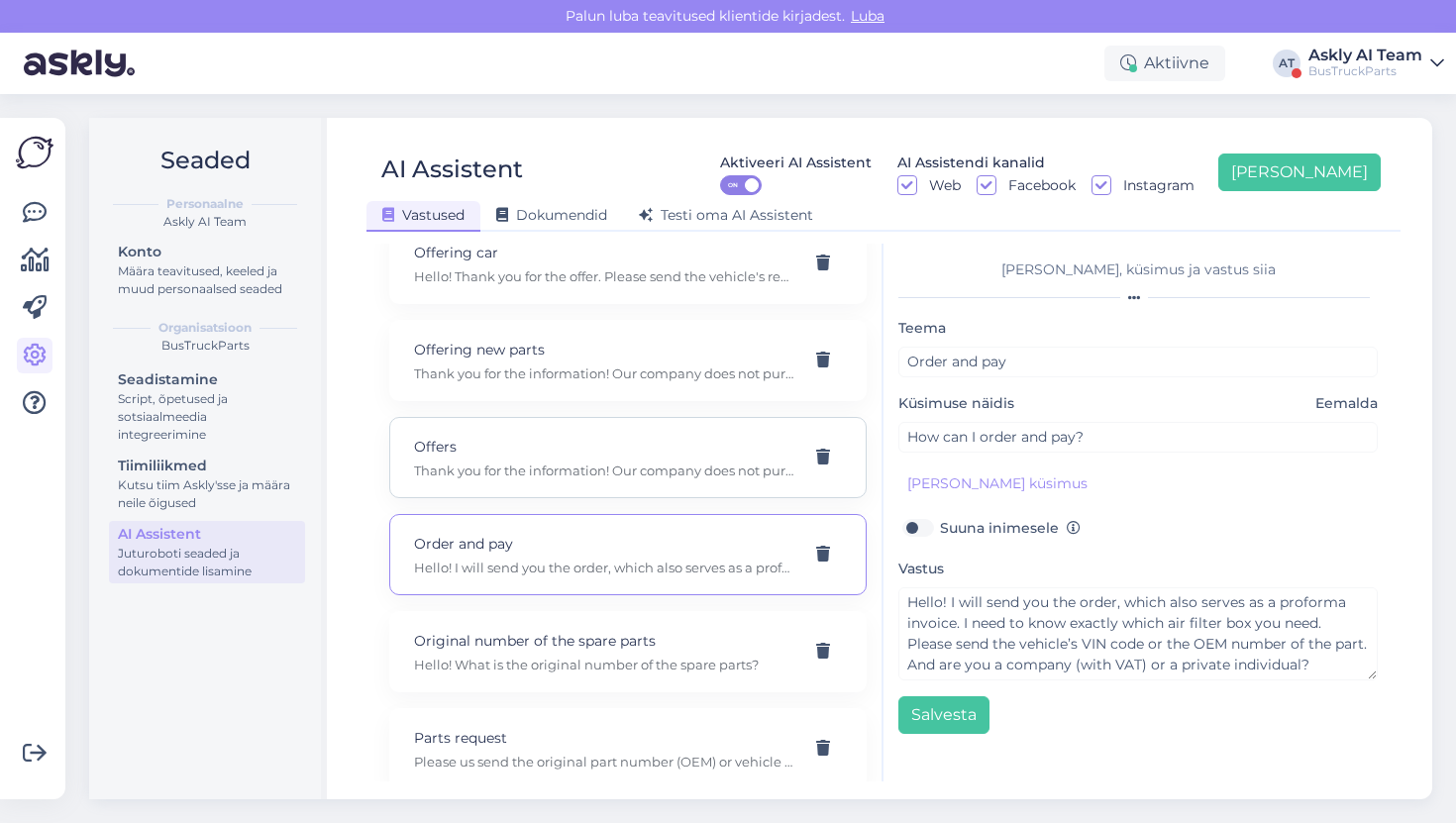 click on "Thank you for the information! Our company does not purchase new spare parts.
BusTruckParts is one of the world's largest licensed producers of quality used parts for trucks and buses." at bounding box center (604, 470) 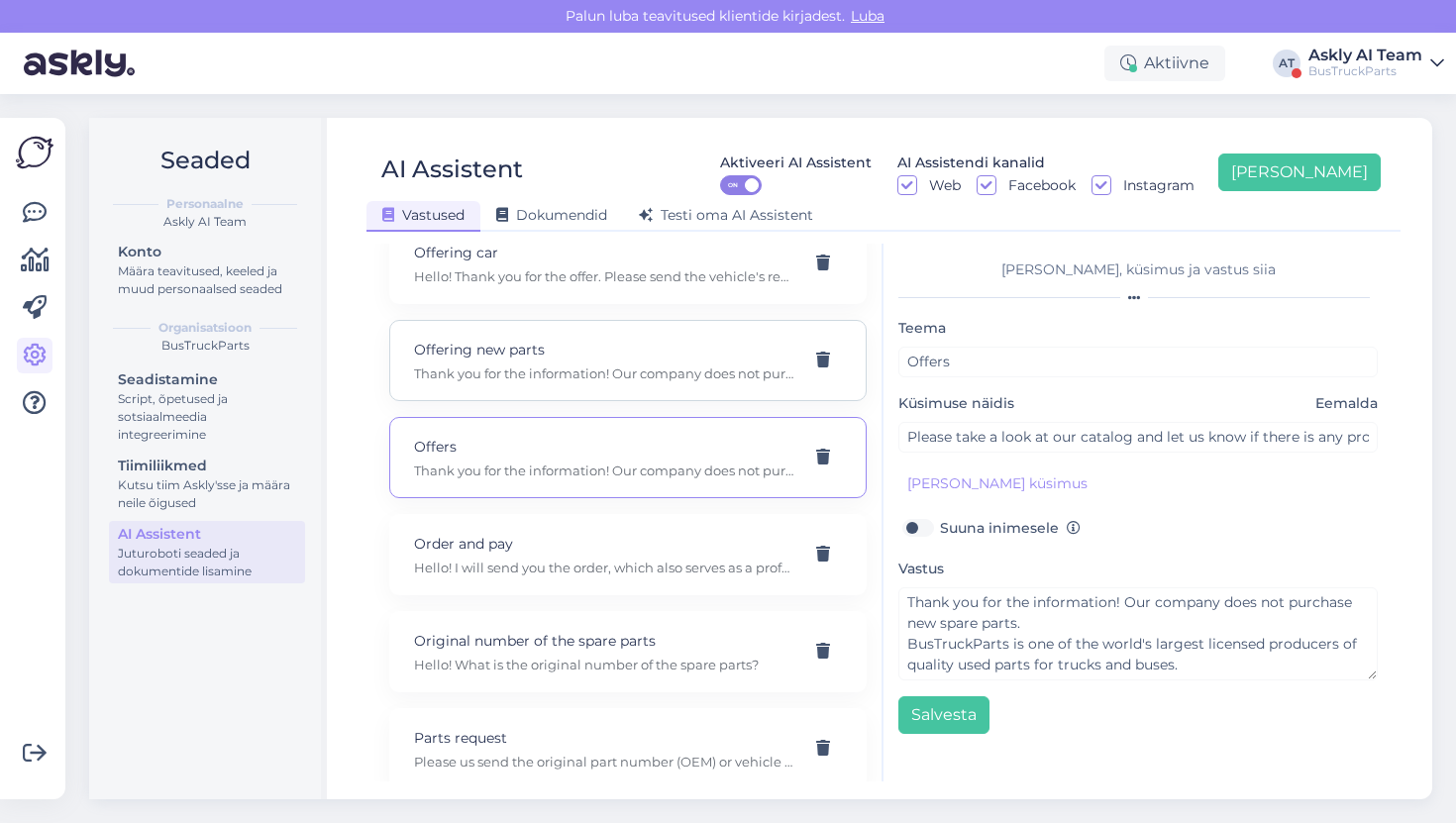 click on "Thank you for the information! Our company does not purchase new spare parts. BusTruckParts is one of the world's largest licensed producers of quality used parts for trucks and buses." at bounding box center [604, 373] 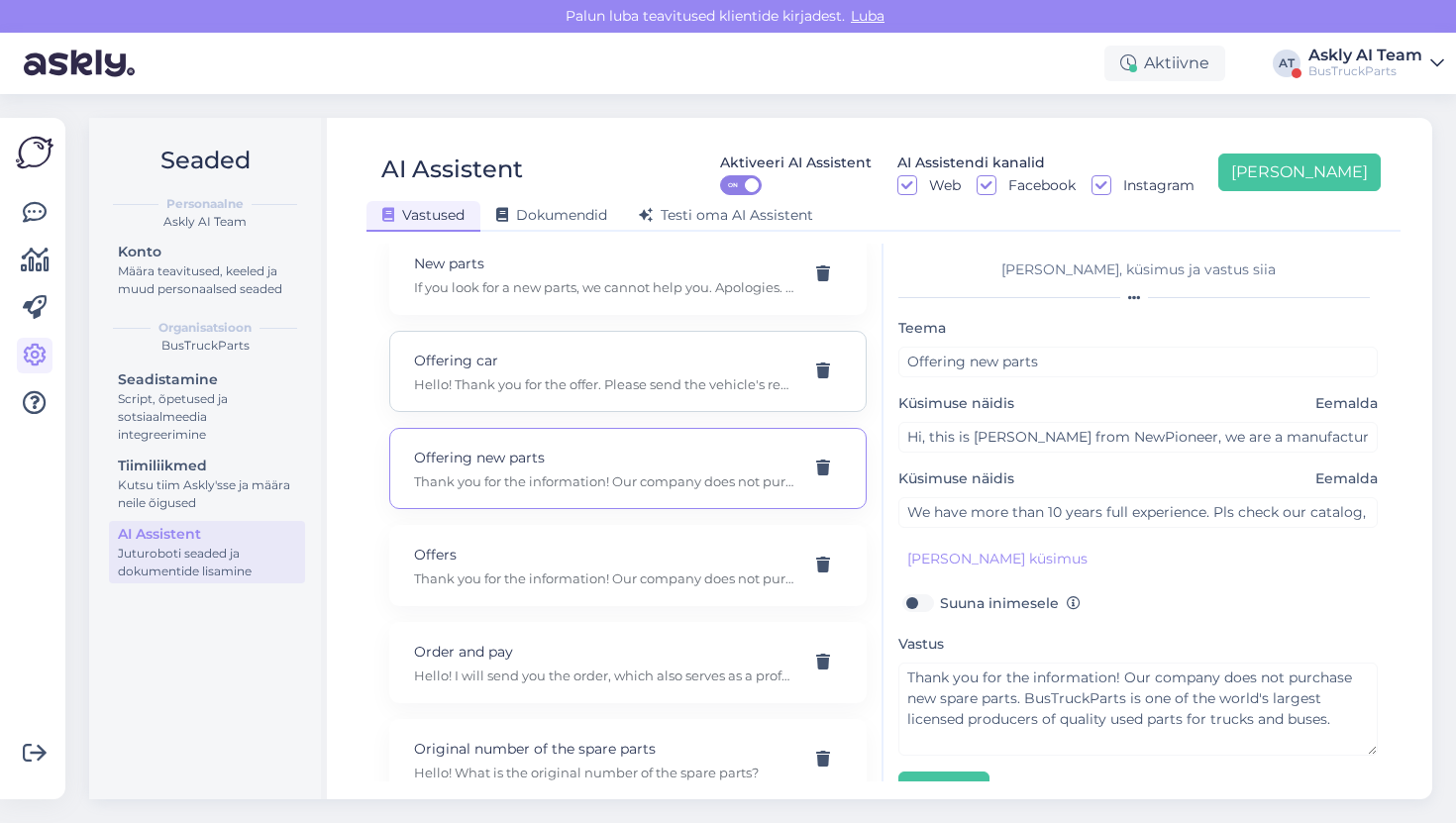 click on "Hello! Thank you for the offer. Please send the vehicle's registration number and pictures of the vehicle." at bounding box center [604, 384] 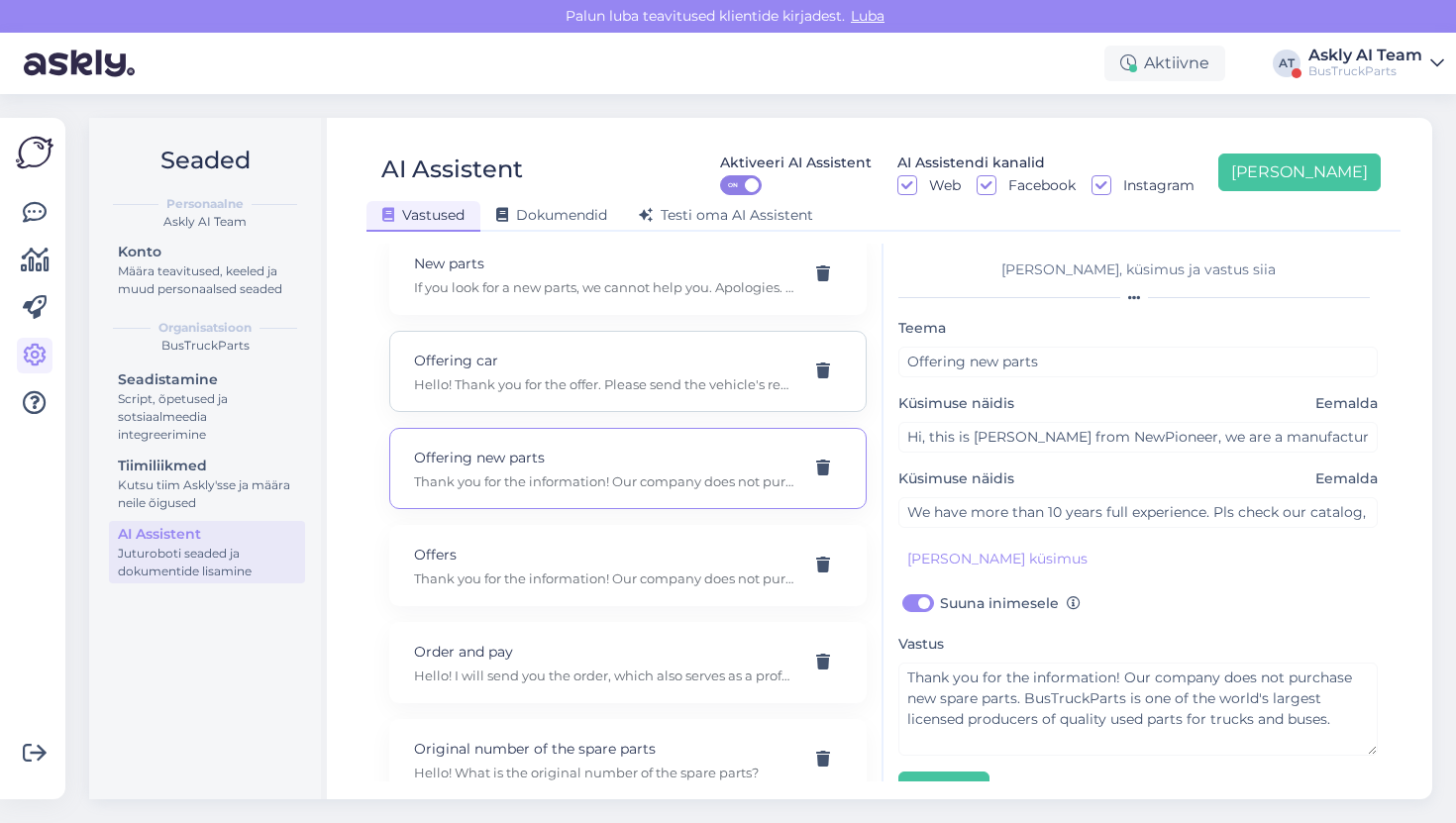 type on "Offering car" 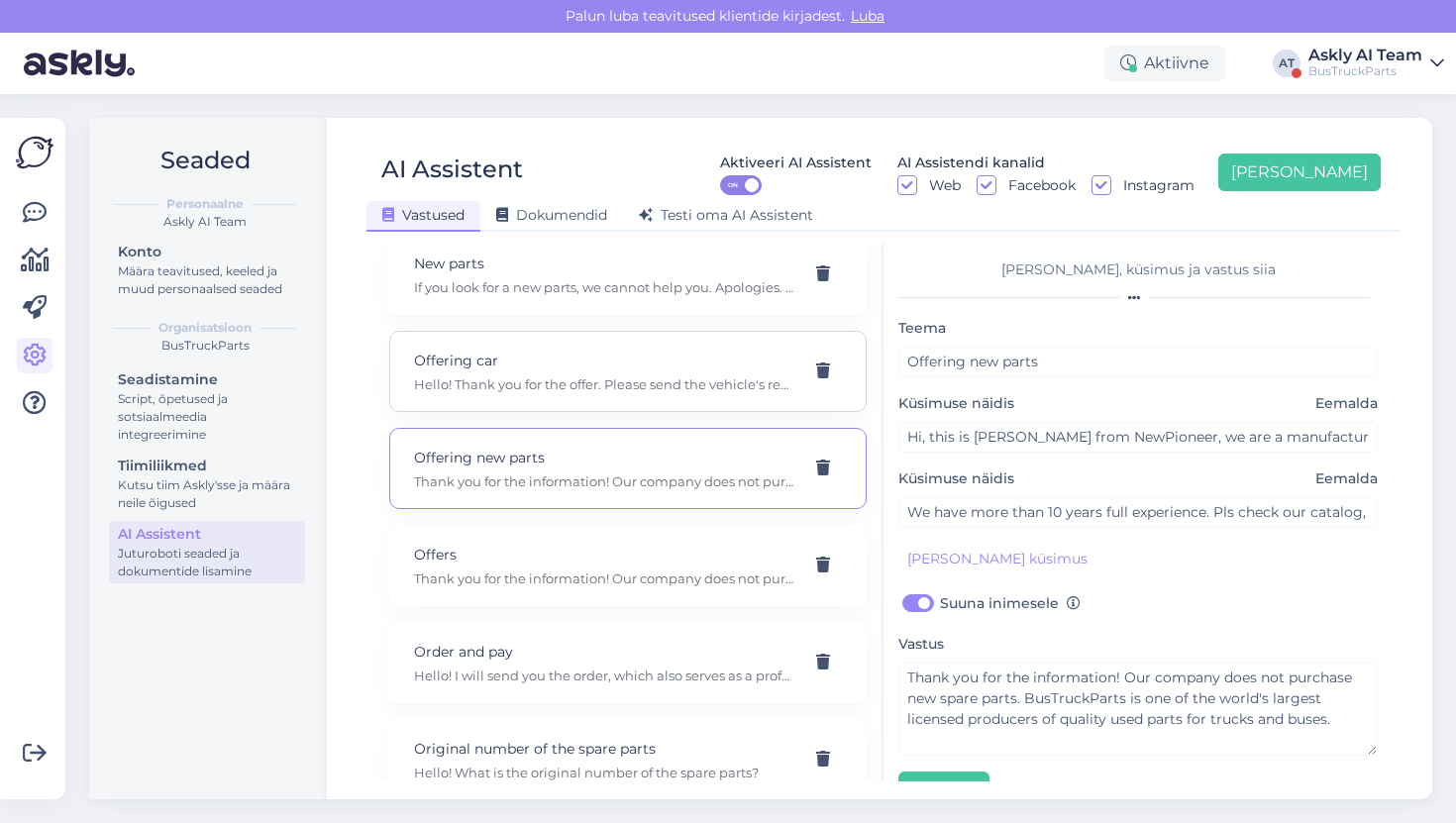 type on "I am offering you the opportunity to purchase our DAF 105 for dismantling." 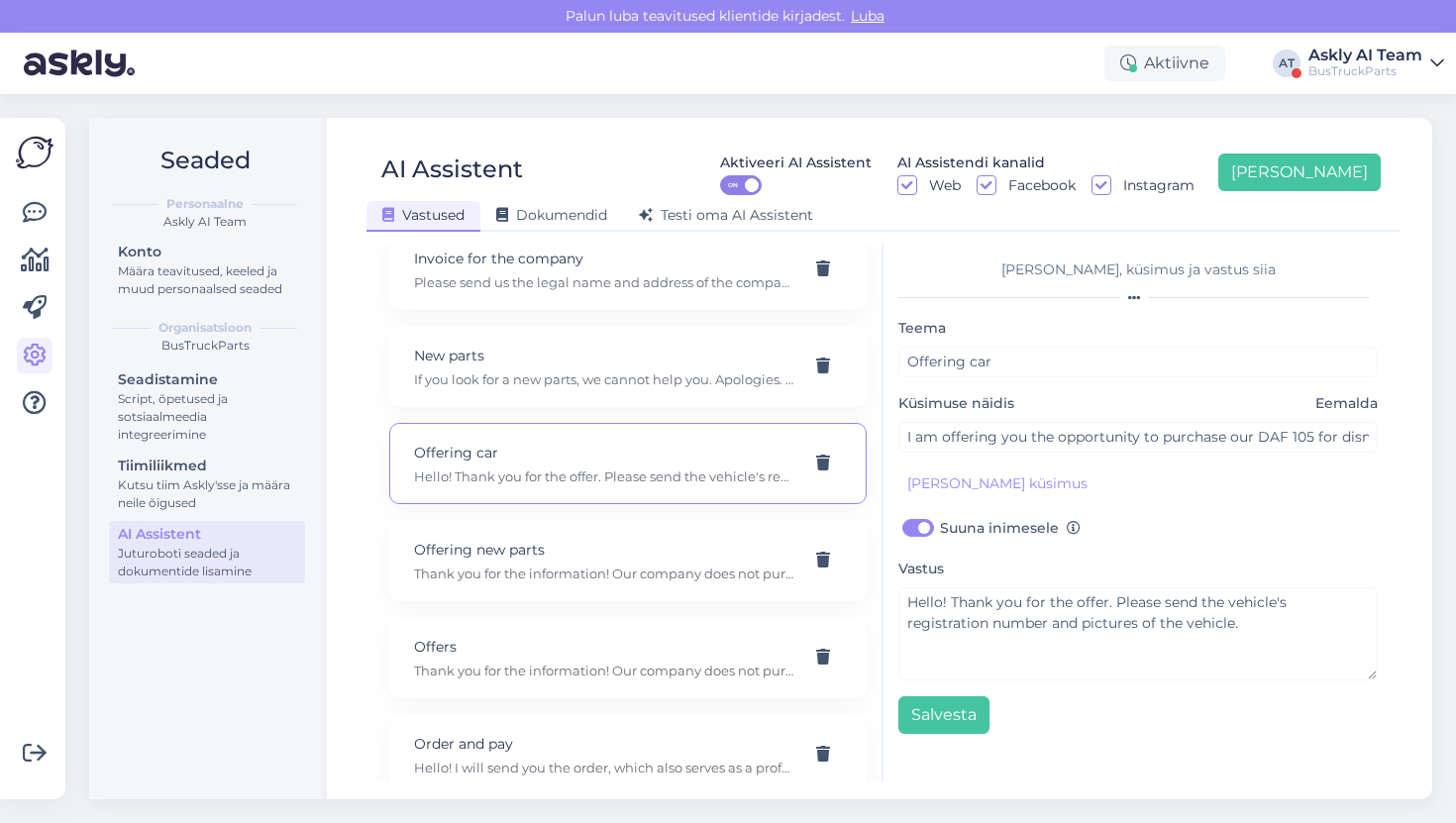 scroll, scrollTop: 2454, scrollLeft: 0, axis: vertical 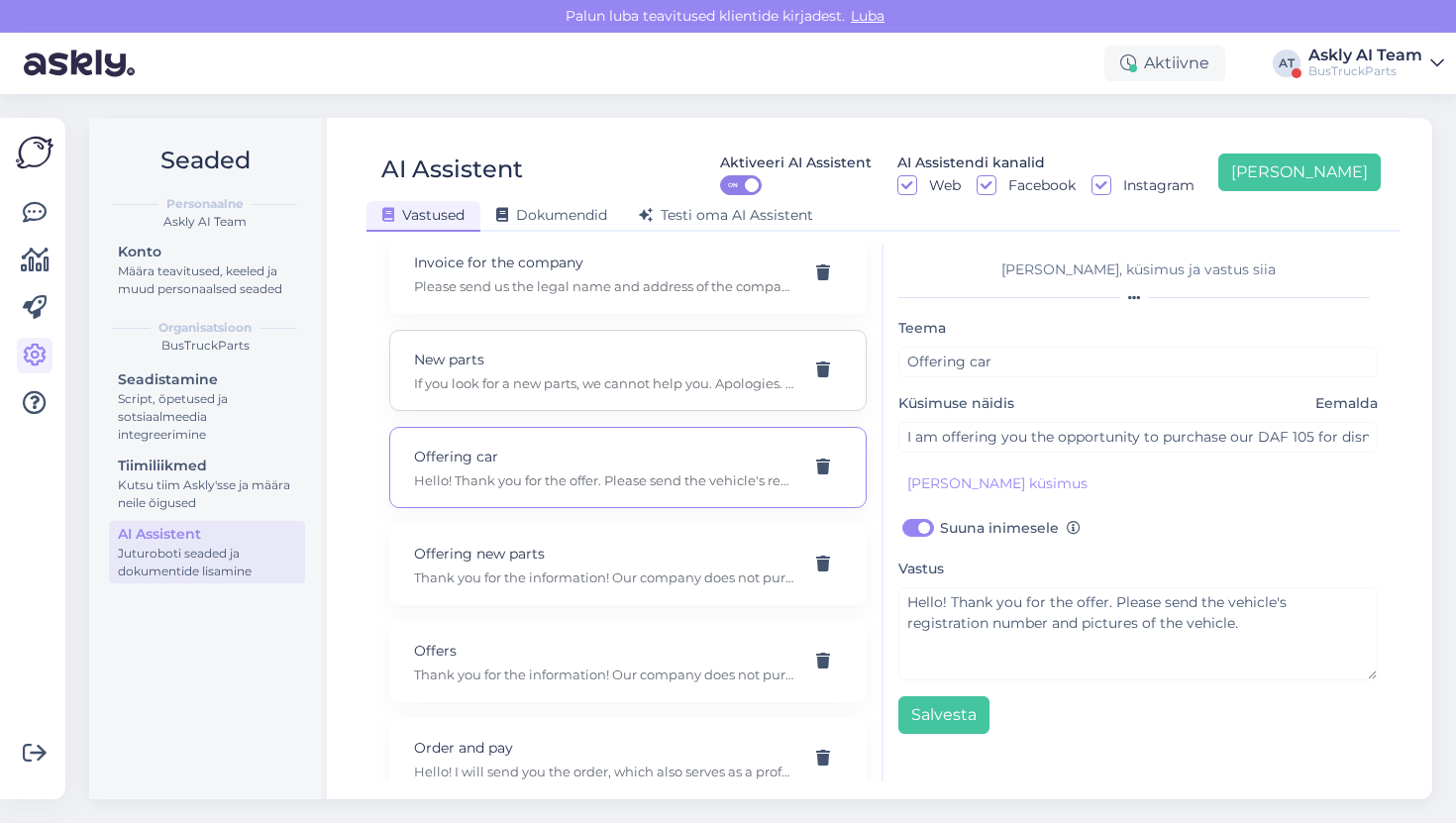 click on "If you look for a new parts, we cannot help you. Apologies. Our company sells used parts that come with guarantee. BusTruckParts is one of the largest licensed producers of quality used parts for trucks and buses." at bounding box center (604, 383) 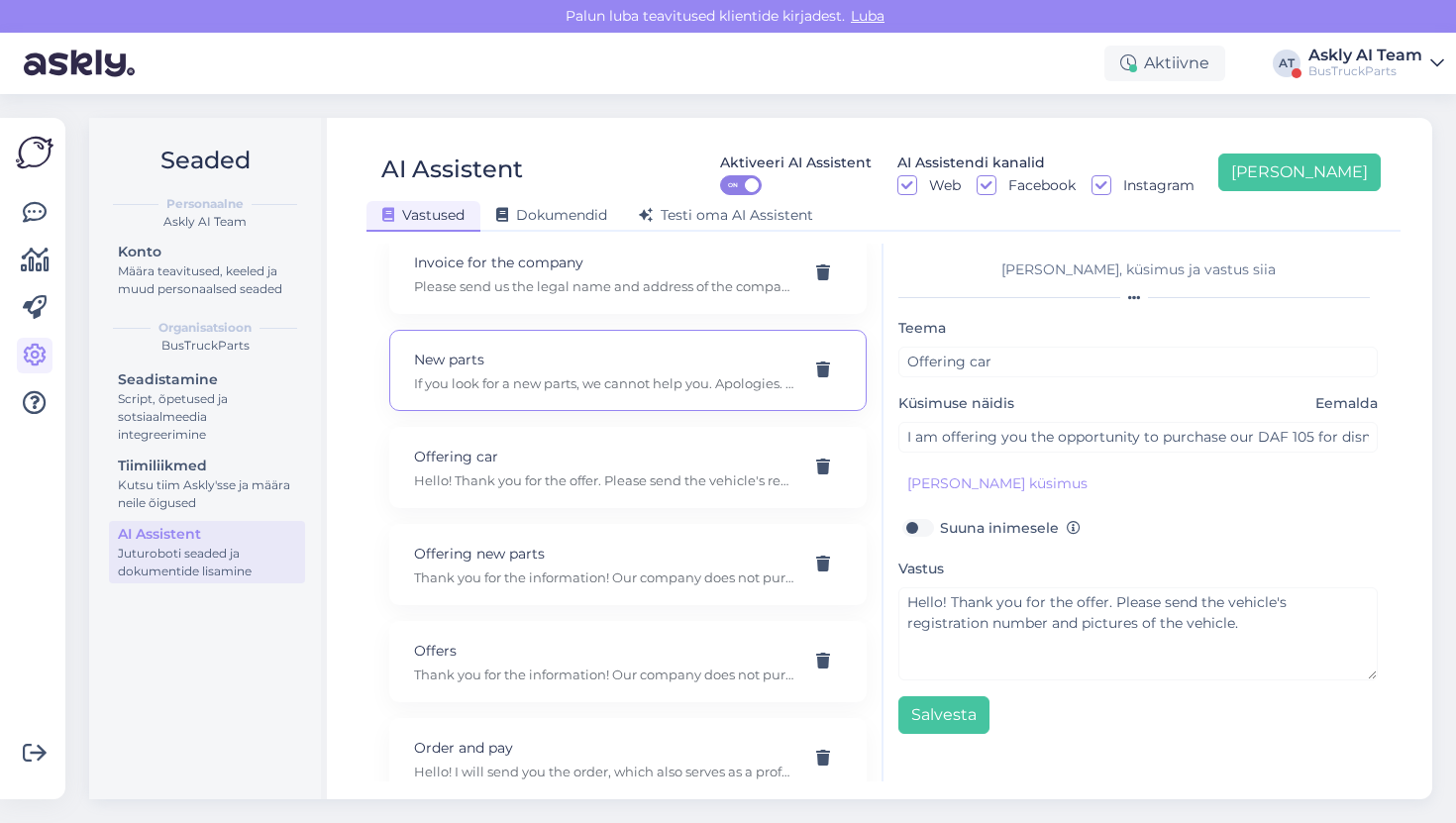 type on "New parts" 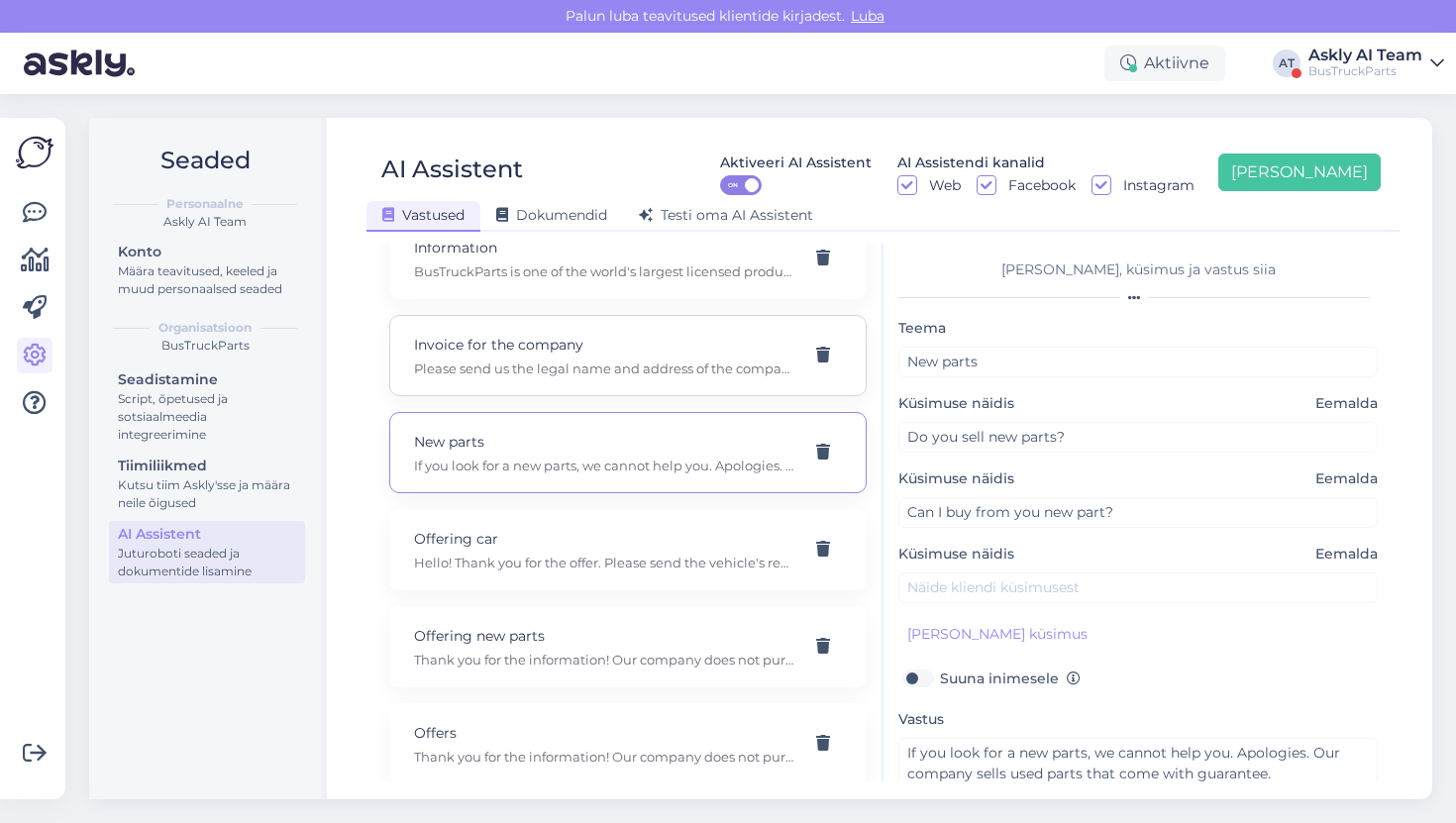 click on "Invoice for the company Please send us the legal name and address of the company." at bounding box center (628, 356) 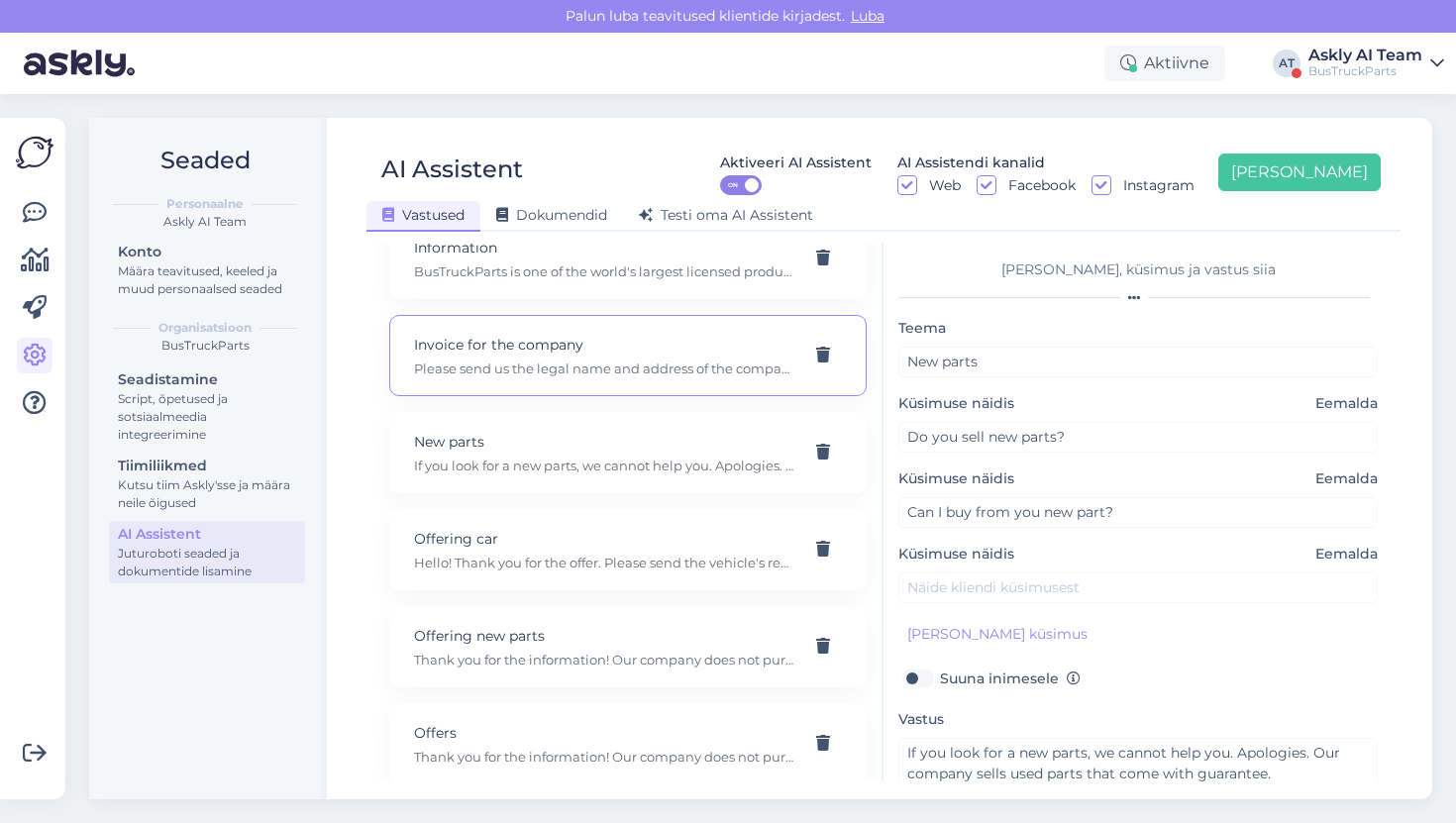 type on "Invoice for the company" 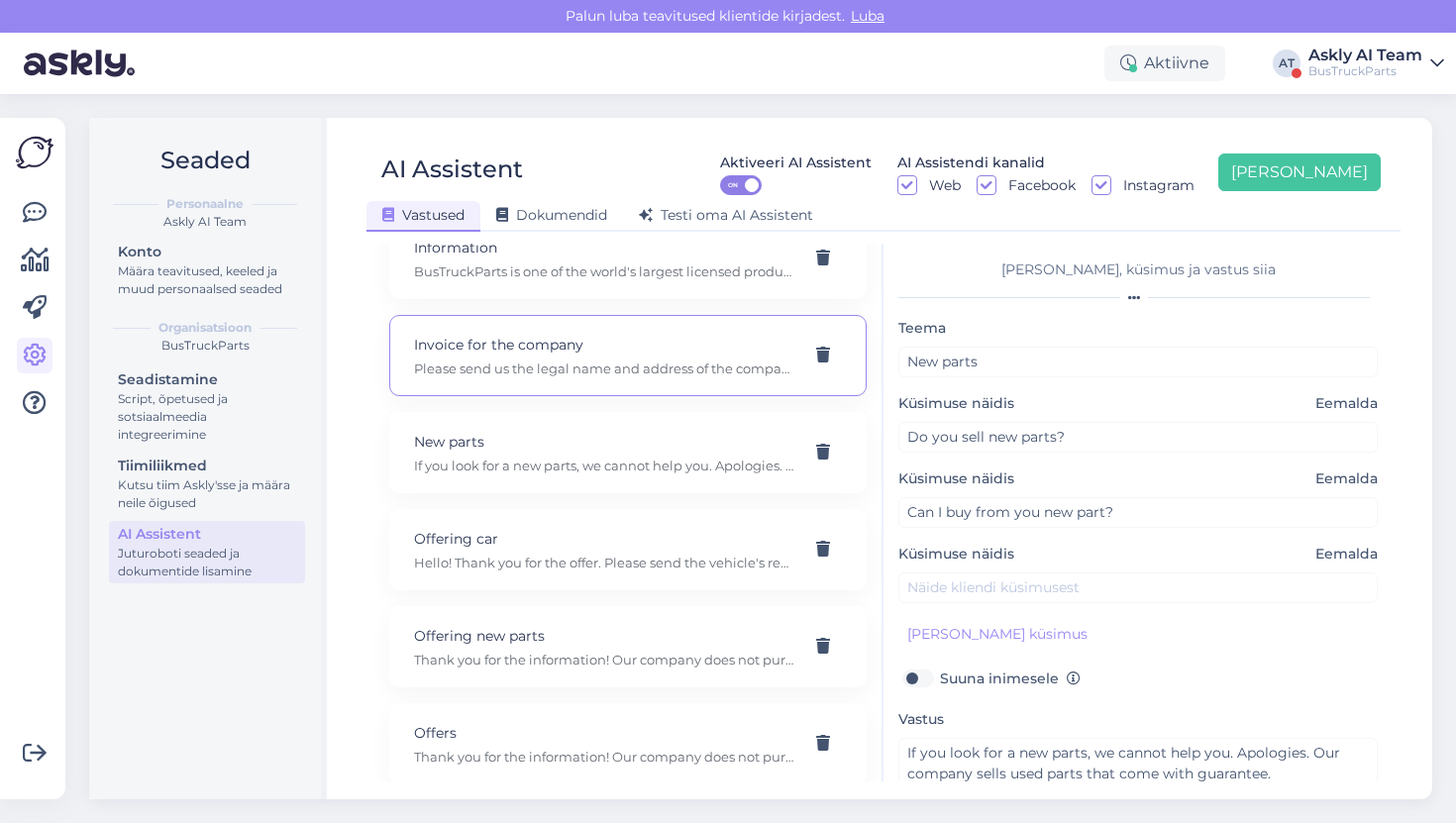 type on "I need invoice for the company" 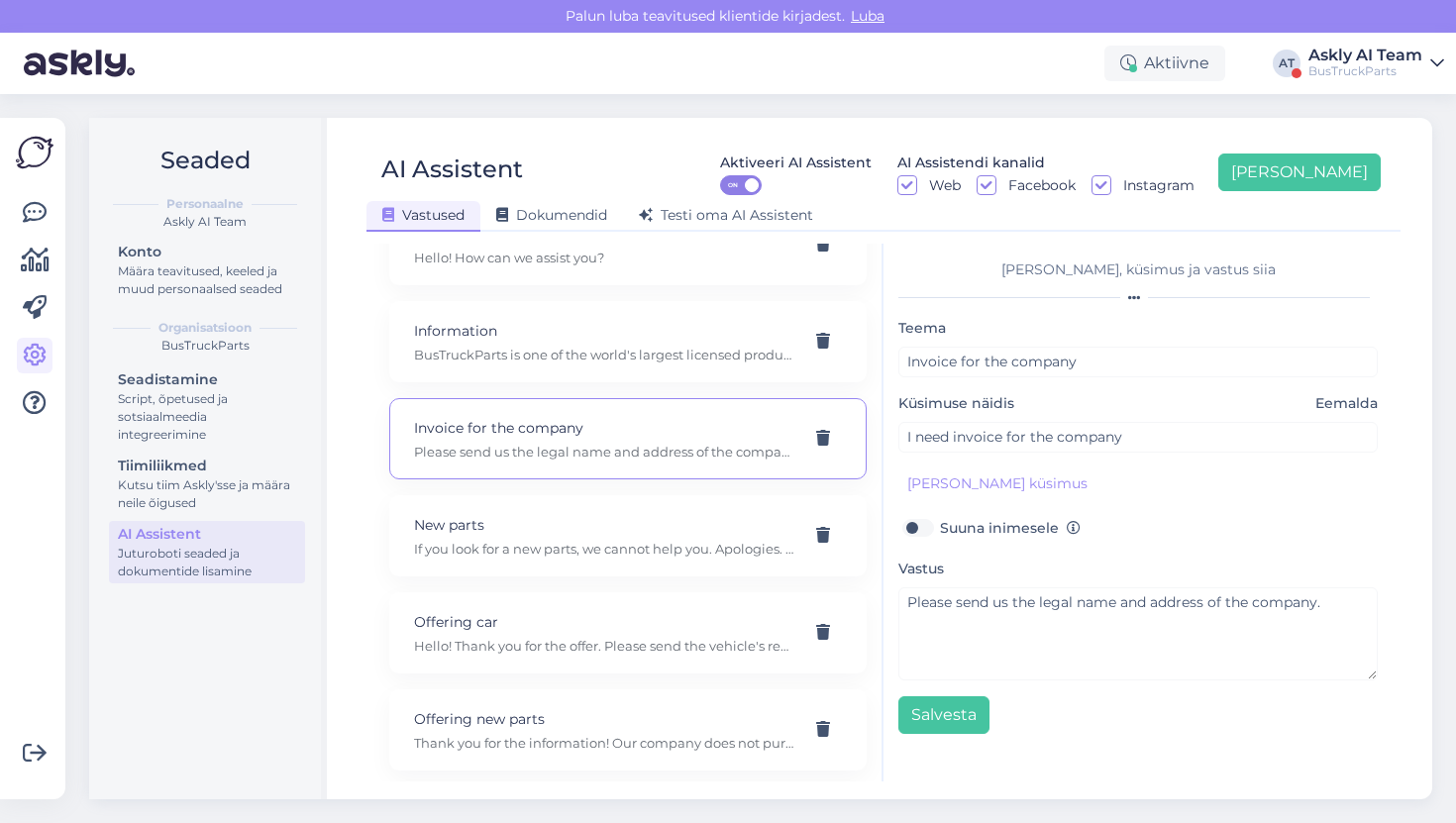 scroll, scrollTop: 2194, scrollLeft: 0, axis: vertical 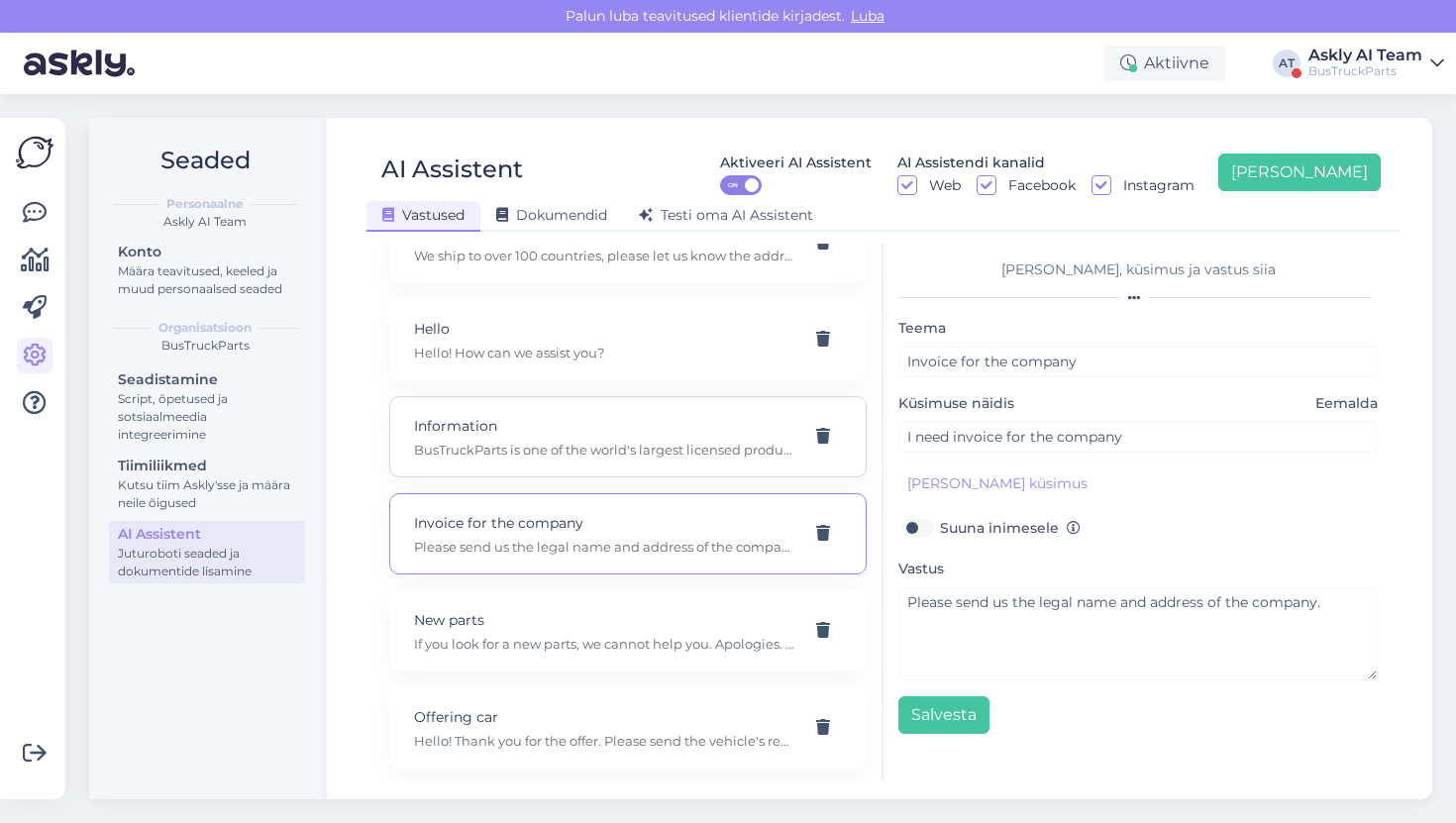 click on "Information BusTruckParts is one of the world's largest licensed producers of quality used parts for trucks and buses. We have been dismantling trucks since [DATE] and buses since [DATE] and selling their parts. Please note we sell only used parts and provide guarantee." at bounding box center [628, 437] 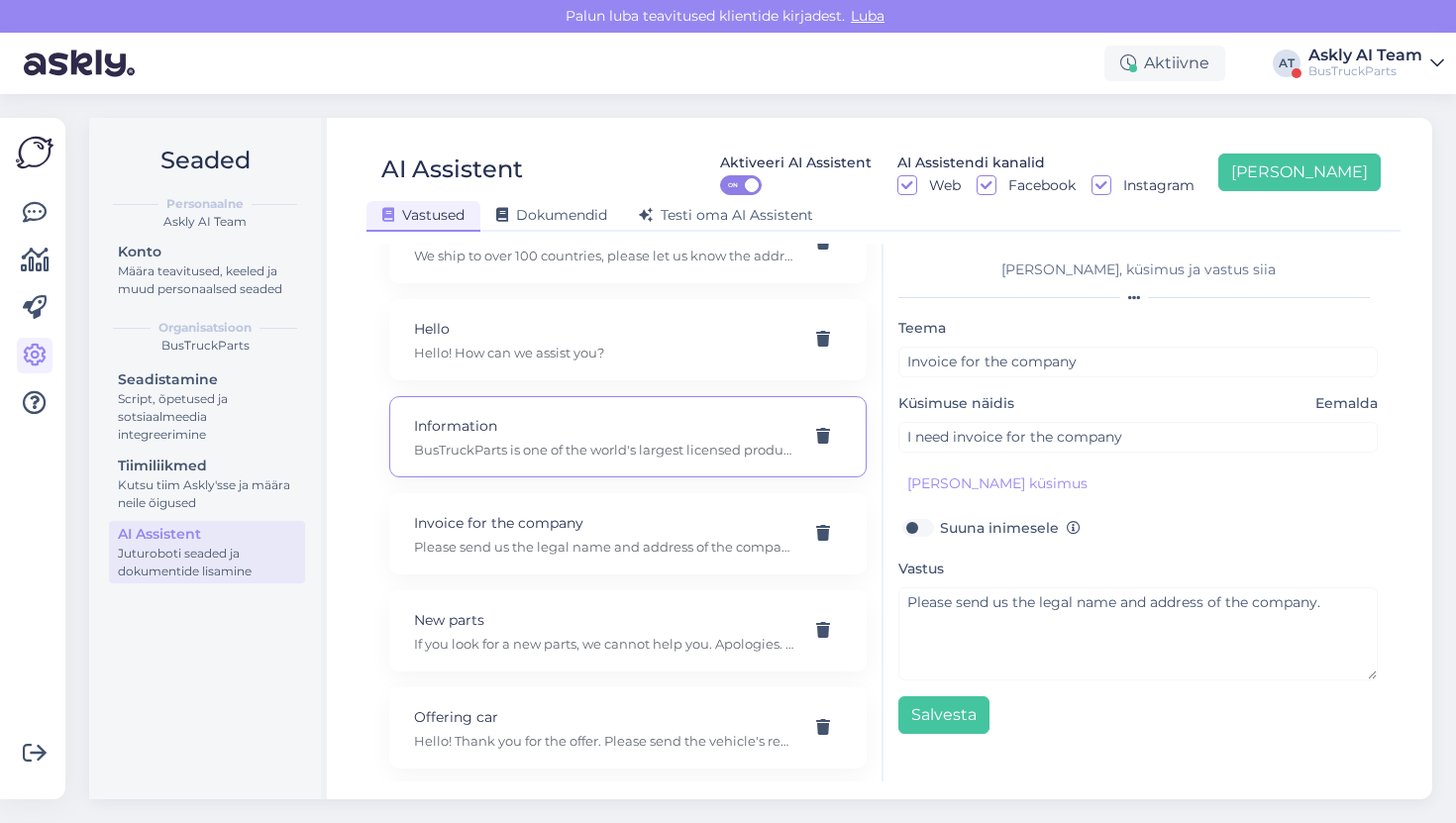 type on "Information" 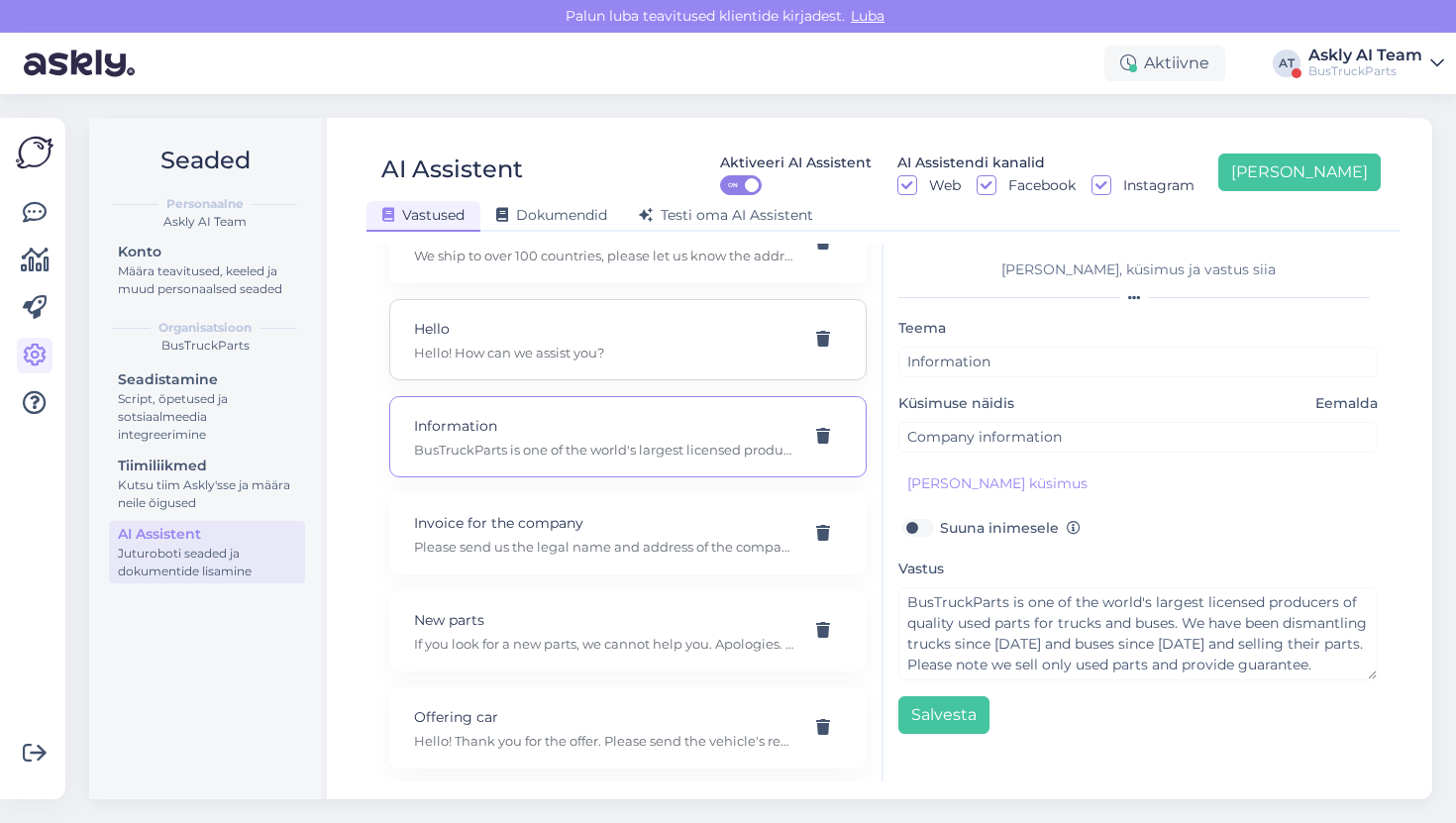 click on "Hello! How can we assist you?" at bounding box center (604, 353) 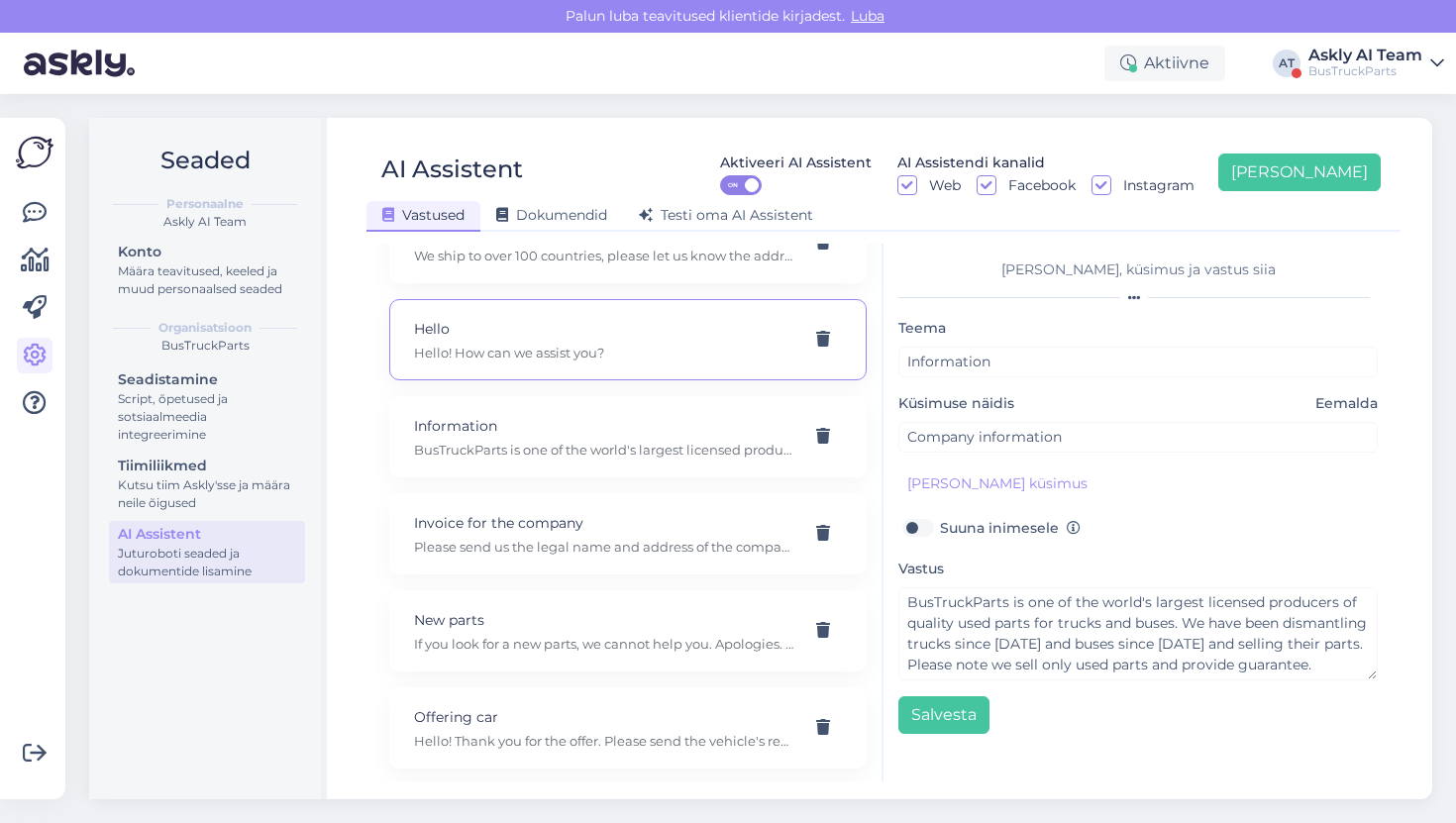type on "Hello" 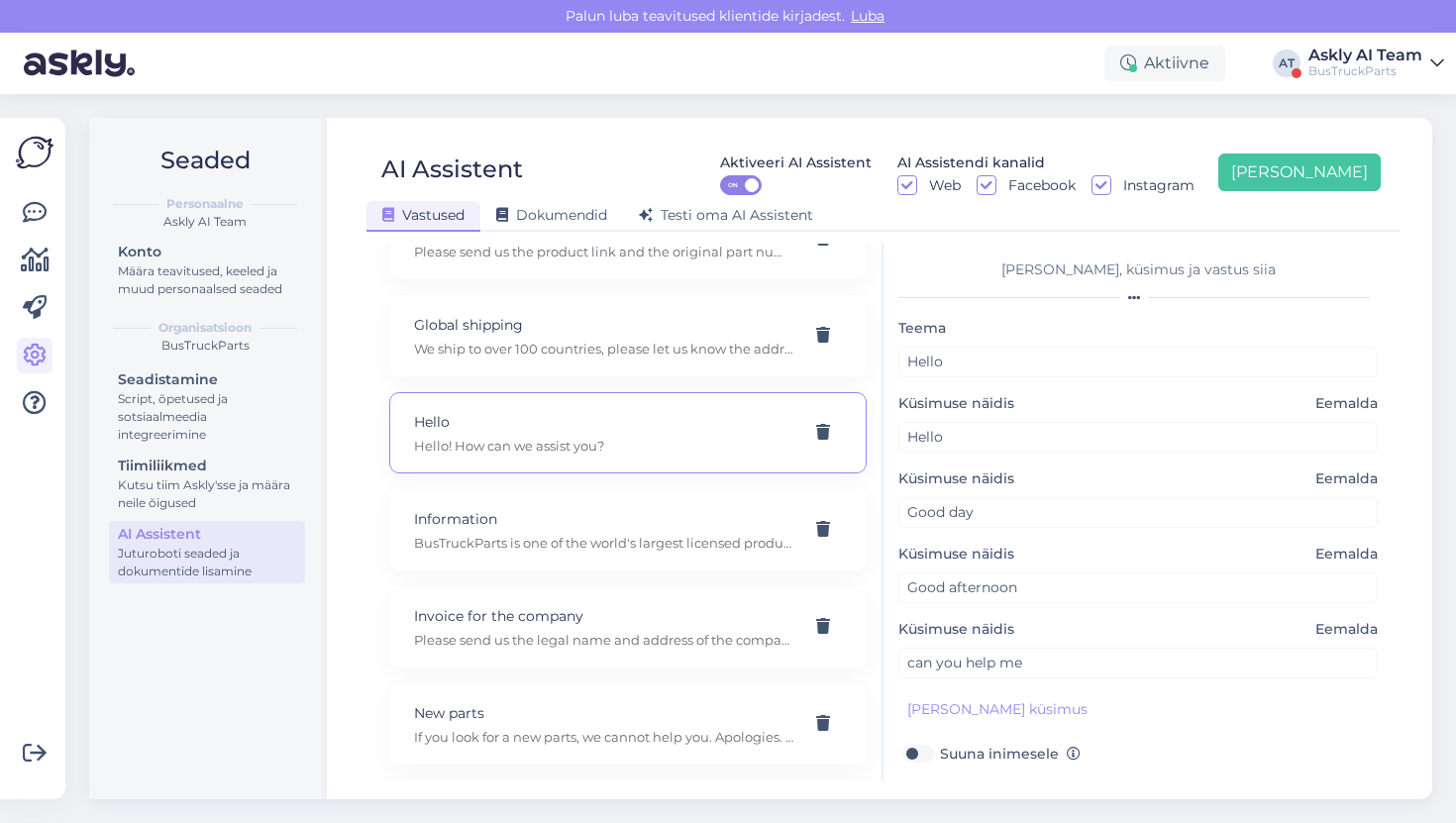 scroll, scrollTop: 2091, scrollLeft: 0, axis: vertical 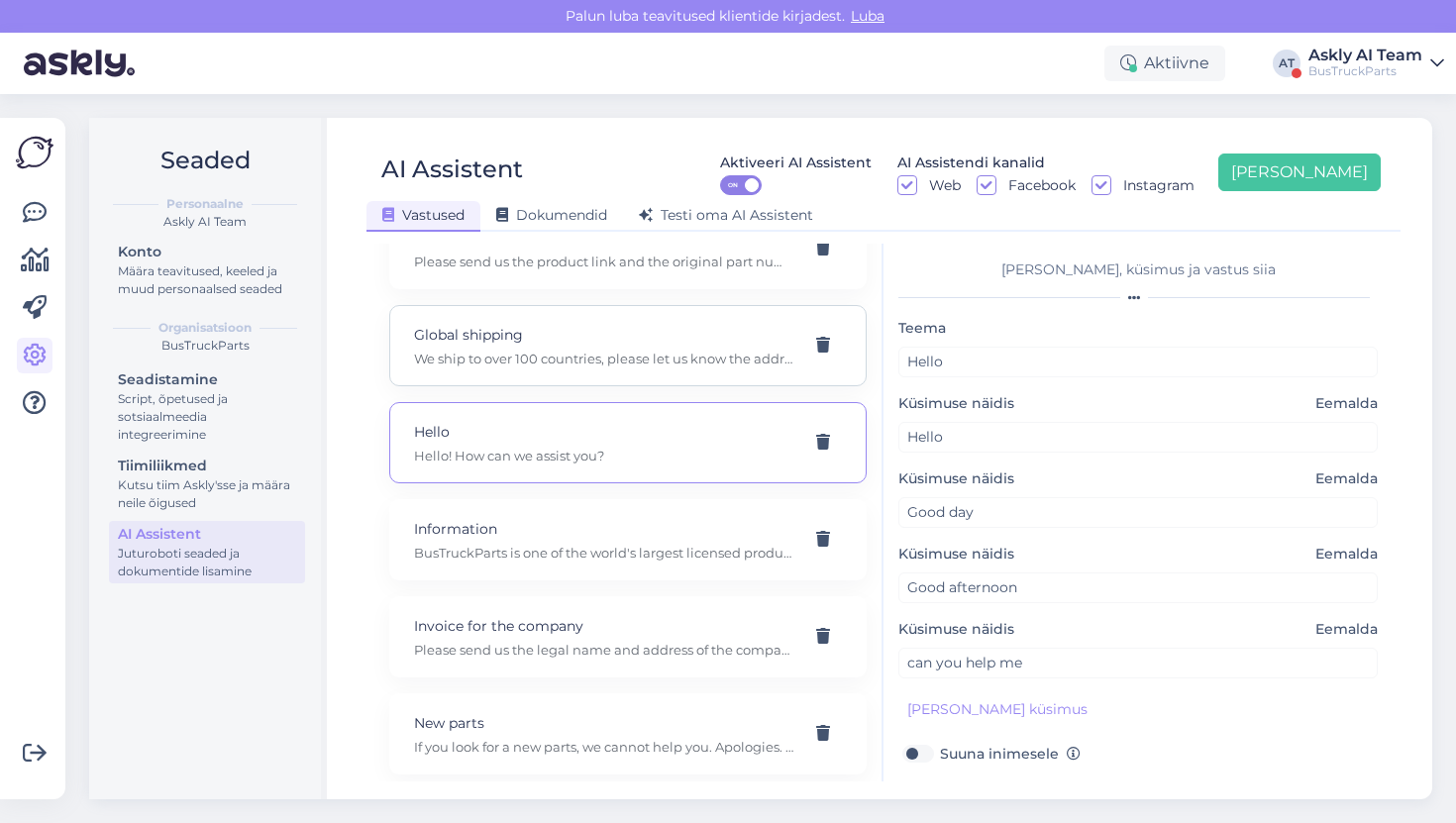 click on "We ship to over 100 countries, please let us know the address and we will check the shipping costs." at bounding box center [604, 359] 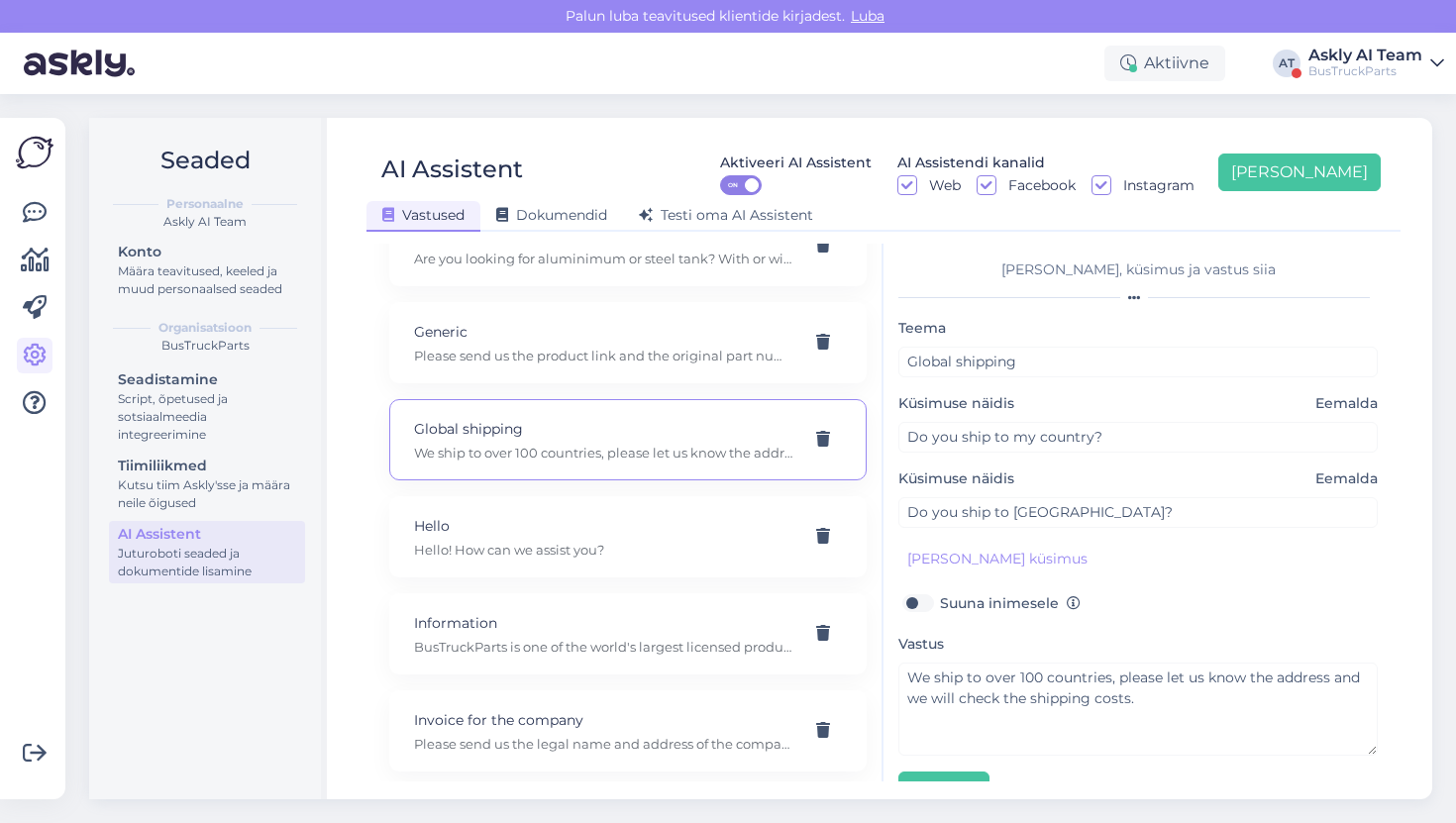 scroll, scrollTop: 1941, scrollLeft: 0, axis: vertical 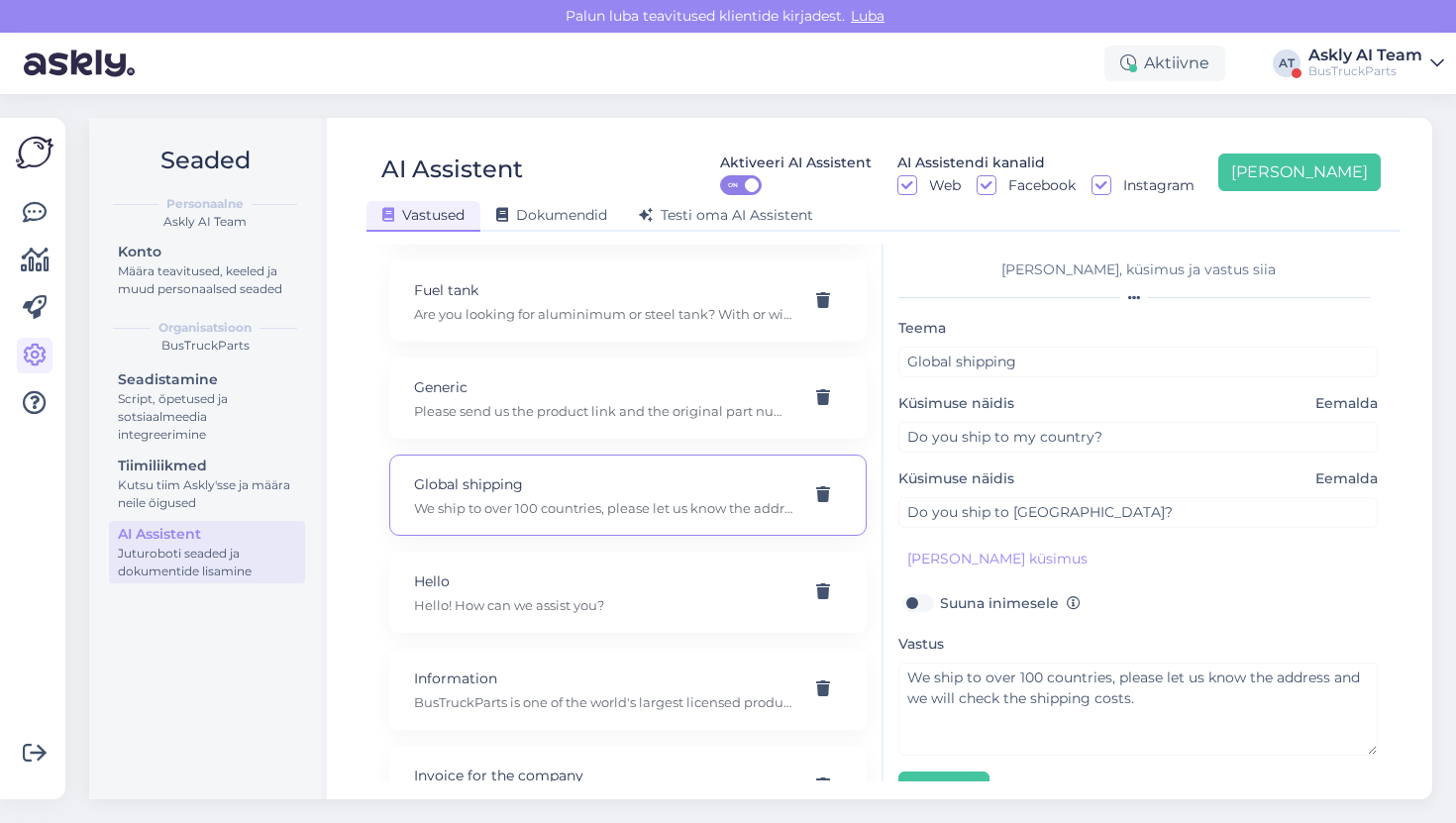 click on "10+ [PERSON_NAME] Hello!
Thank you for your interest. Please note that we only sell used spare parts. If you are looking for a specific part in larger quantities, please keep in mind that such quantities may not always be immediately available when it comes to used parts.
Please provide the exact product code or a description of the part, and we will check our stock and availability. Absorbers Let me check it for your. Do you need left or right one?  AdBlue Heating Coolant Valve AdBlue Heating Coolant Valve 841516350 - You can see and choose by the link:
[URL][DOMAIN_NAME]
Additional fees for payments About additional fees for payments from countries with a higher sanction risk, you can read more at this link:
[URL][DOMAIN_NAME] Alternators  Asking original number of the spare parts  Availability Buy as a private person" at bounding box center (628, 1272) 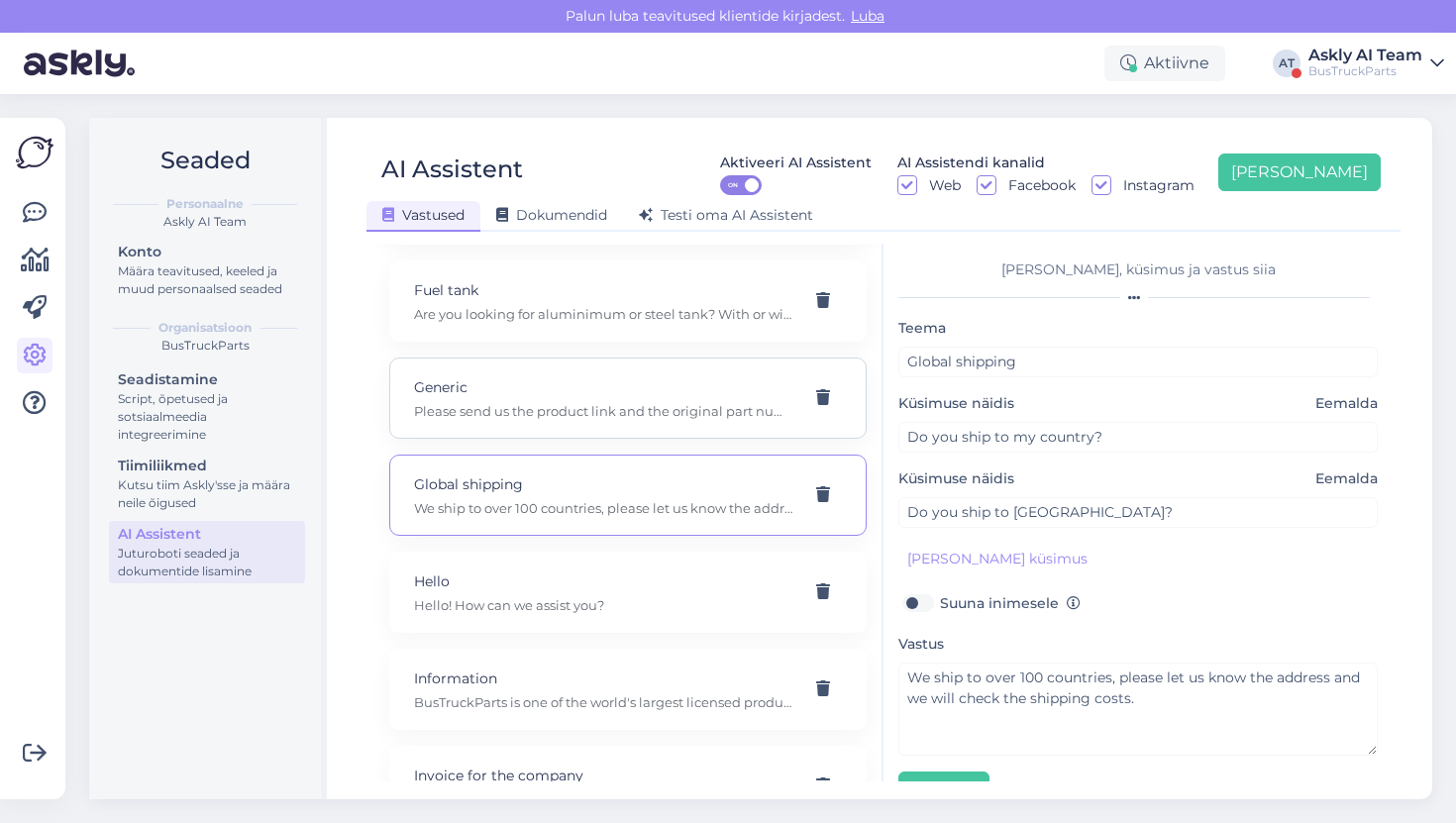 click on "Generic" at bounding box center (604, 387) 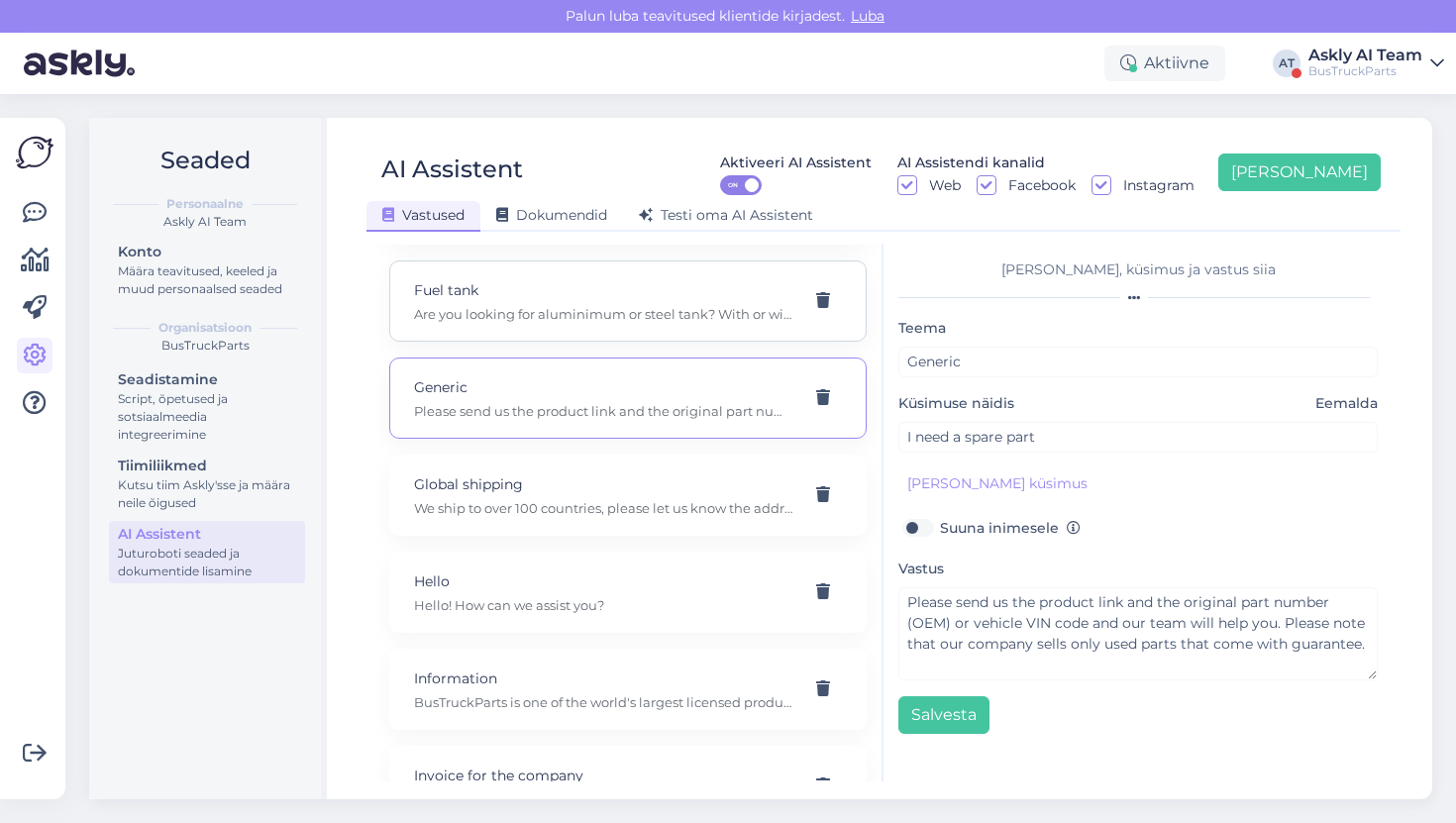 click on "Are you looking for aluminimum or steel tank? With or without brackets?" at bounding box center [604, 314] 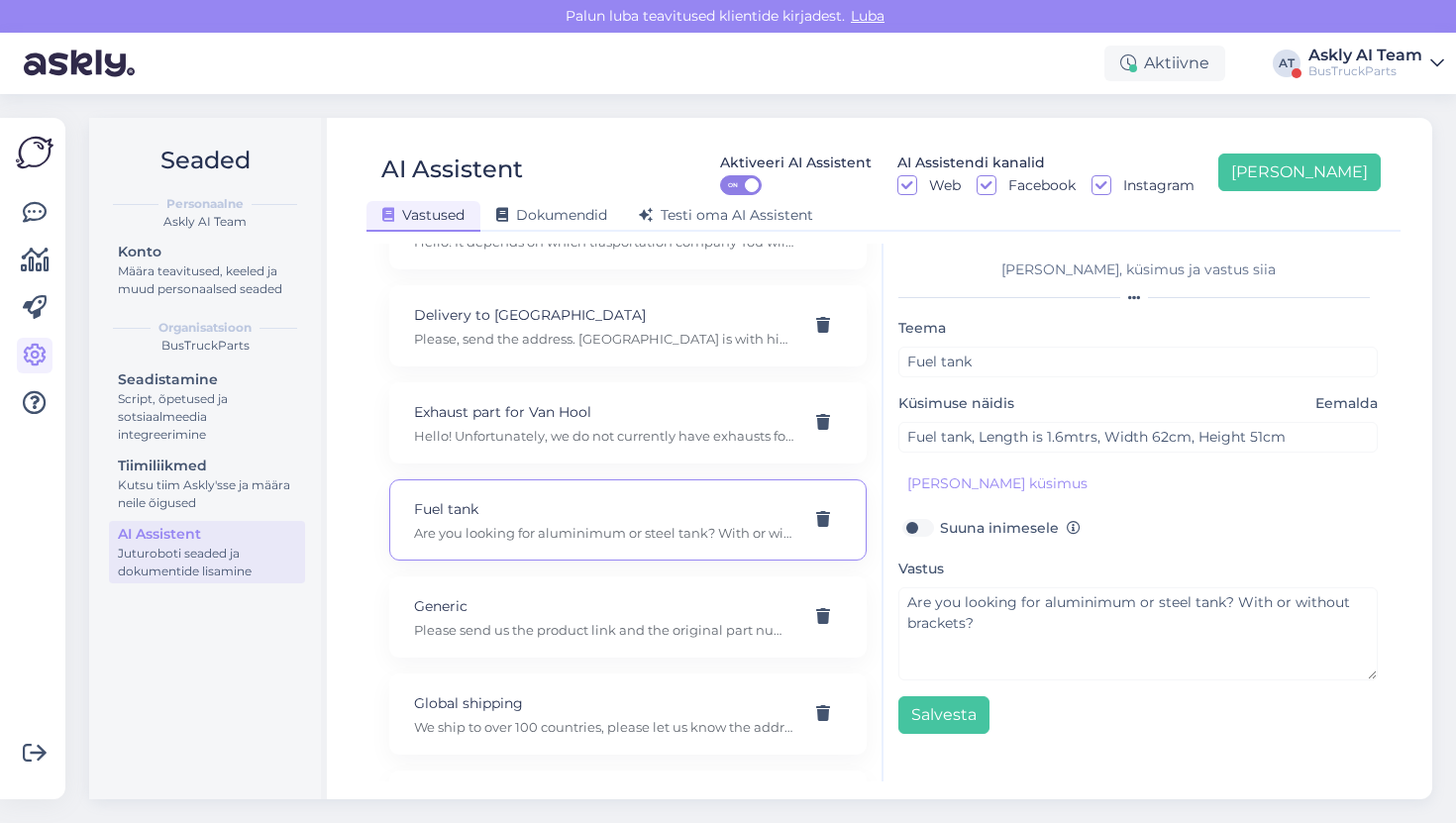 scroll, scrollTop: 1574, scrollLeft: 0, axis: vertical 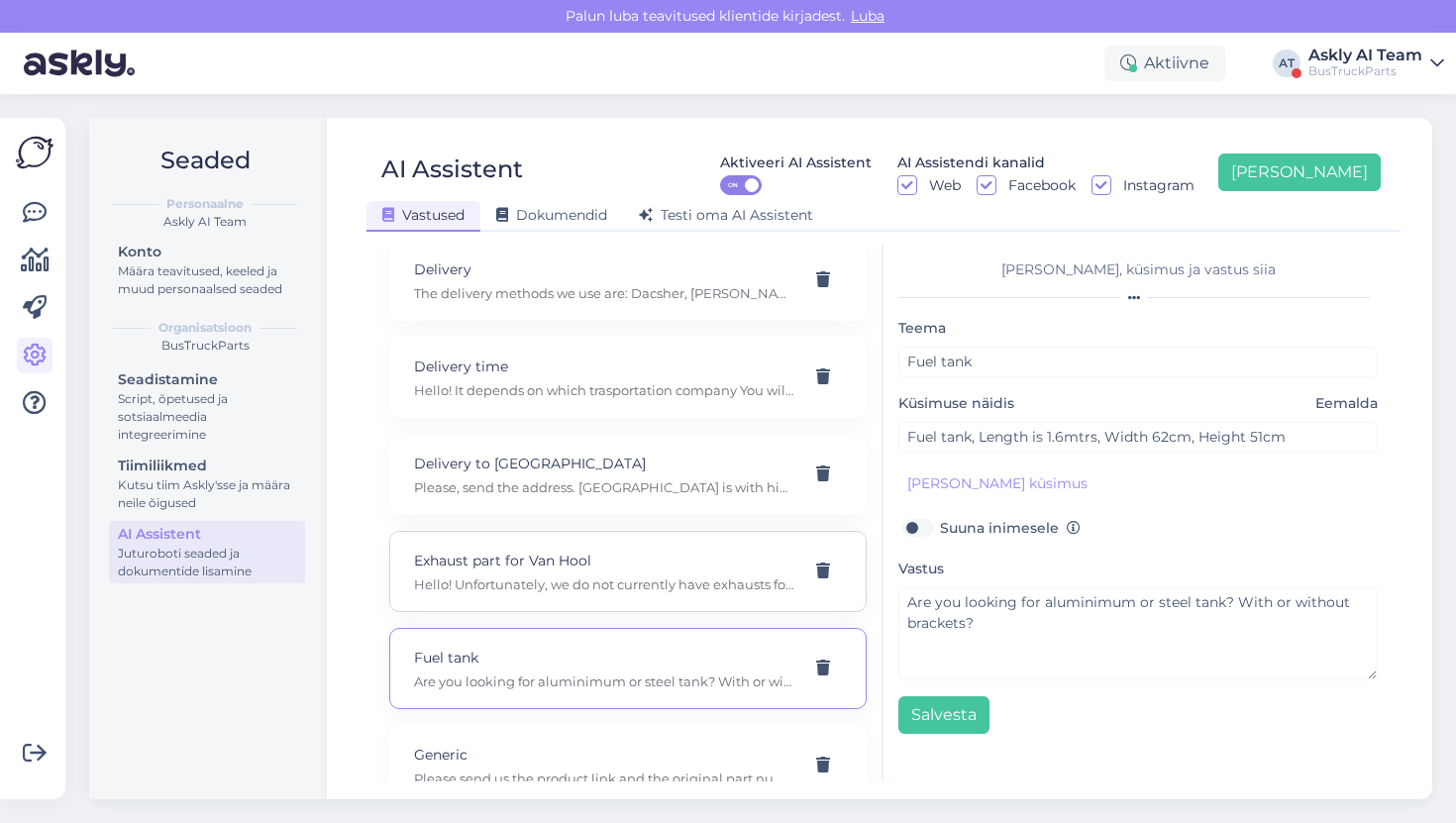 click on "Exhaust part for Van Hool" at bounding box center [604, 561] 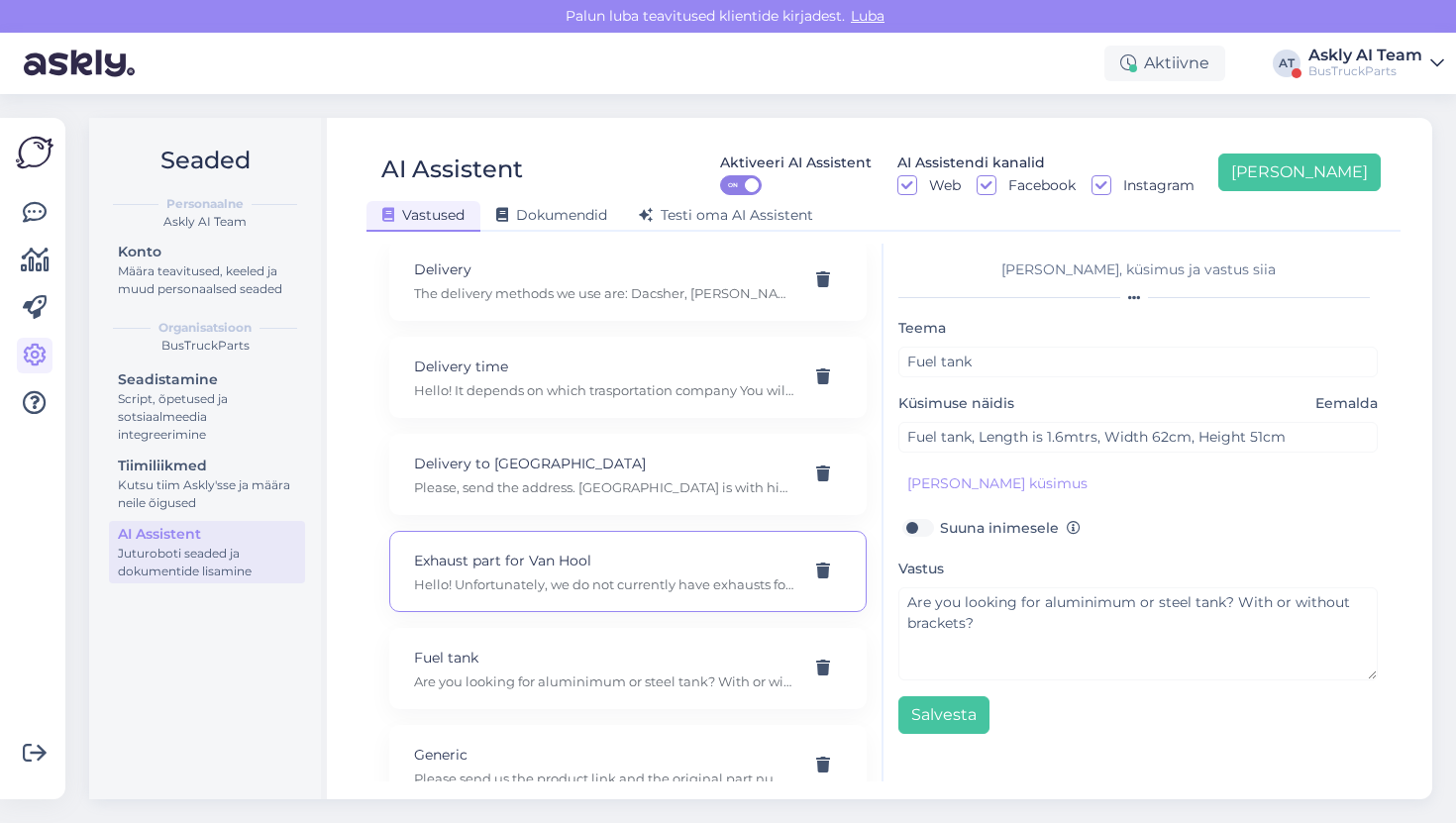 type on "Exhaust part for Van Hool" 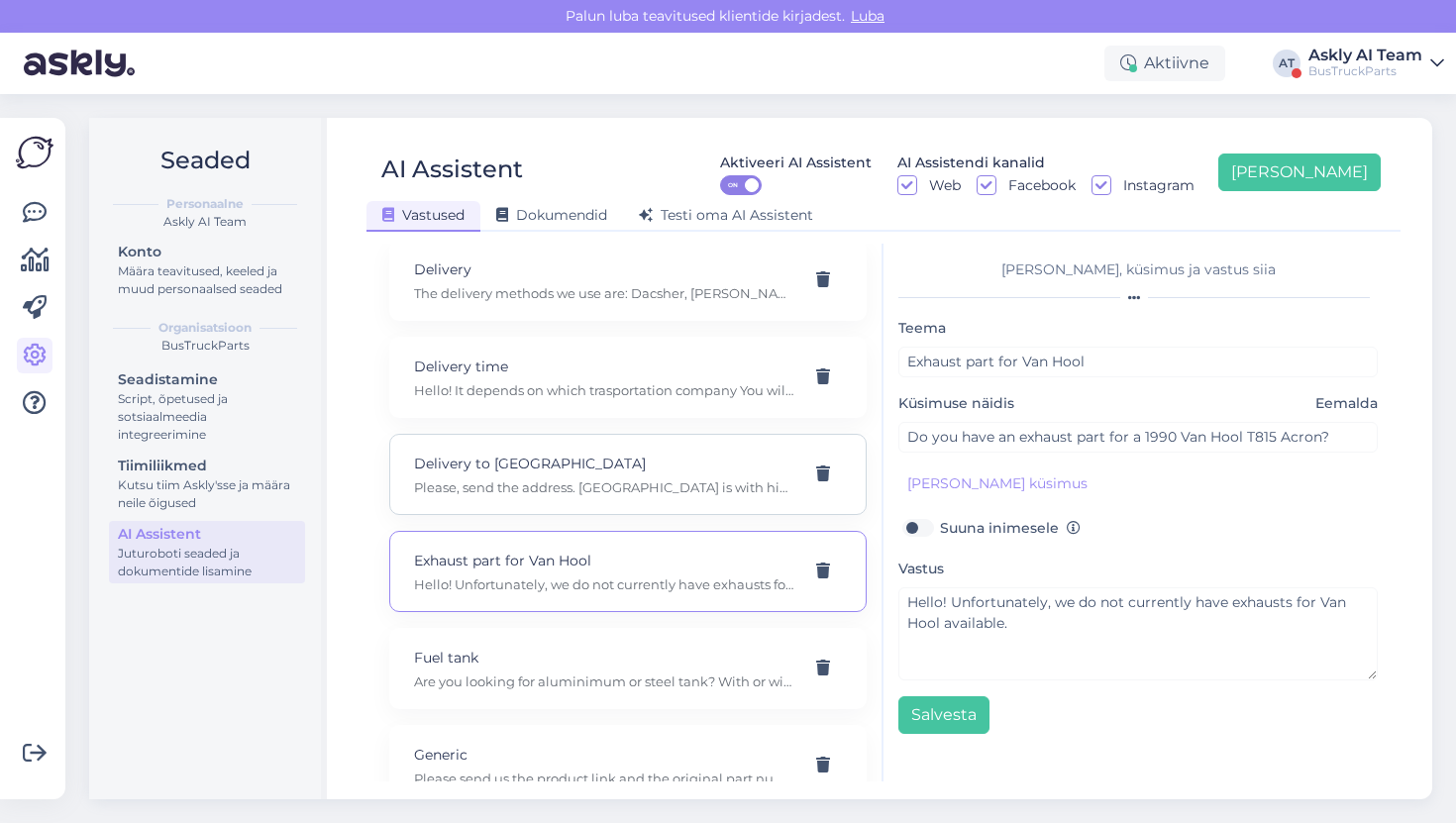 click on "Delivery to [GEOGRAPHIC_DATA]  Please, send the address. [GEOGRAPHIC_DATA] is with higher sanction risk. You can find the information by the link: [URL][DOMAIN_NAME]" at bounding box center (628, 474) 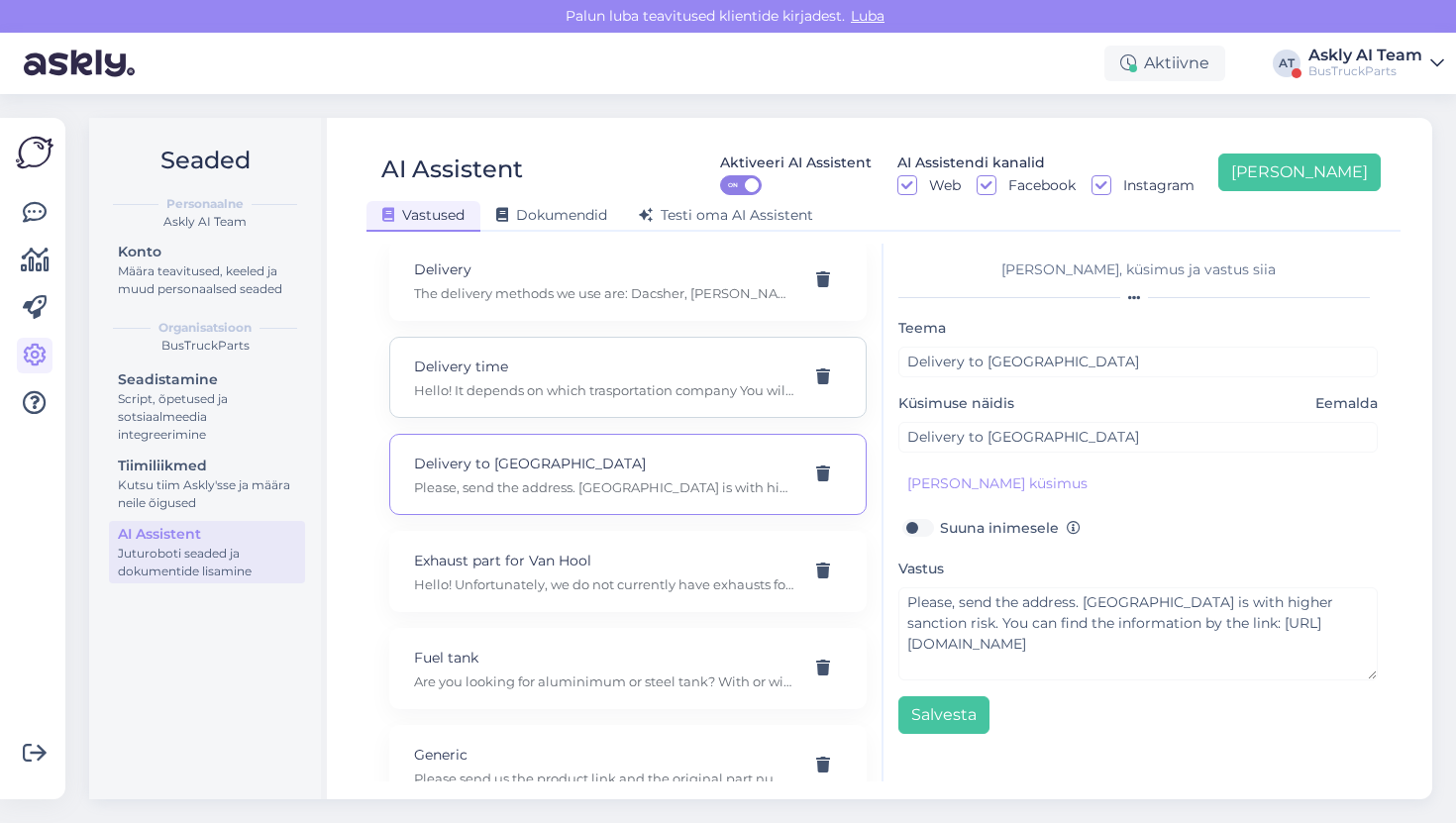 click on "Delivery time" at bounding box center (604, 366) 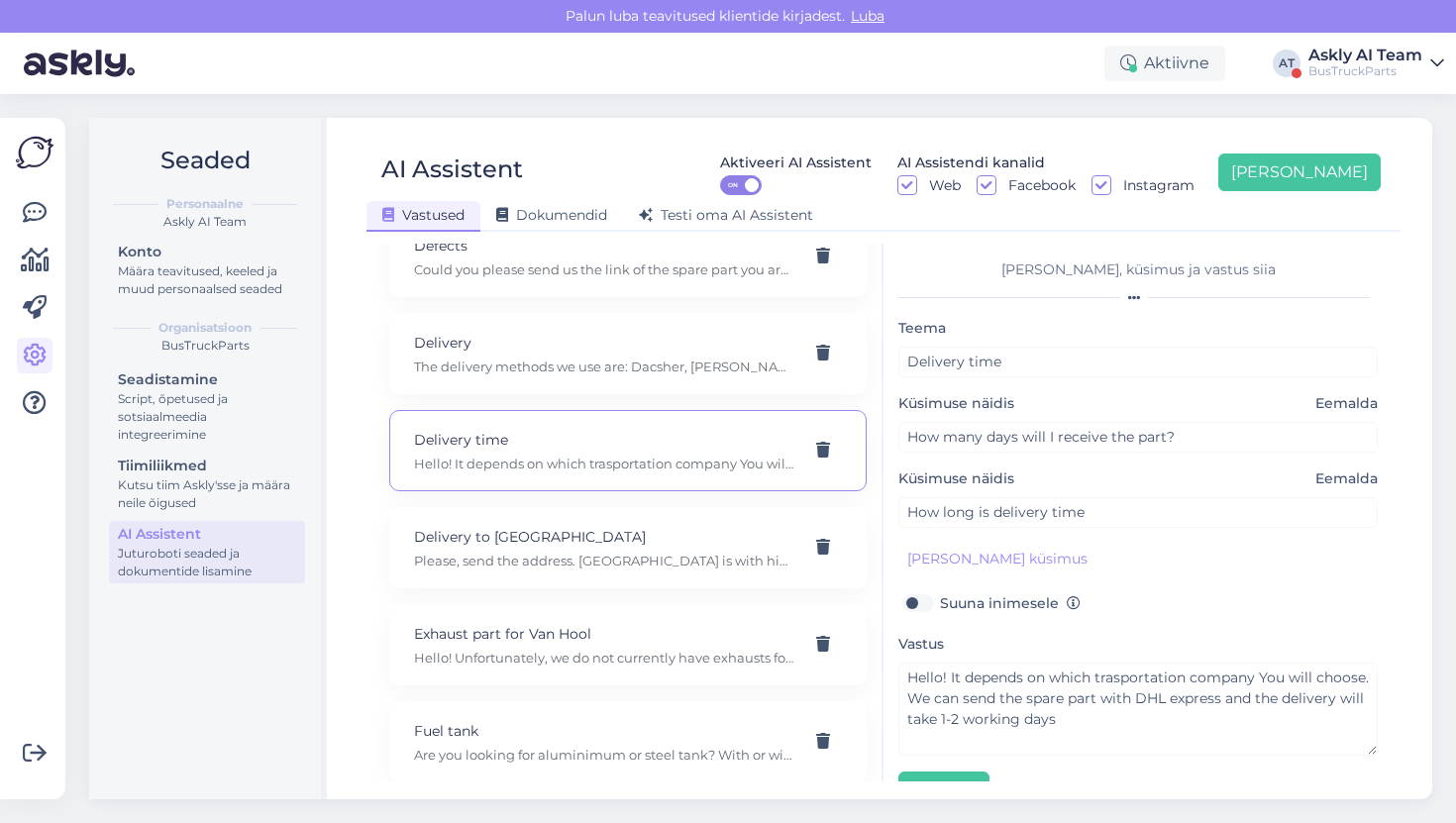 scroll, scrollTop: 1432, scrollLeft: 0, axis: vertical 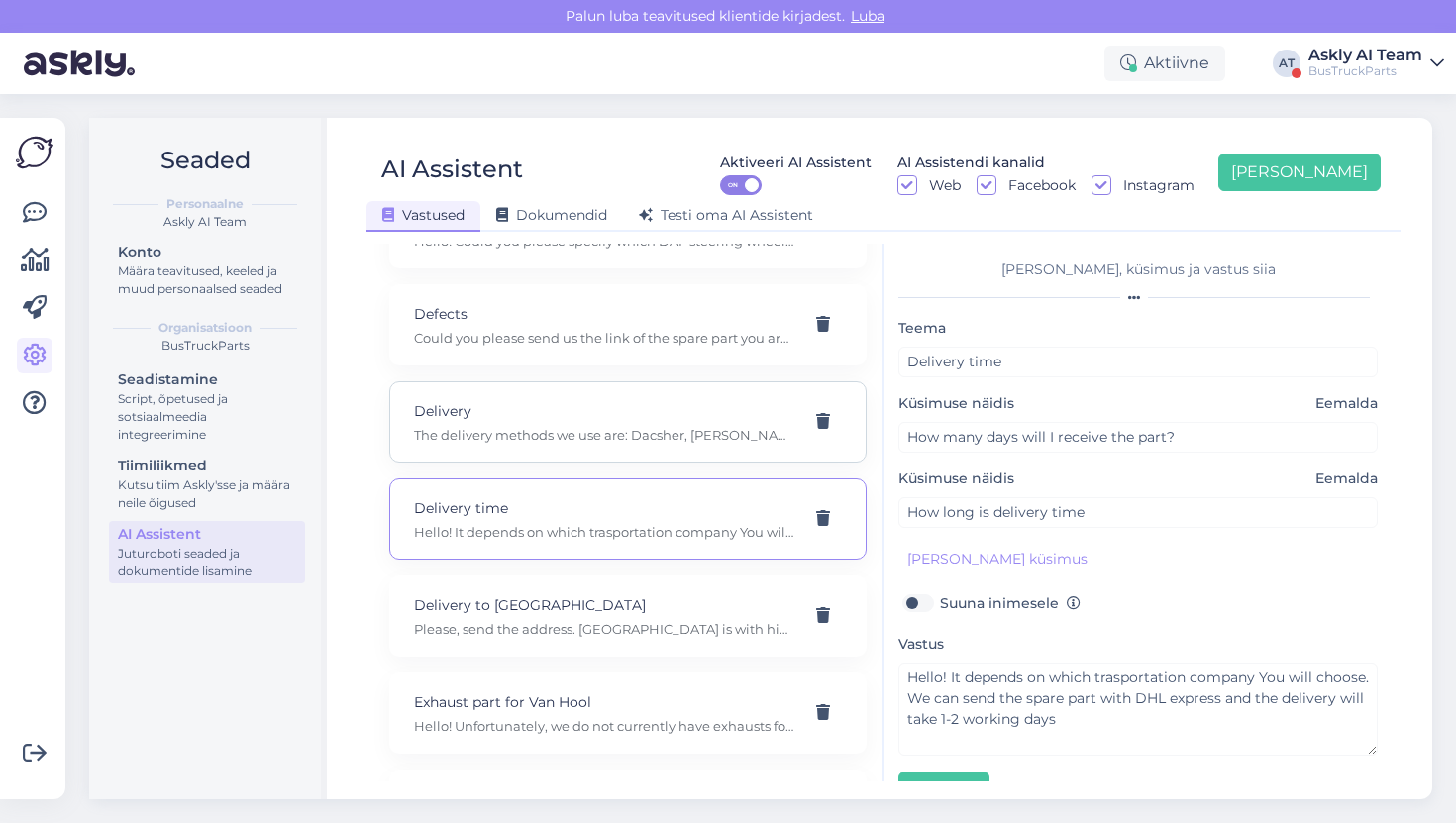 click on "Delivery The delivery methods we use are: Dacsher, [PERSON_NAME], DSV and CF&S, which takes 9-11 working days for delivery. The most urgent method is DHL, but transportation price will be high. Please send your adress and we calculate freight cost." at bounding box center [604, 422] 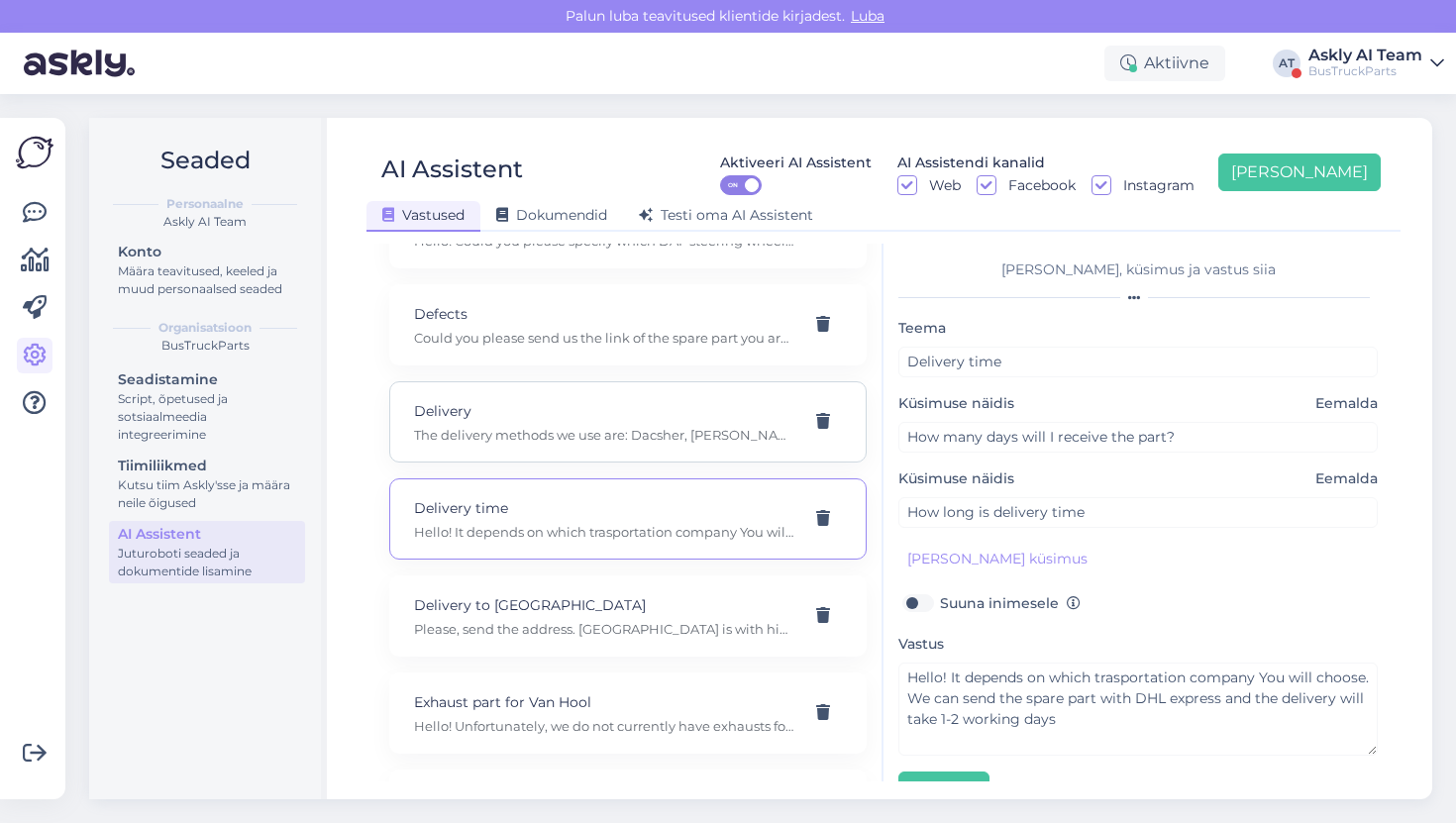type on "Delivery" 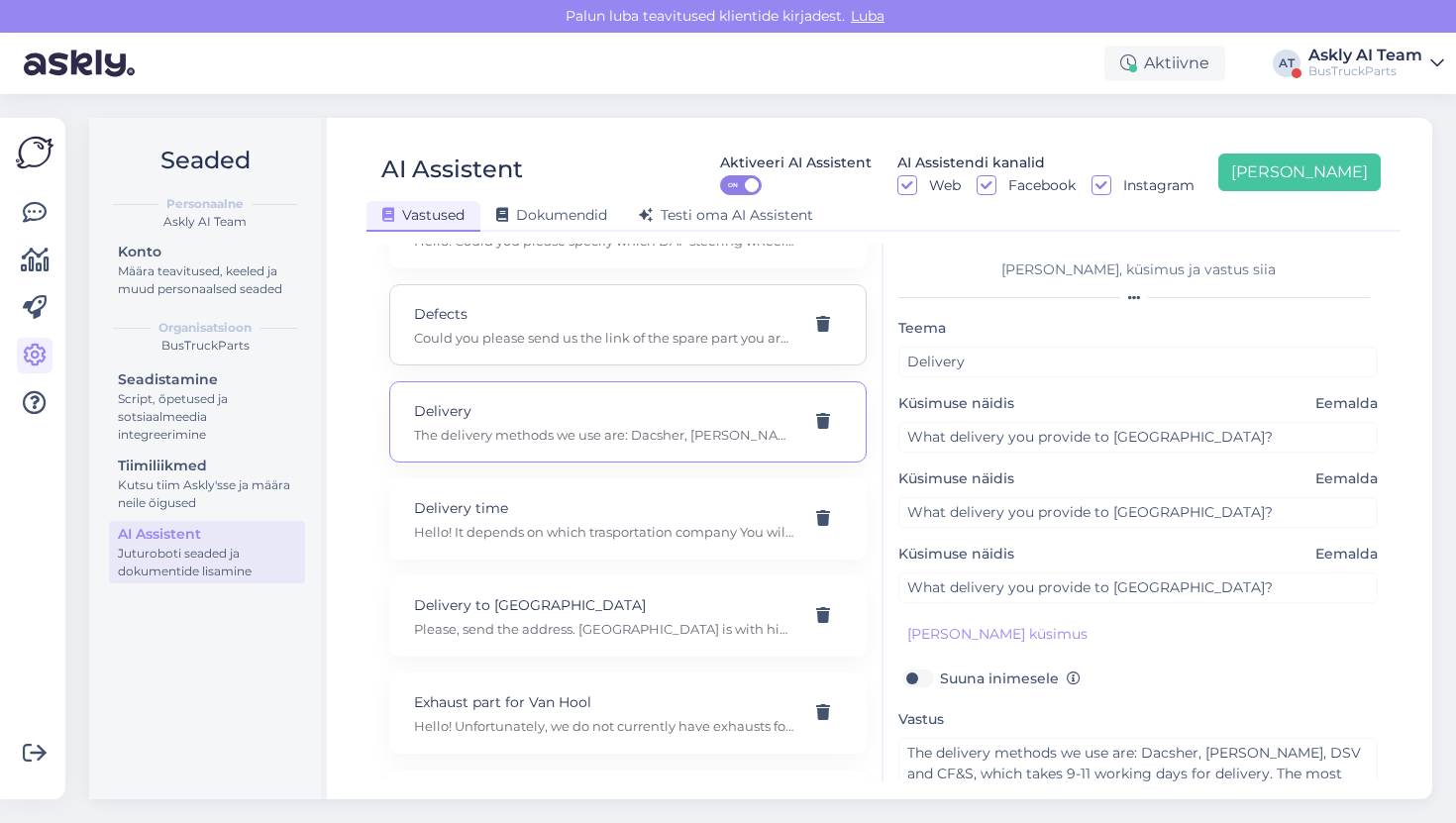 click on "Defects Could you please send us the link of the spare part you are looking at?" at bounding box center [628, 325] 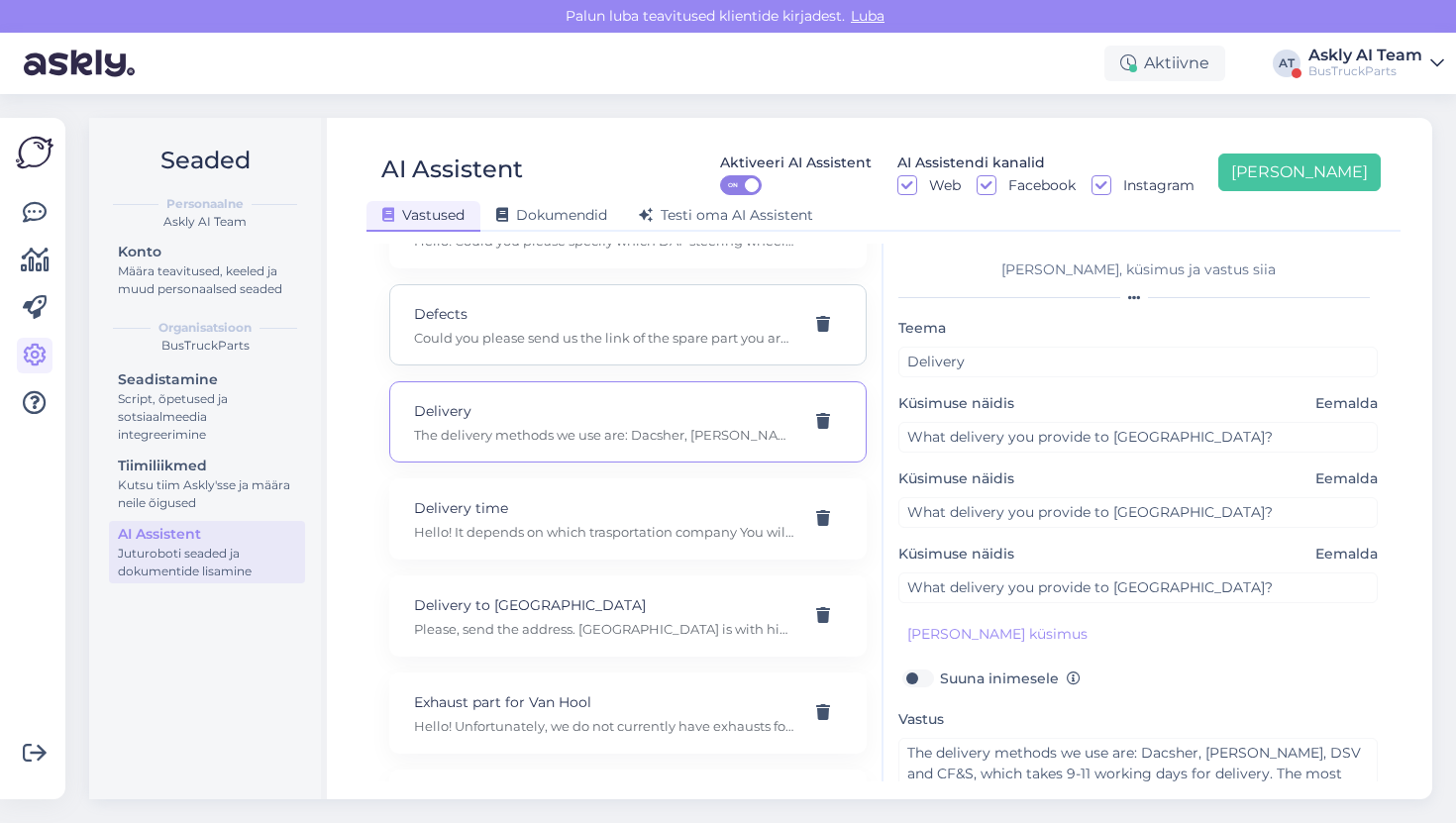 type on "Defects" 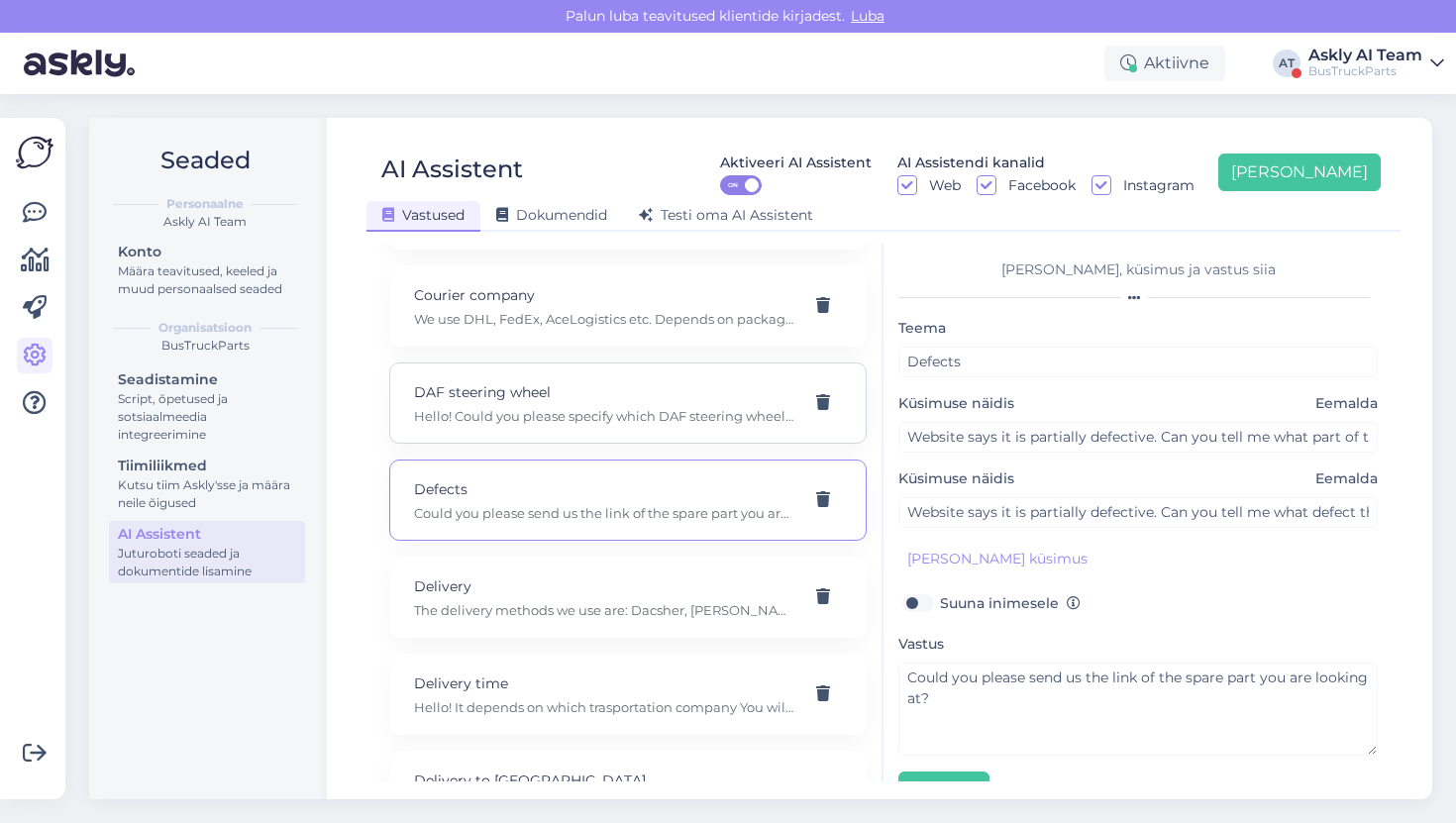 scroll, scrollTop: 1239, scrollLeft: 0, axis: vertical 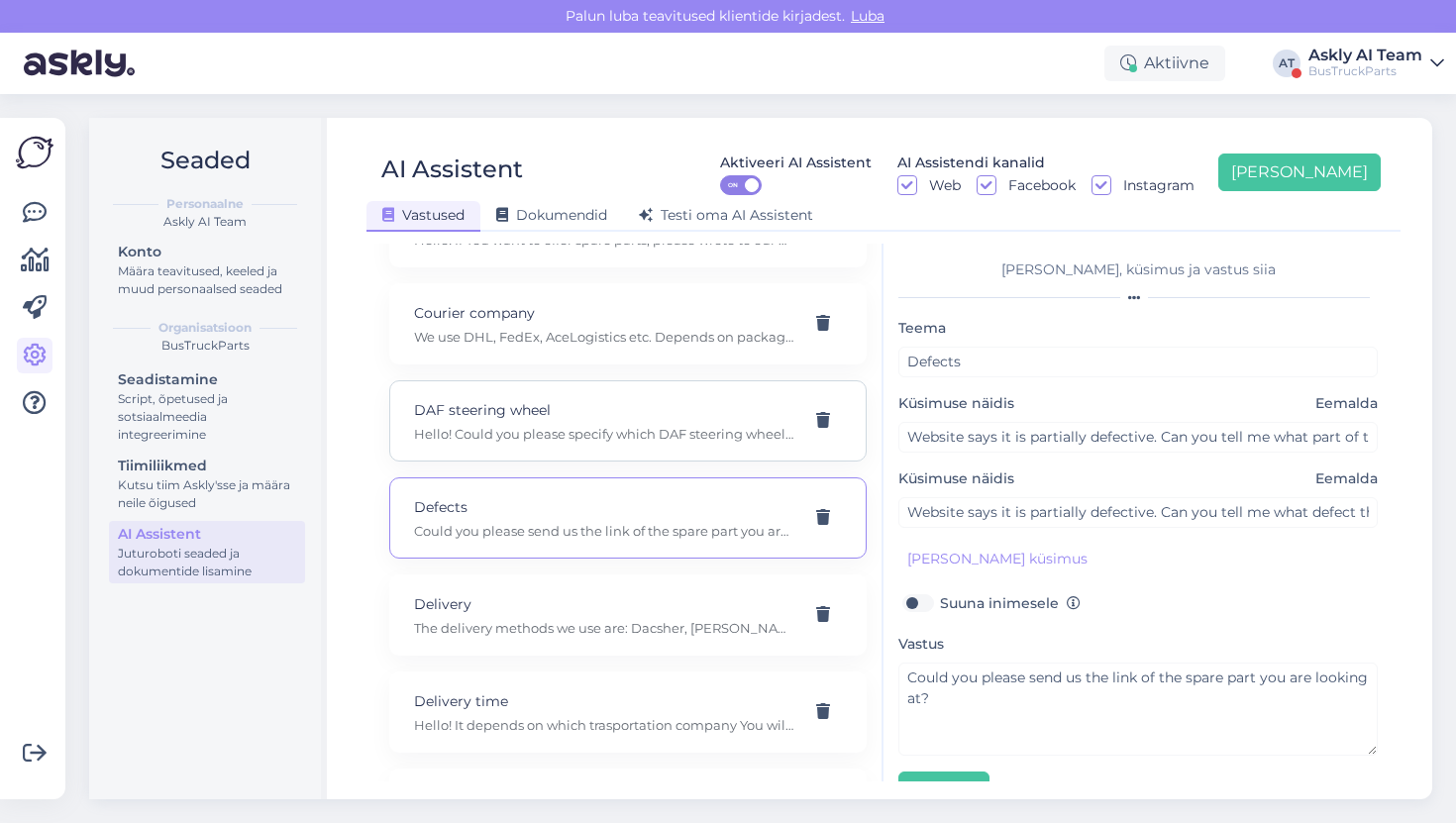 click on "Hello!
Could you please specify which DAF steering wheel you are referring to? If you wish to make the purchase for a company, please provide the company details: name, address, and VAT number." at bounding box center [604, 434] 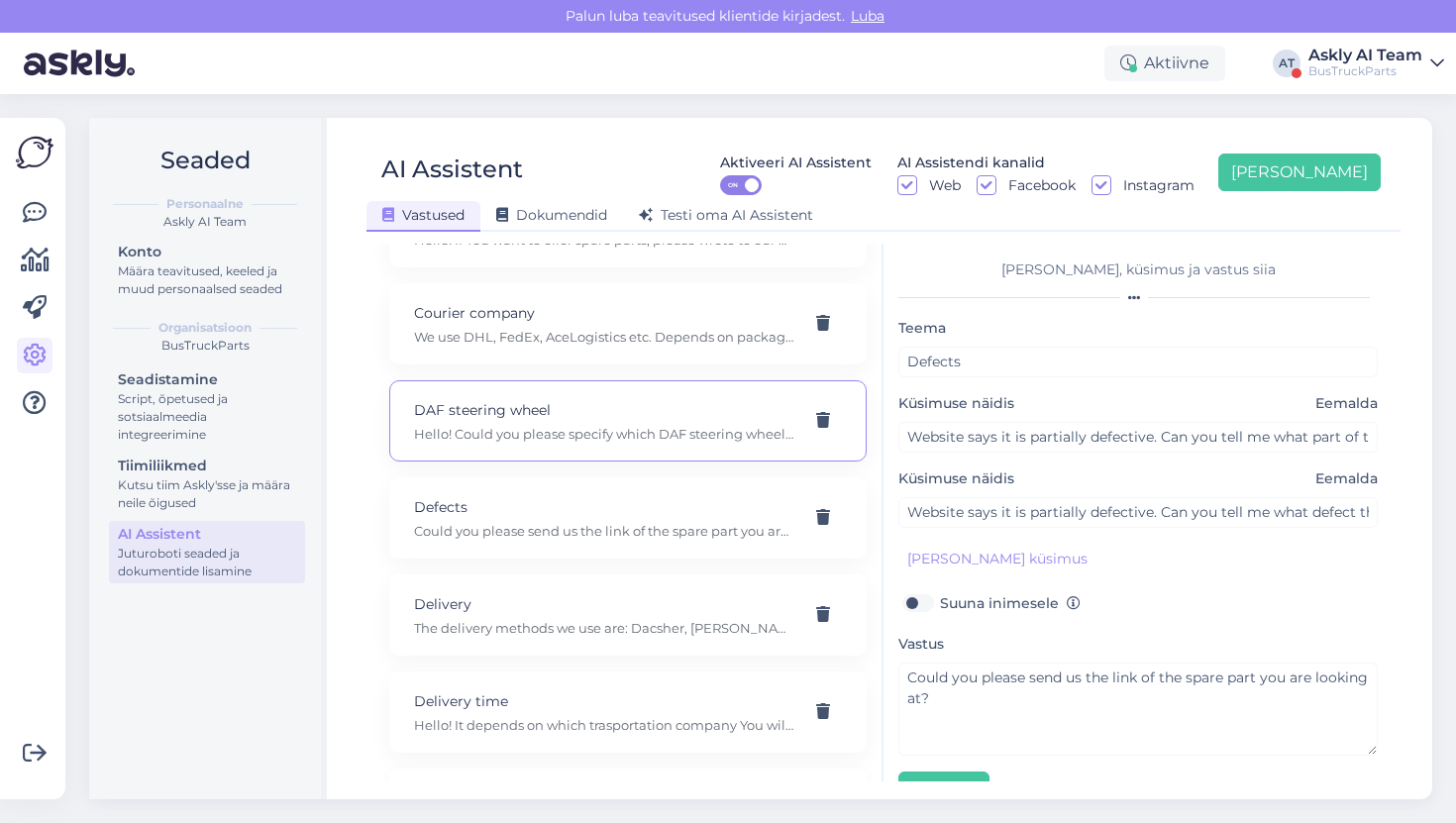 type on "DAF steering wheel" 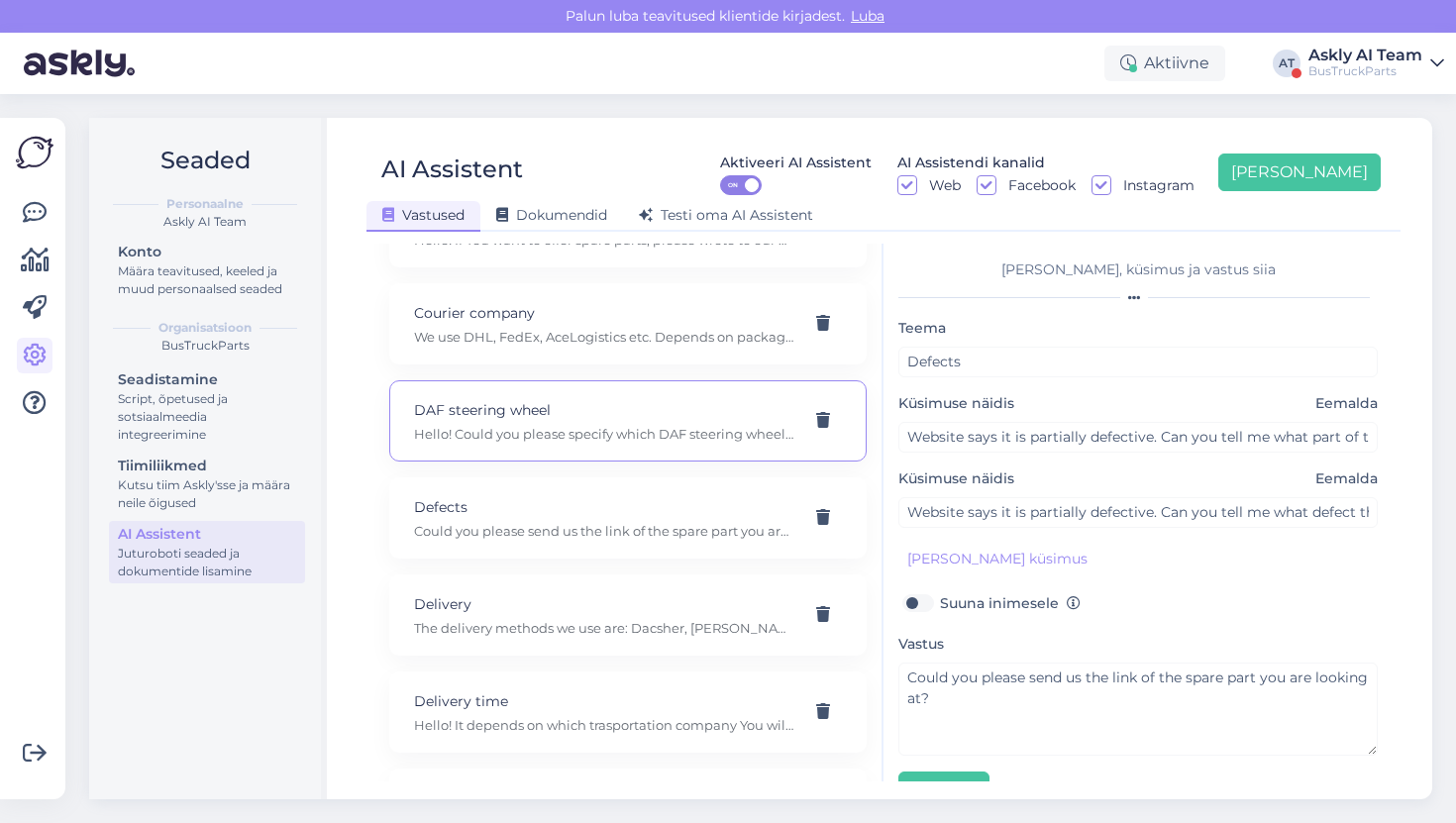 type on "I would like to purchase a DAF steering wheel. Is it possible to proceed with the purchase?" 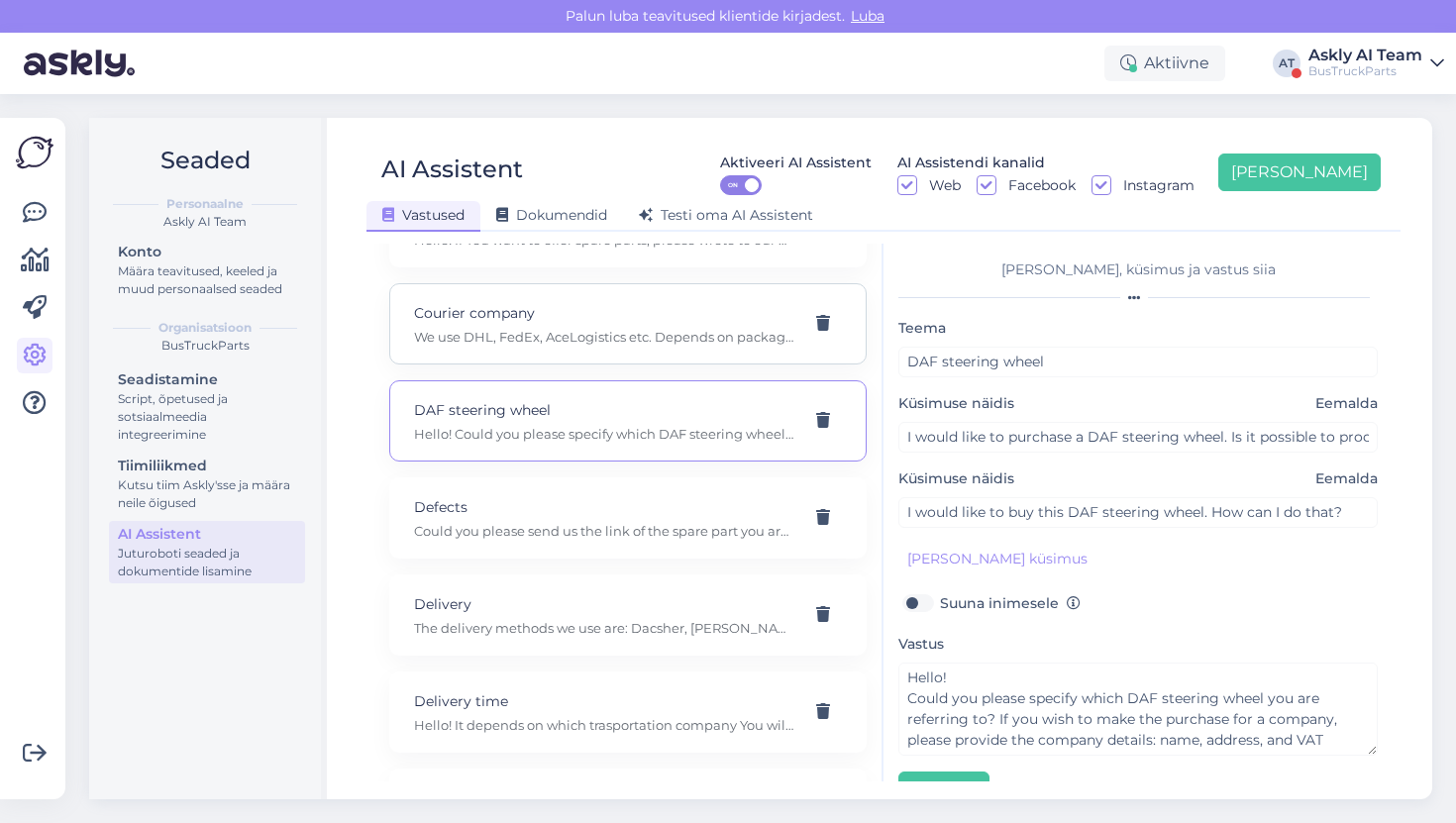 click on "We use DHL, FedEx, AceLogistics etc. Depends on package dimensions." at bounding box center (604, 337) 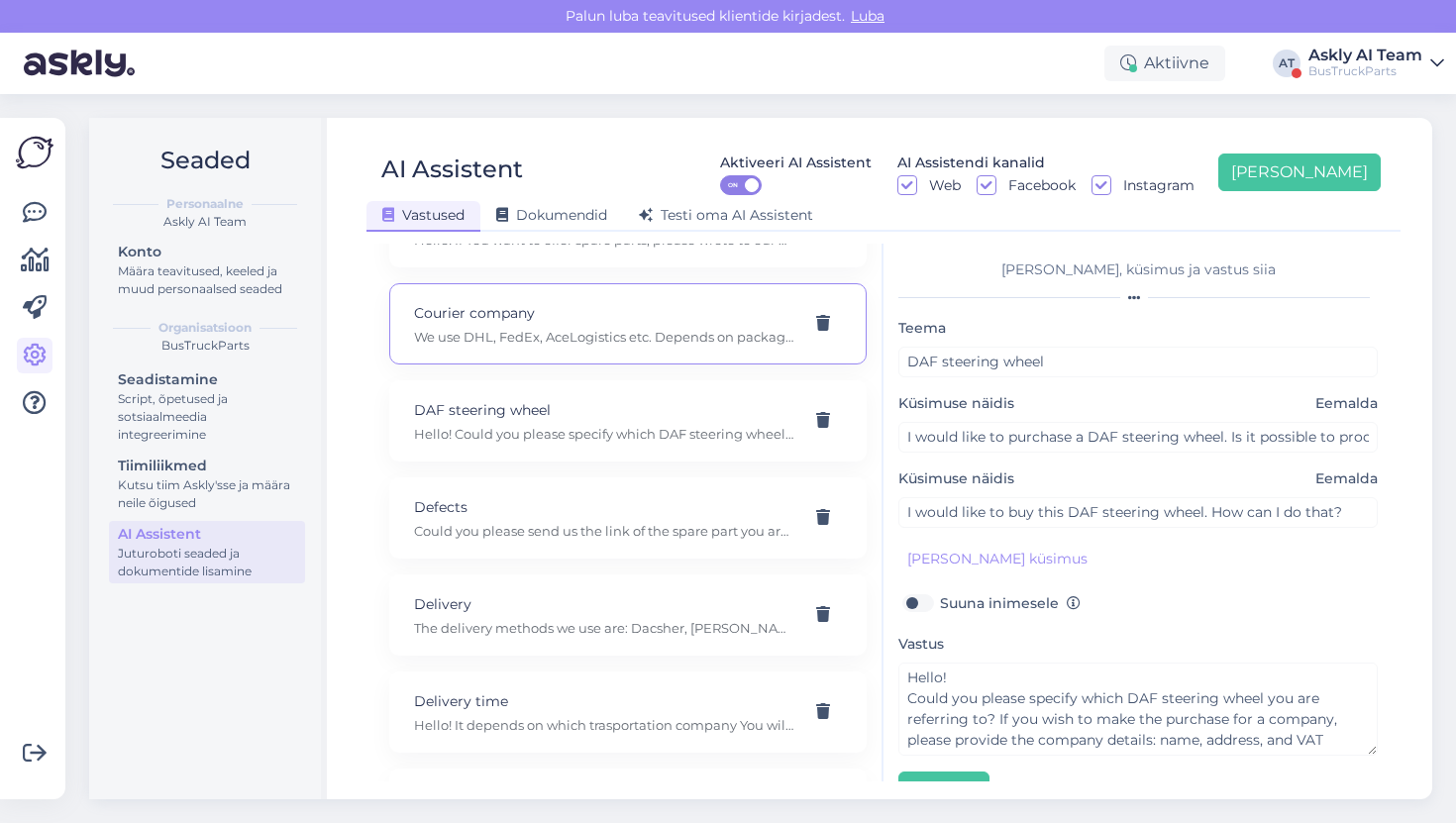 type on "Courier company" 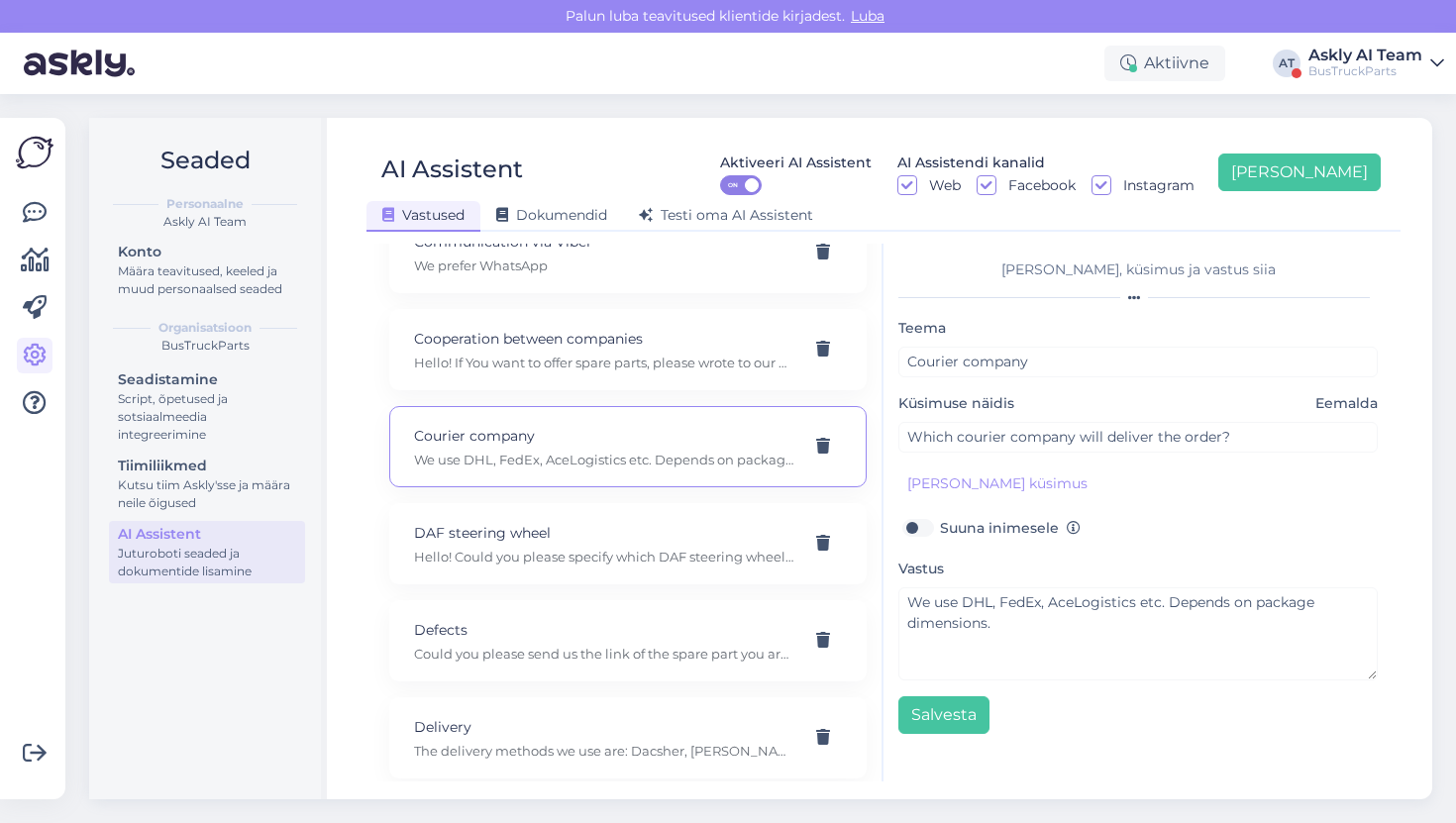 scroll, scrollTop: 1025, scrollLeft: 0, axis: vertical 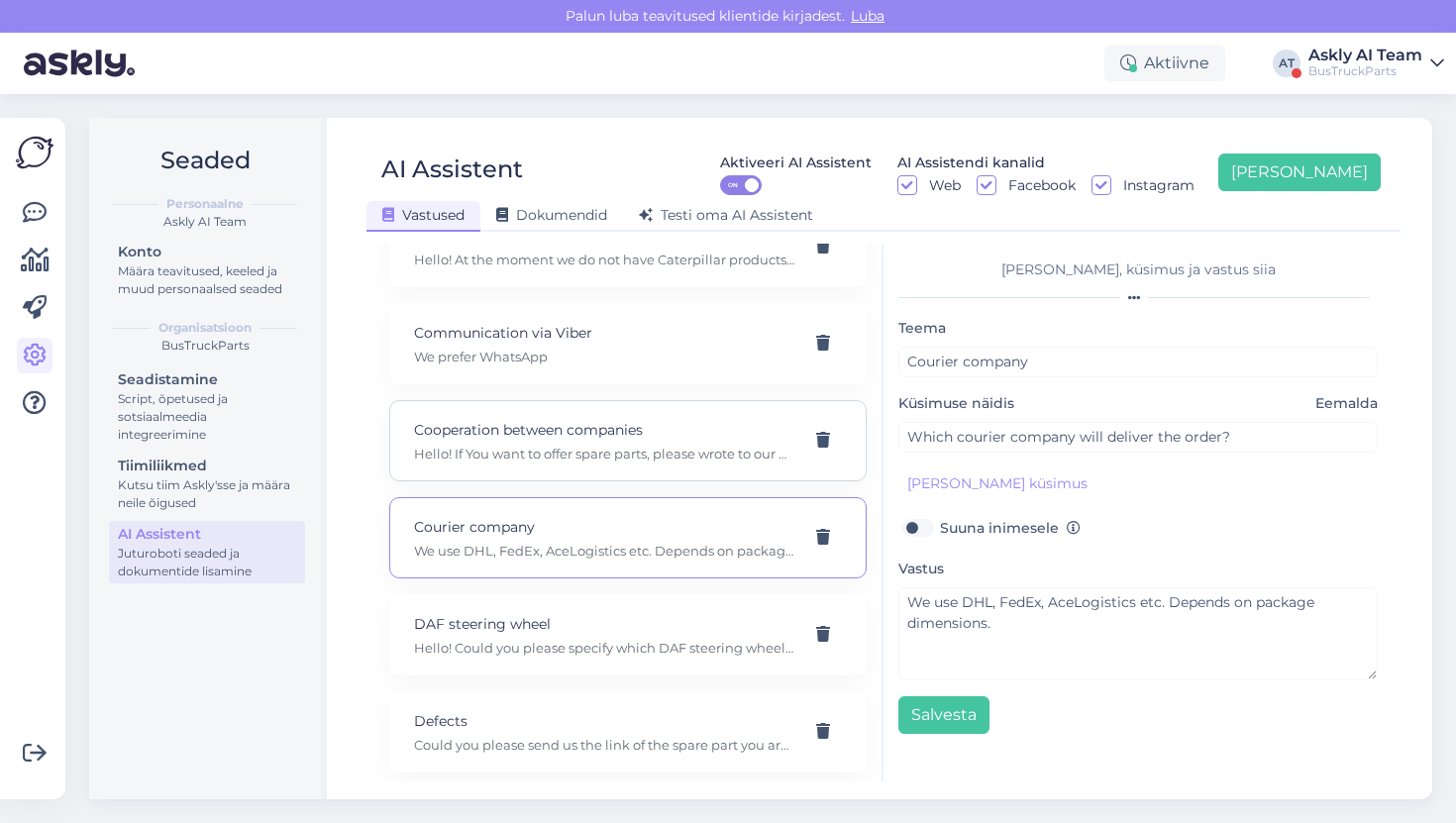 click on "Cooperation between companies" at bounding box center (604, 430) 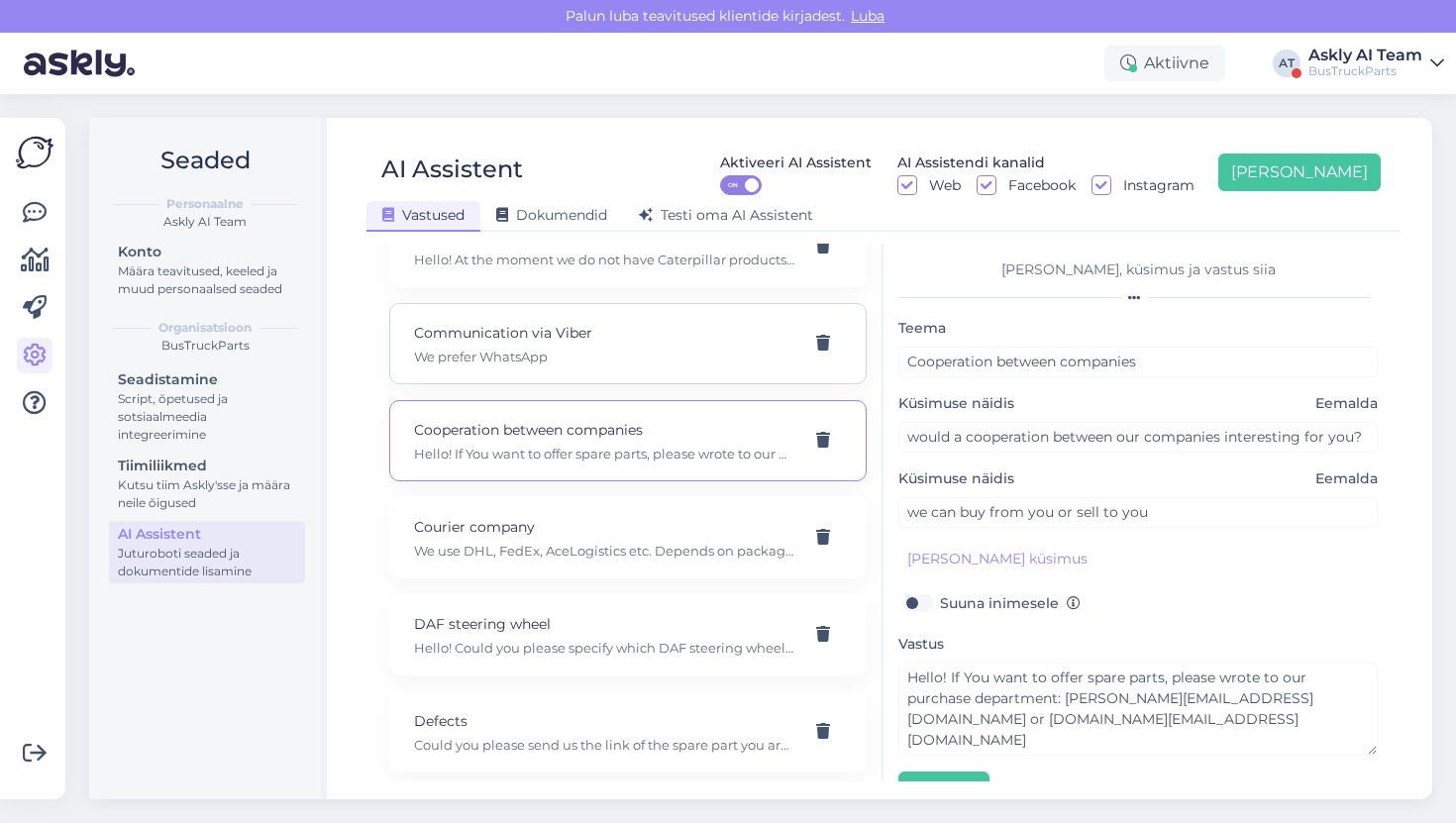 click on "We prefer WhatsApp" at bounding box center [604, 357] 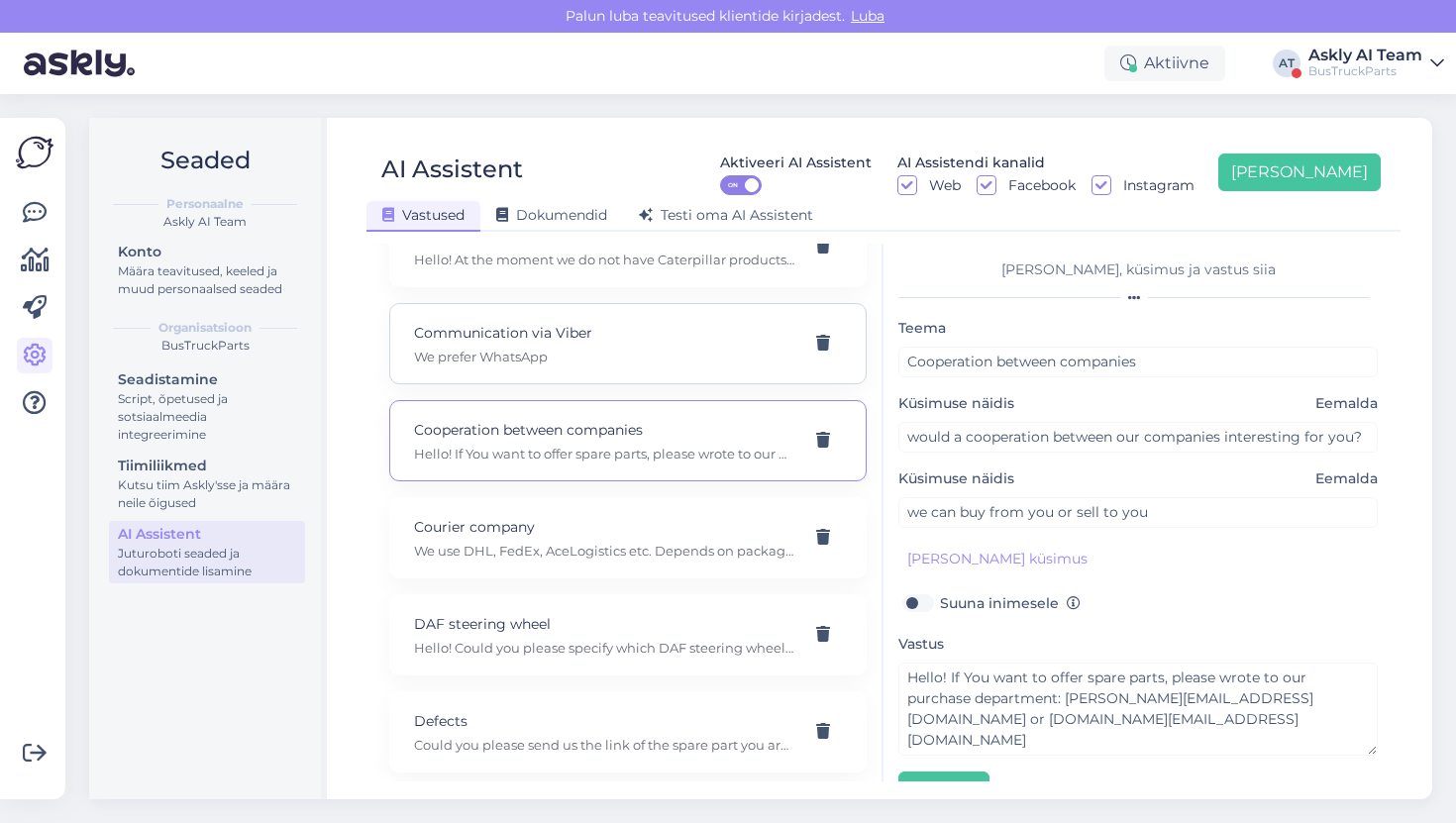 type on "Communication via Viber" 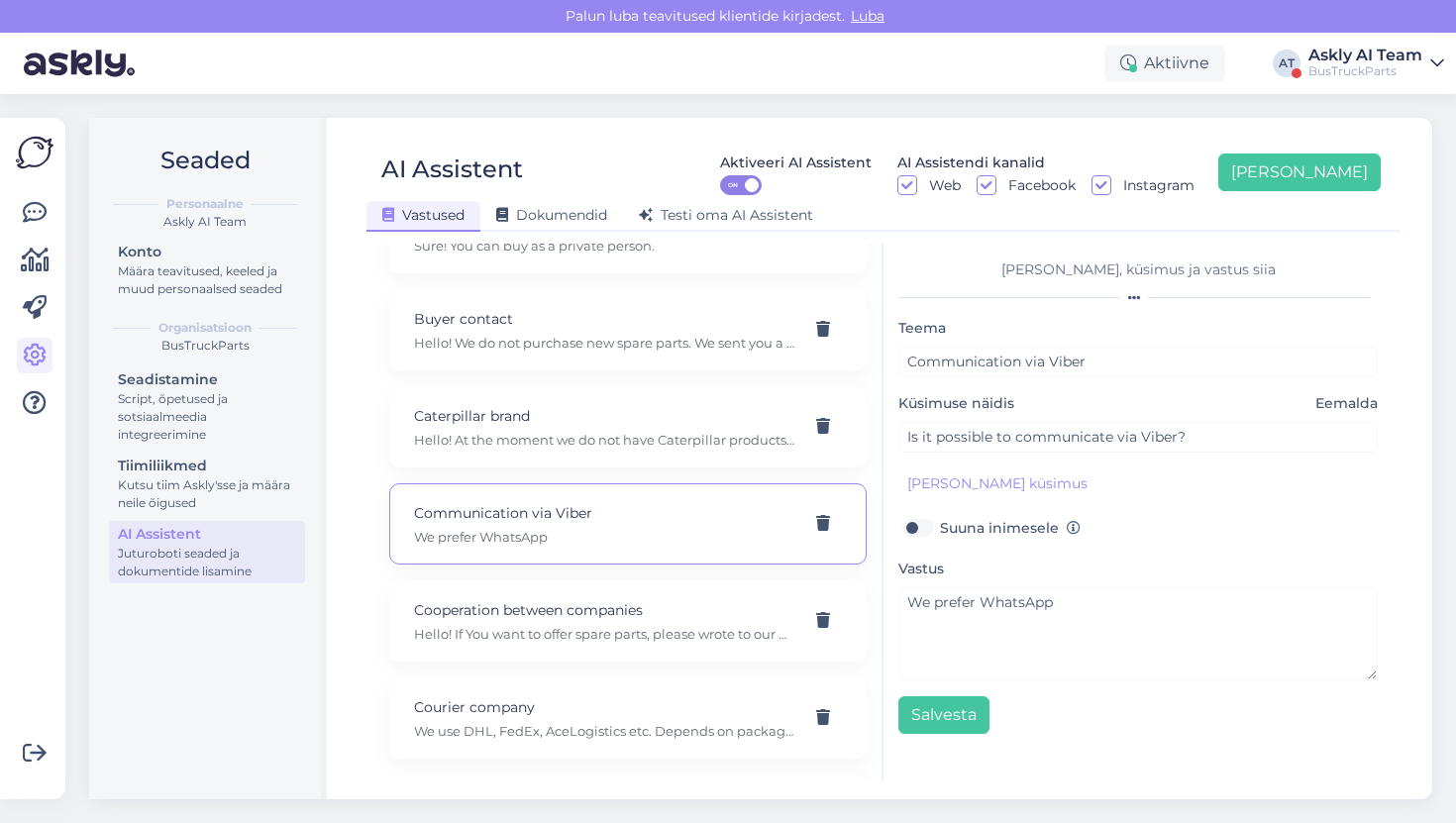 scroll, scrollTop: 836, scrollLeft: 0, axis: vertical 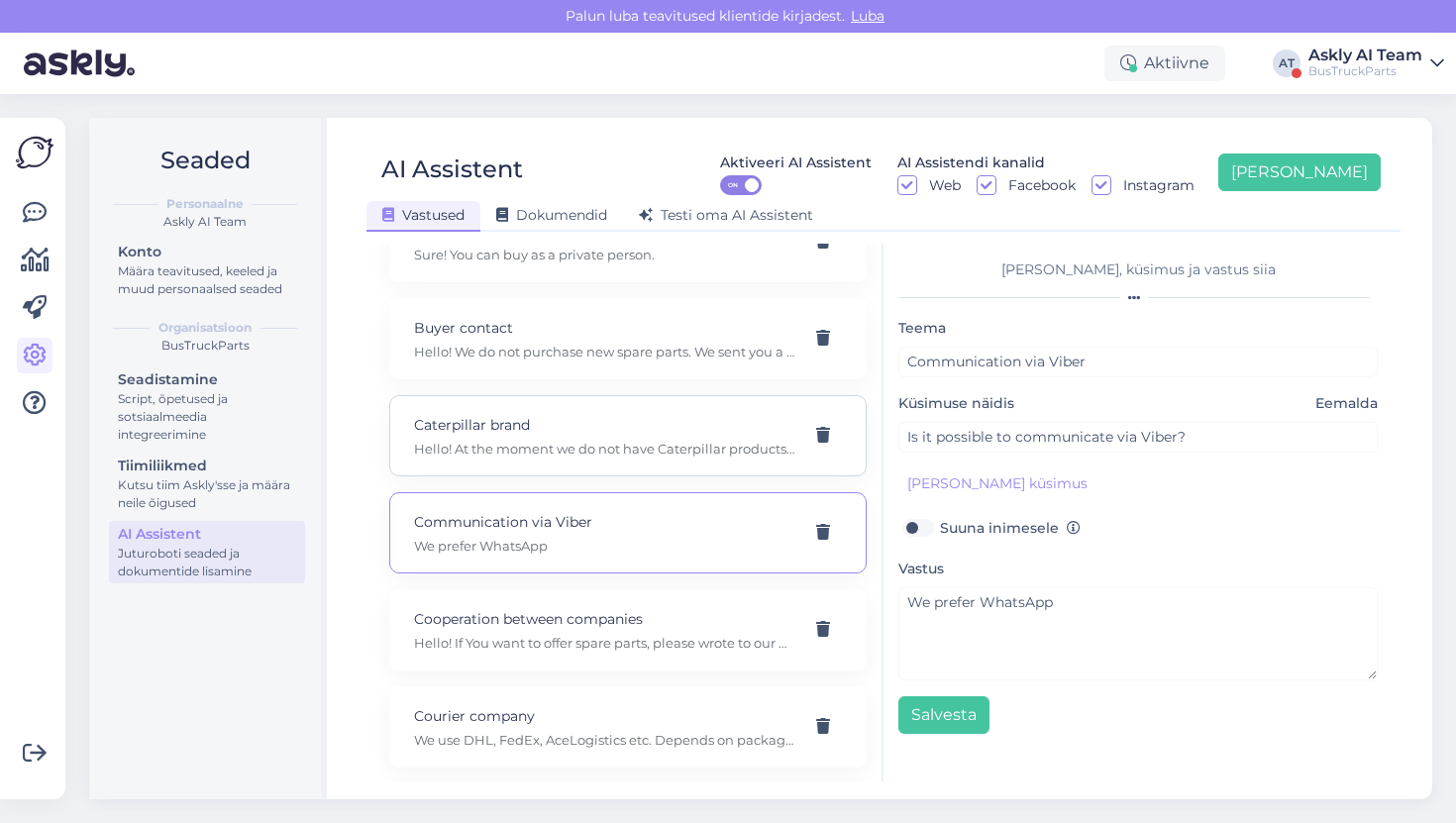 click on "Hello! At the moment we do not have Caterpillar products available." at bounding box center (604, 449) 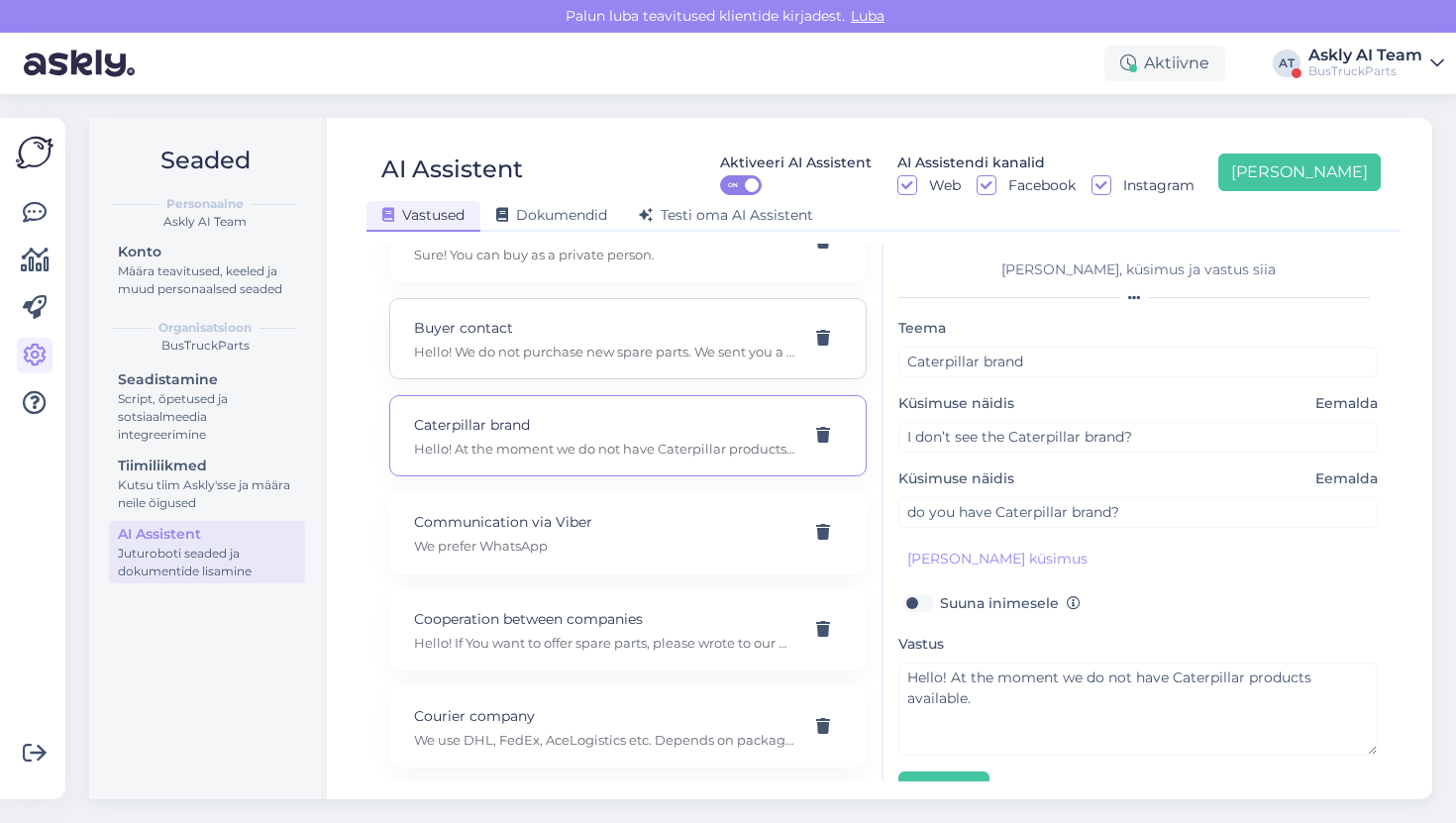 click on "Buyer contact Hello! We do not purchase new spare parts. We sent you a link to our website, where you can read that we only deal with the production and sale of used spare parts.
[URL][DOMAIN_NAME]" at bounding box center (628, 339) 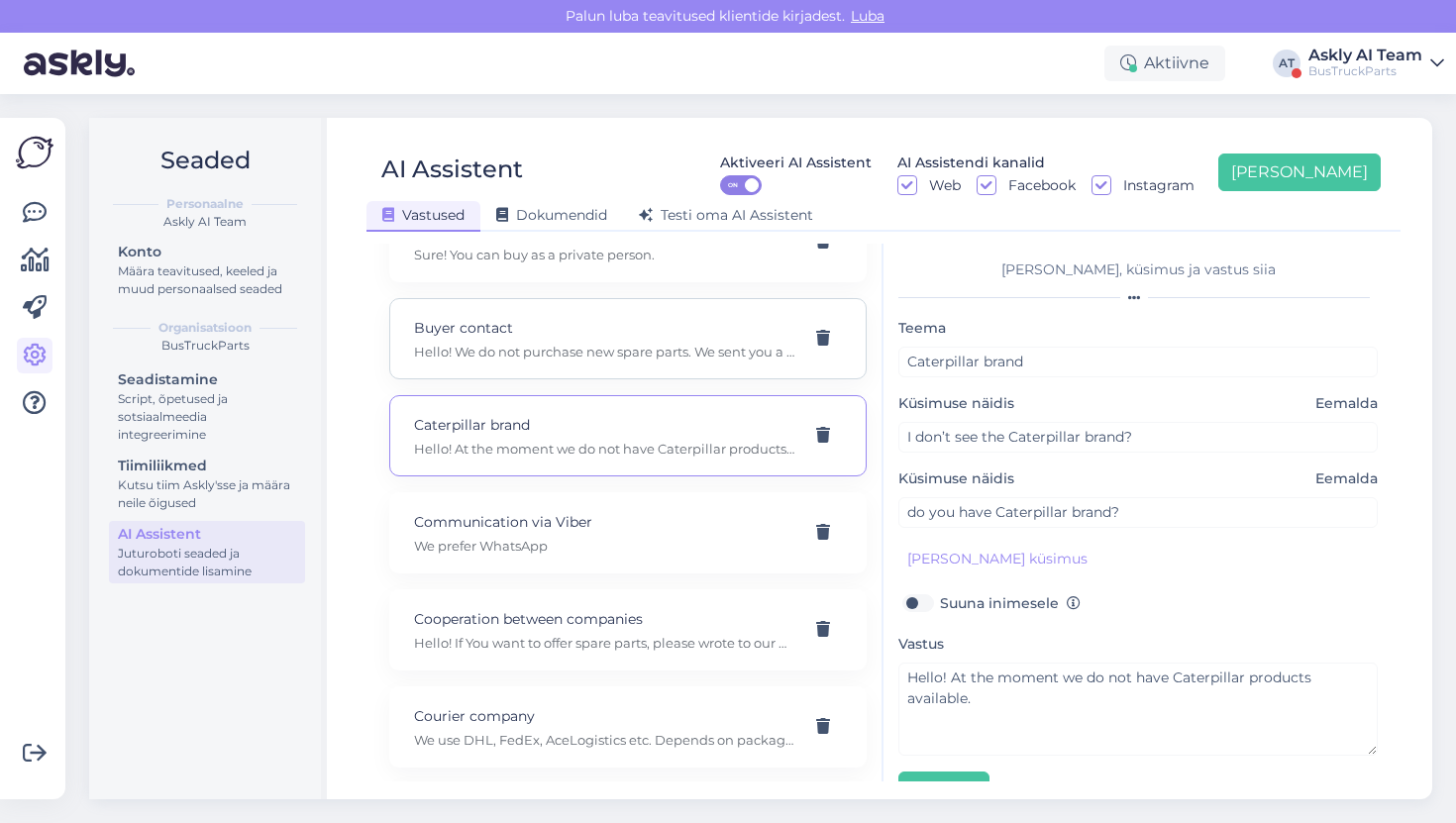type on "Buyer contact" 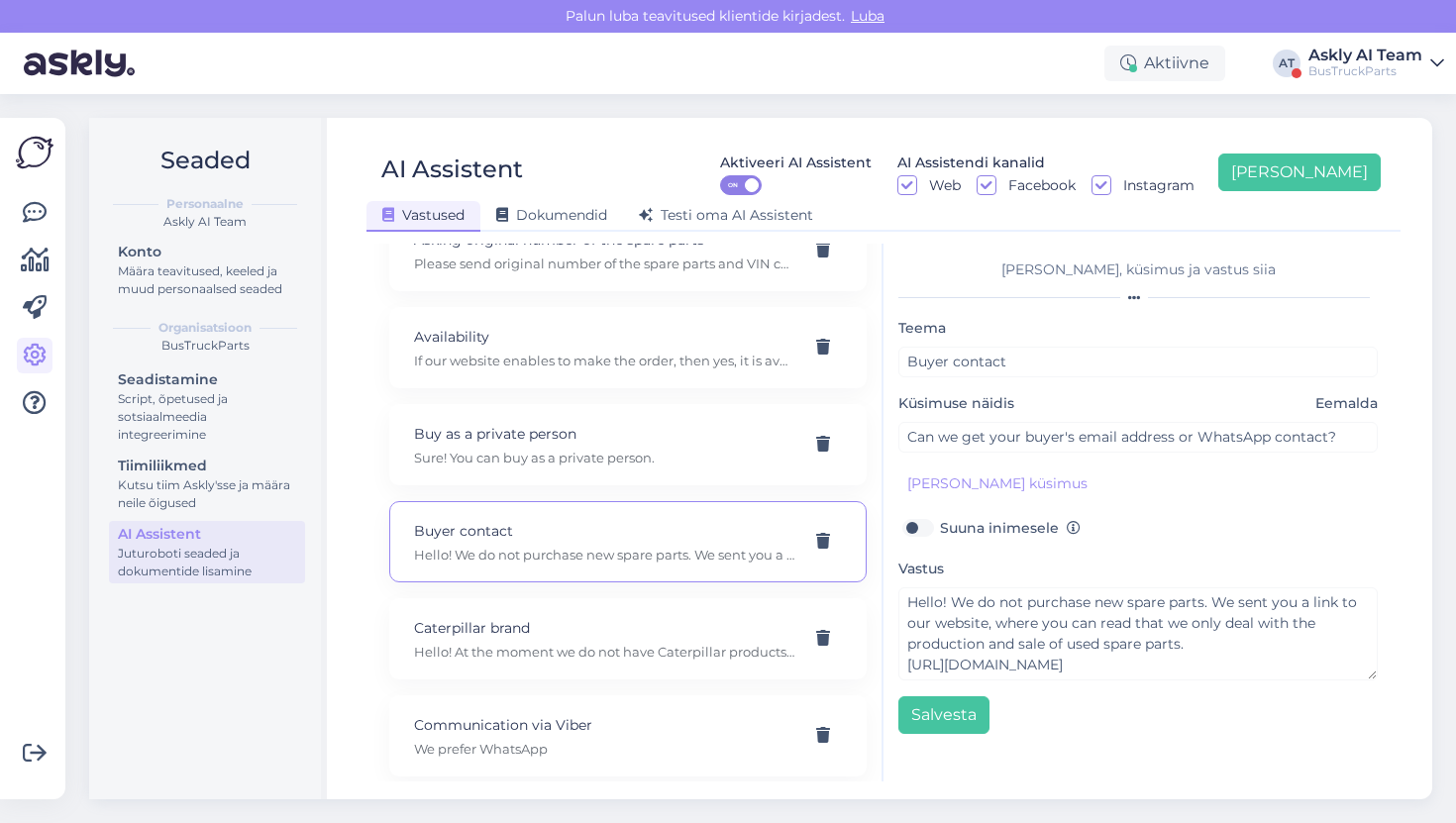 scroll, scrollTop: 591, scrollLeft: 0, axis: vertical 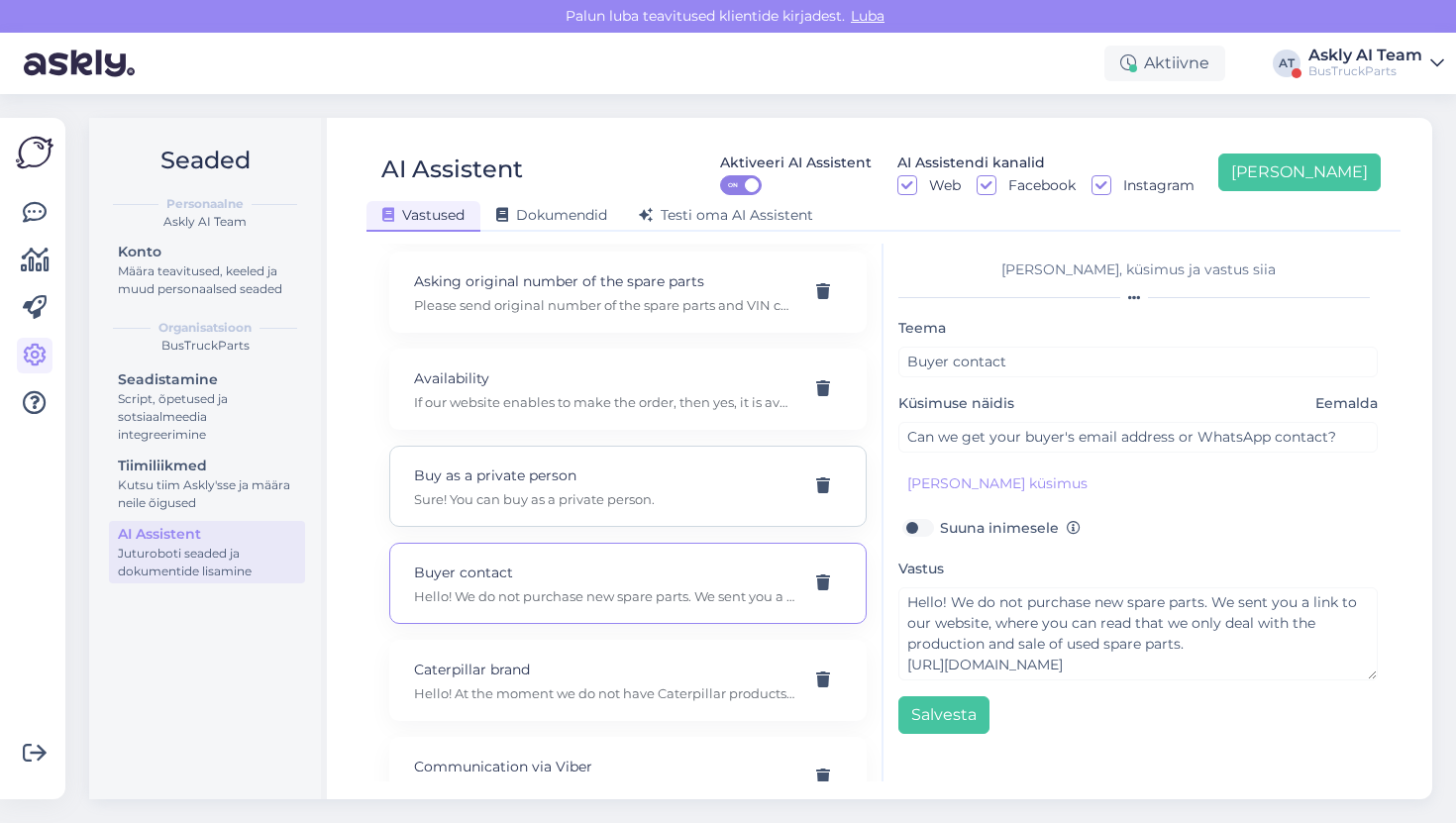 click on "Buy as a private person" at bounding box center (604, 475) 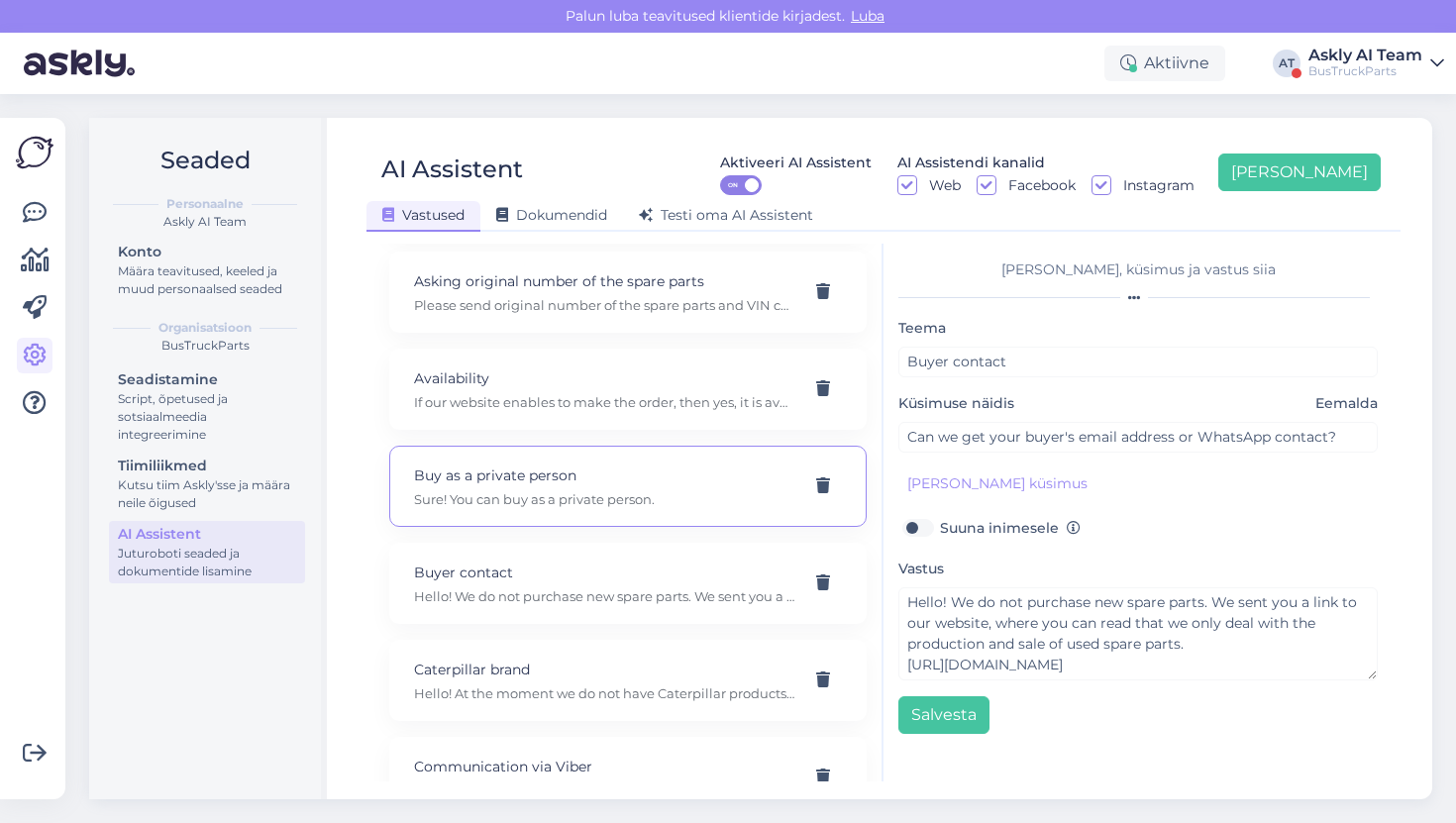 type on "Buy as a private person" 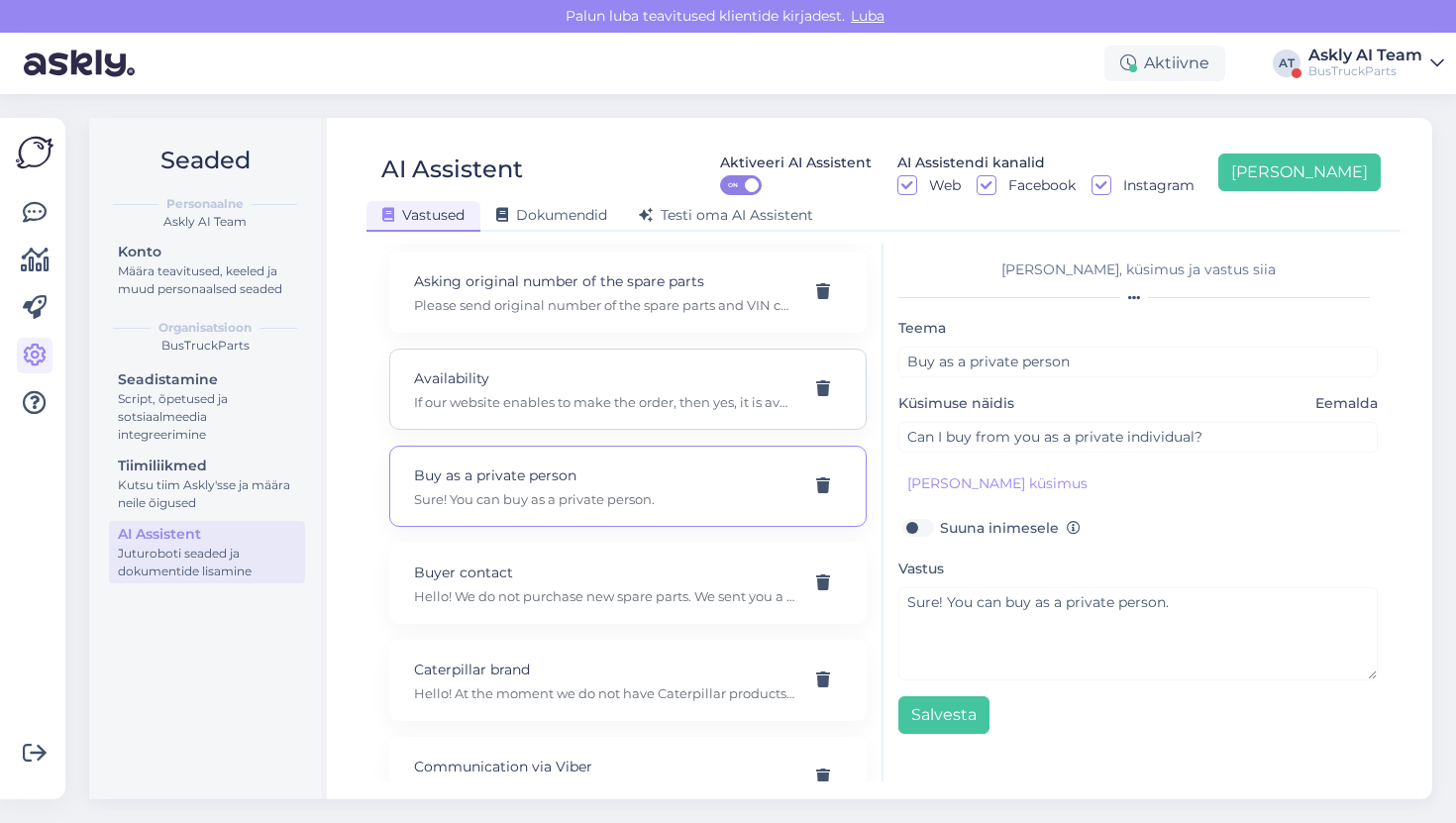 click on "Availability" at bounding box center [604, 378] 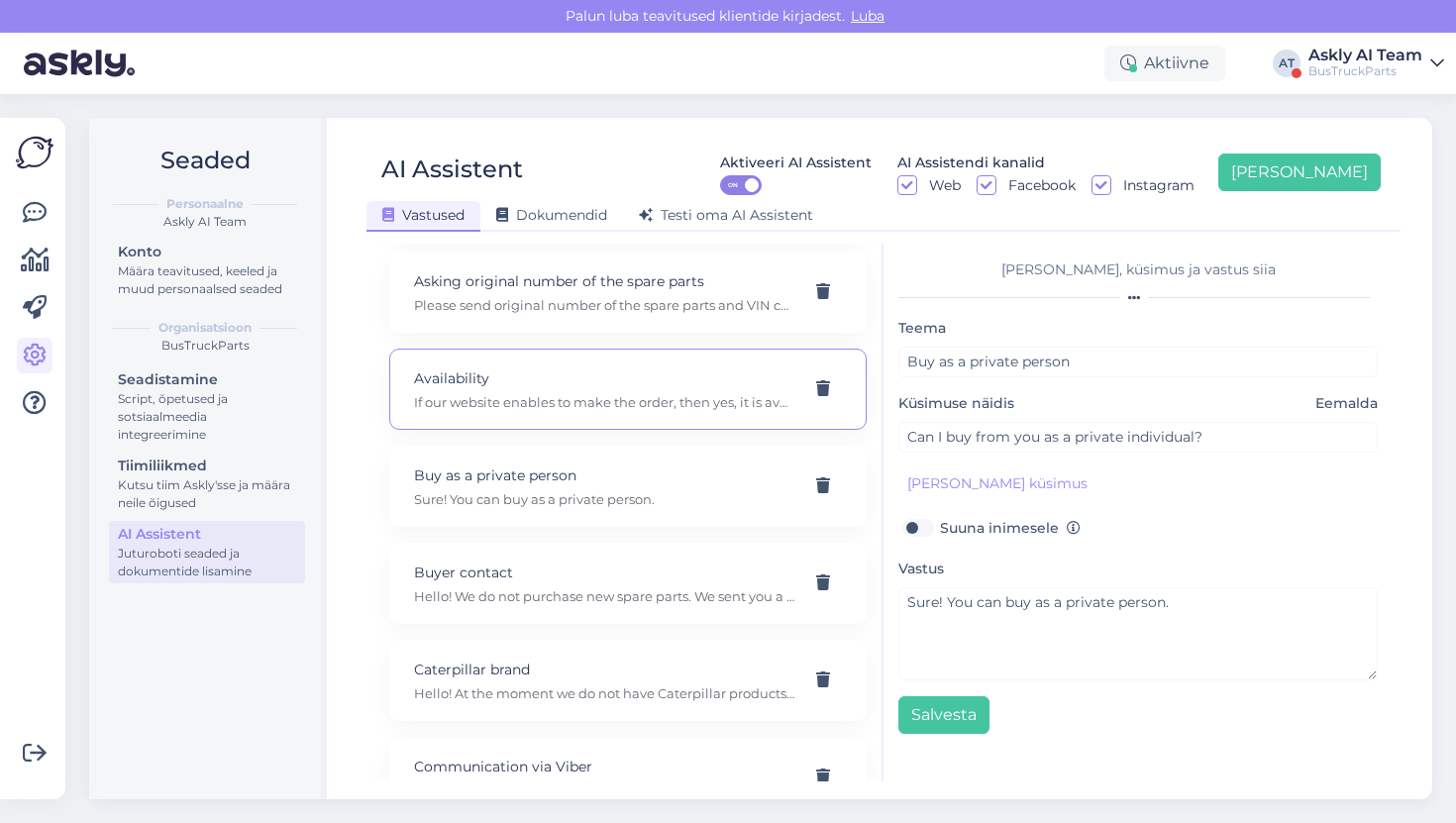 type on "Availability" 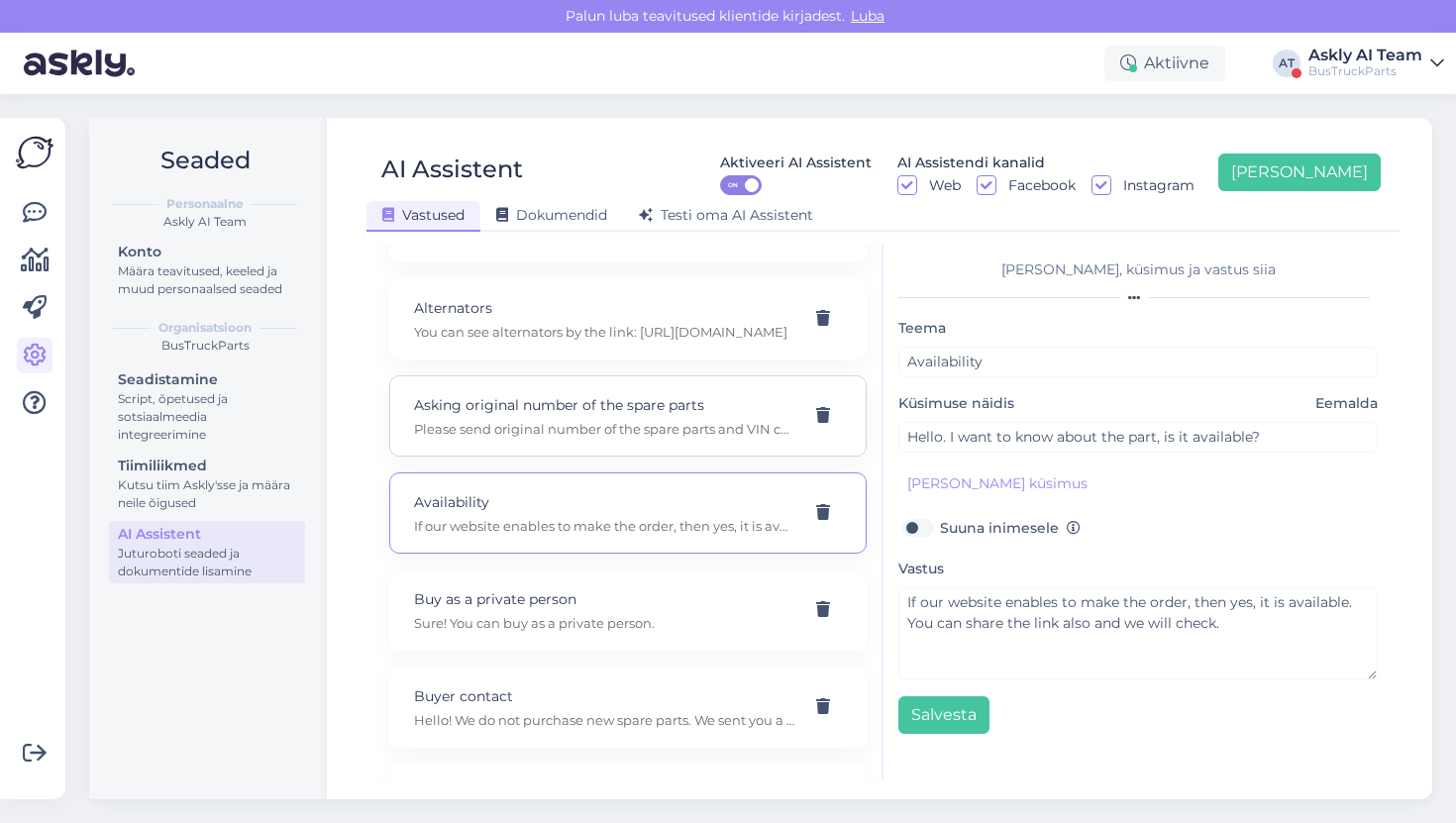 scroll, scrollTop: 449, scrollLeft: 0, axis: vertical 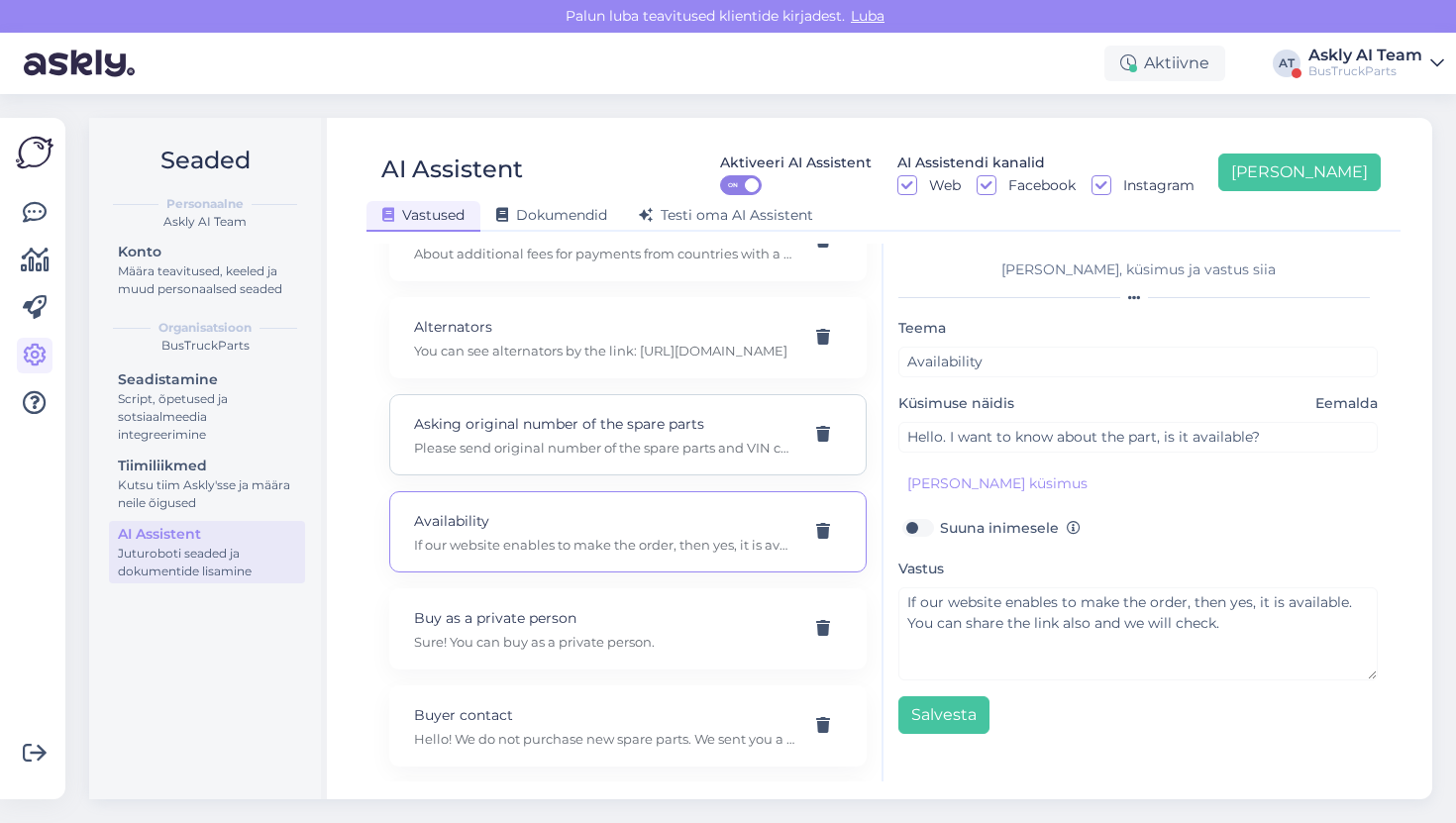 click on "Asking original number of the spare parts" at bounding box center [604, 424] 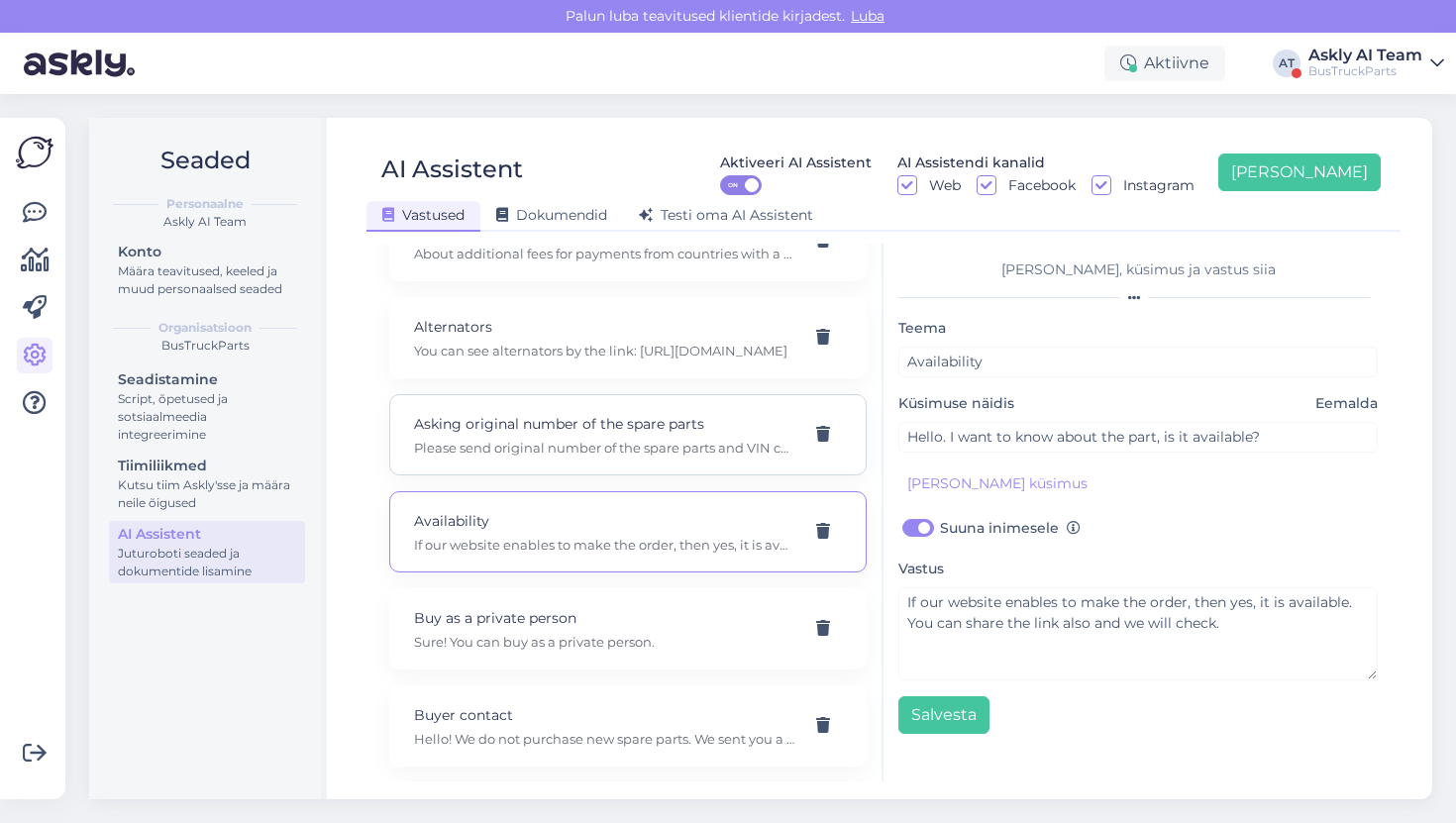type on "Asking original number of the spare parts" 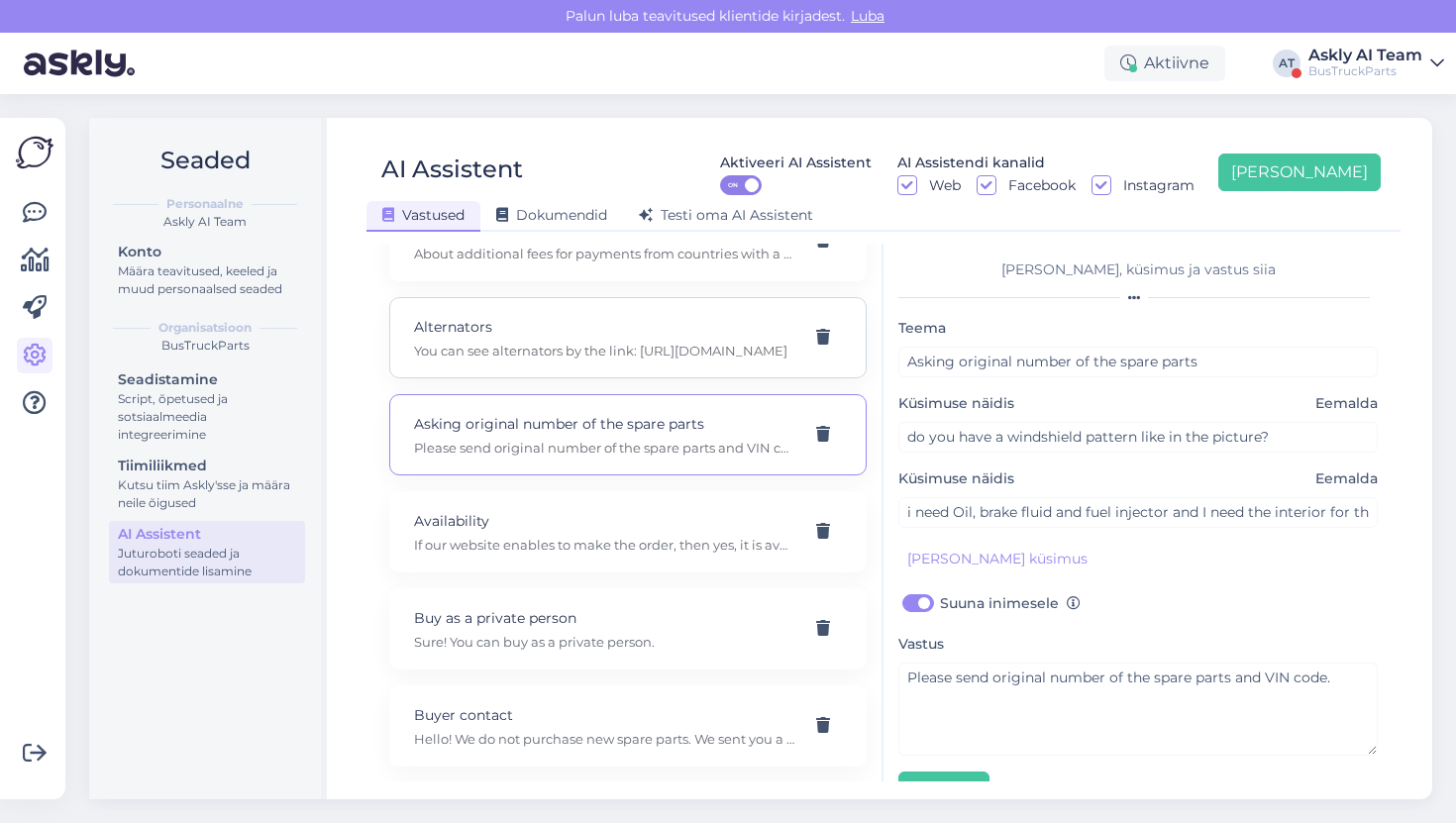 click on "Alternators  You can see alternators by the link: [URL][DOMAIN_NAME]" at bounding box center [628, 338] 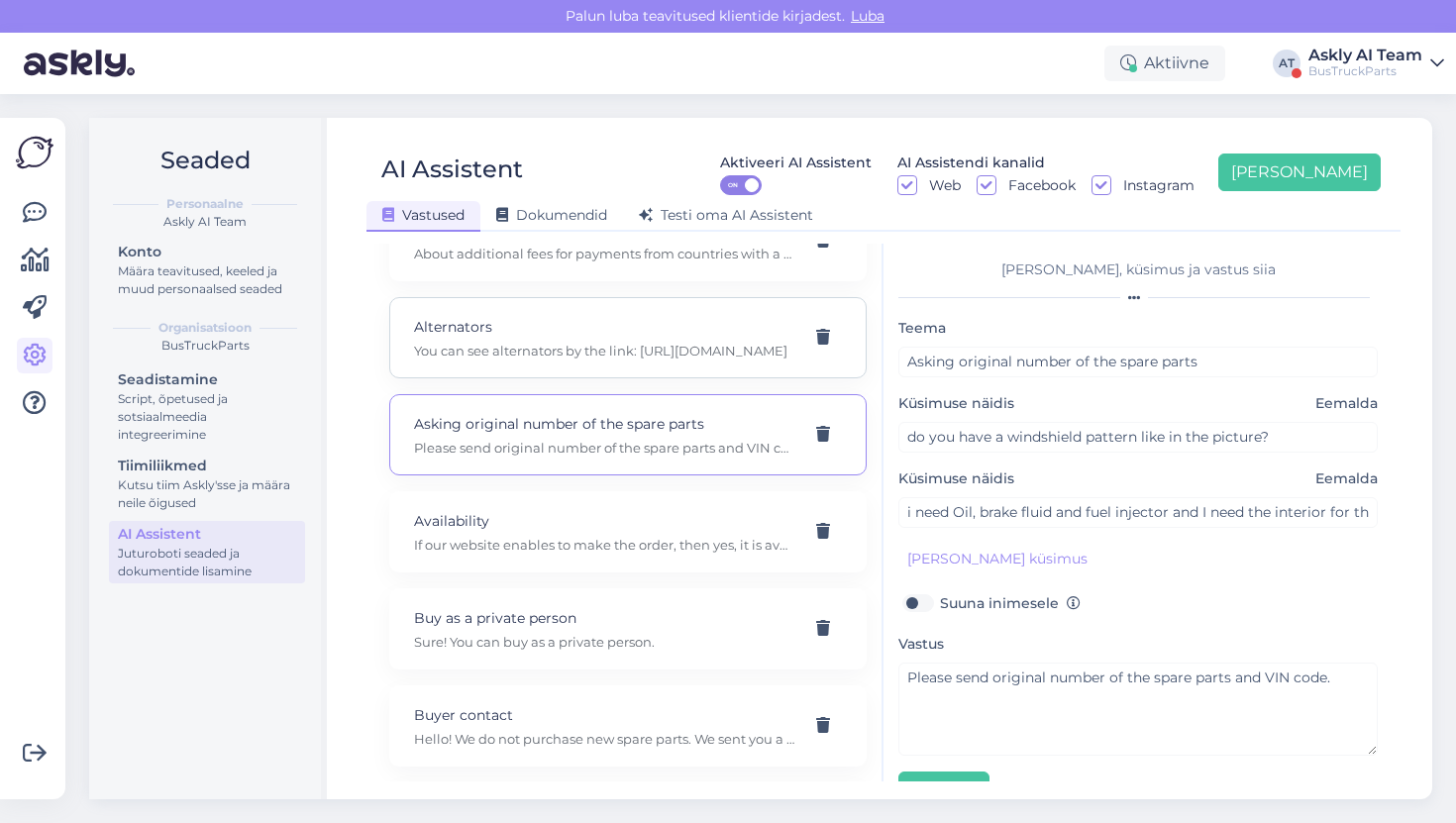 type on "Alternators" 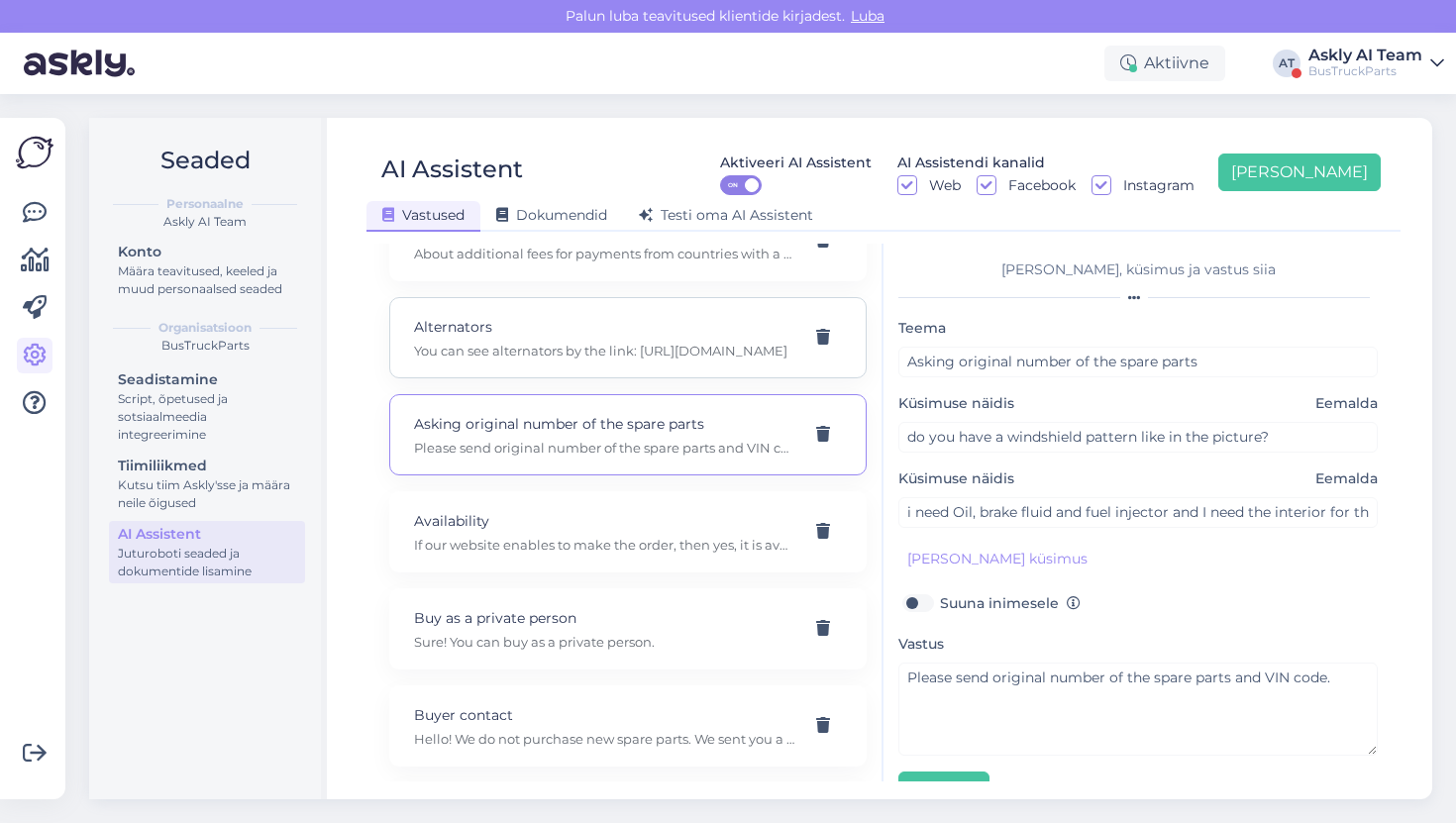 type on "alternators" 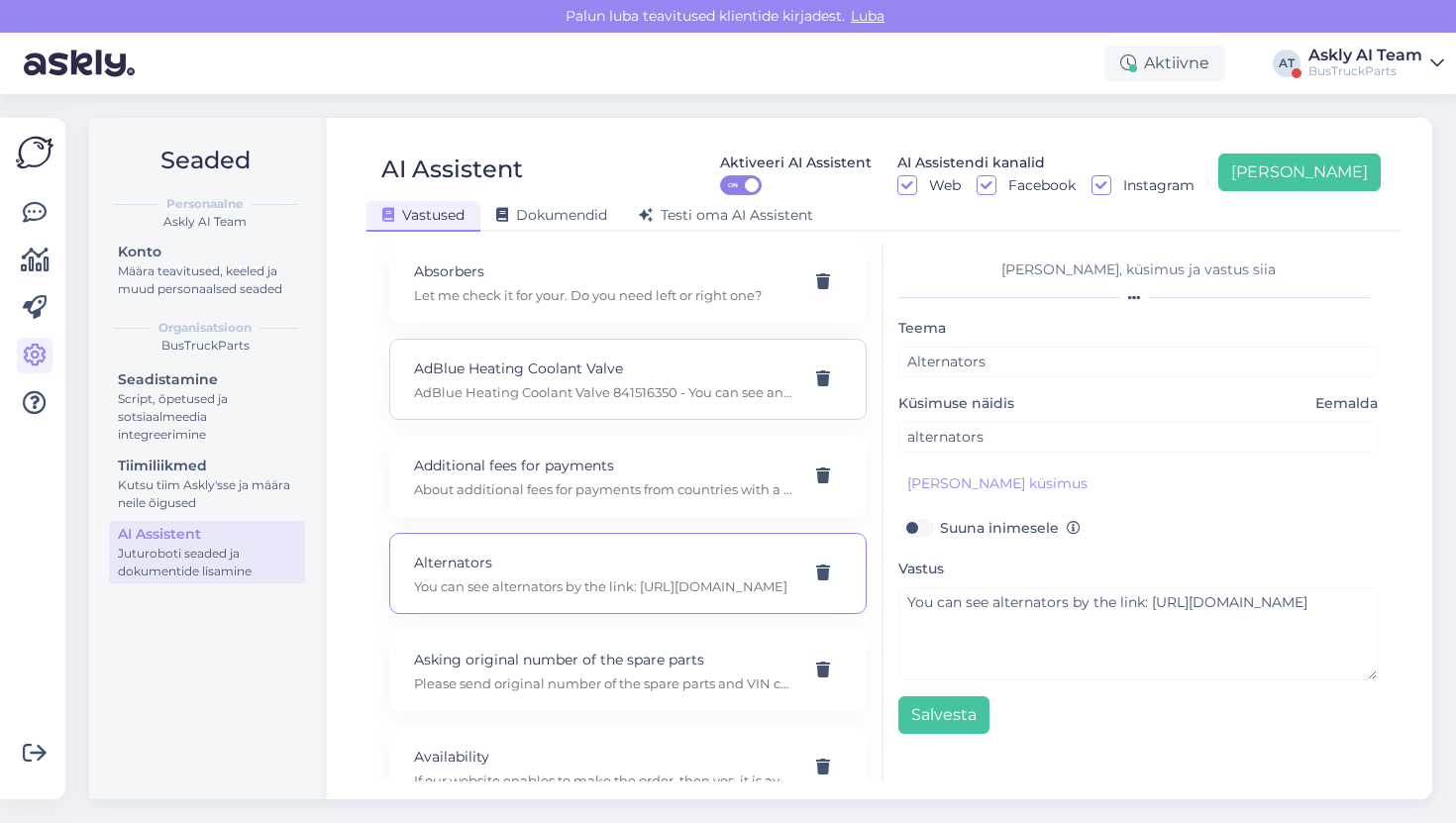 scroll, scrollTop: 178, scrollLeft: 0, axis: vertical 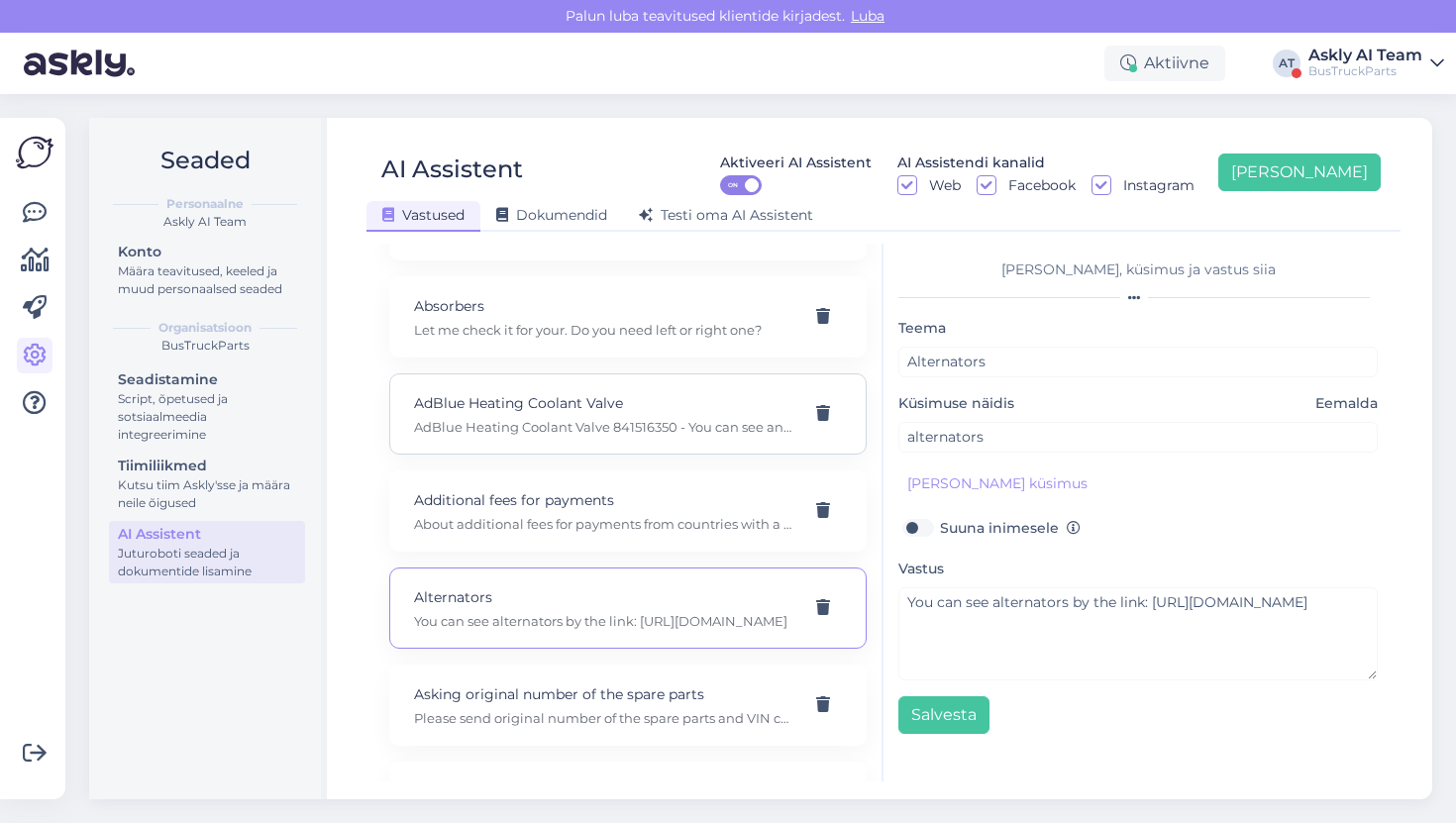 click on "AdBlue Heating Coolant Valve" at bounding box center [604, 403] 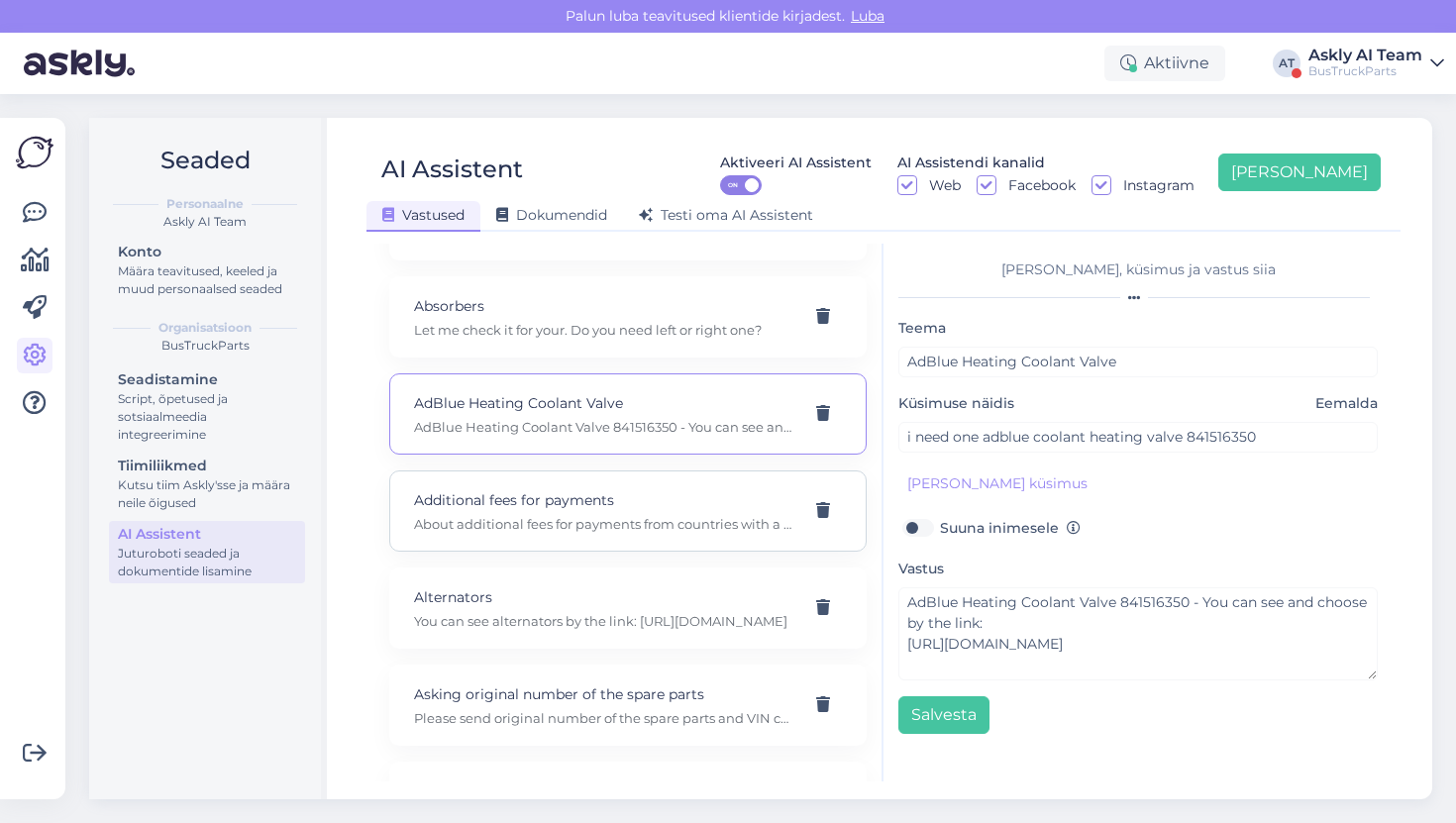 click on "Additional fees for payments" at bounding box center (604, 500) 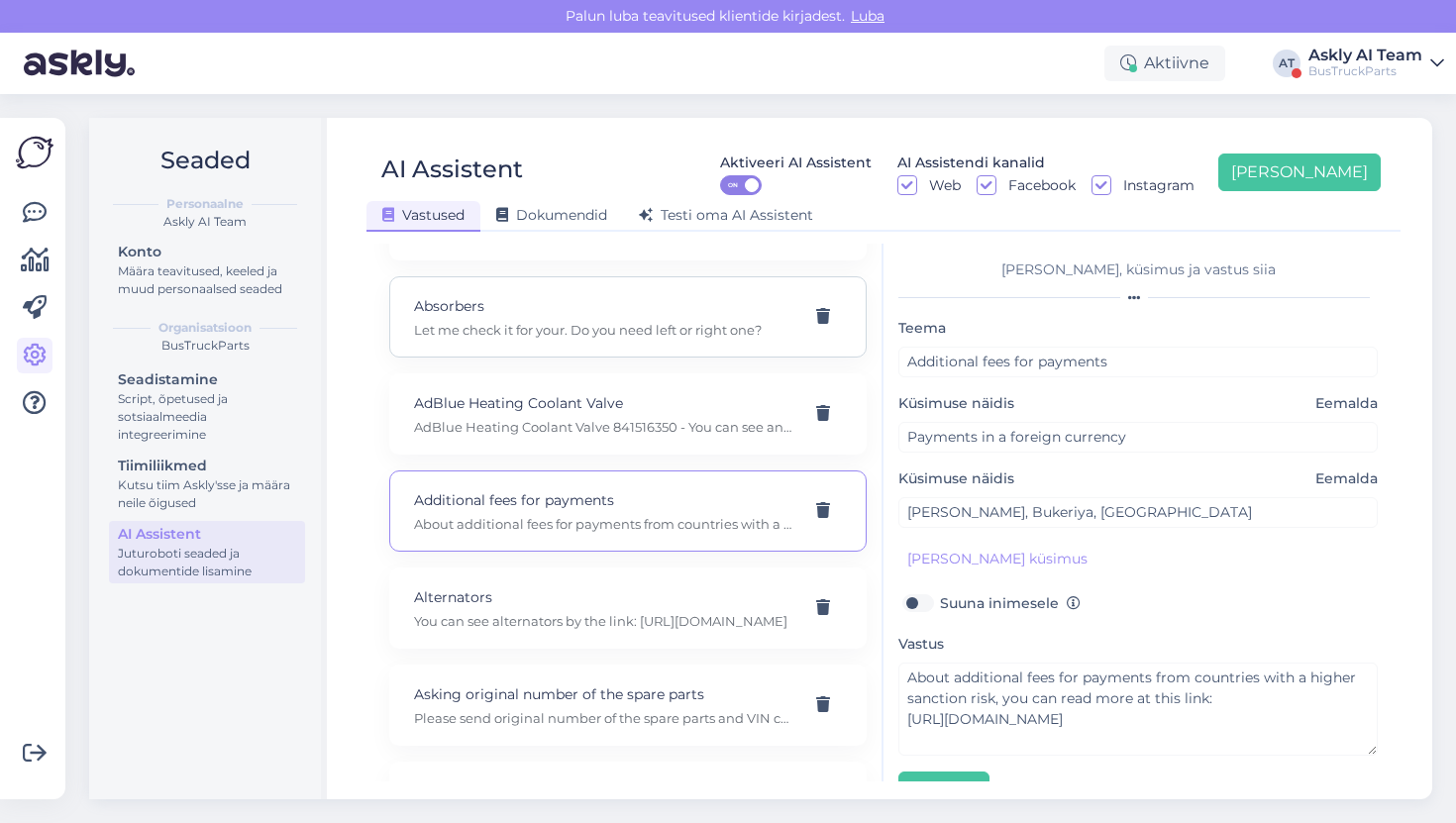 click on "Absorbers Let me check it for your. Do you need left or right one?" at bounding box center (628, 317) 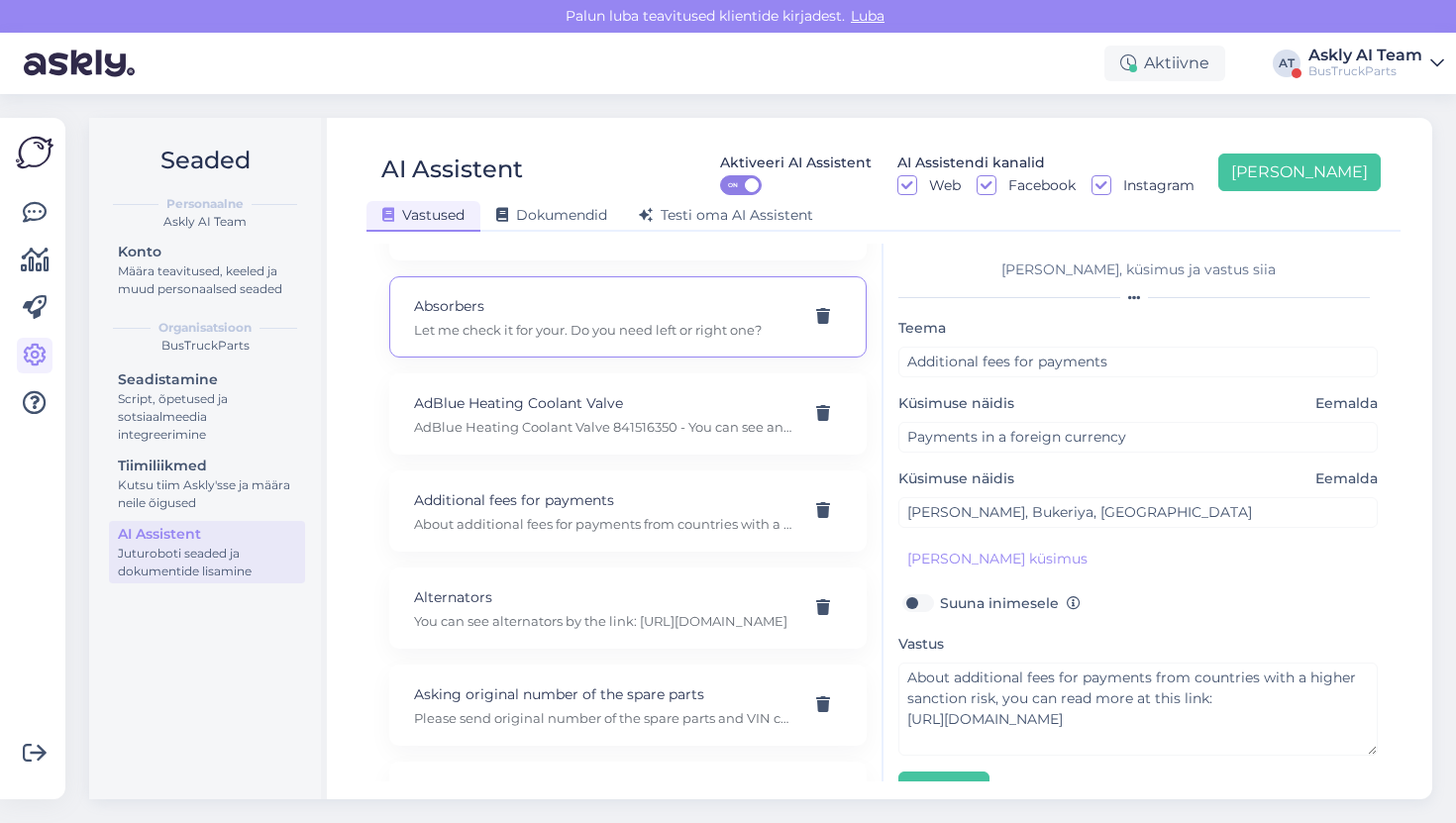 type on "Absorbers" 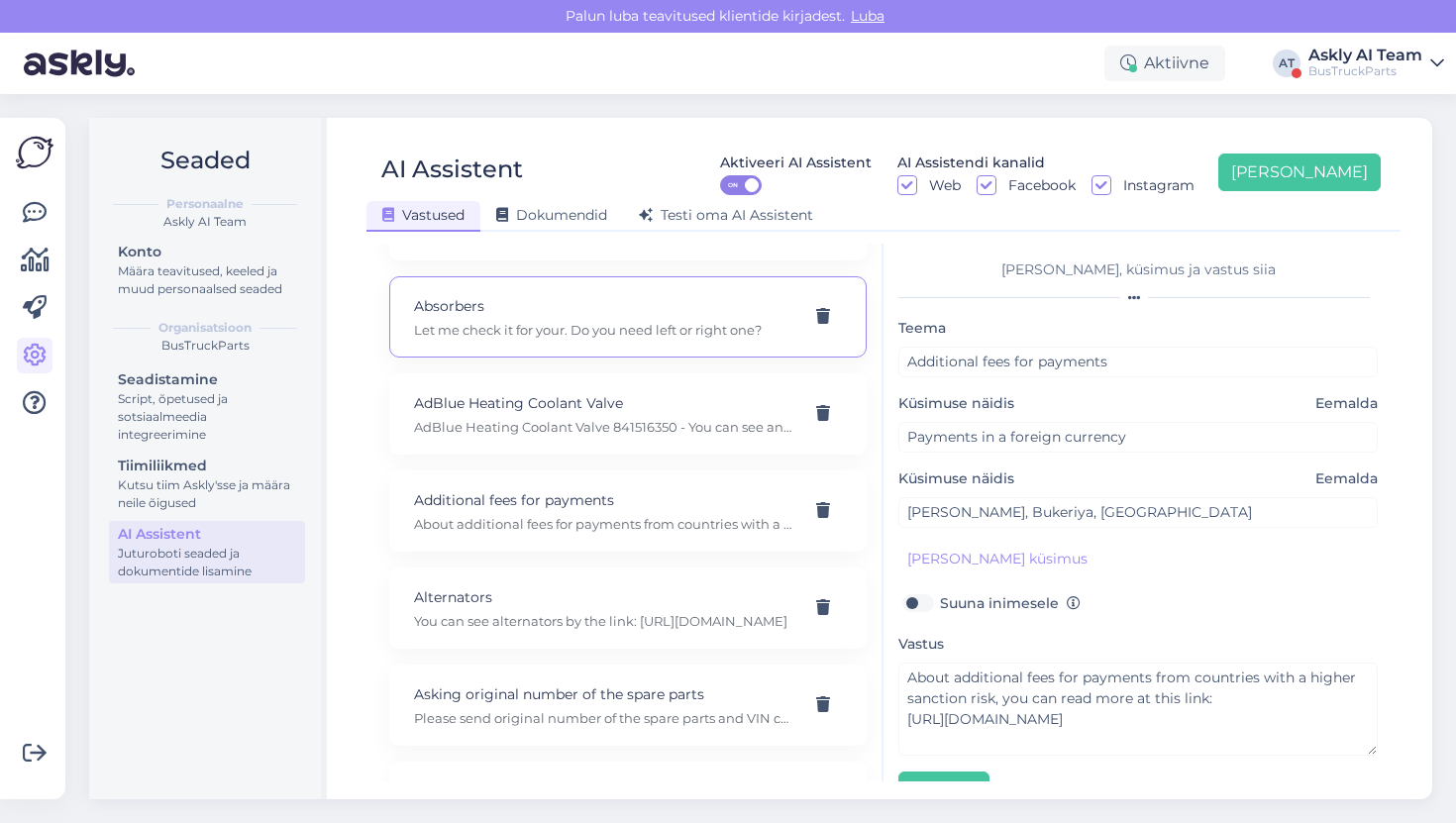 type on "Looking for ignition unit for right headlight. Volvo 854HVC" 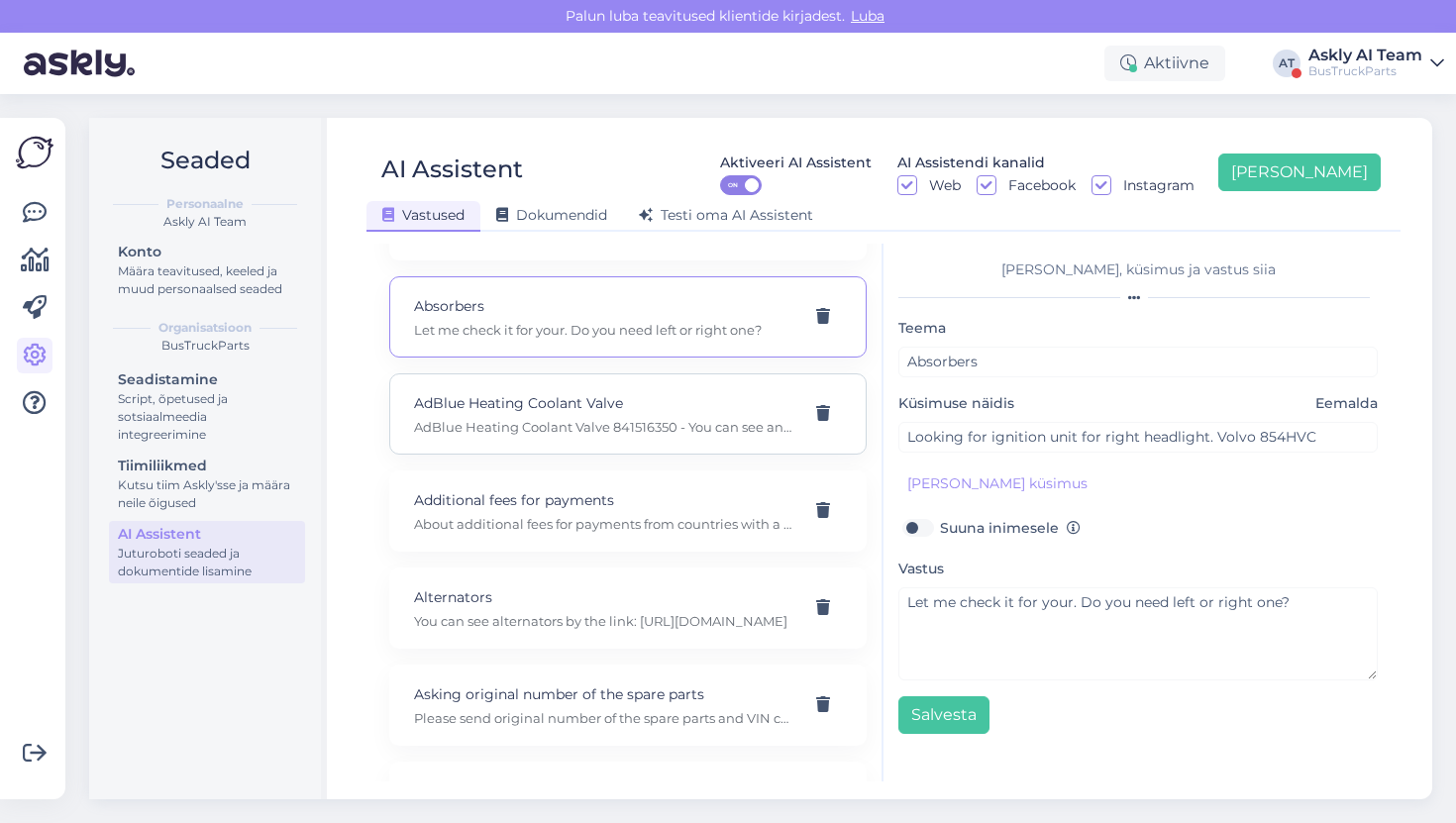 scroll, scrollTop: 0, scrollLeft: 0, axis: both 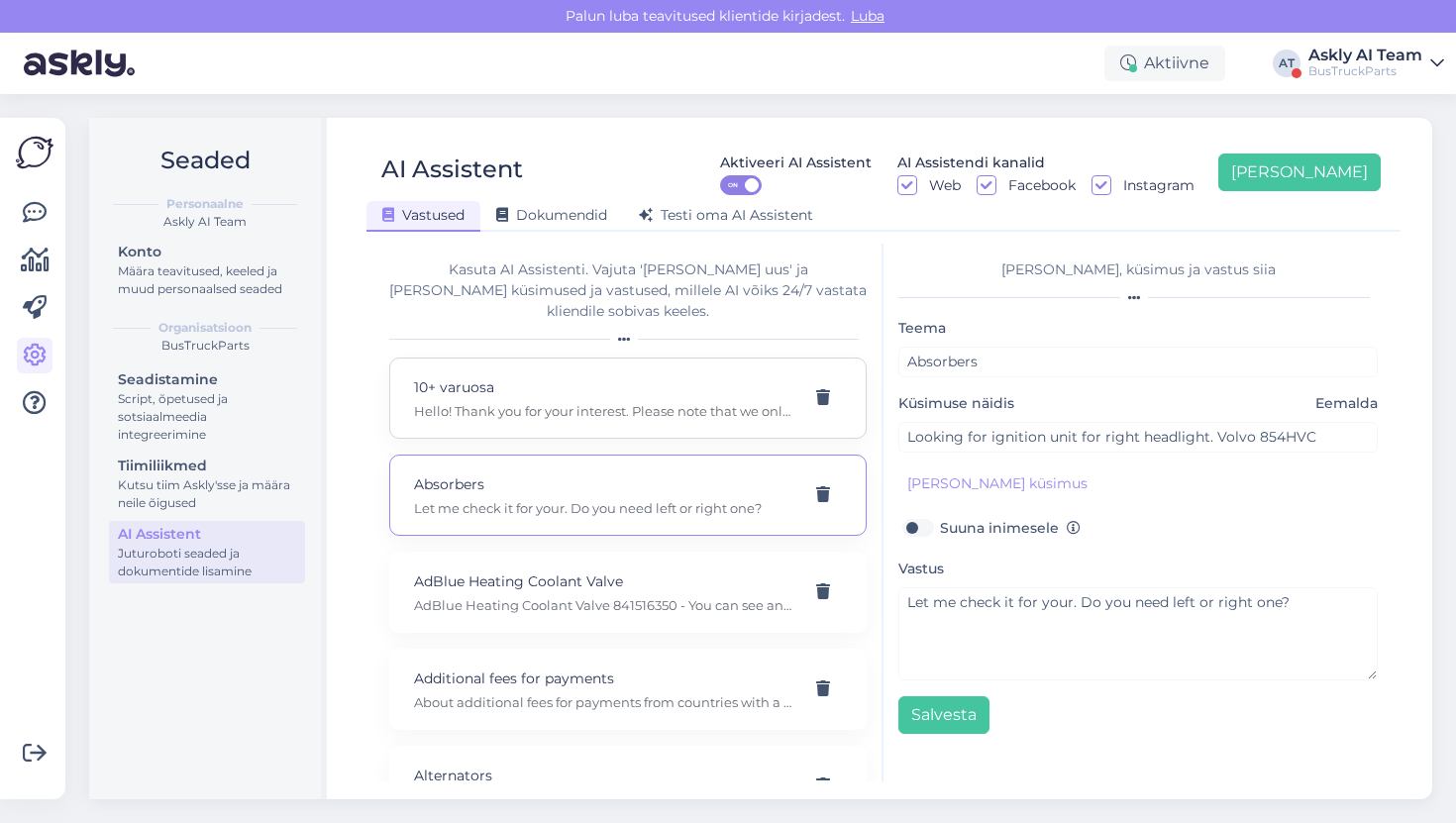 click on "10+ varuosa" at bounding box center [604, 387] 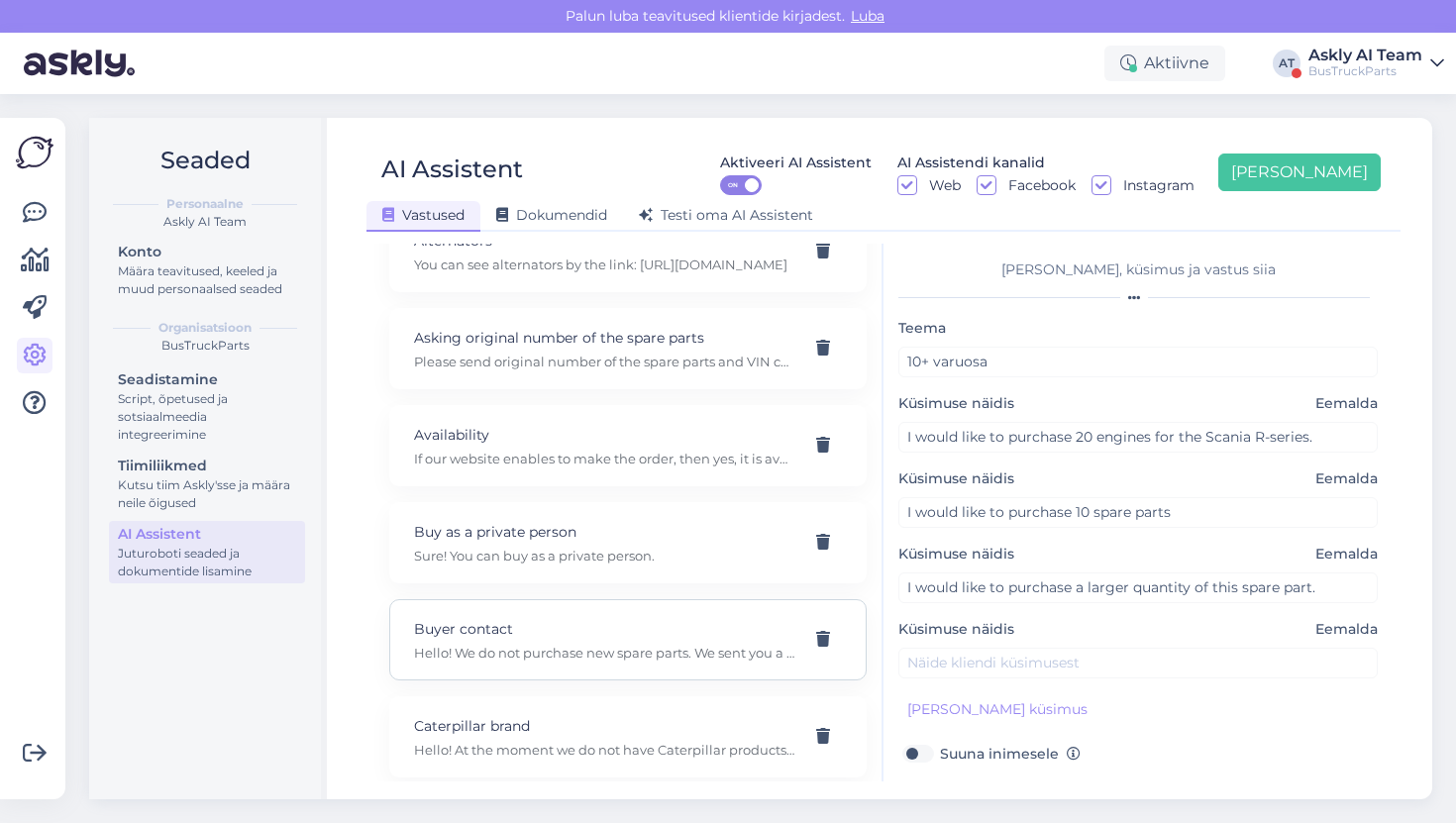 scroll, scrollTop: 530, scrollLeft: 0, axis: vertical 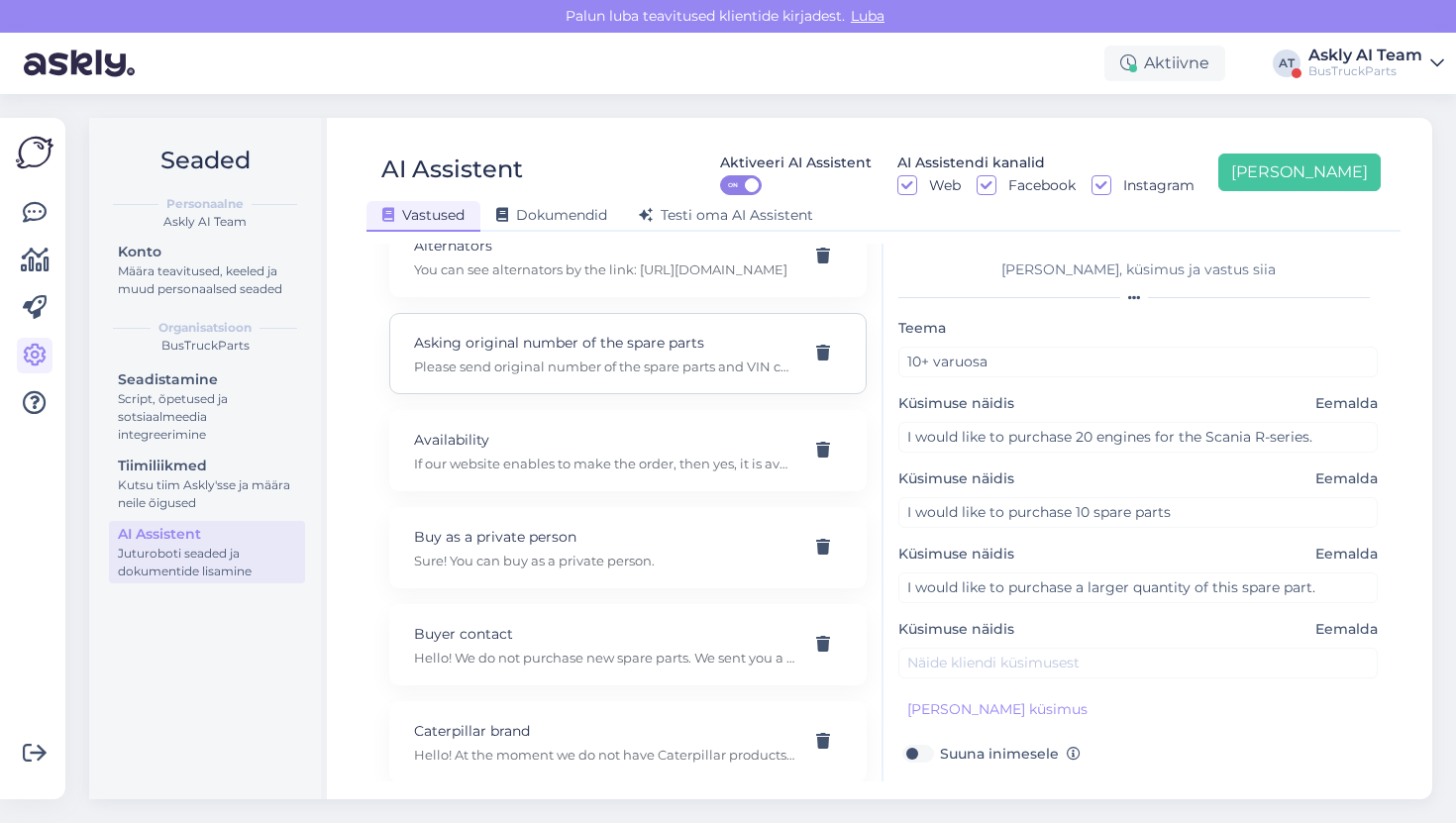 click on "Asking original number of the spare parts" at bounding box center [604, 343] 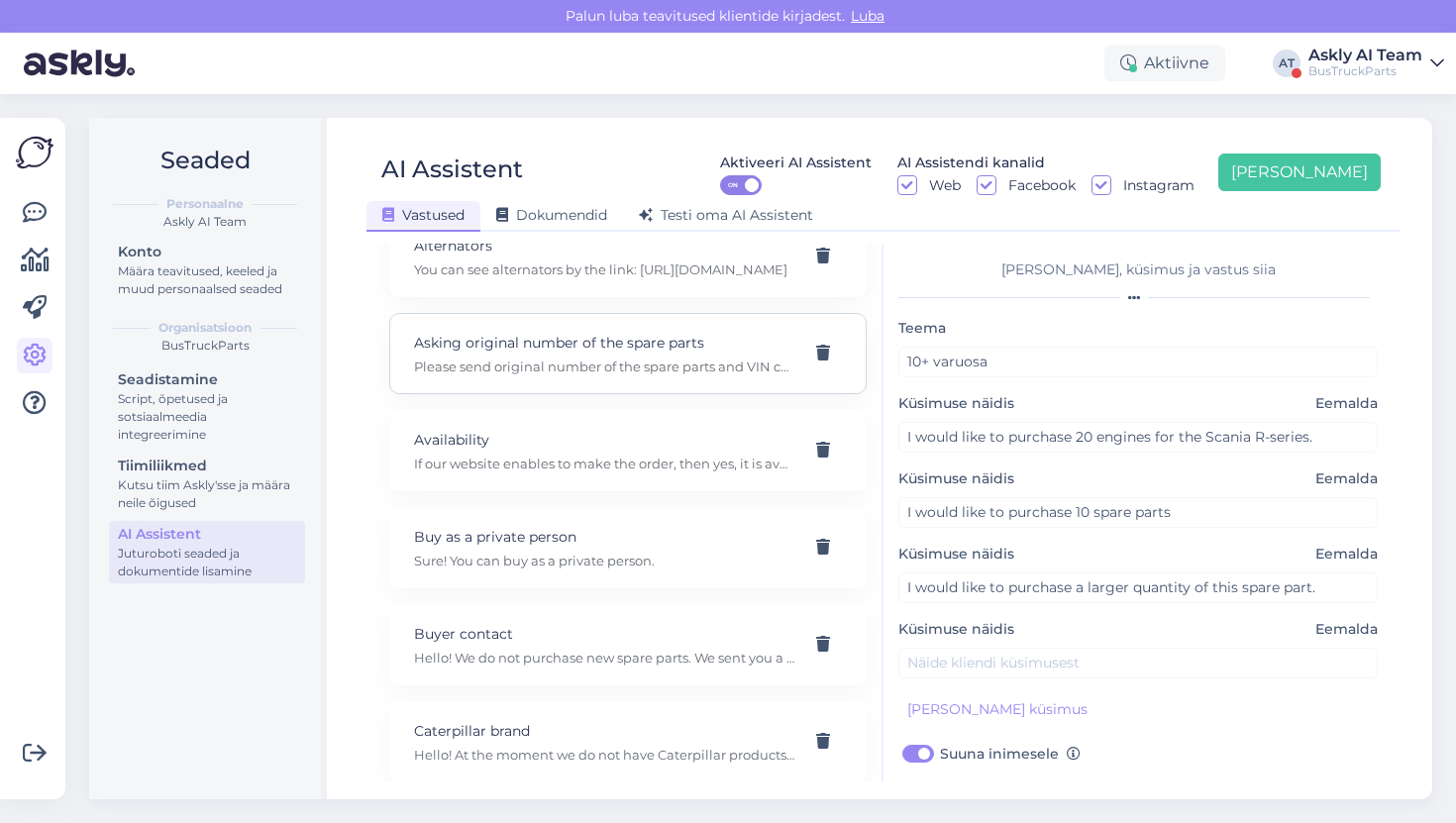 type on "Asking original number of the spare parts" 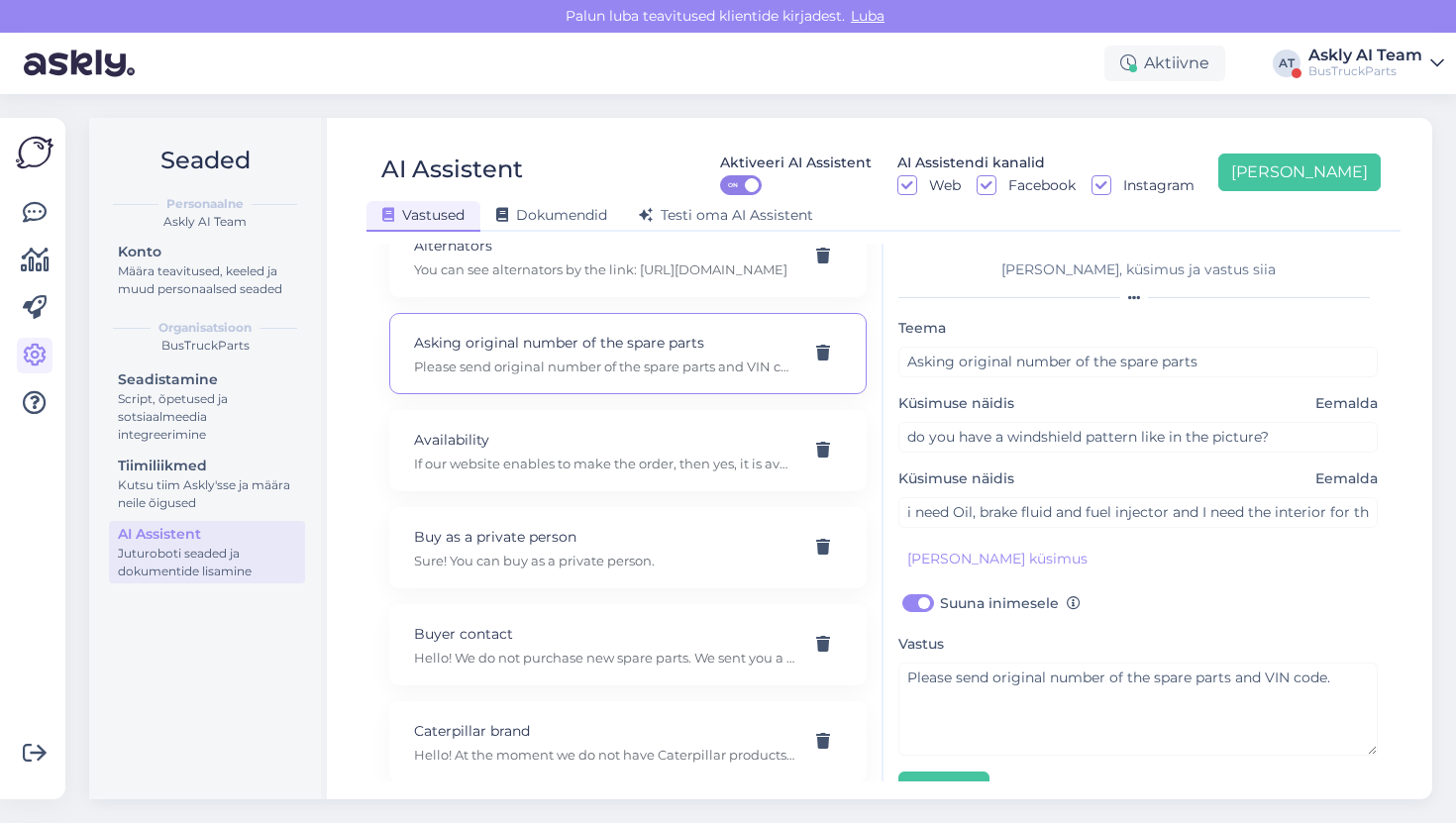 click on "Aktiivne AT Askly AI Team BusTruckParts" at bounding box center (728, 63) 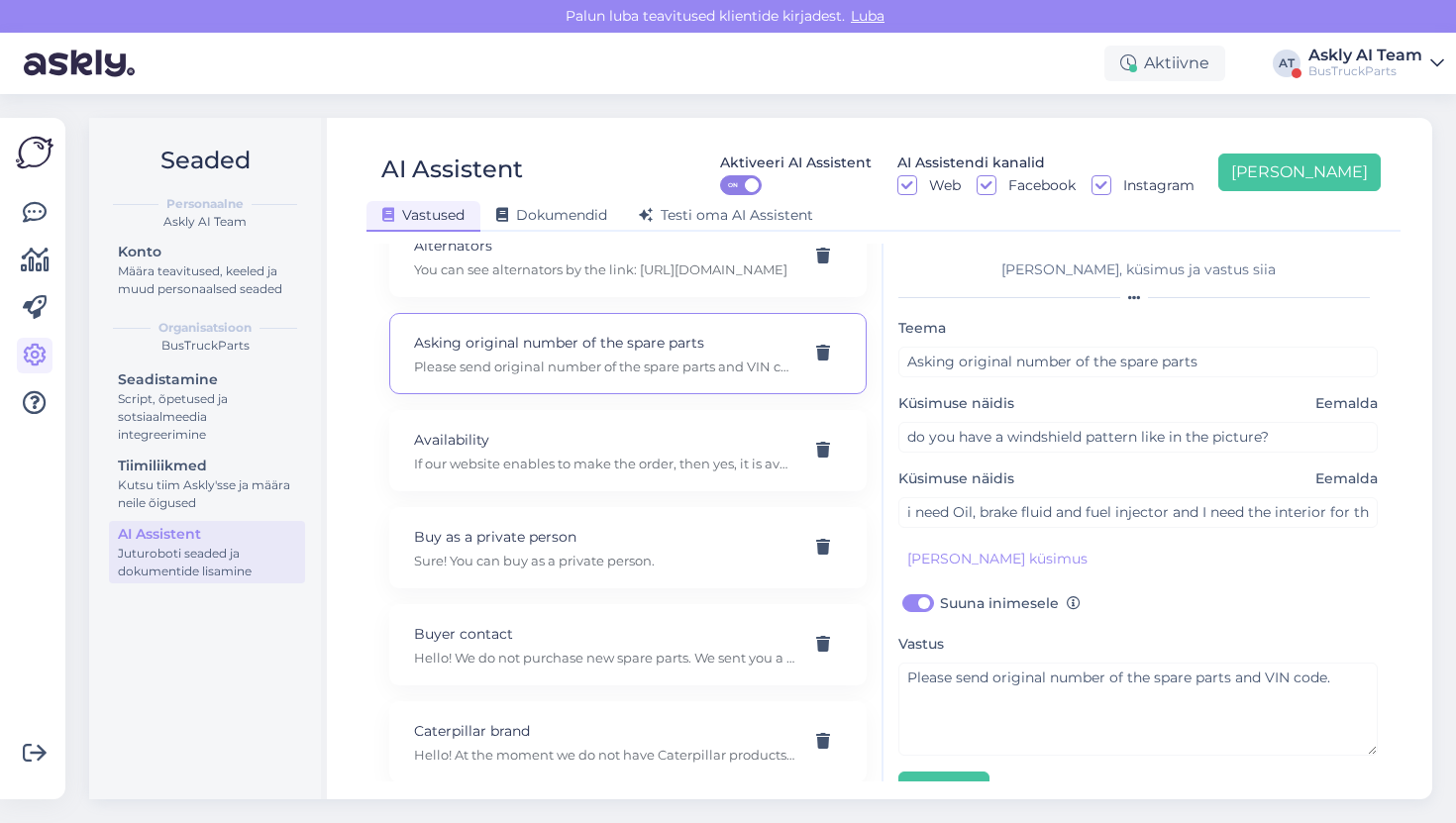click on "BusTruckParts" at bounding box center [1365, 71] 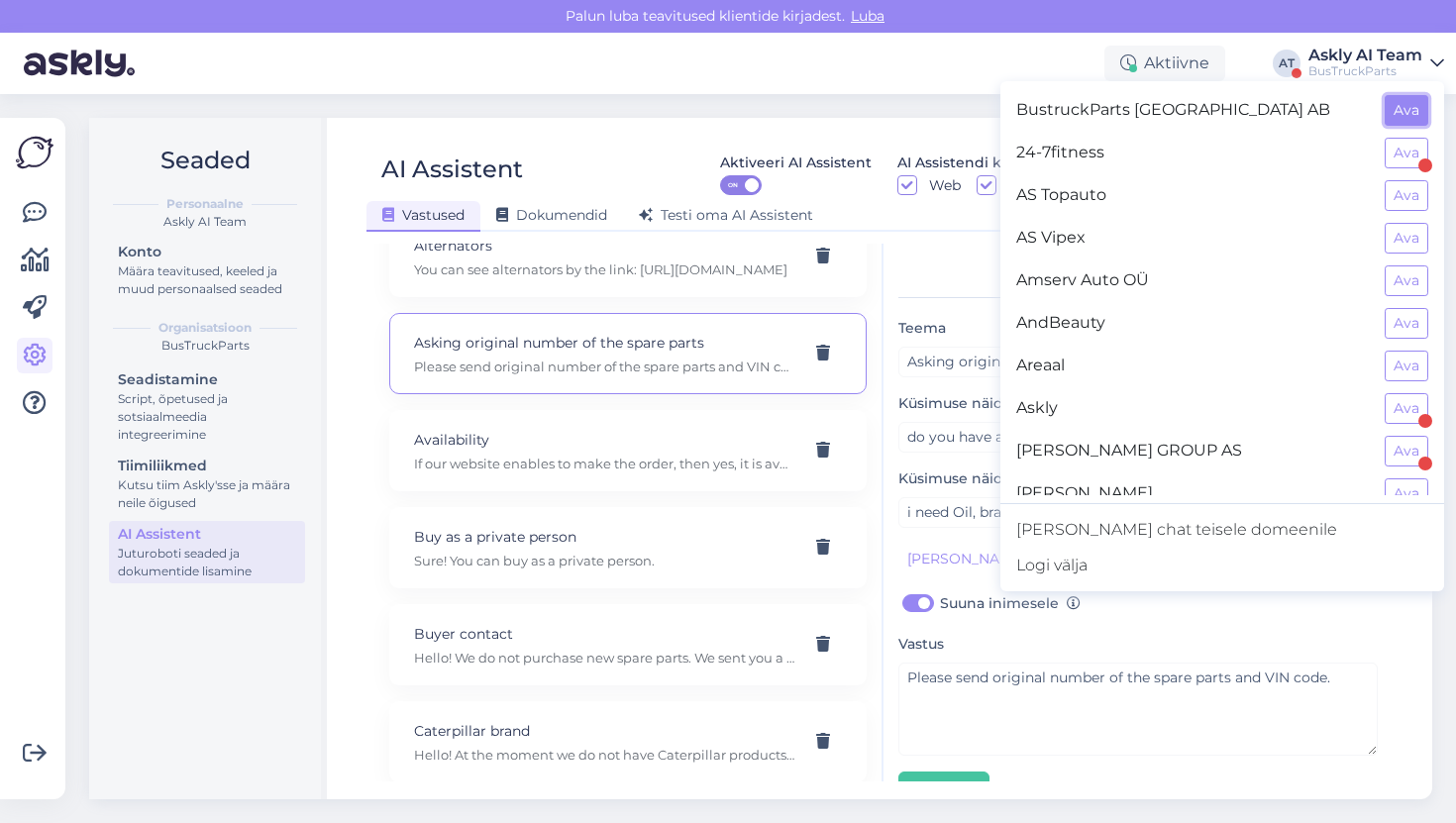 click on "Ava" at bounding box center [1406, 110] 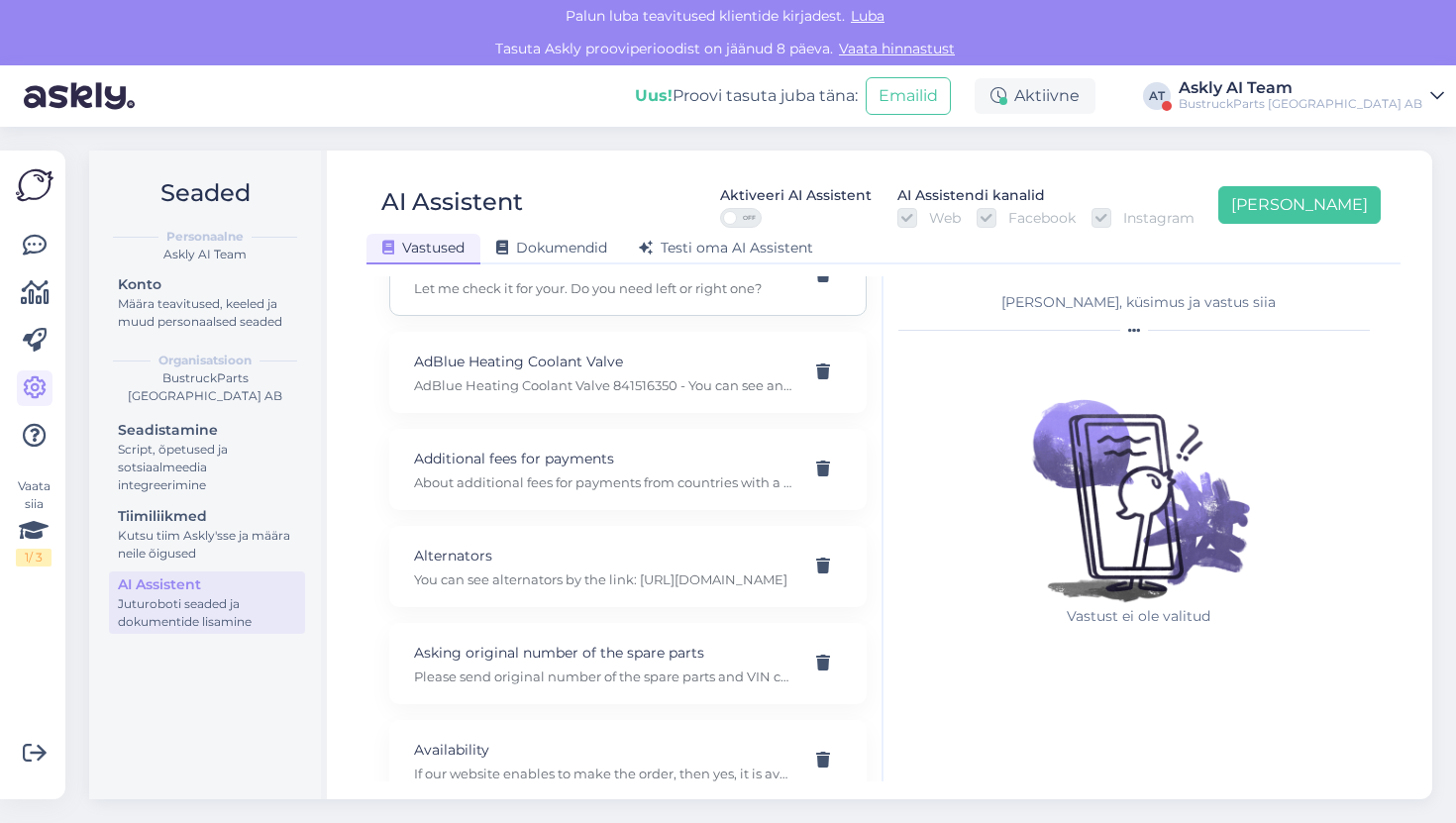 scroll, scrollTop: 303, scrollLeft: 0, axis: vertical 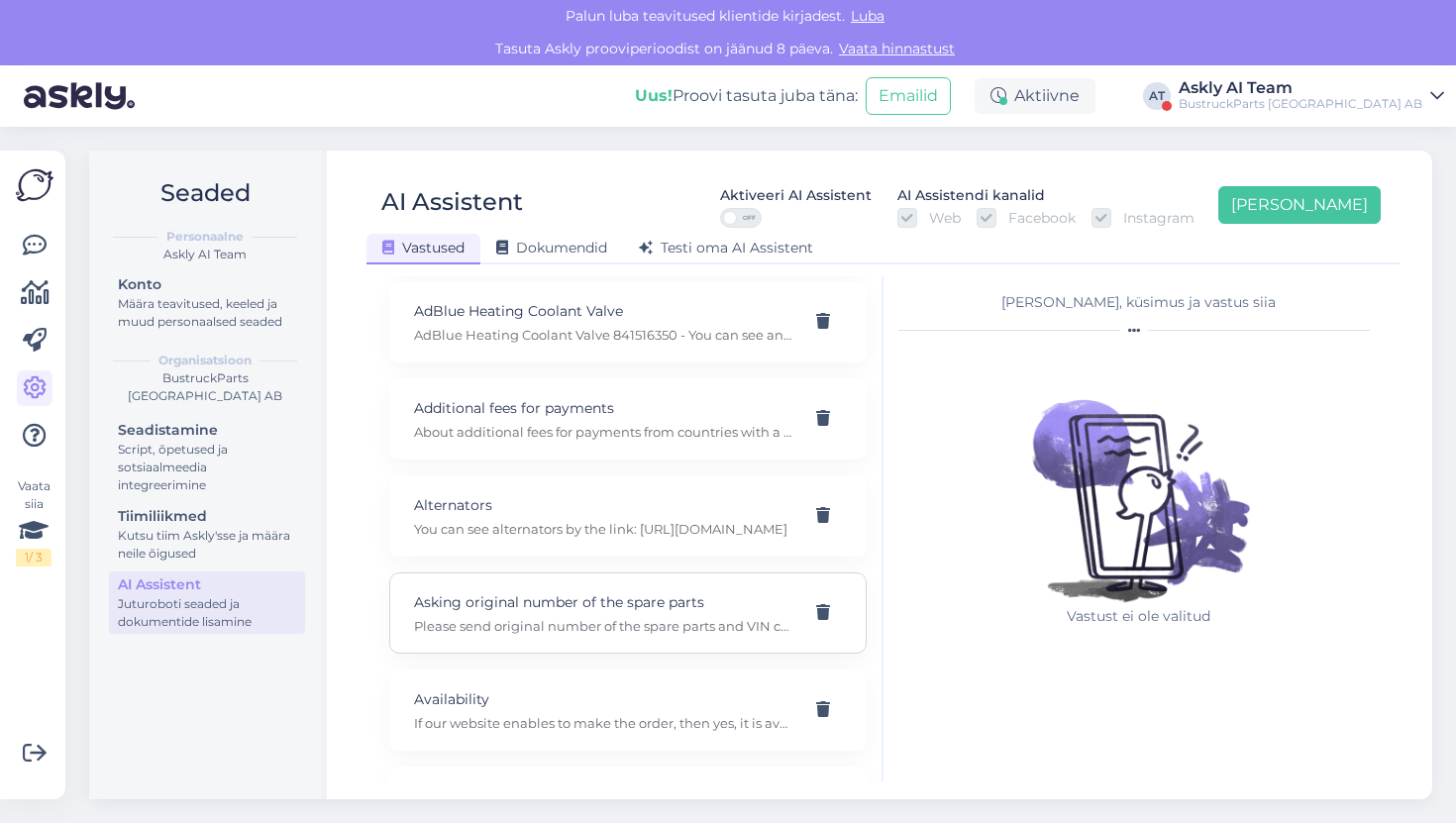 click on "Please send original number of the spare parts and VIN code." at bounding box center (604, 626) 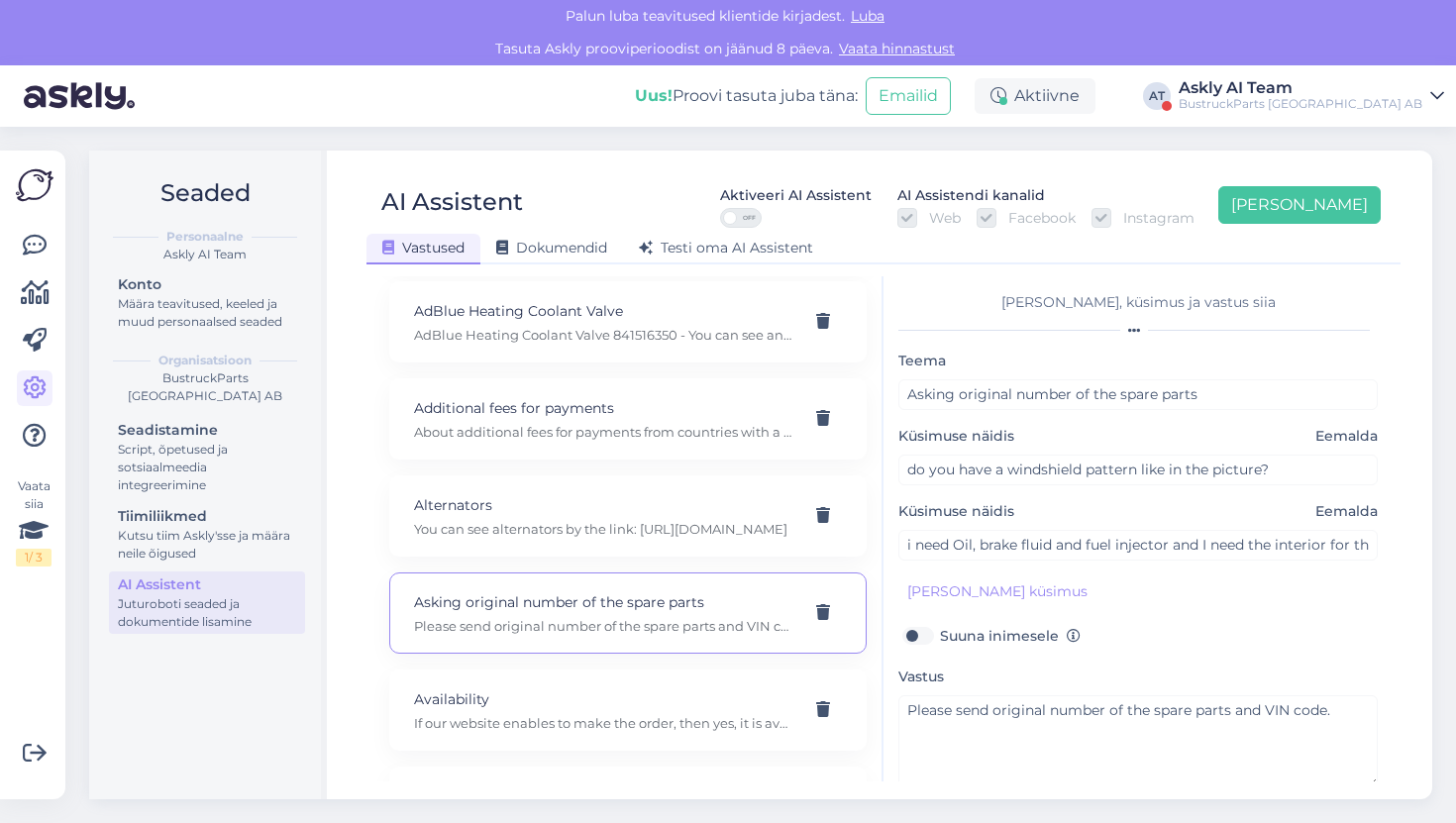 click on "[PERSON_NAME], küsimus ja vastus [PERSON_NAME] Asking original number of the spare parts Küsimuse näidis Eemalda do you have a windshield pattern like in the picture? Küsimuse näidis Eemalda i need Oil, brake fluid and fuel injector and I need the interior for the air conditioning [PERSON_NAME] kliendi küsimus Suuna inimesele Vastus Please send original number of the spare parts and VIN code. [GEOGRAPHIC_DATA]" at bounding box center (1138, 529) 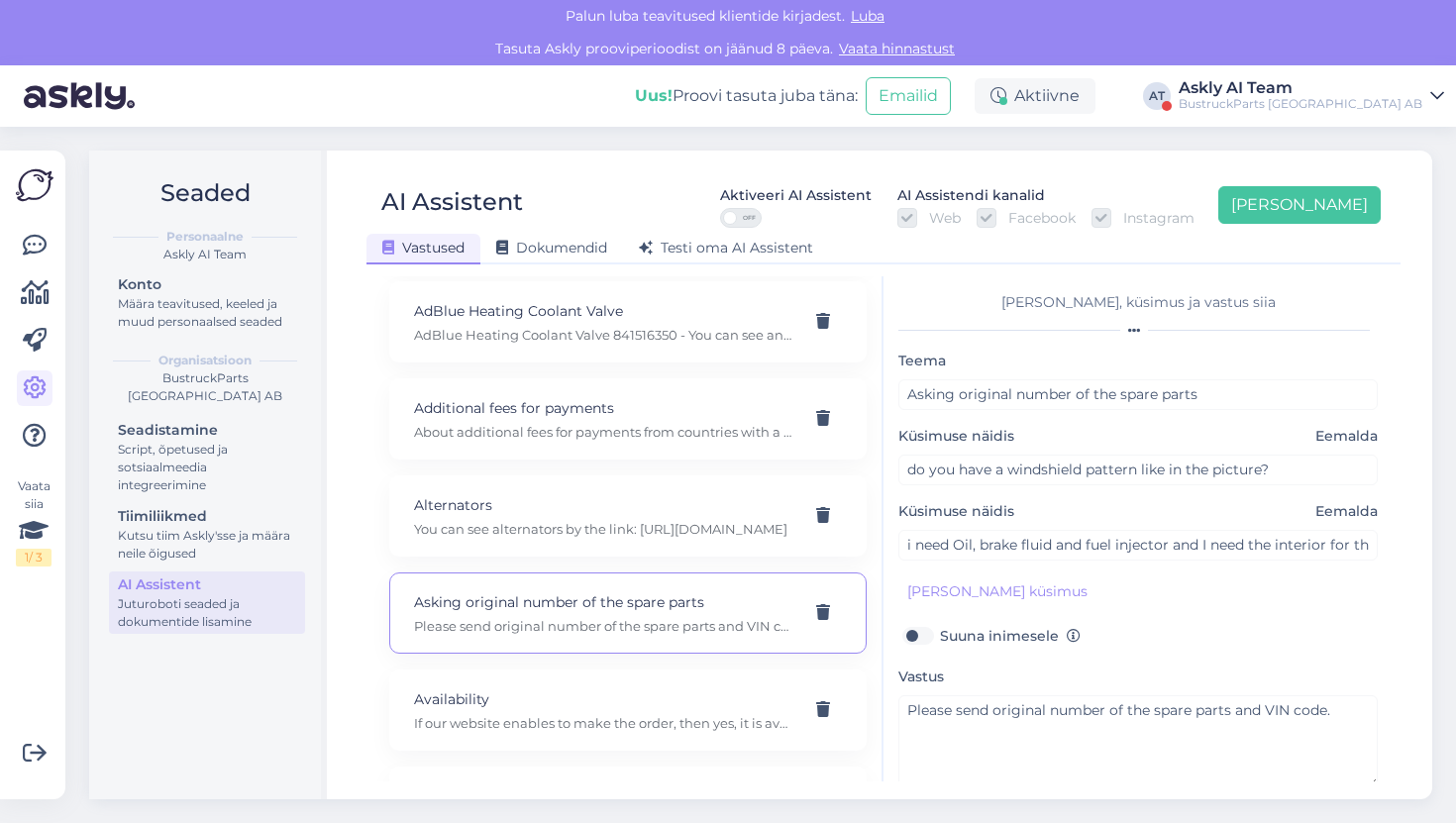 click on "Suuna inimesele" at bounding box center [1010, 636] 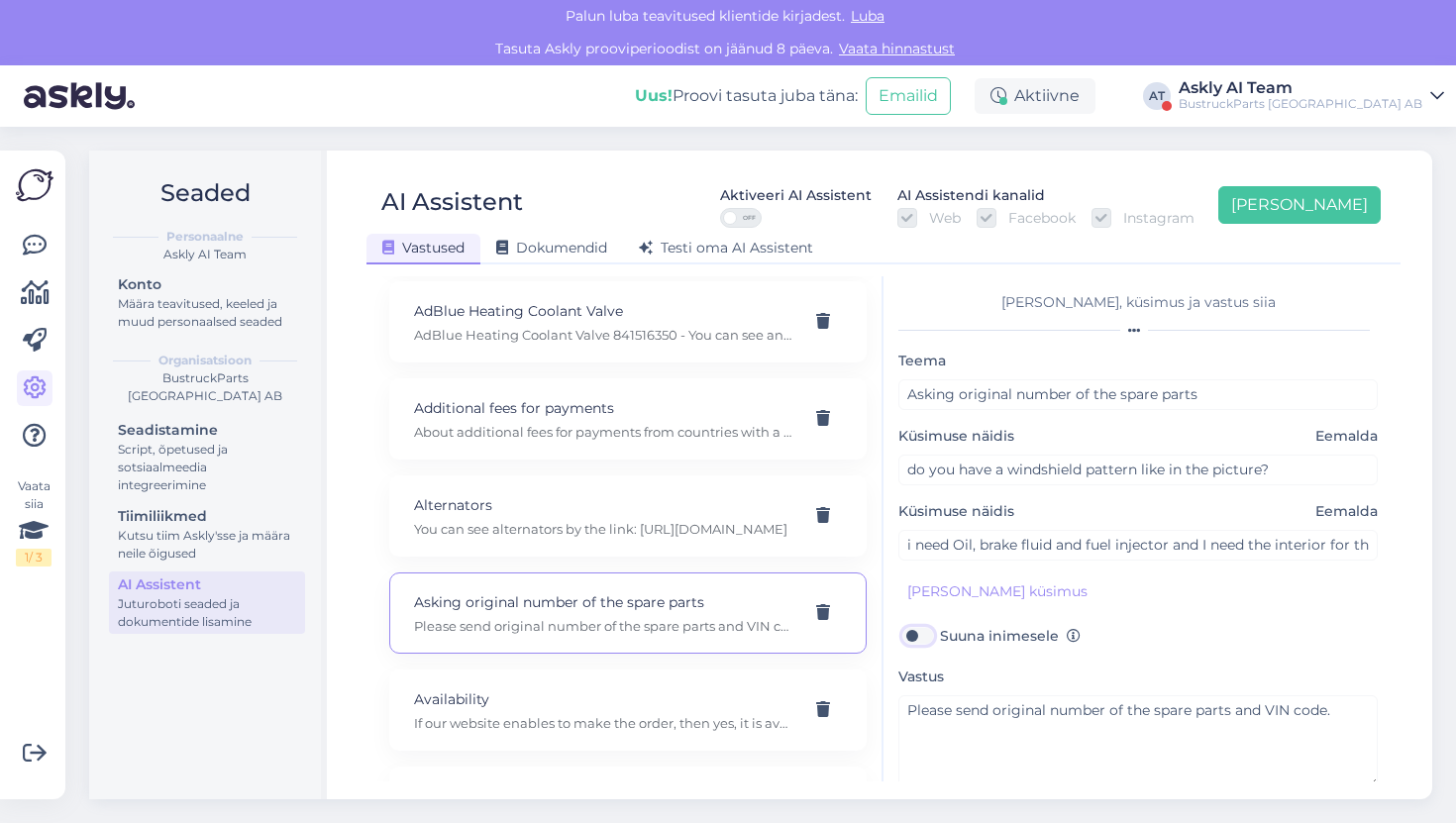click on "Suuna inimesele" at bounding box center [917, 636] 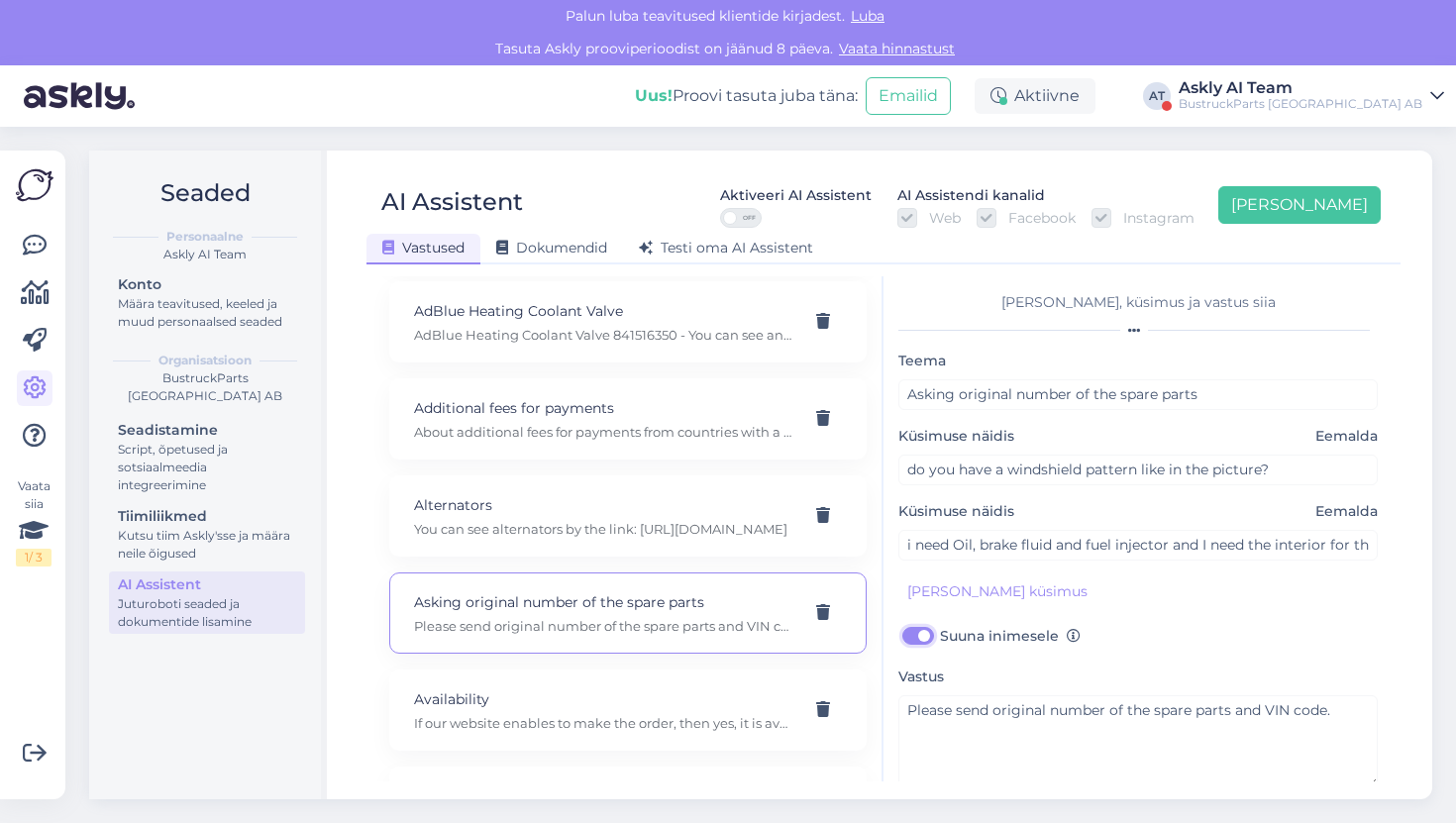 scroll, scrollTop: 76, scrollLeft: 0, axis: vertical 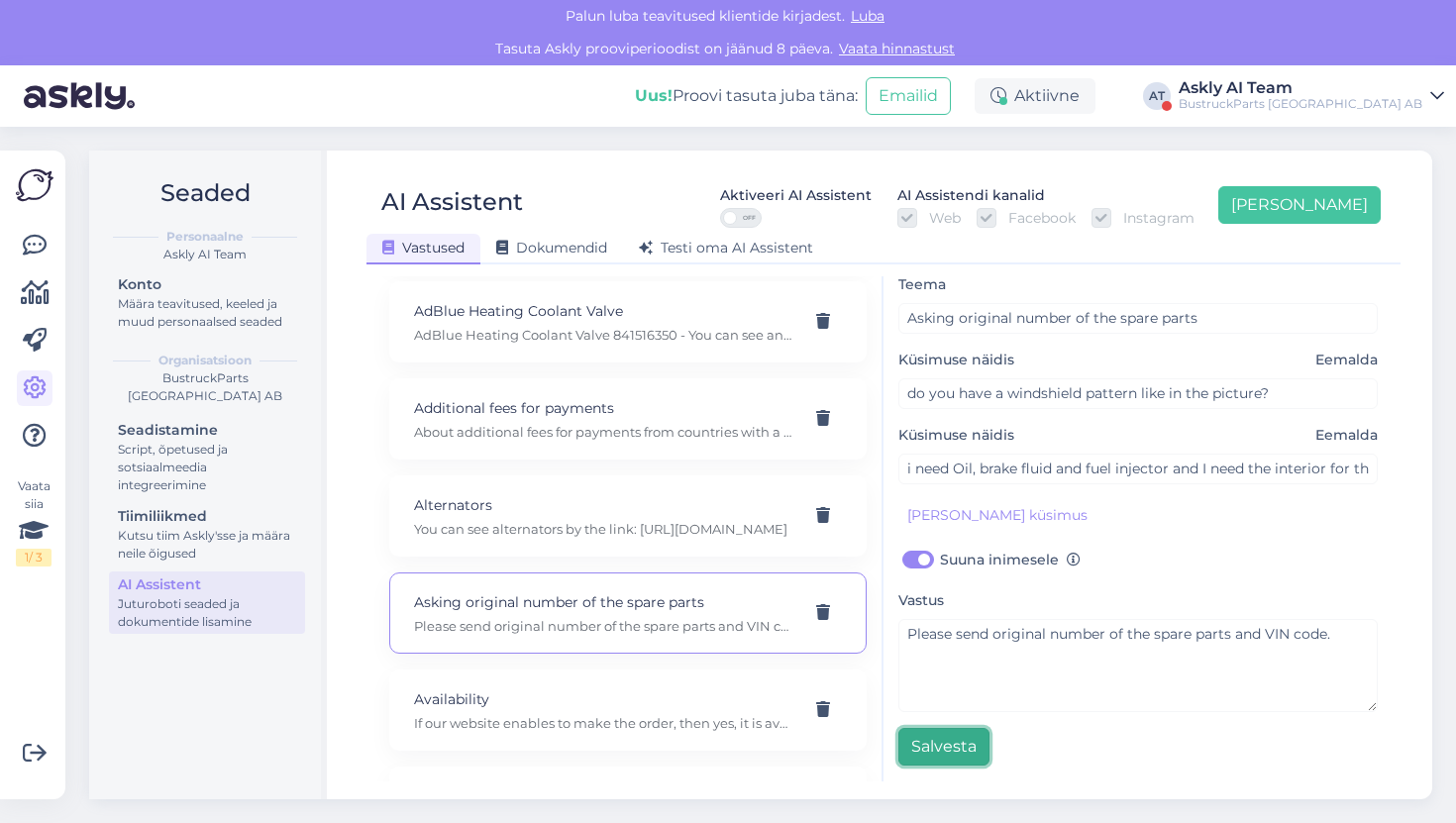 click on "Salvesta" at bounding box center (944, 747) 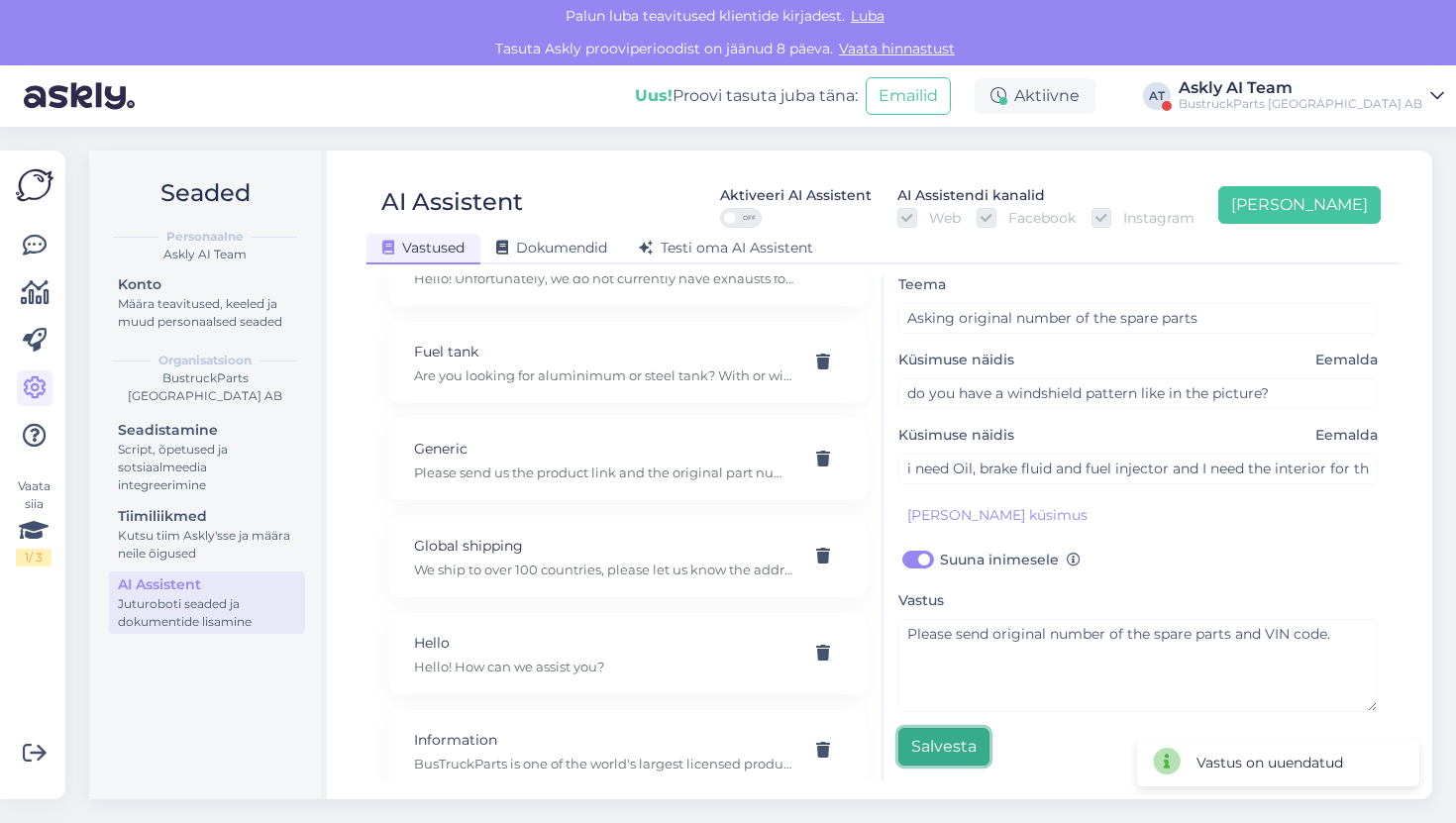 scroll, scrollTop: 2602, scrollLeft: 0, axis: vertical 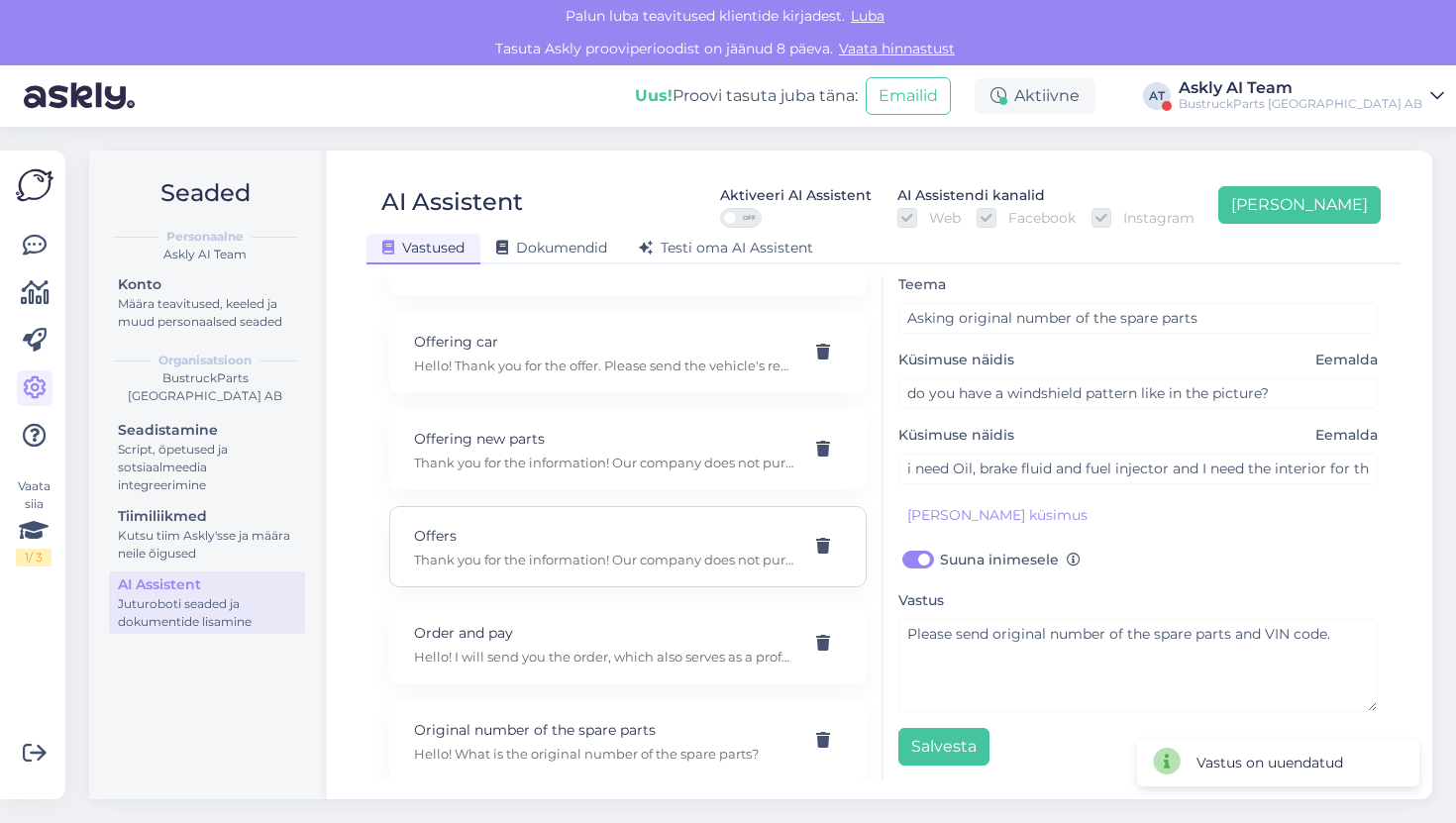 click on "Offers Thank you for the information! Our company does not purchase new spare parts.
BusTruckParts is one of the world's largest licensed producers of quality used parts for trucks and buses." at bounding box center [628, 547] 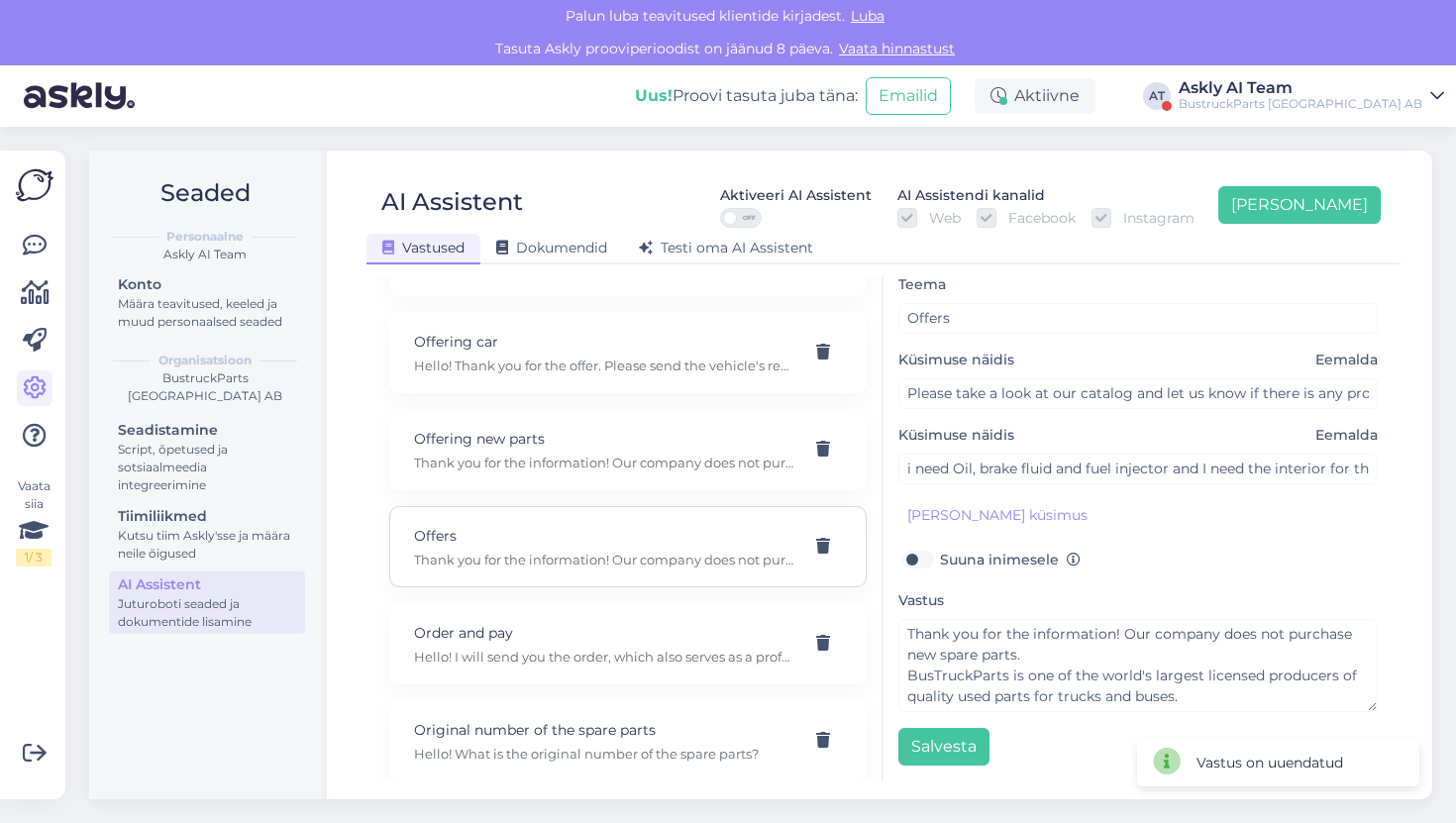 scroll, scrollTop: 1, scrollLeft: 0, axis: vertical 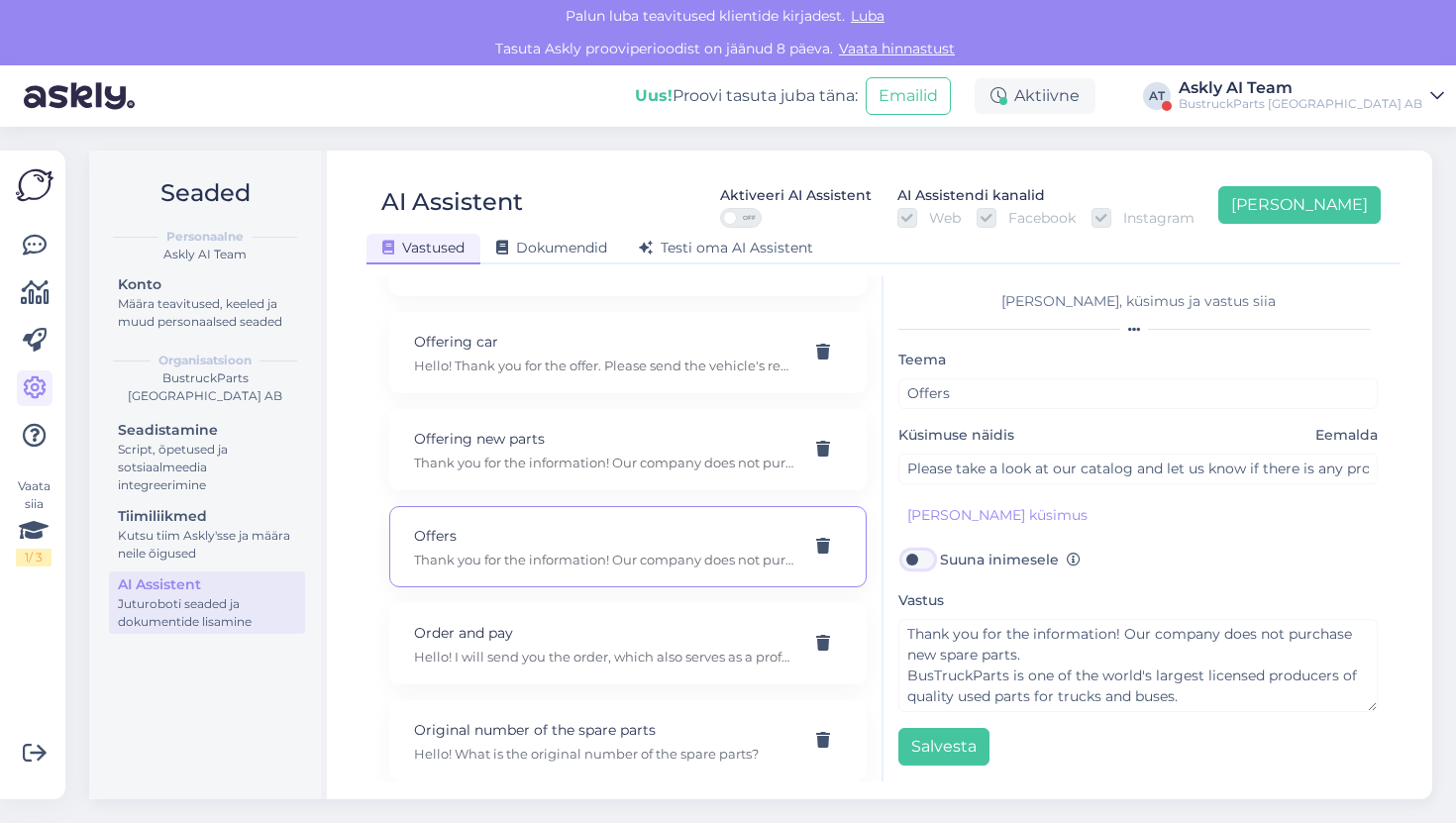 click on "Suuna inimesele" at bounding box center (917, 560) 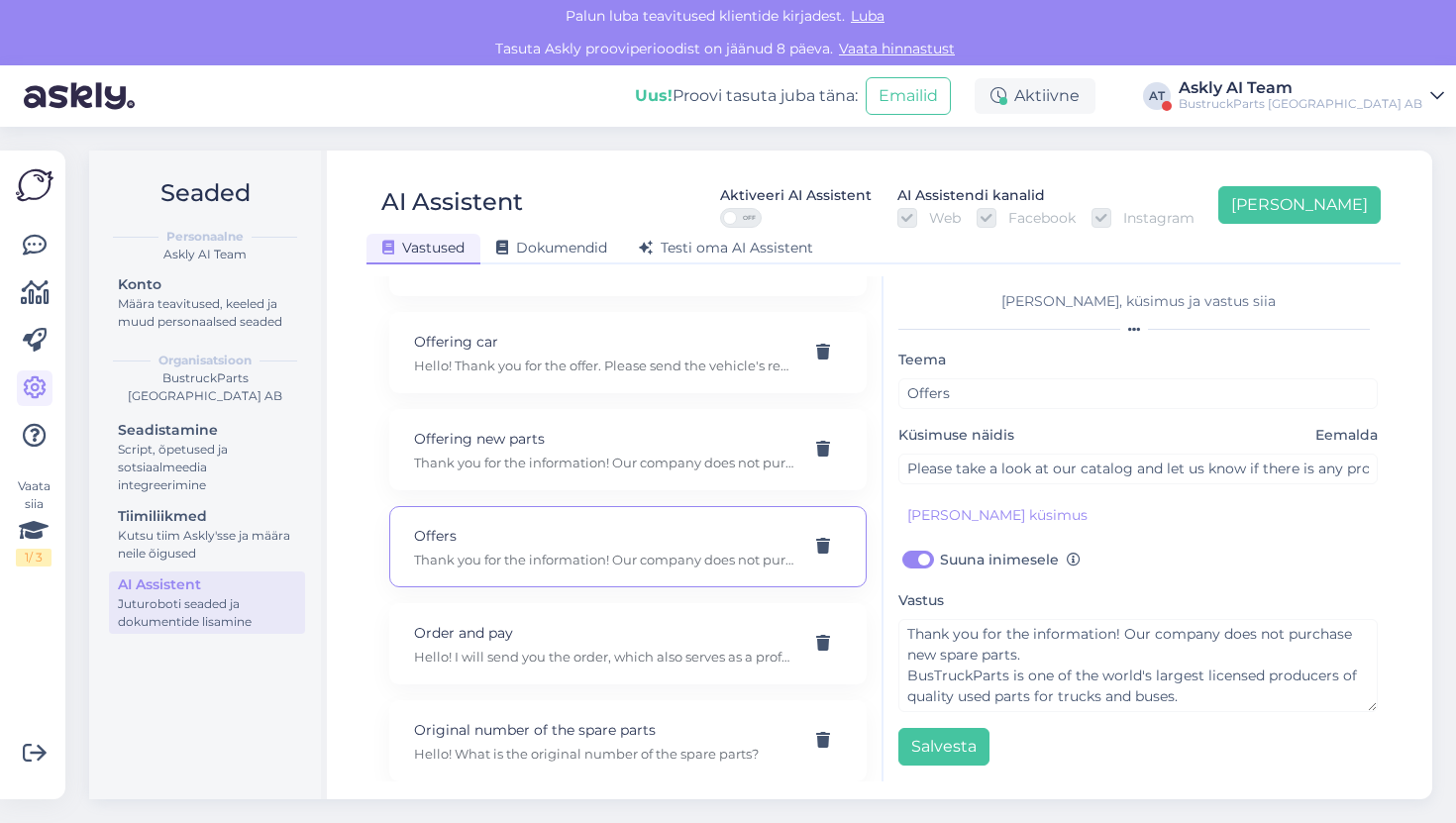 click on "Suuna inimesele" at bounding box center [1010, 560] 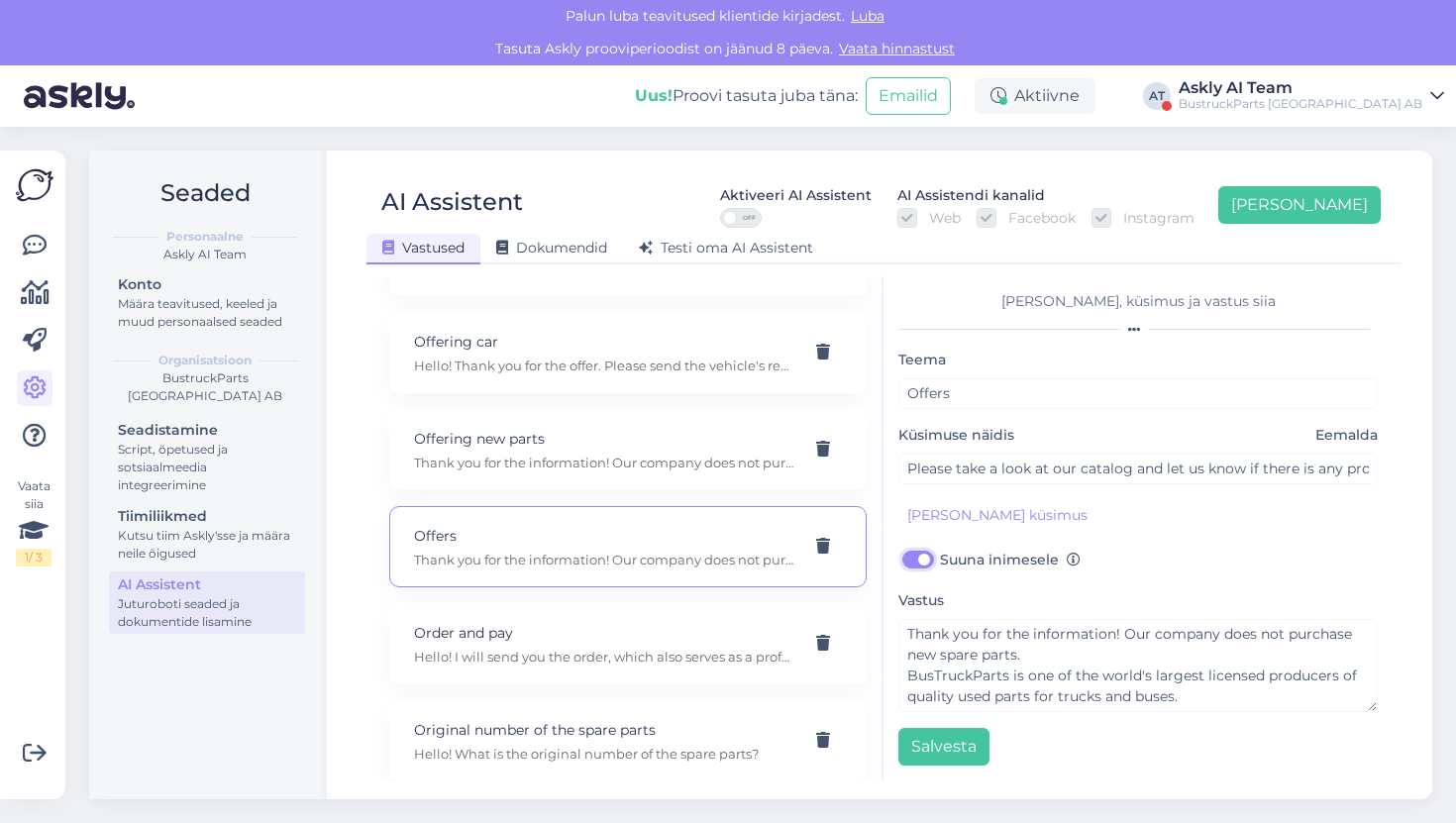 click on "Suuna inimesele" at bounding box center [917, 560] 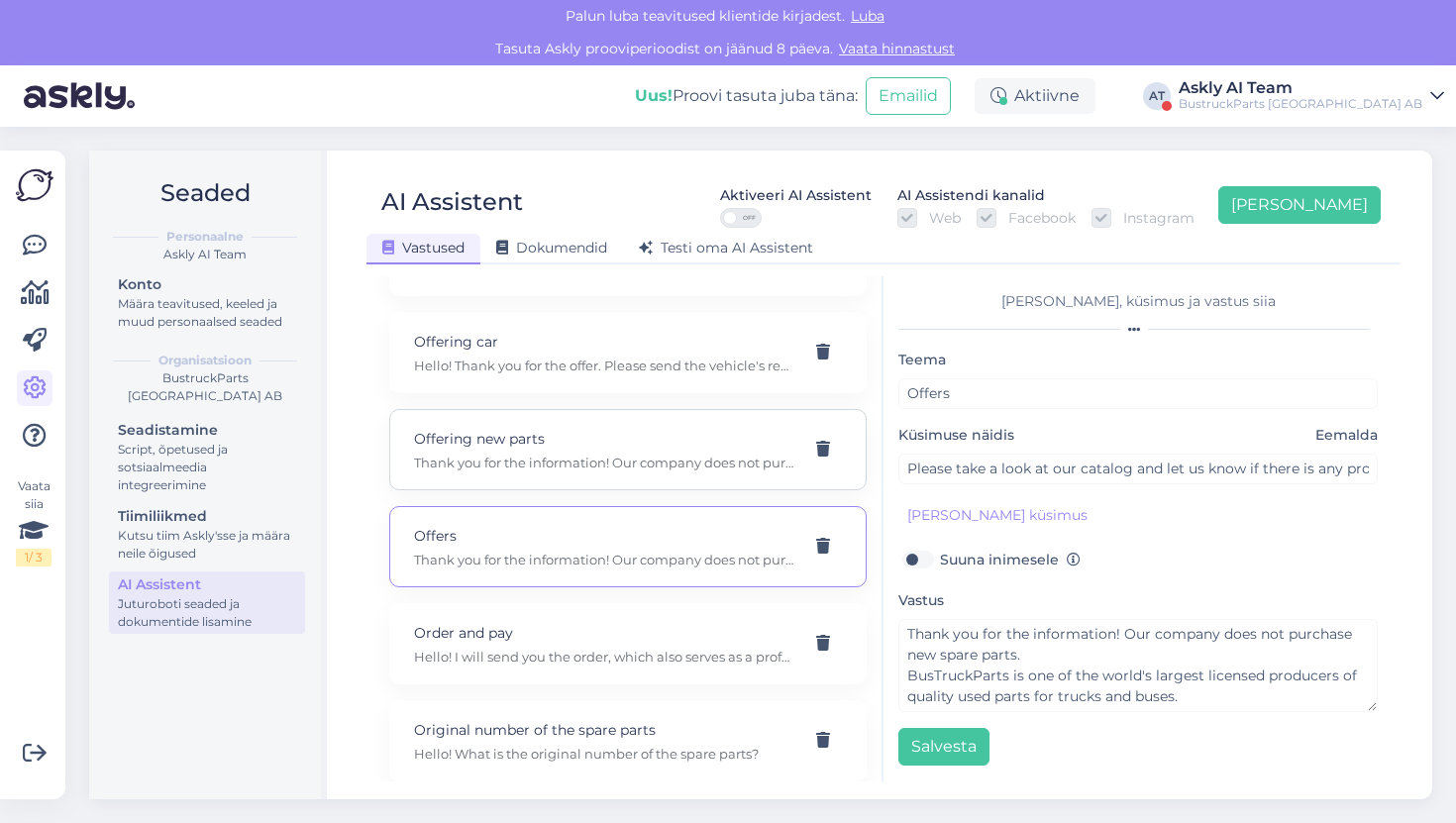 click on "Offering new parts Thank you for the information! Our company does not purchase new spare parts. BusTruckParts is one of the world's largest licensed producers of quality used parts for trucks and buses." at bounding box center [628, 450] 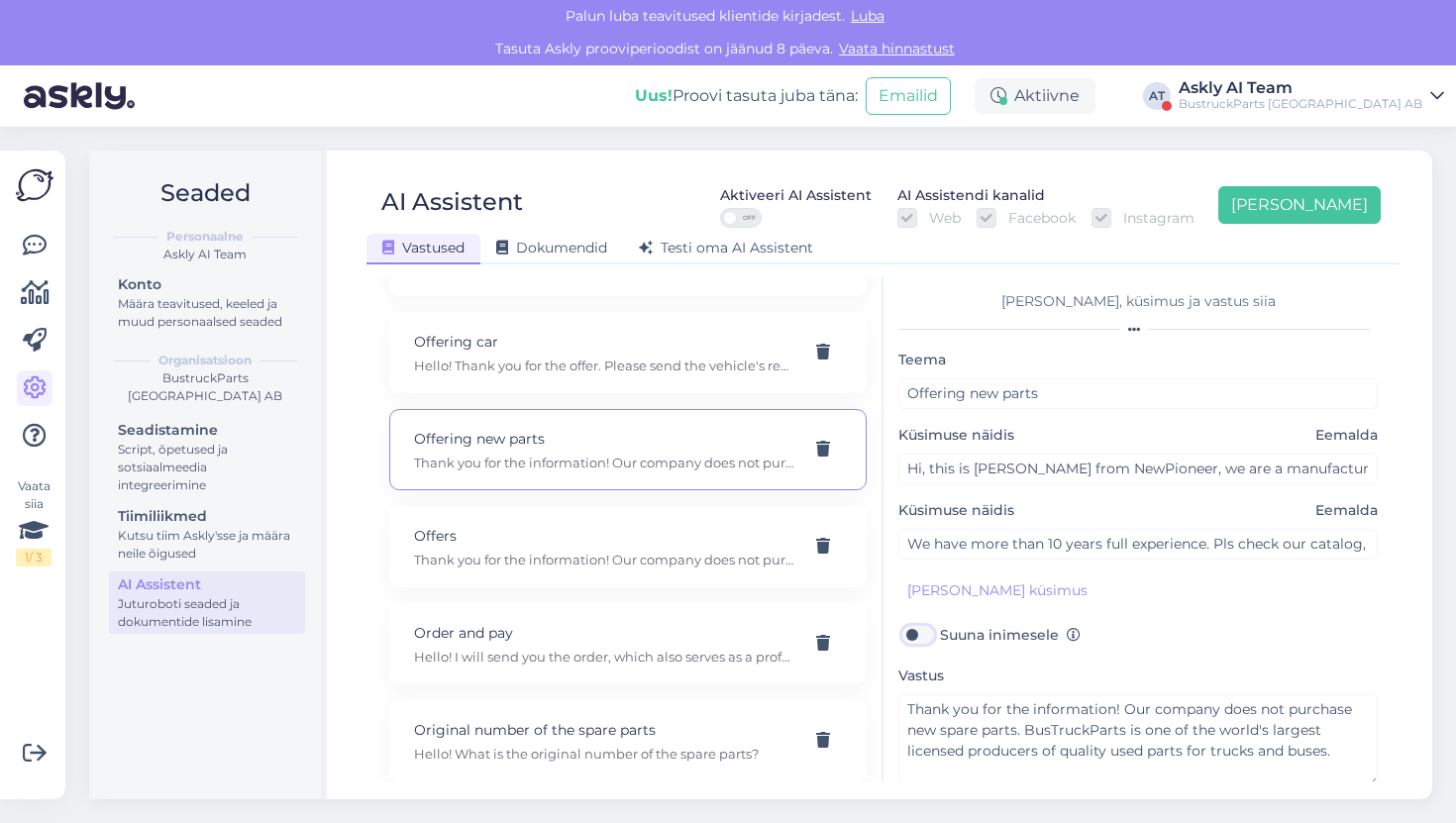 click on "Suuna inimesele" at bounding box center (917, 635) 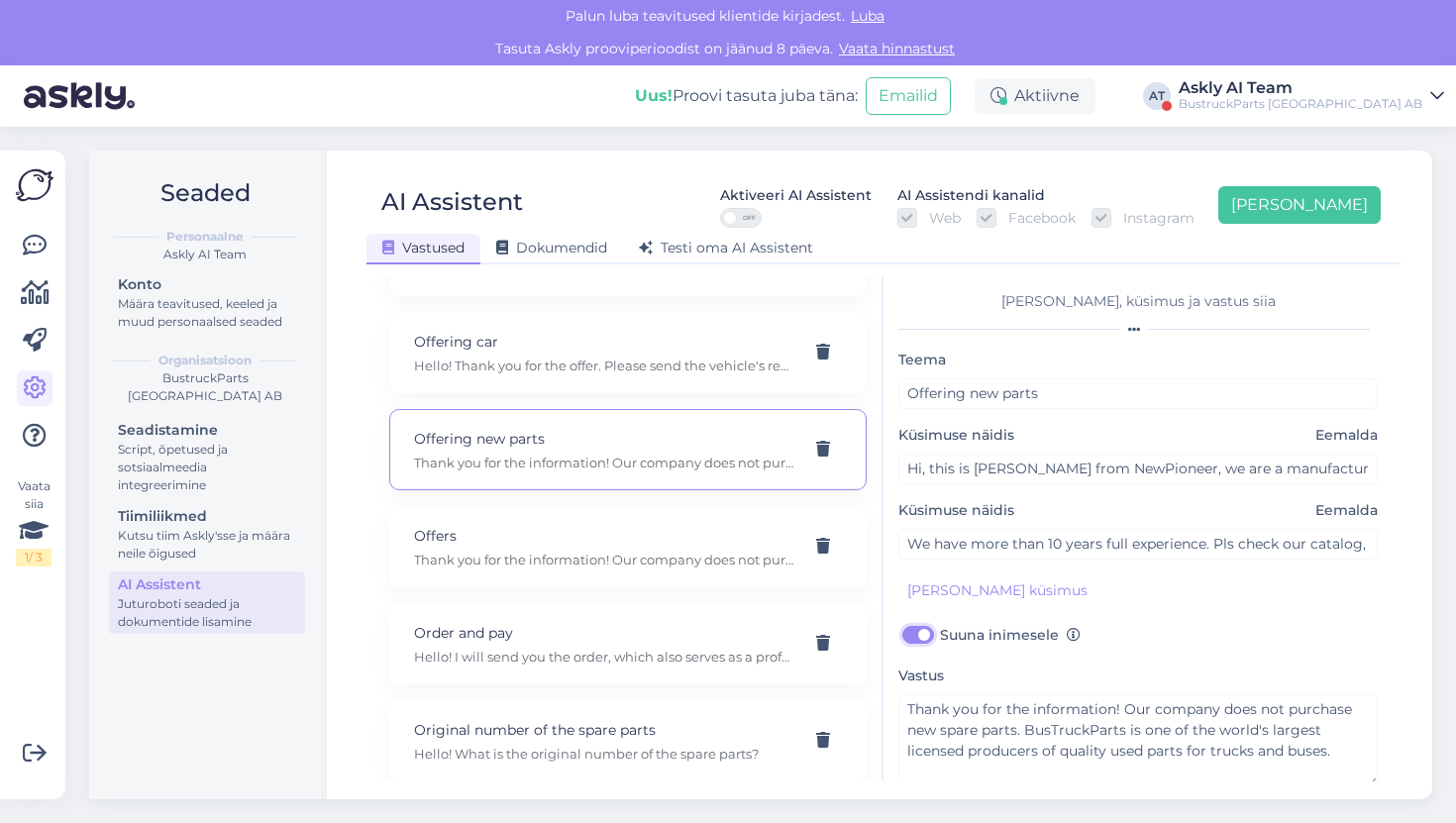 scroll, scrollTop: 76, scrollLeft: 0, axis: vertical 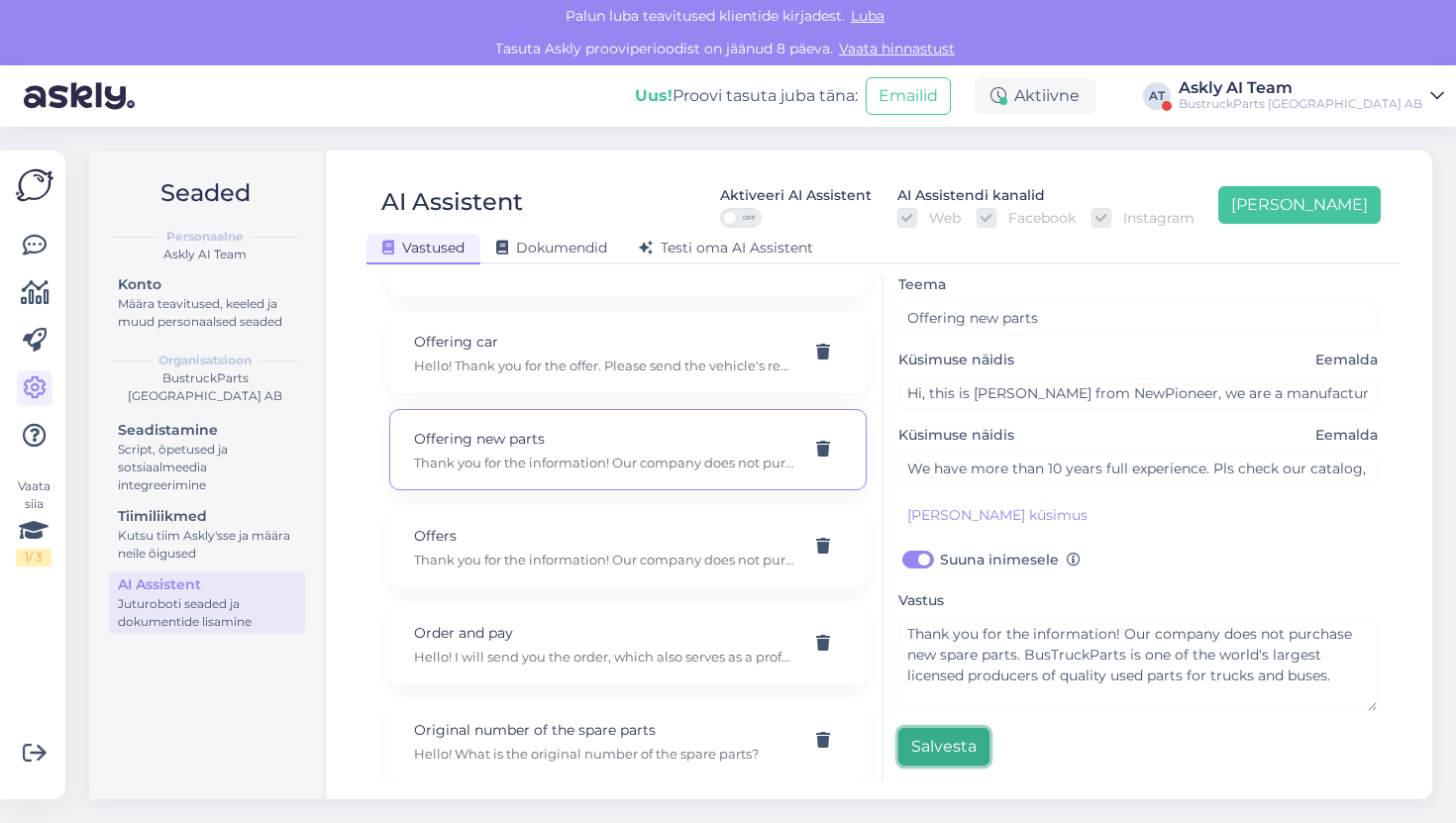 click on "Salvesta" at bounding box center (944, 747) 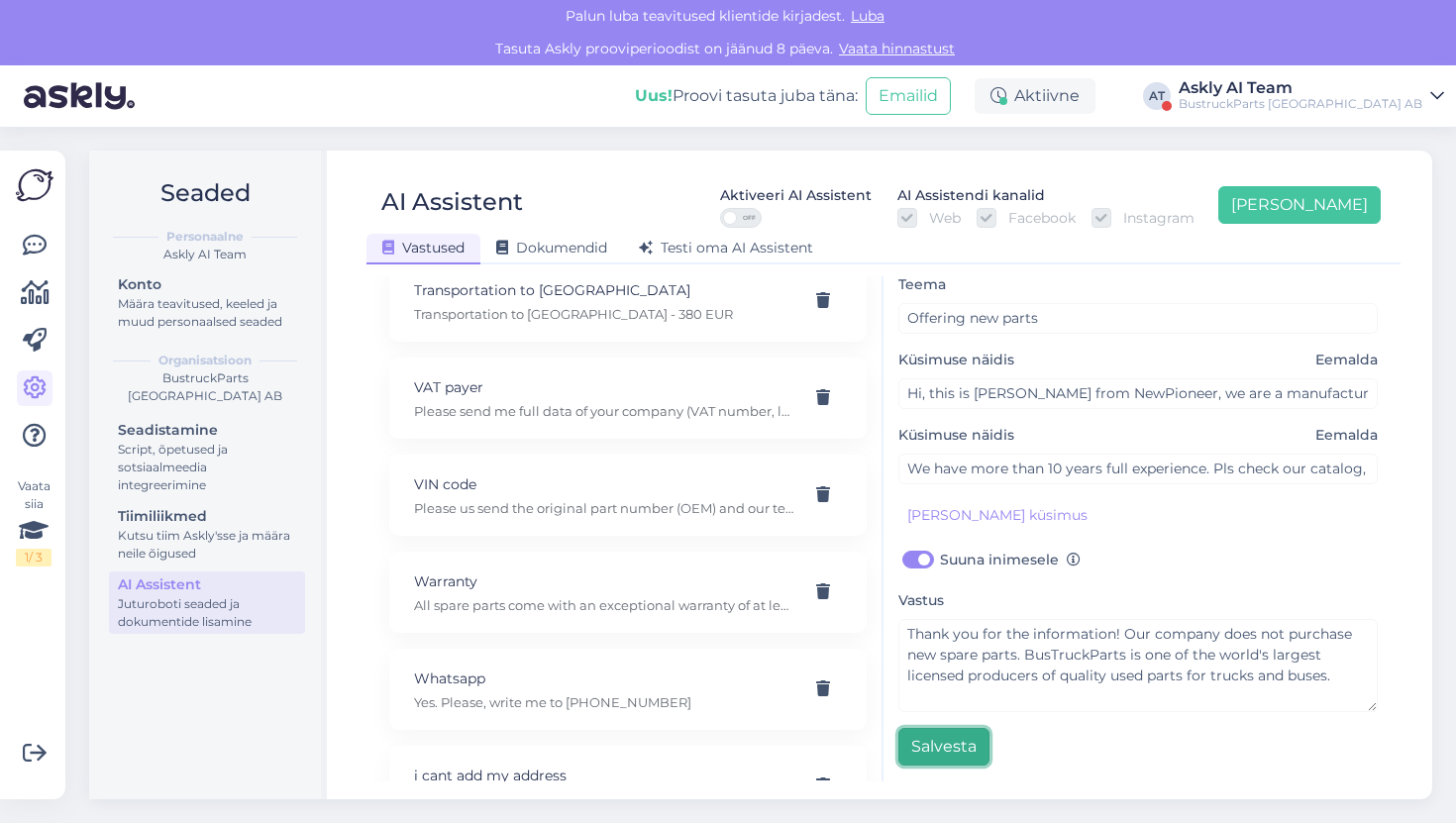 scroll, scrollTop: 5314, scrollLeft: 0, axis: vertical 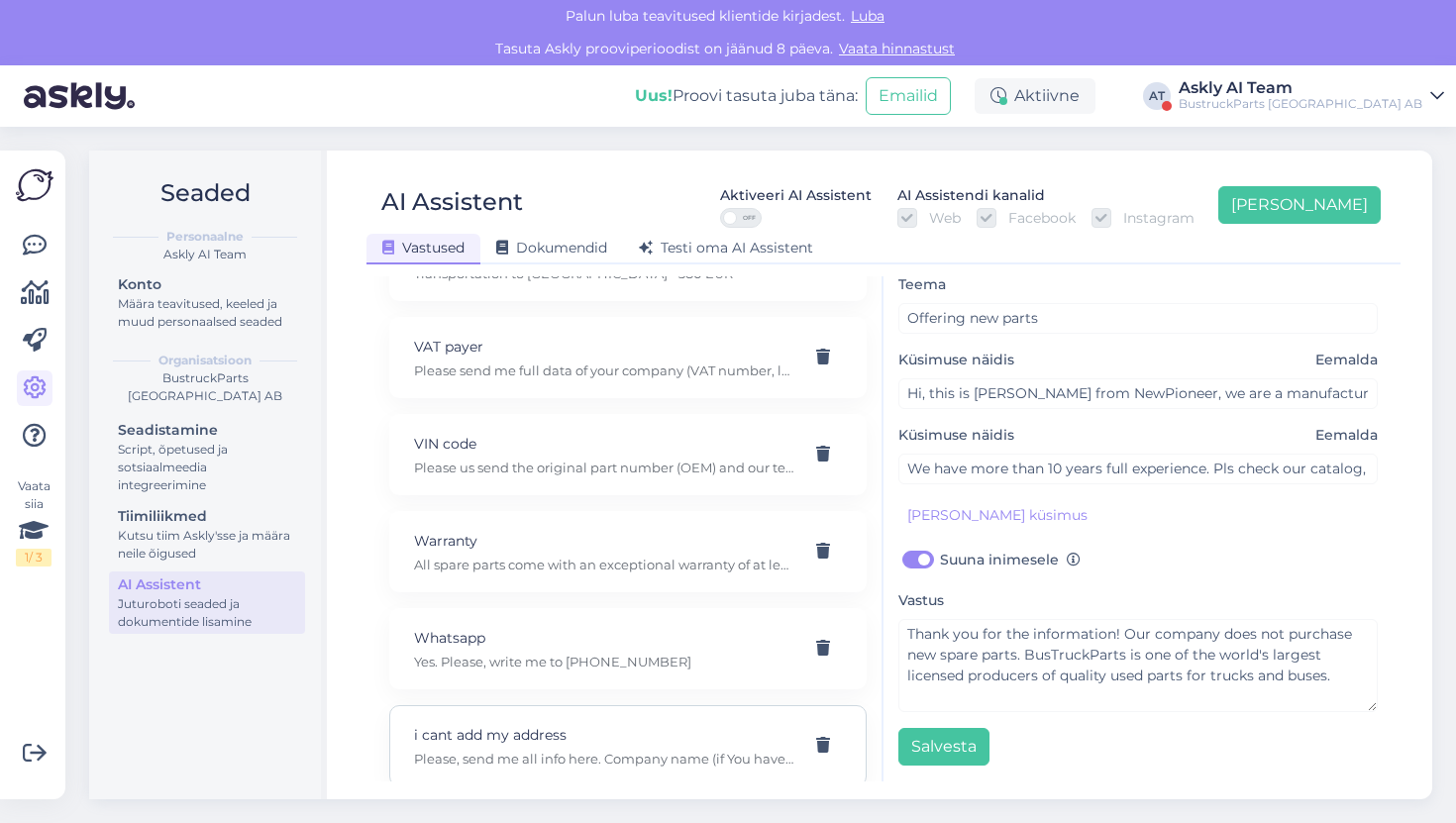 click on "i cant add my address Please, send me all info here. Company name (if You have), delivery address, contact number etc.
Please, let me know in You want to pay by Stripe link" at bounding box center (628, 746) 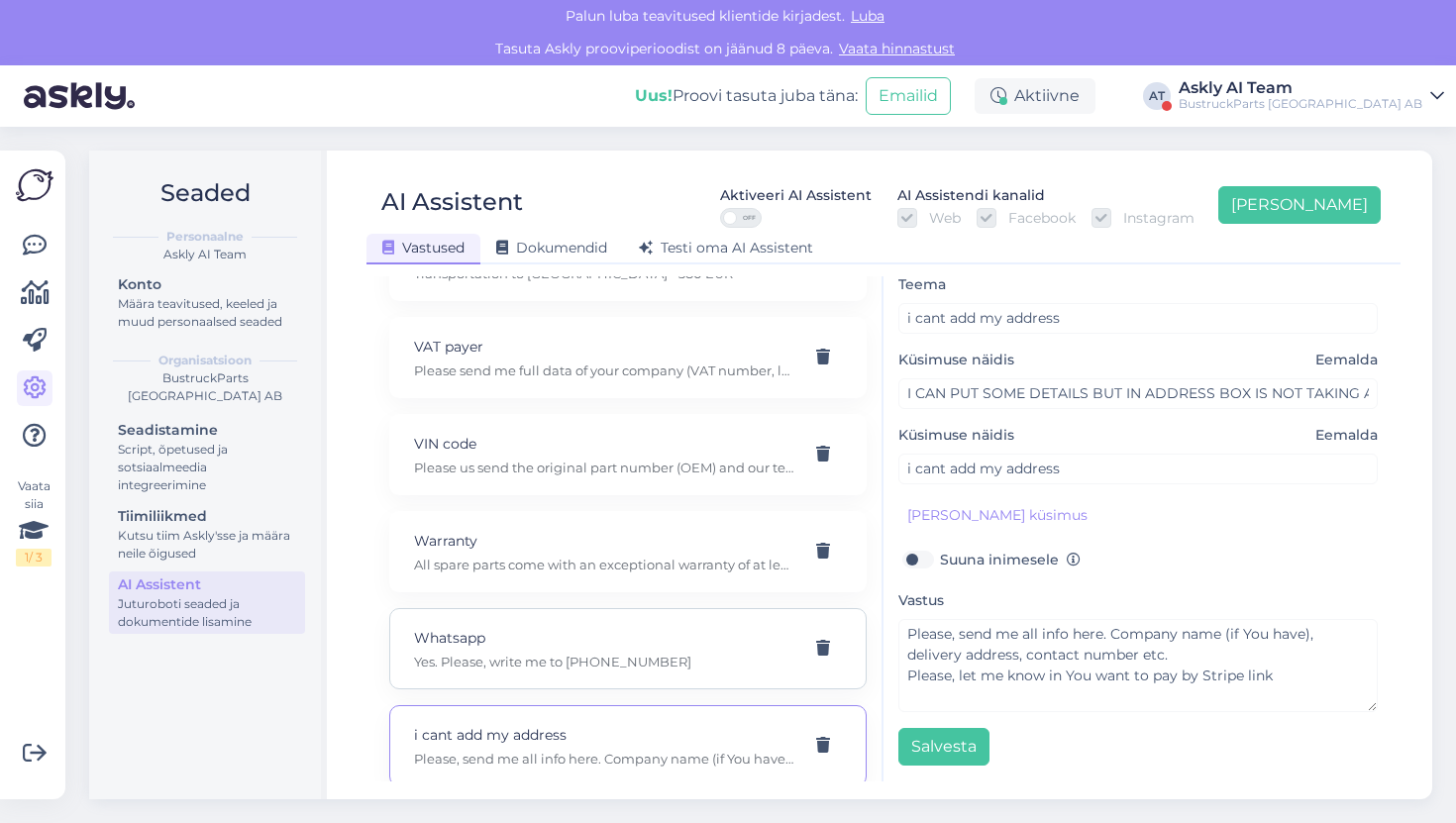 click on "Whatsapp Yes. Please, write me to [PHONE_NUMBER]" at bounding box center (628, 649) 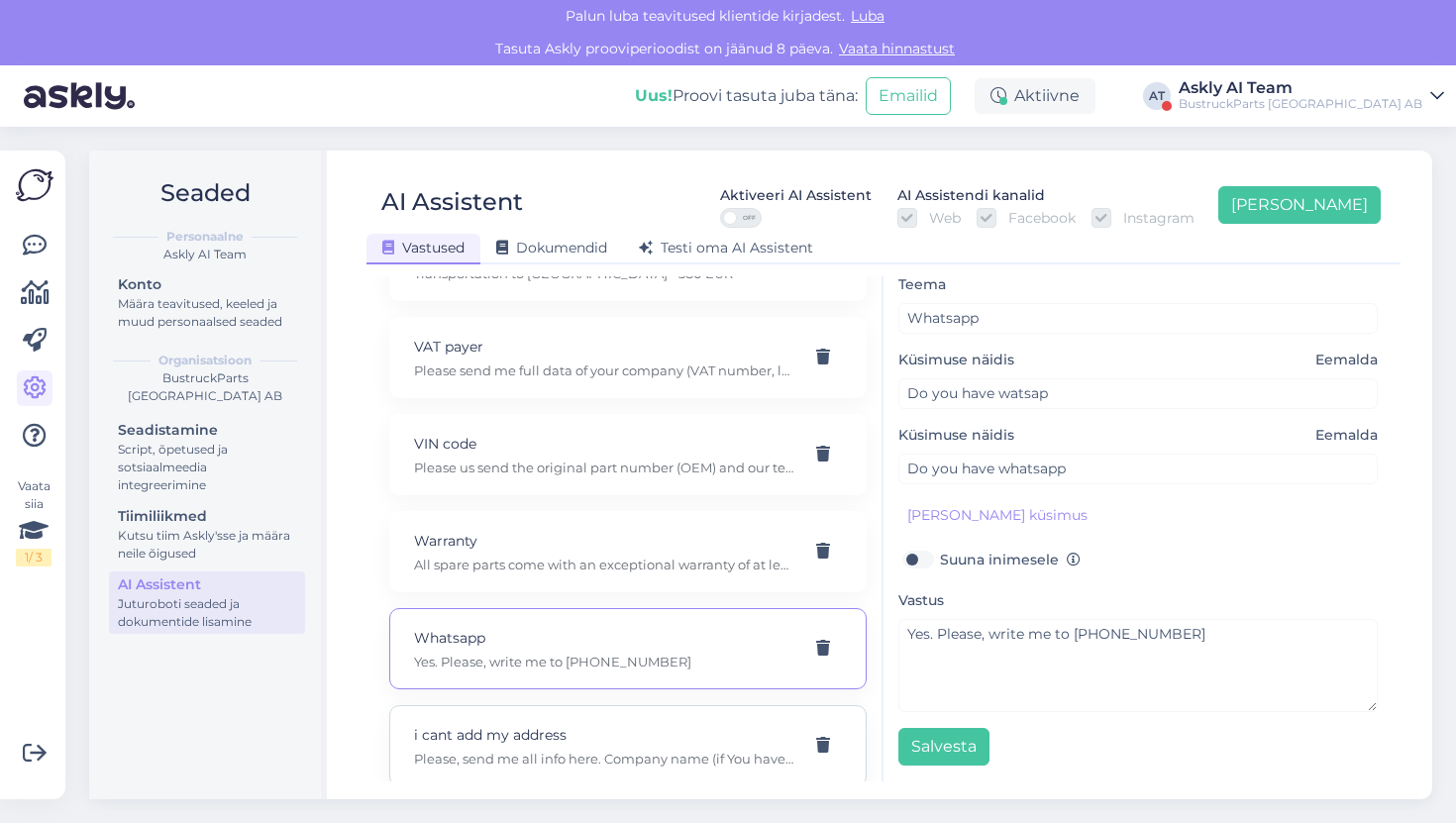 click on "i cant add my address" at bounding box center (604, 735) 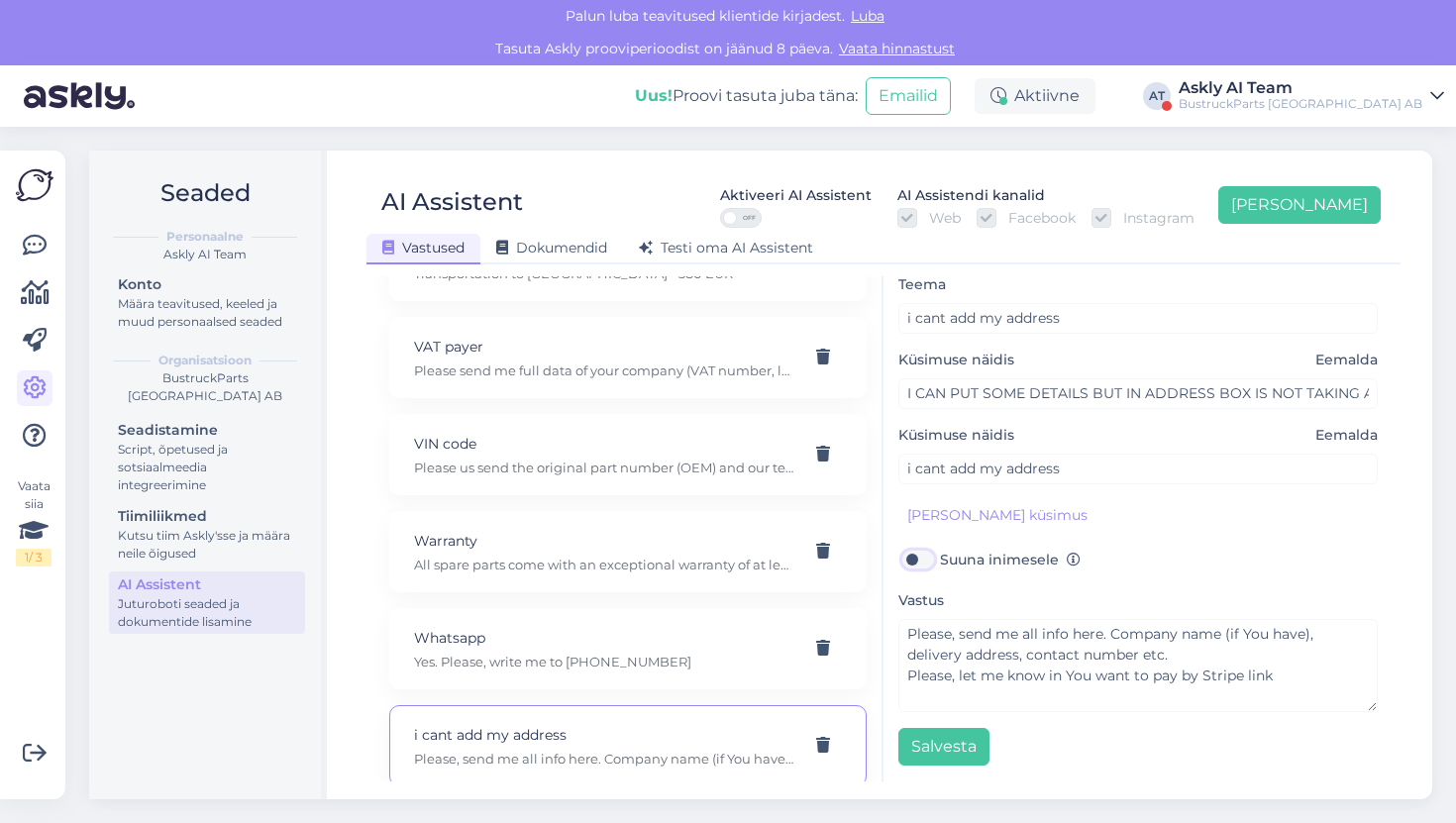 click on "Suuna inimesele" at bounding box center [917, 560] 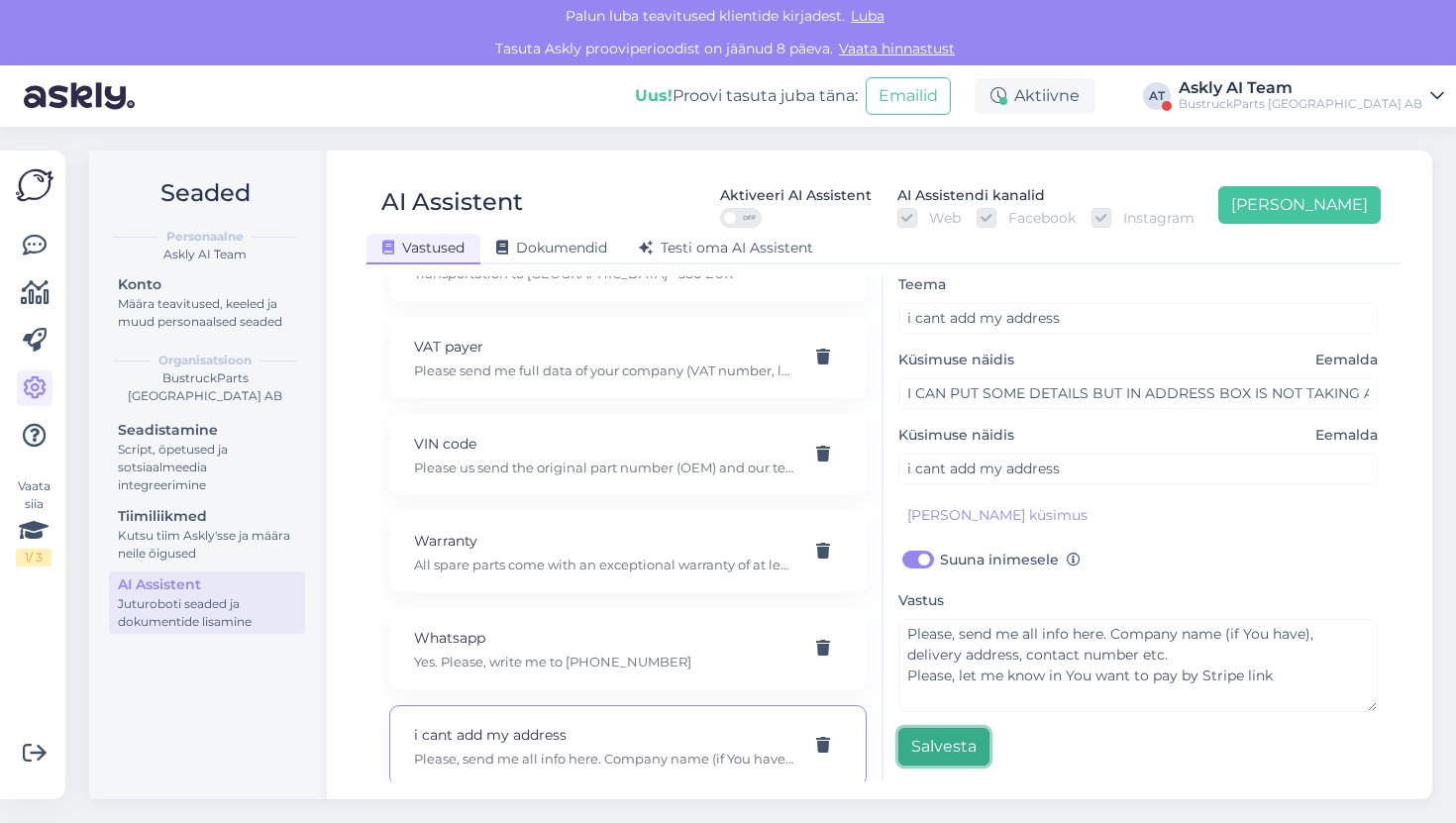 click on "Salvesta" at bounding box center [944, 747] 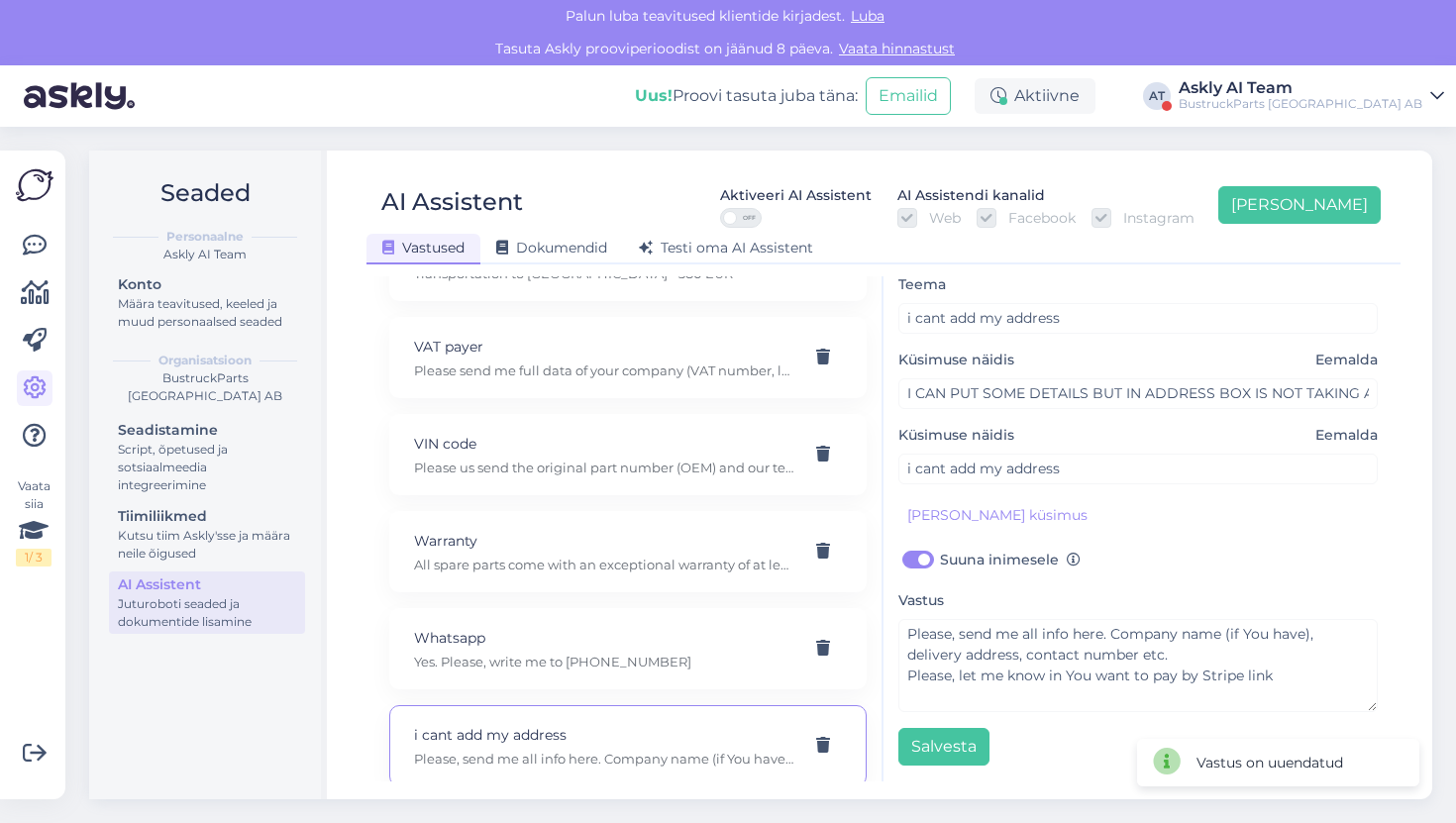 click on "BustruckParts [GEOGRAPHIC_DATA] AB" at bounding box center [1300, 104] 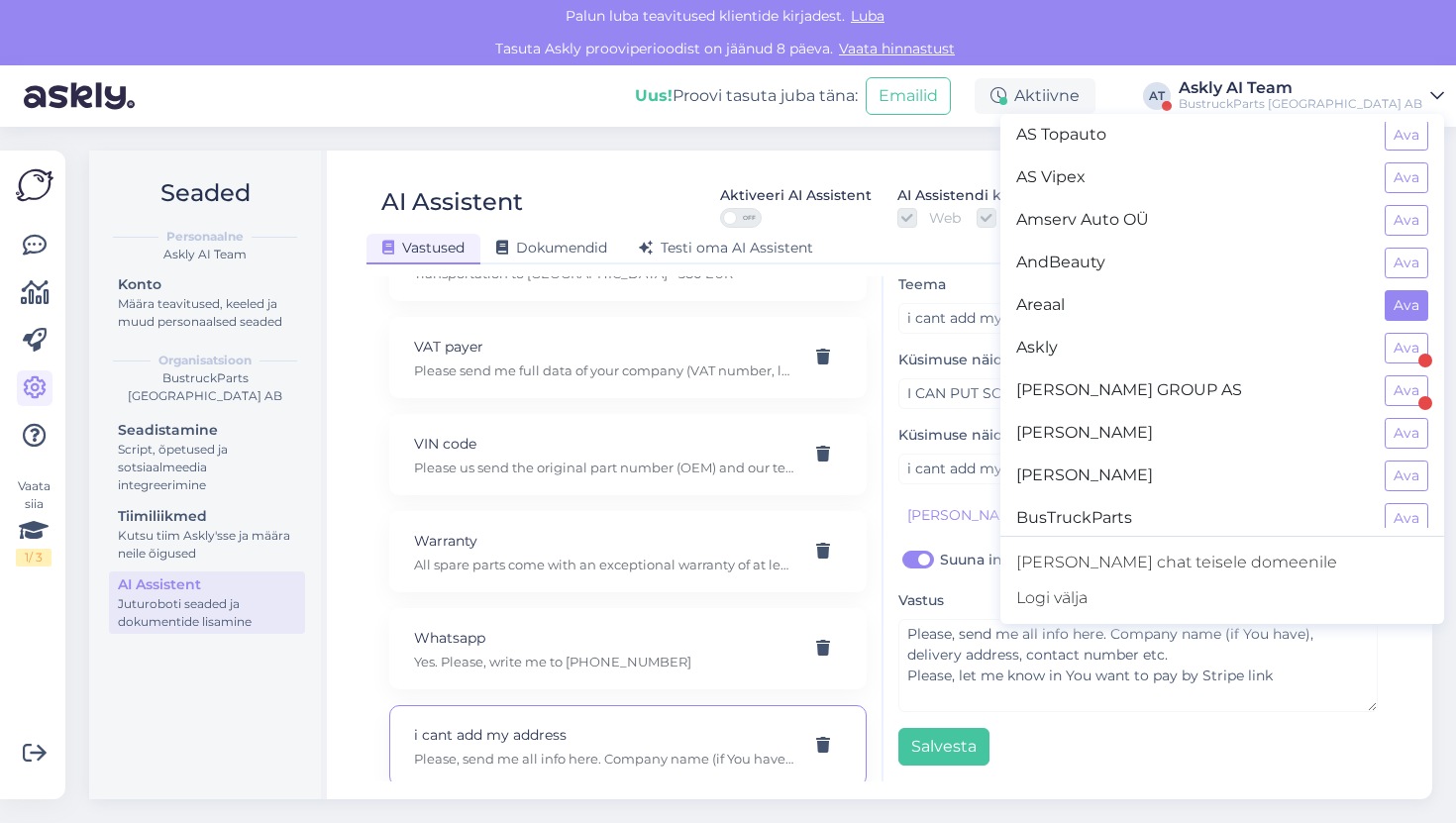 scroll, scrollTop: 191, scrollLeft: 0, axis: vertical 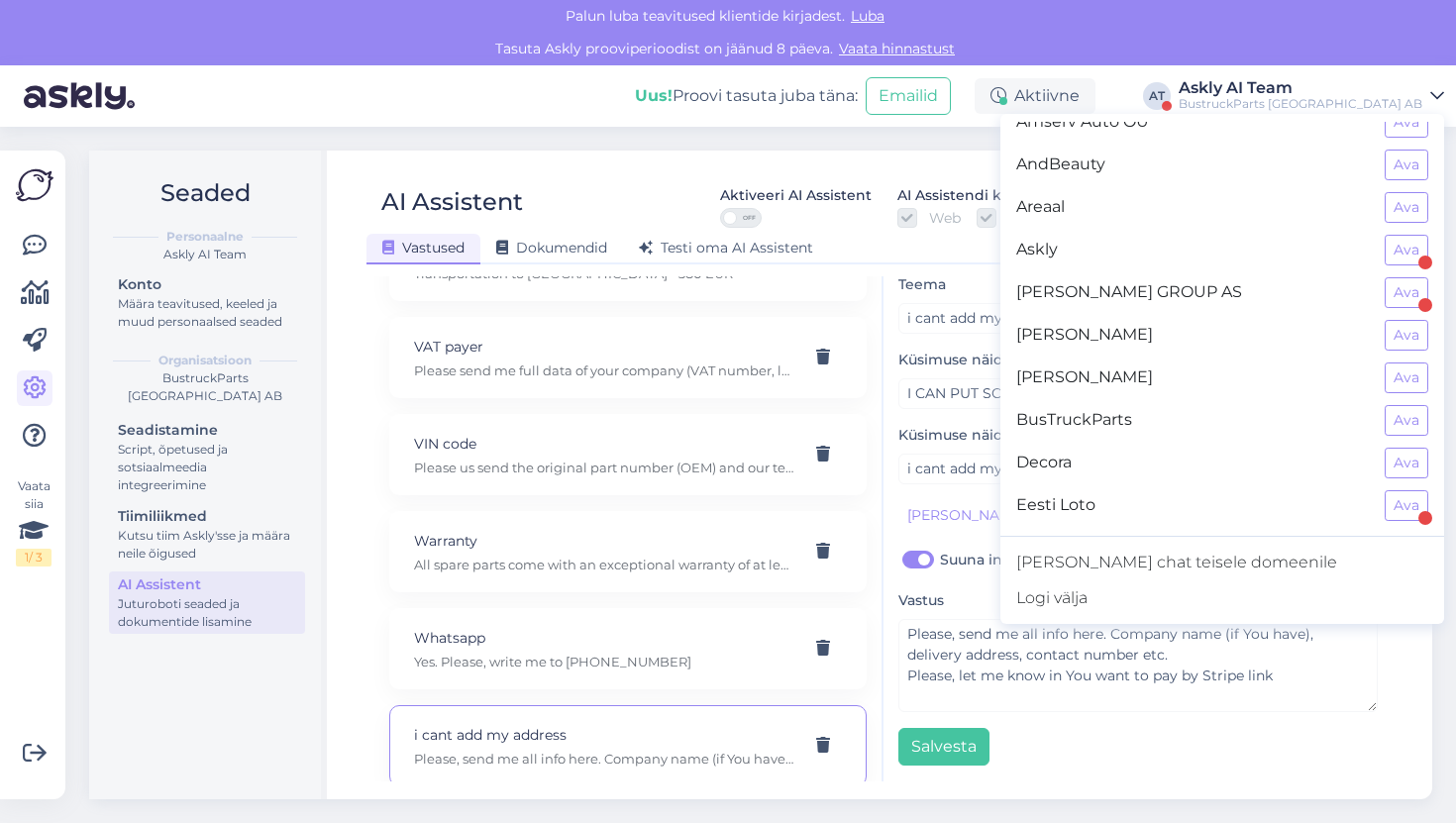 click on "Uus!  Proovi tasuta [PERSON_NAME]: Emailid Aktiivne AT Askly AI Team  BustruckParts [GEOGRAPHIC_DATA] AB  BustruckParts [GEOGRAPHIC_DATA] AB Avatud 24-7fitness Ava AS Topauto Ava AS Vipex Ava Amserv Auto OÜ Ava AndBeauty Ava Areaal Ava Askly [PERSON_NAME] GROUP AS Ava [PERSON_NAME] Ava Bilaina OÜ Ava BusTruckParts [PERSON_NAME] Ava Eesti Loto Ava GIVEN [GEOGRAPHIC_DATA] Ava Given Estonia Ava Glanz&Glamuur Ava Gps Eesti Ava ICONFIT Ava Info kehapood's website Ava International School of Tallinn Ava [PERSON_NAME] [PERSON_NAME] Eesti AS Ava Luutar OÜ Ava Marmara Sterling Ava Megafort OÜ Ava My [PERSON_NAME] OÜ Ava My [PERSON_NAME] OÜ Ava Noorus OÜ Ava [DOMAIN_NAME] Ava Padelstar OÜ Ava [DOMAIN_NAME] Ava Puumarket AS Ava Rahva Raamat Ava Rentster Online [PERSON_NAME] Kaubandus OÜ [PERSON_NAME] Kaubandus OÜ Ava Saku Läte OÜ Ava Small houses OÜ Ava TEZ TOUR OÜ Ava TKM Finants AS Ava Tallinn Dolls  [GEOGRAPHIC_DATA] Rakenduslik Kolledž [GEOGRAPHIC_DATA] [GEOGRAPHIC_DATA] Ava iFlower Ava Ülemiste Ava [PERSON_NAME] chat teisele domeenile Logi välja" at bounding box center [728, 96] 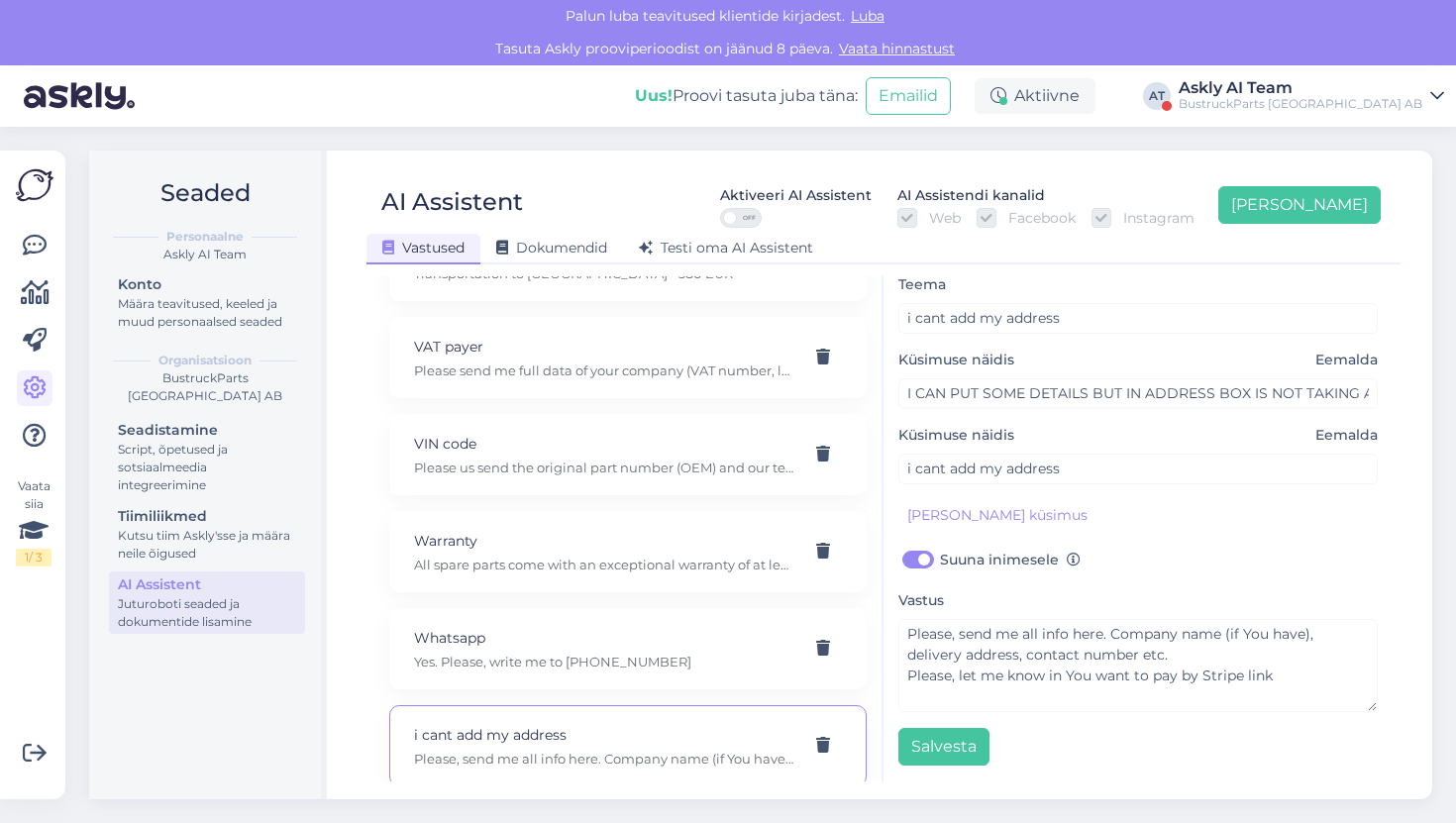 click on "Uus!  Proovi tasuta [PERSON_NAME]: Emailid Aktiivne AT Askly AI Team  BustruckParts [GEOGRAPHIC_DATA] AB  BustruckParts [GEOGRAPHIC_DATA] AB Avatud 24-7fitness Ava AS Topauto Ava AS Vipex Ava Amserv Auto OÜ Ava AndBeauty Ava Areaal Ava Askly [PERSON_NAME] GROUP AS Ava [PERSON_NAME] Ava Bilaina OÜ Ava BusTruckParts [PERSON_NAME] Ava Eesti Loto Ava GIVEN [GEOGRAPHIC_DATA] Ava Given Estonia Ava Glanz&Glamuur Ava Gps Eesti Ava ICONFIT Ava Info kehapood's website Ava International School of Tallinn Ava [PERSON_NAME] [PERSON_NAME] Eesti AS Ava Luutar OÜ Ava Marmara Sterling Ava Megafort OÜ Ava My [PERSON_NAME] OÜ Ava My [PERSON_NAME] OÜ Ava Noorus OÜ Ava [DOMAIN_NAME] Ava Padelstar OÜ Ava [DOMAIN_NAME] Ava Puumarket AS Ava Rahva Raamat Ava Rentster Online [PERSON_NAME] Kaubandus OÜ [PERSON_NAME] Kaubandus OÜ Ava Saku Läte OÜ Ava Small houses OÜ Ava TEZ TOUR OÜ Ava TKM Finants AS Ava Tallinn Dolls  [GEOGRAPHIC_DATA] Rakenduslik Kolledž [GEOGRAPHIC_DATA] [GEOGRAPHIC_DATA] Ava iFlower Ava Ülemiste Ava [PERSON_NAME] chat teisele domeenile Logi välja" at bounding box center [728, 96] 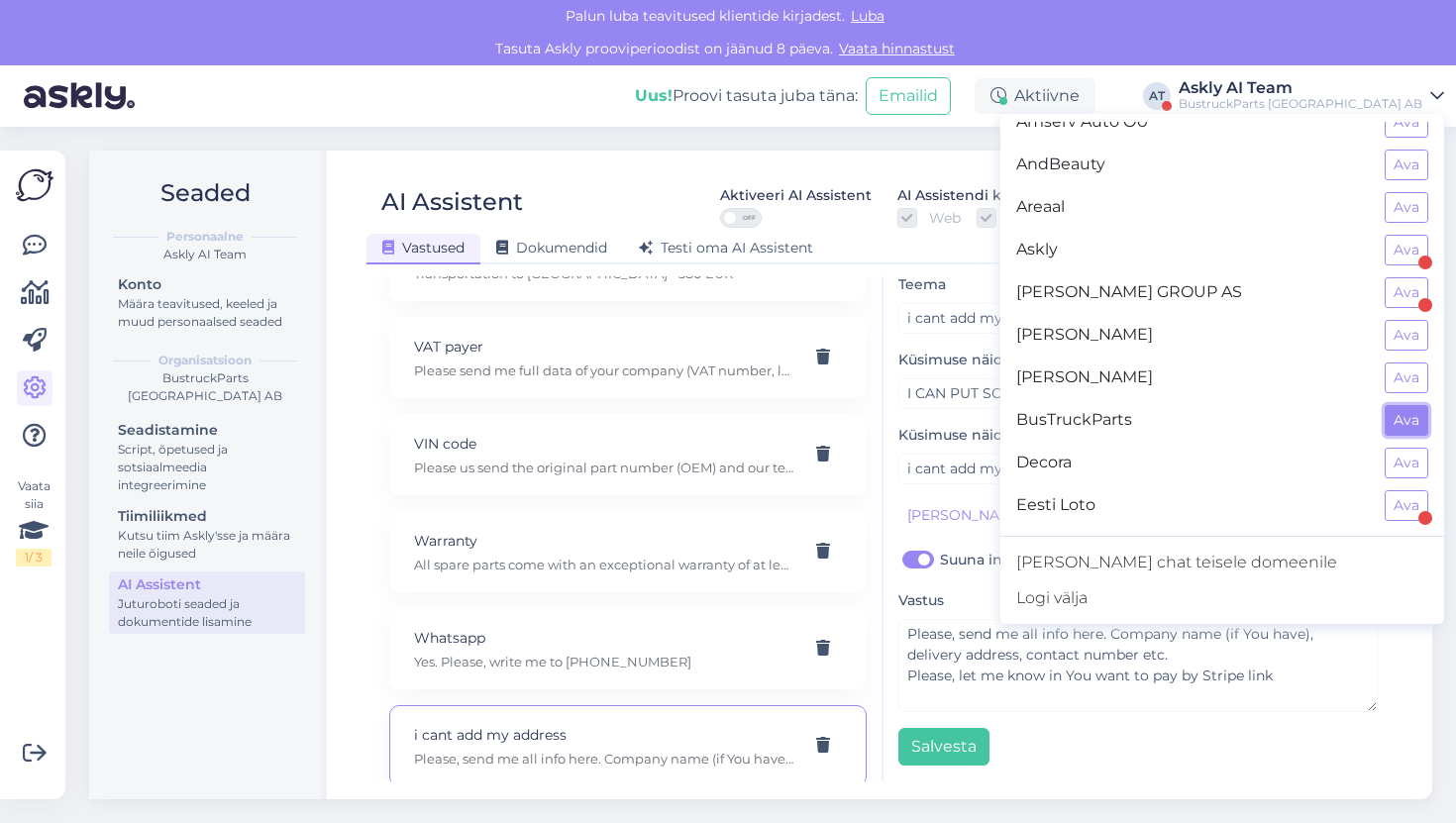 click on "Ava" at bounding box center [1406, 420] 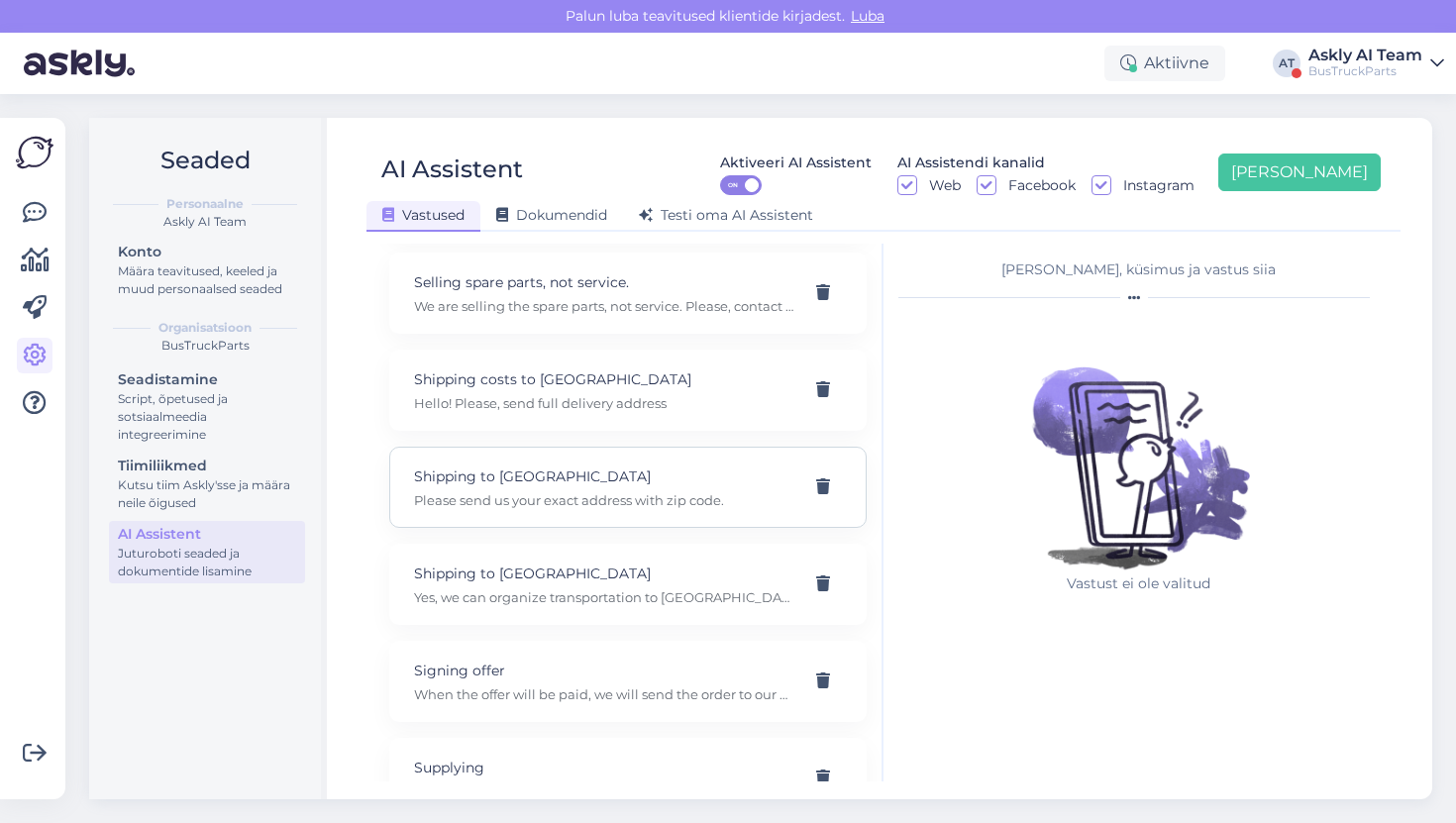 scroll, scrollTop: 4566, scrollLeft: 0, axis: vertical 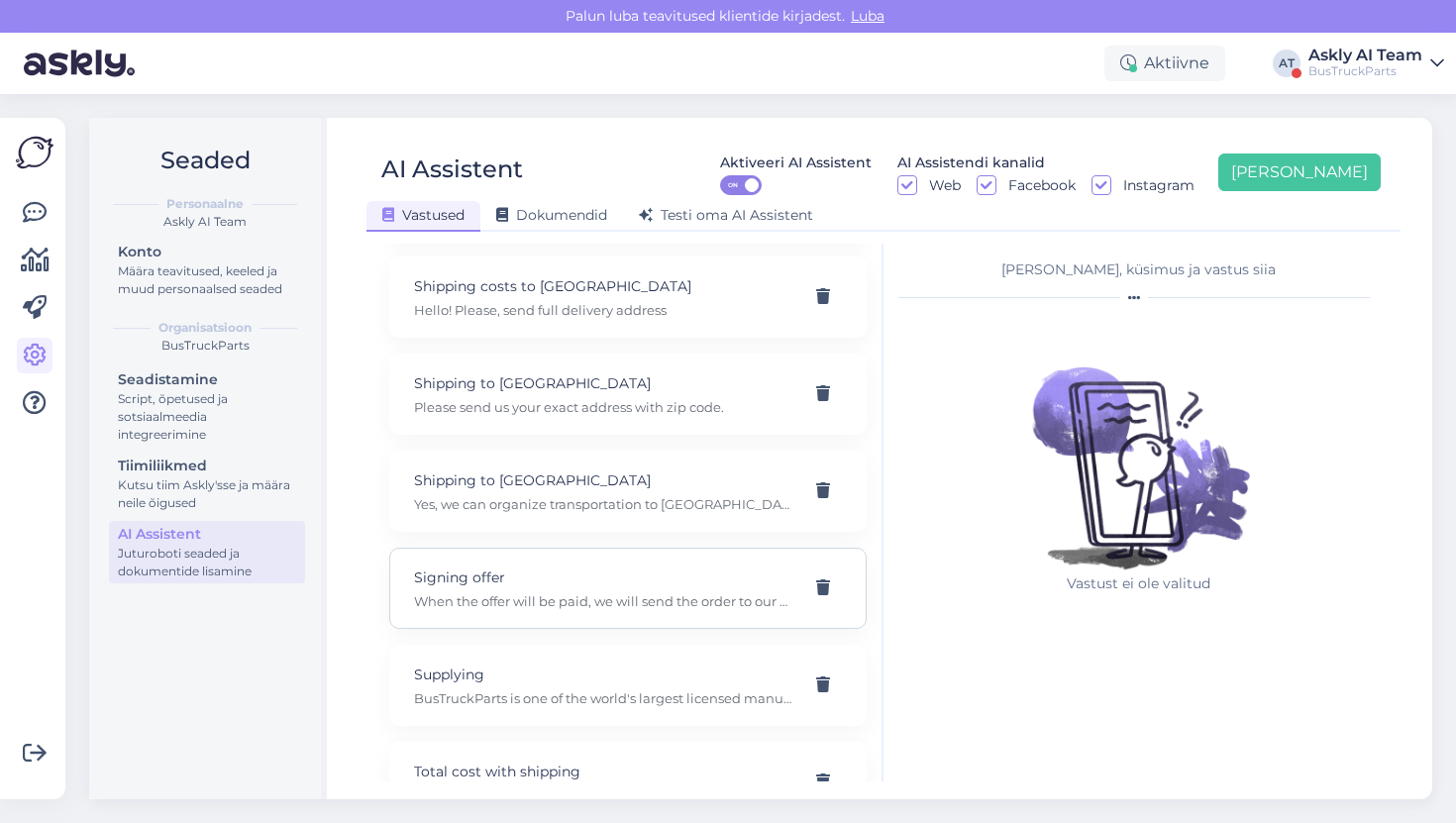 click on "Signing offer When the offer will be paid, we will send the order to our warehouse for packaging. After that we order the transportation and send You official, final invoice anf tracking information." at bounding box center (628, 588) 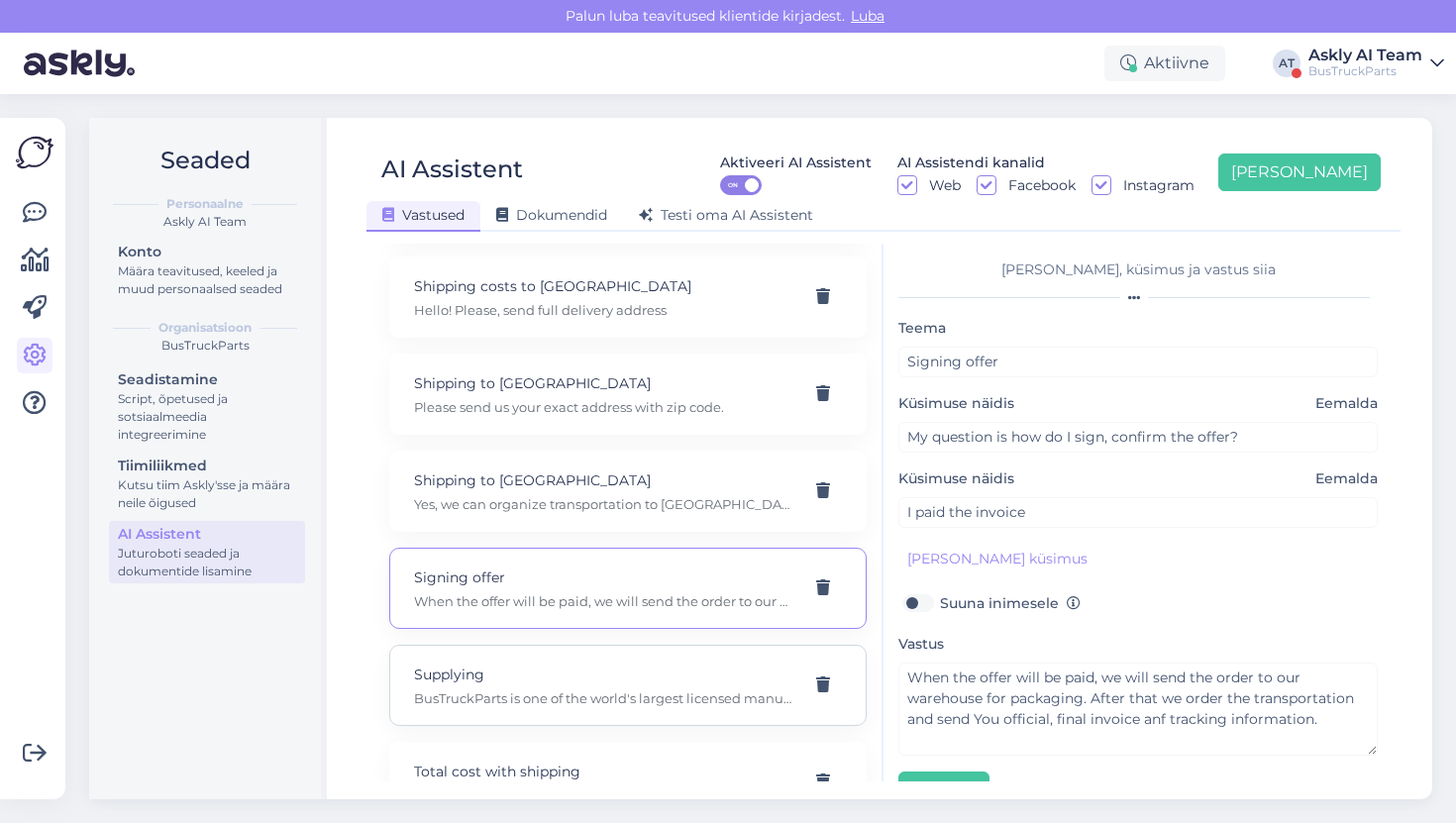 click on "Supplying" at bounding box center (604, 674) 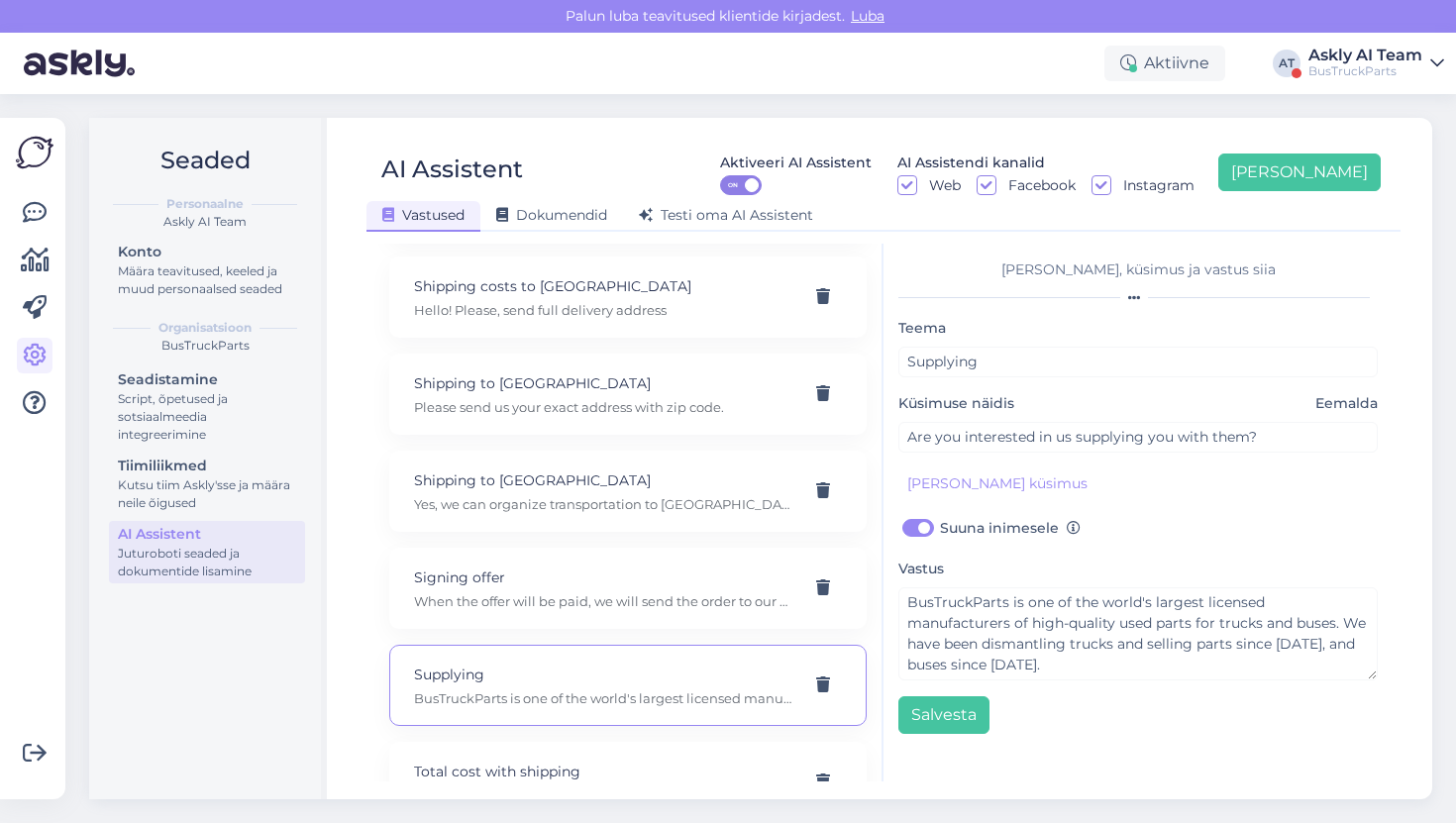 click on "Askly AI Team" at bounding box center (1365, 55) 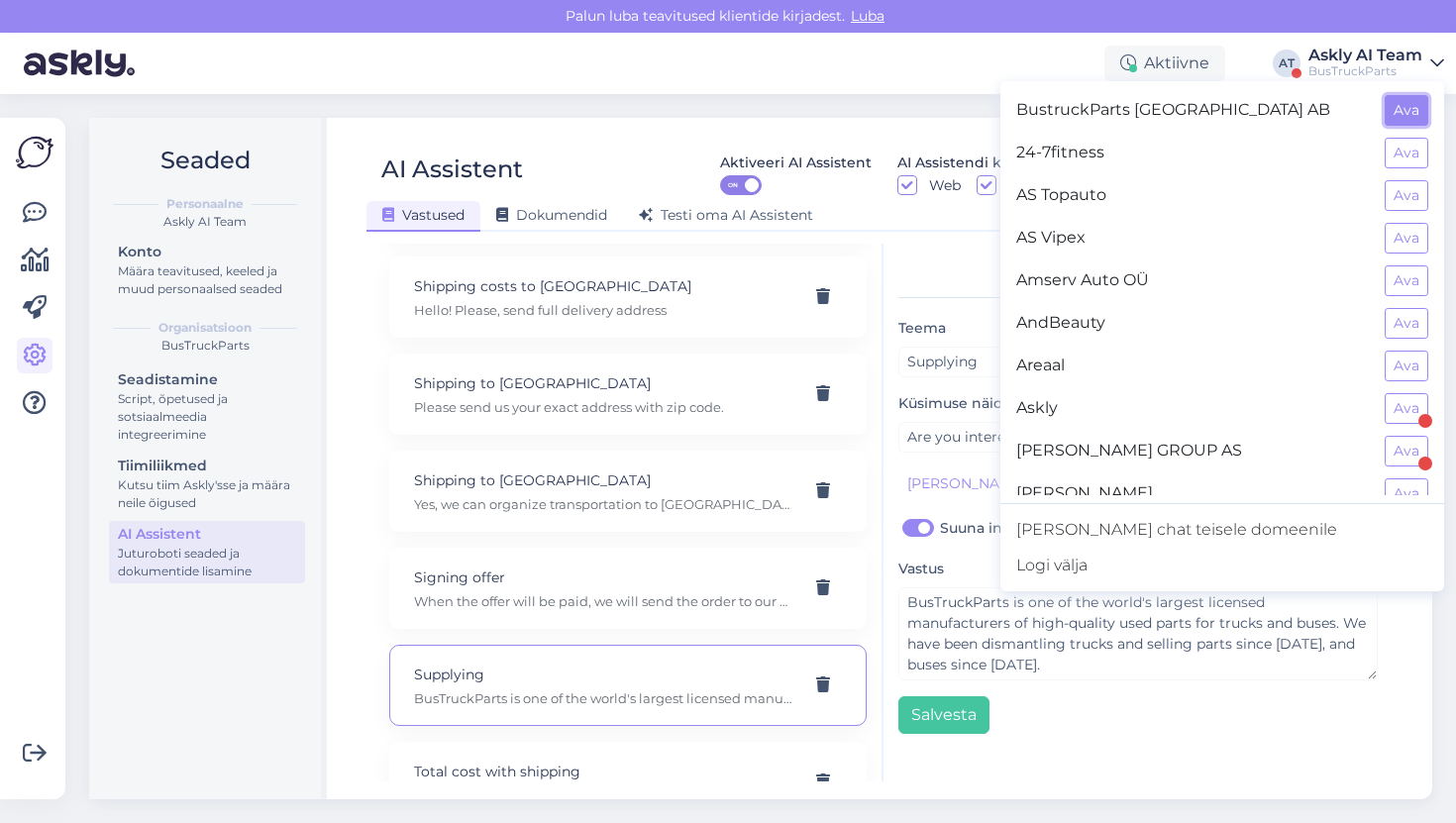 click on "Ava" at bounding box center [1406, 110] 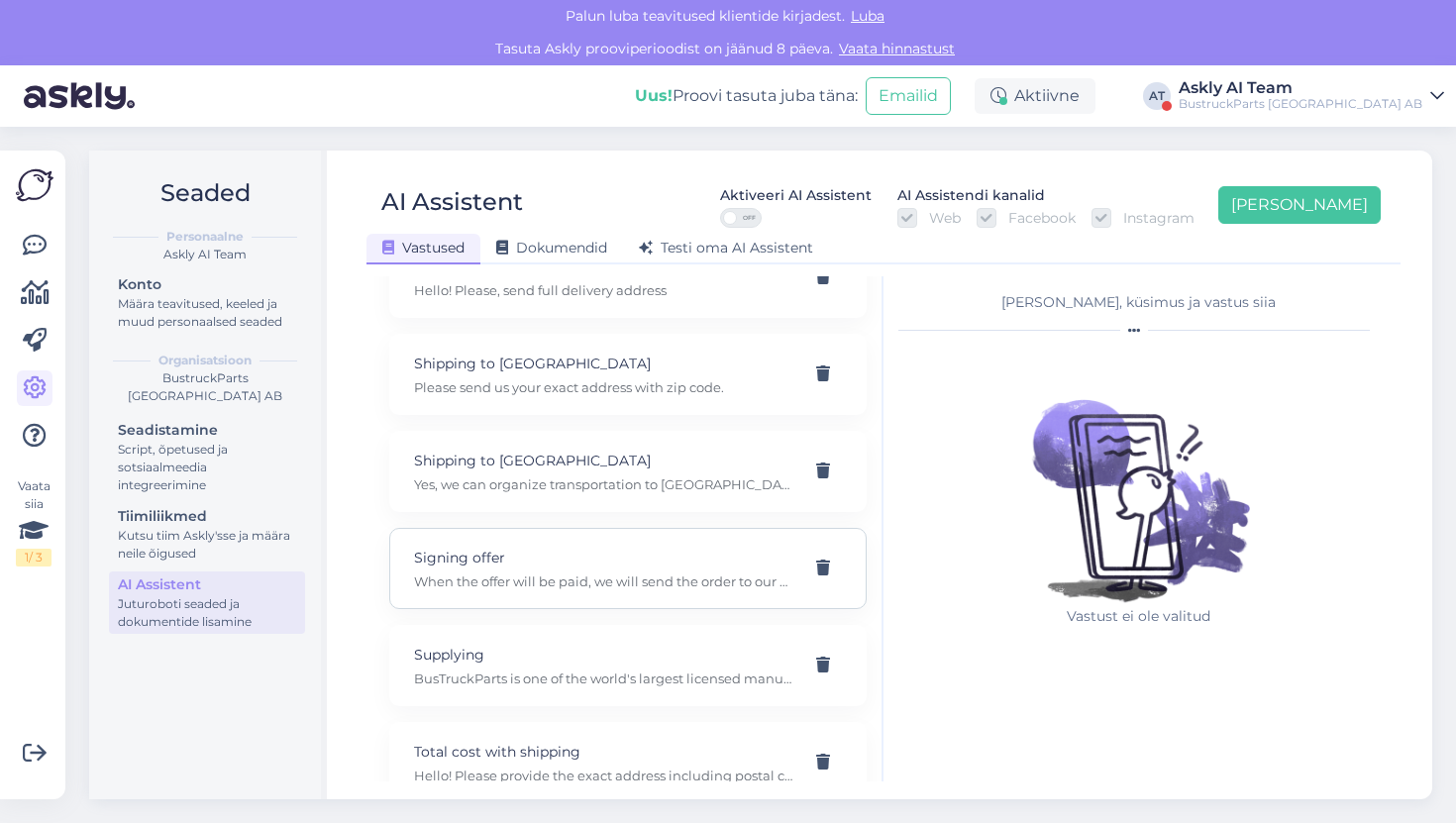 scroll, scrollTop: 4835, scrollLeft: 0, axis: vertical 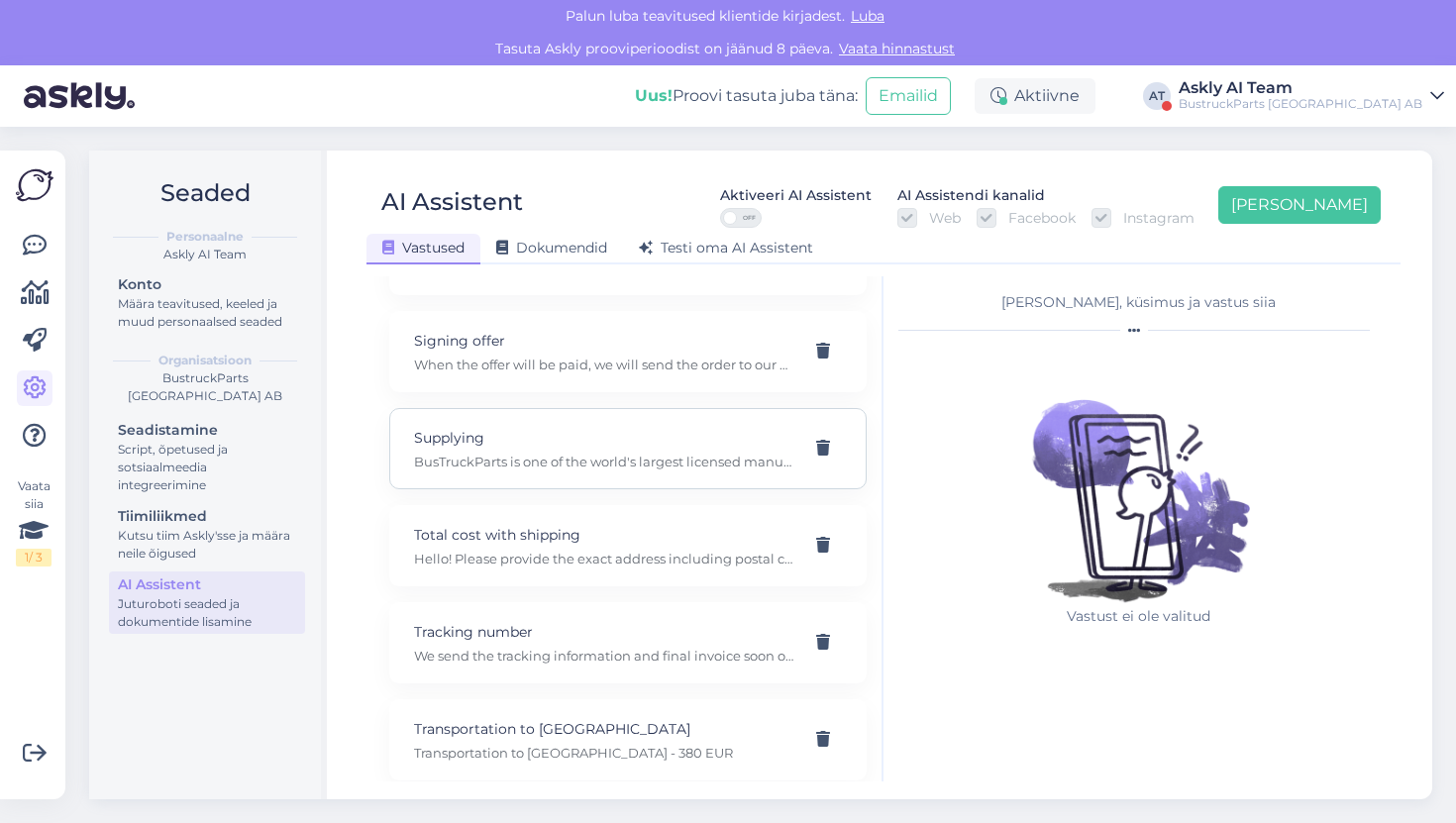 click on "Supplying BusTruckParts is one of the world's largest licensed manufacturers of high-quality used parts for trucks and buses. We have been dismantling trucks and selling parts since [DATE], and buses since [DATE]." at bounding box center [628, 449] 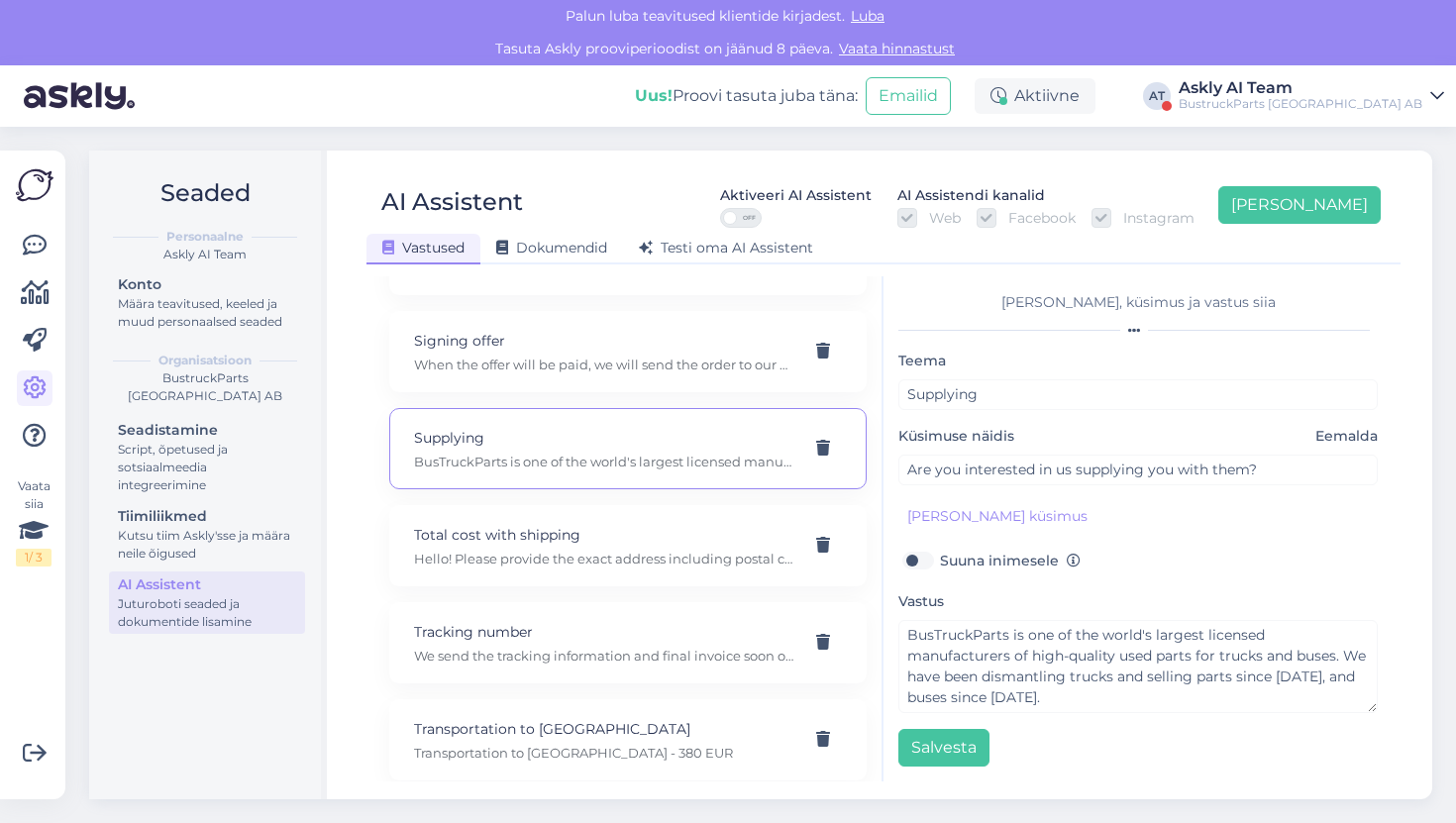 click on "Suuna inimesele" at bounding box center (1010, 561) 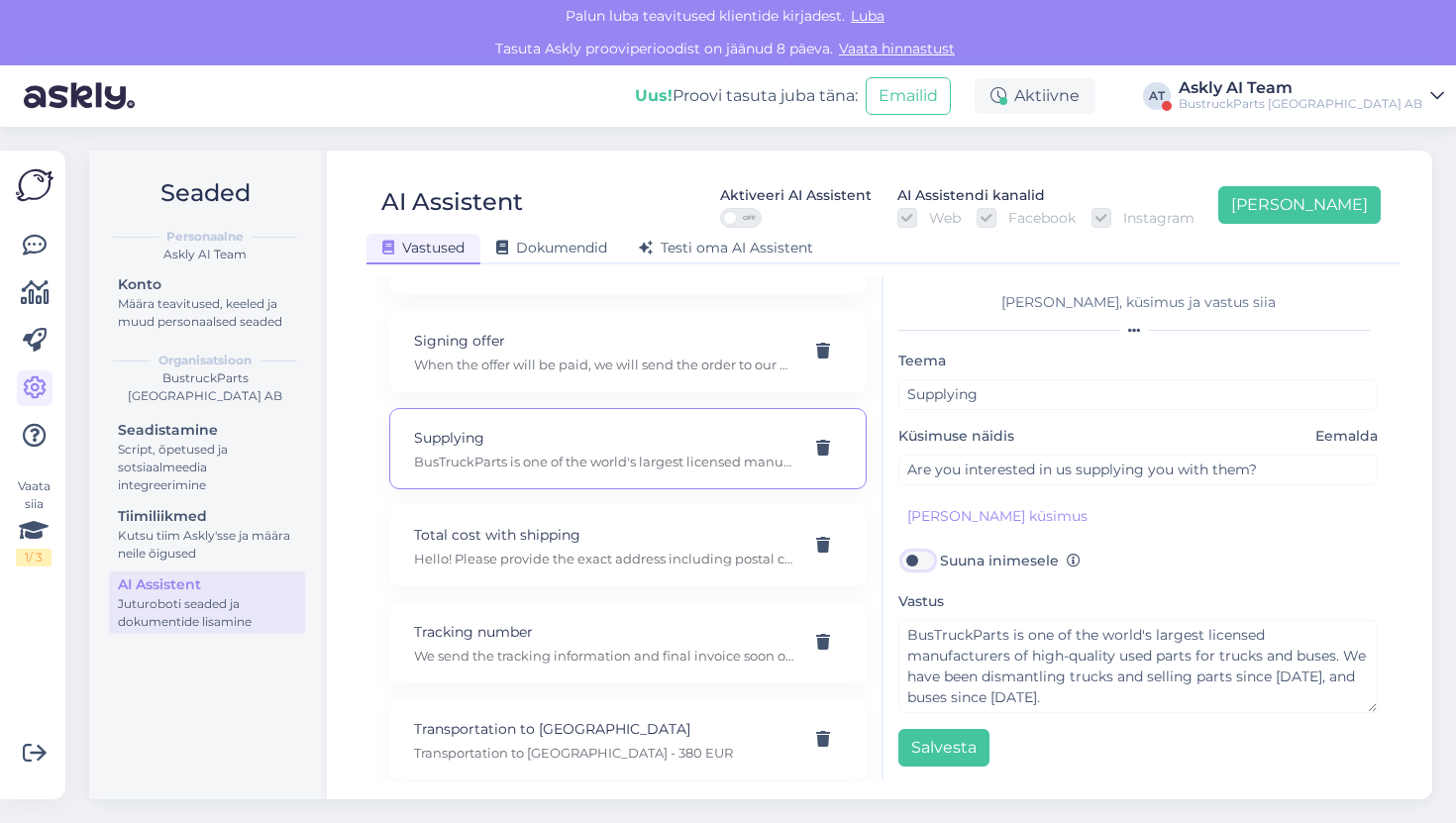 click on "Suuna inimesele" at bounding box center [917, 561] 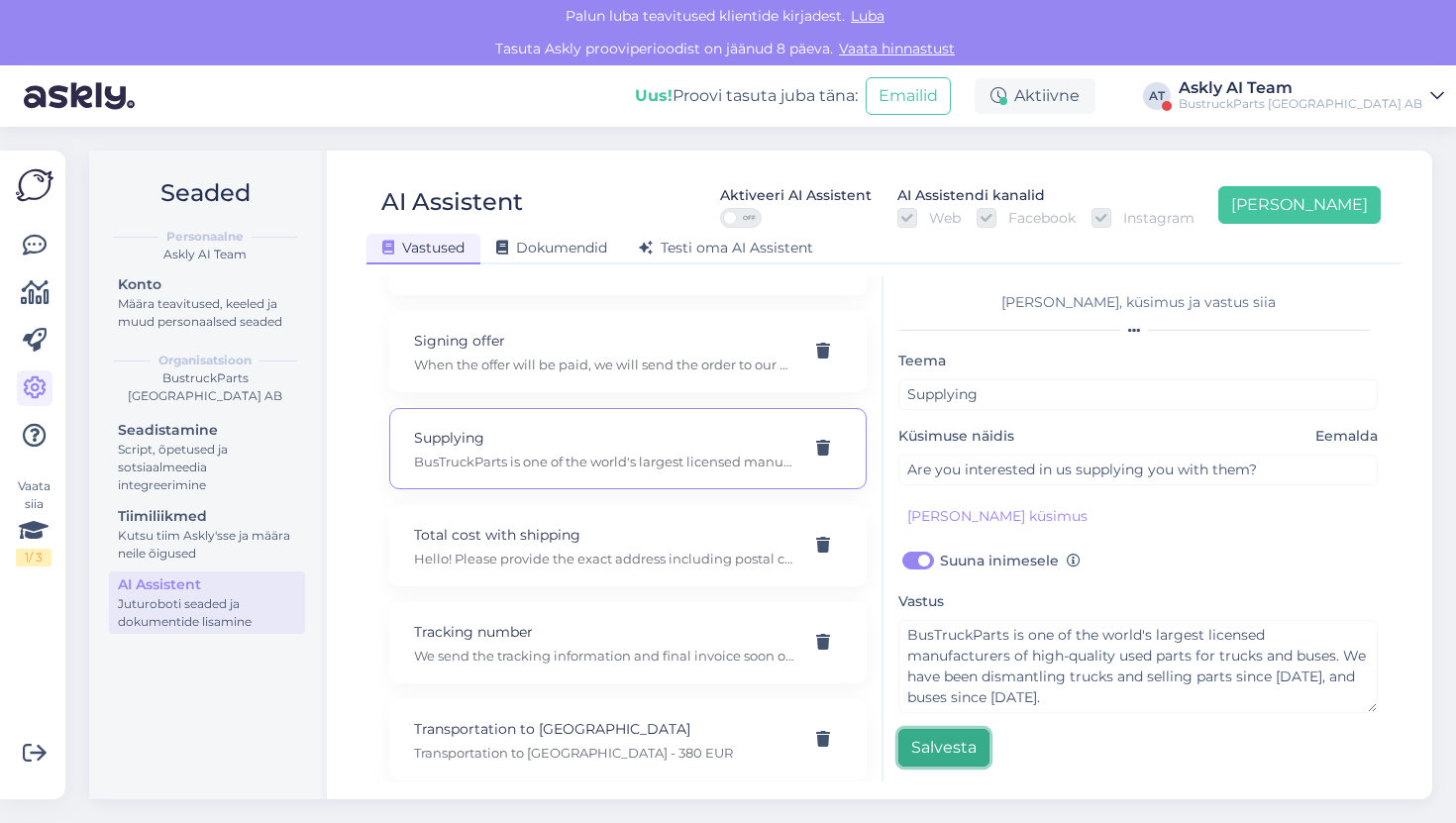 click on "Salvesta" at bounding box center (944, 748) 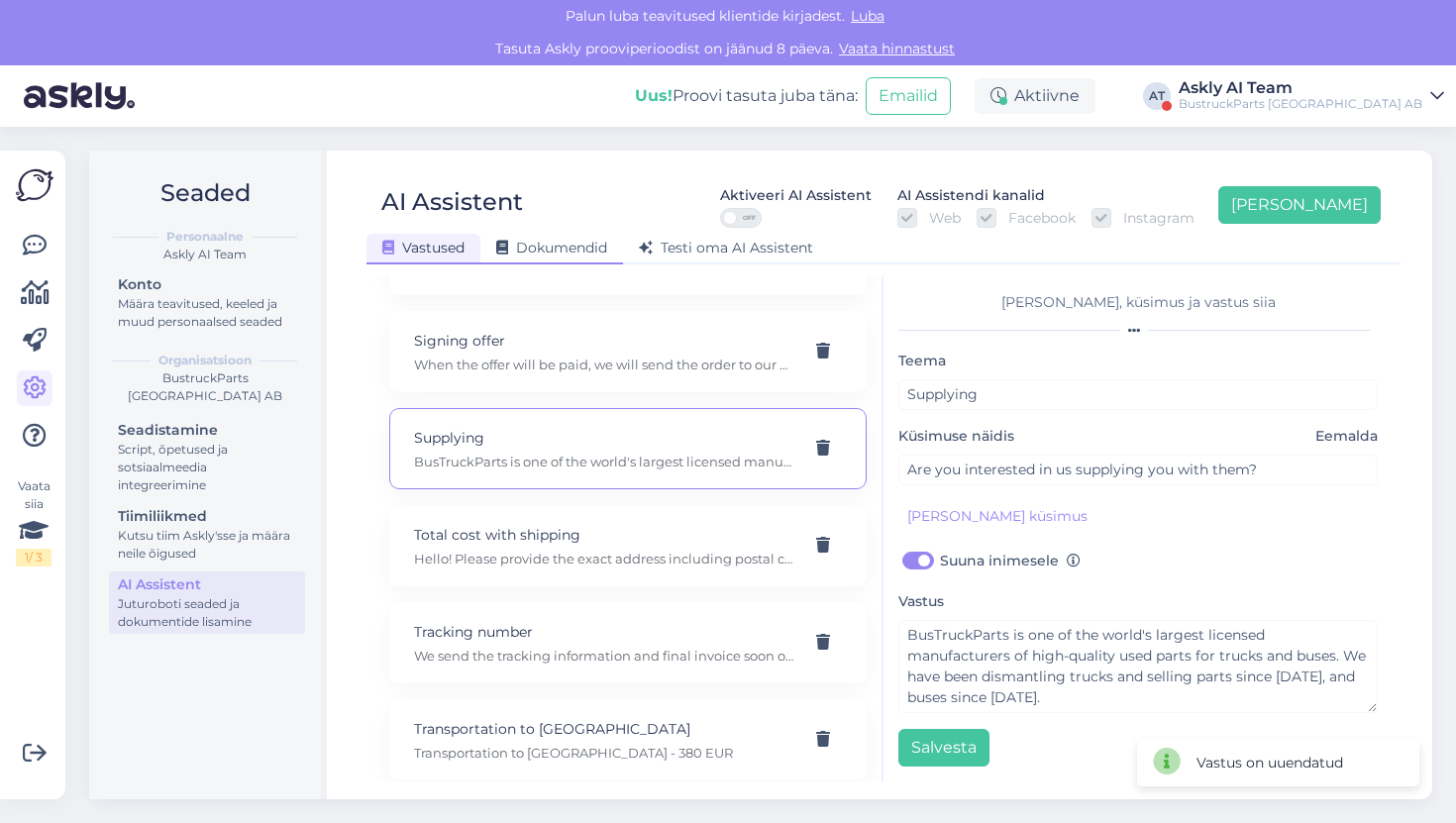 click on "Dokumendid" at bounding box center (552, 249) 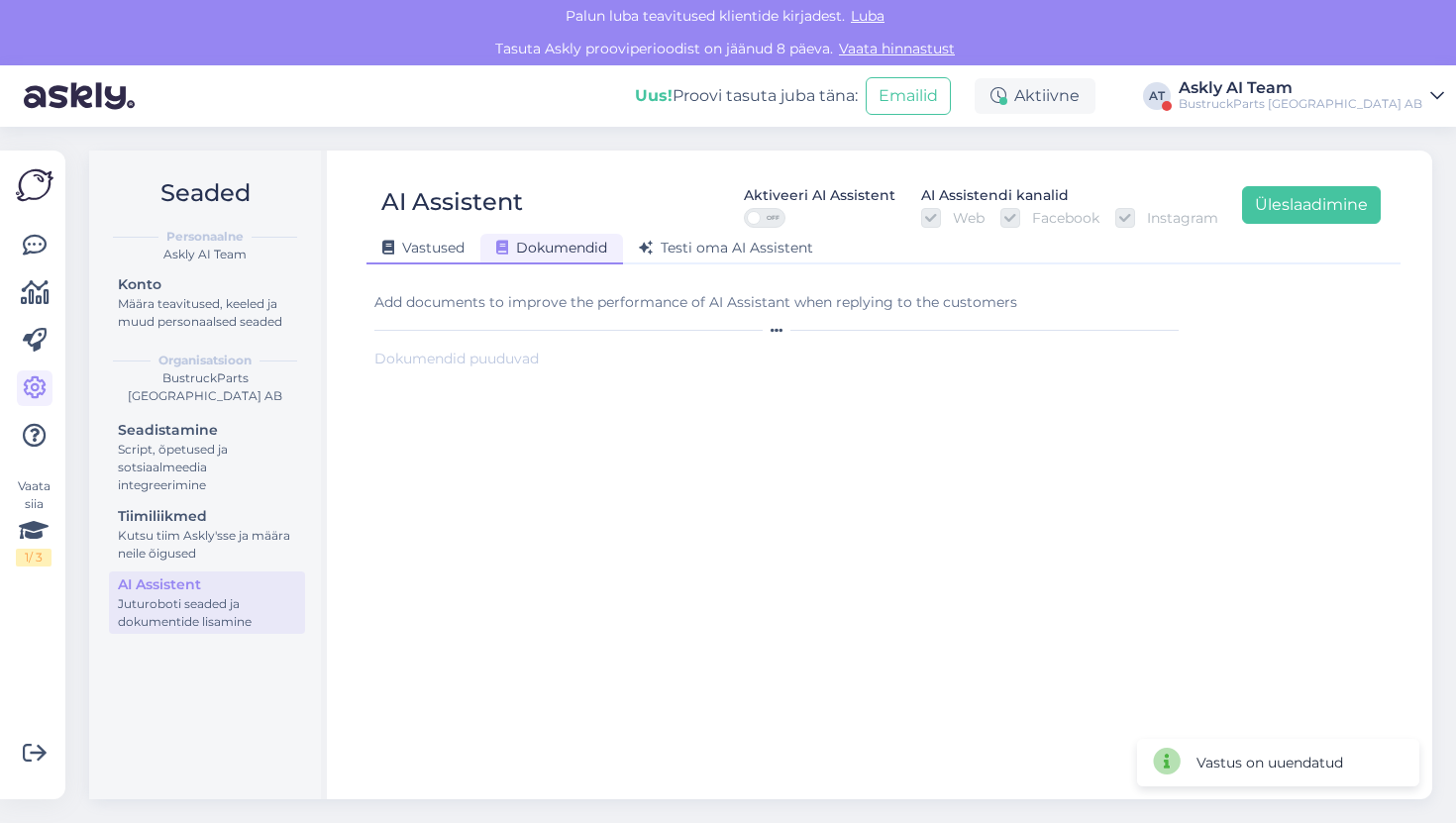 click on "Vastused" at bounding box center [423, 249] 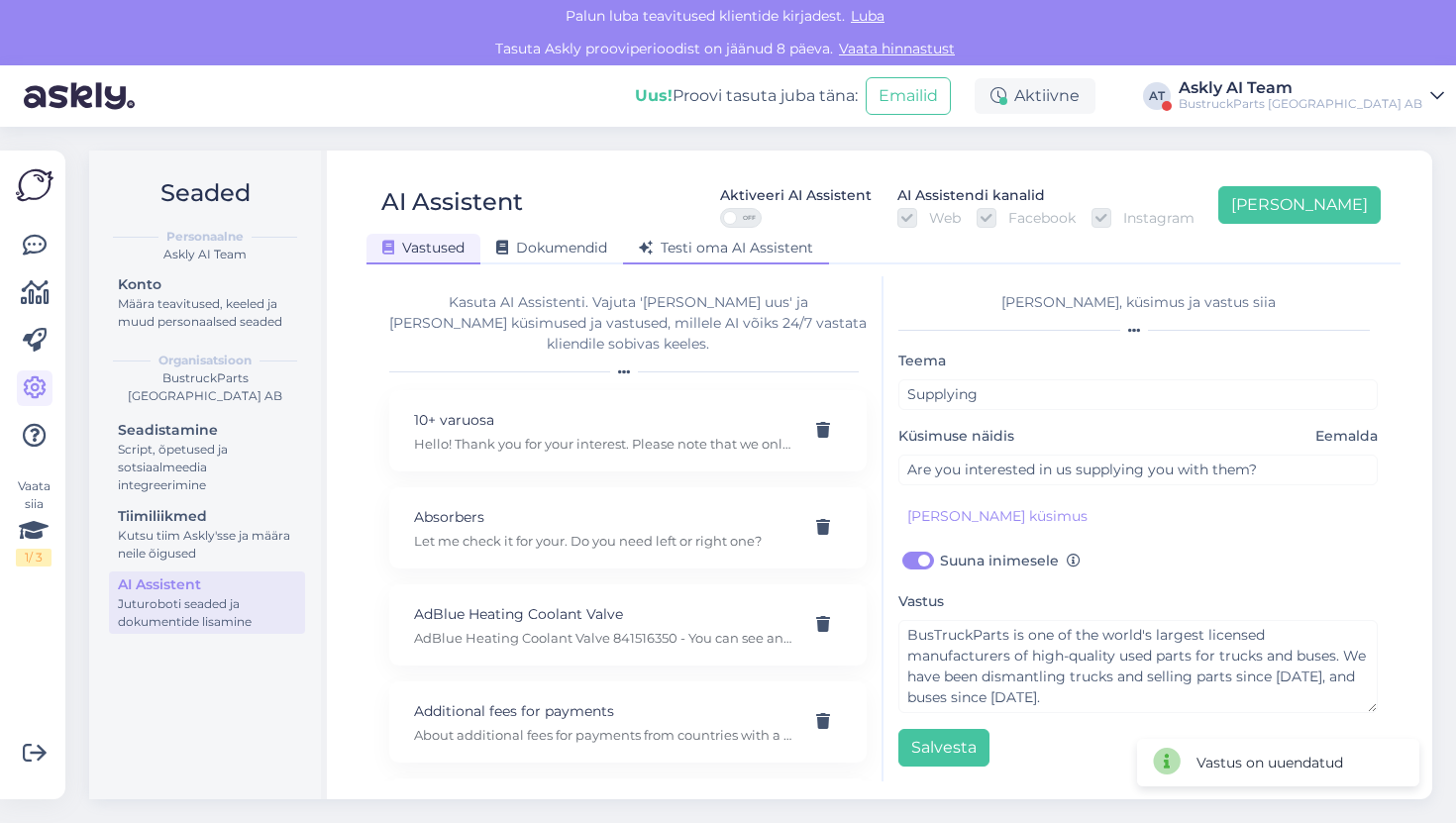 click on "Testi oma AI Assistent" at bounding box center (726, 249) 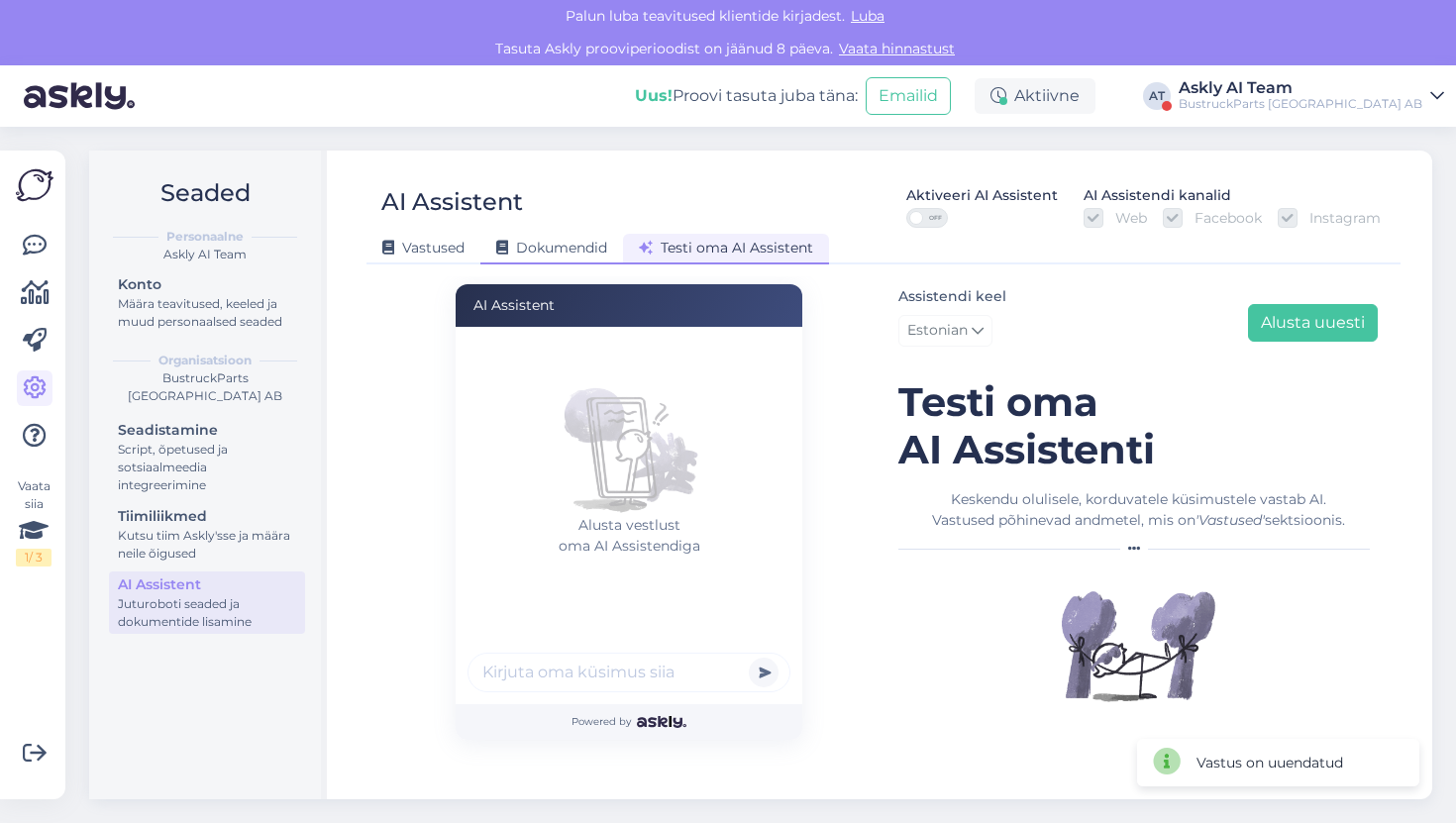 click on "Dokumendid" at bounding box center [552, 249] 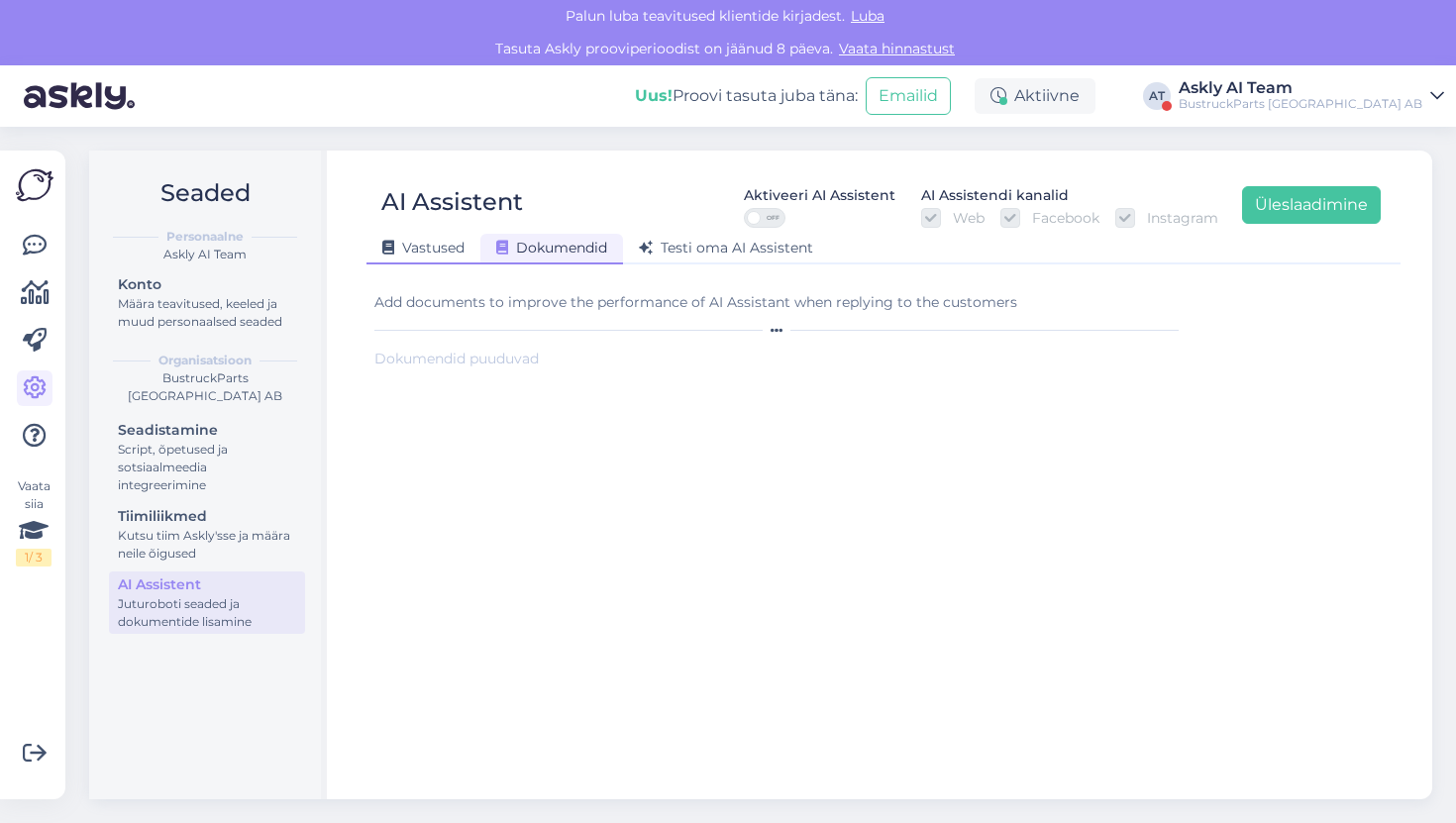 click on "Vastused" at bounding box center [423, 249] 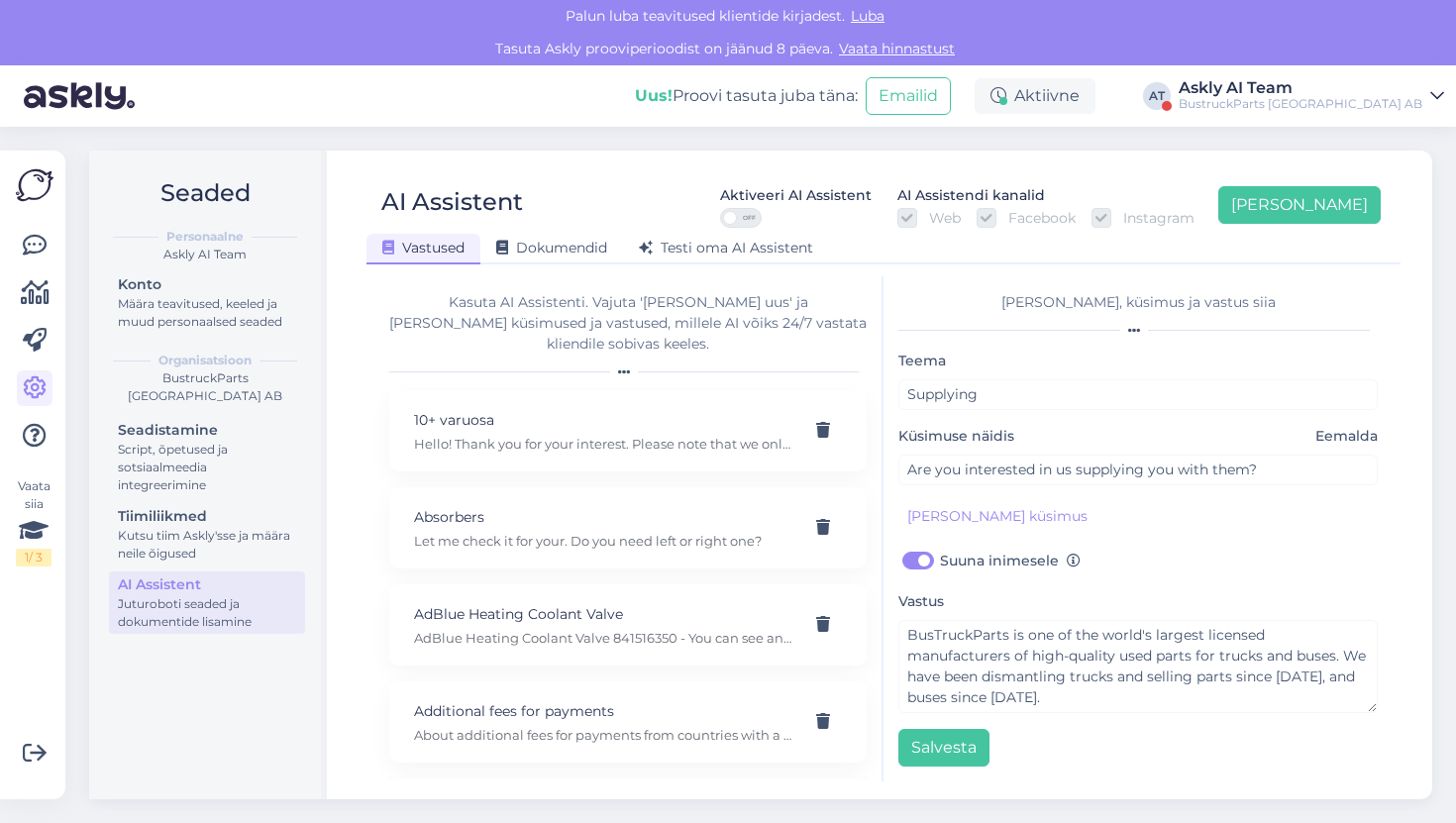 click on "OFF" at bounding box center (749, 218) 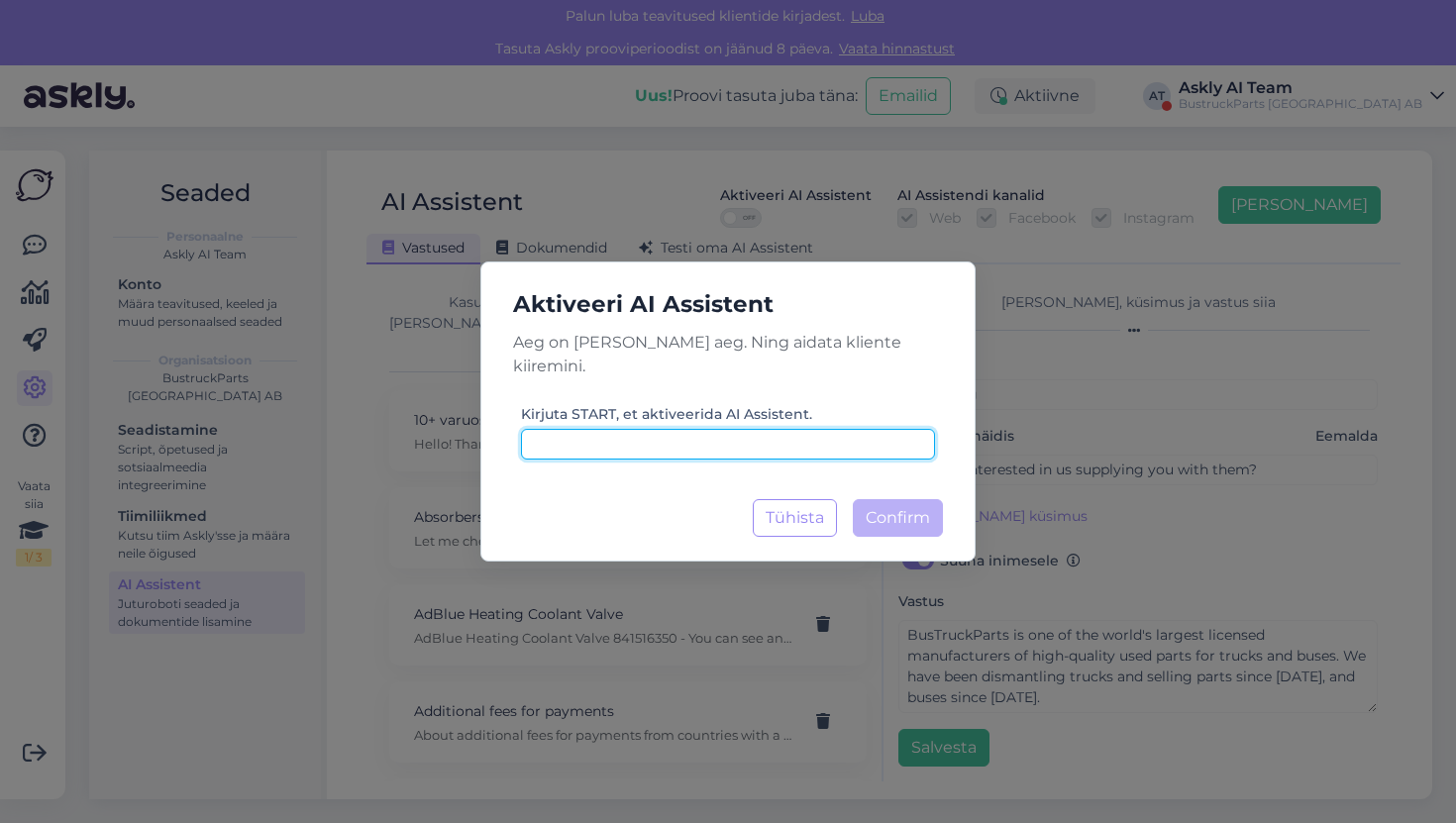 click at bounding box center [728, 444] 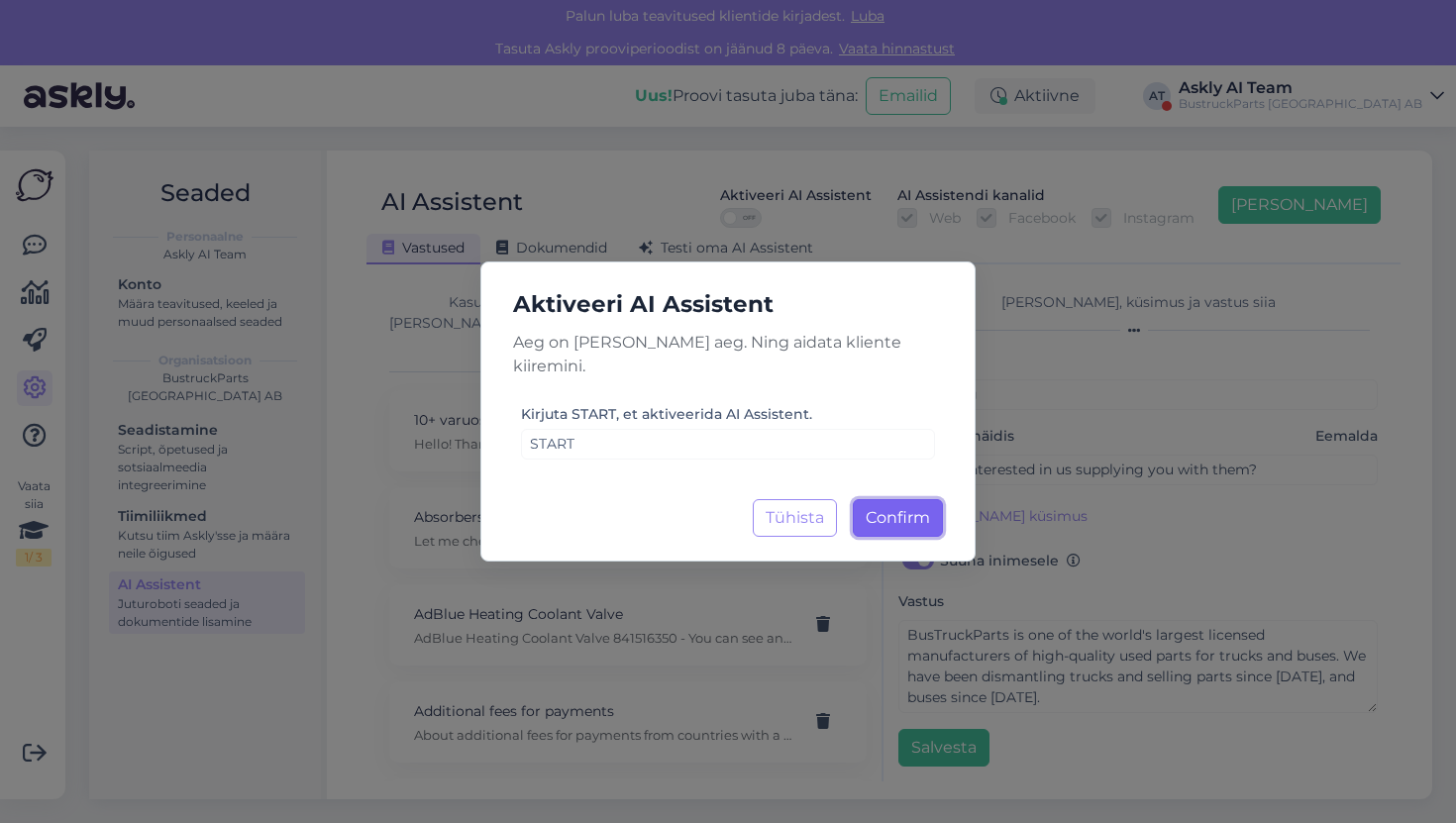 click on "Confirm" at bounding box center (897, 517) 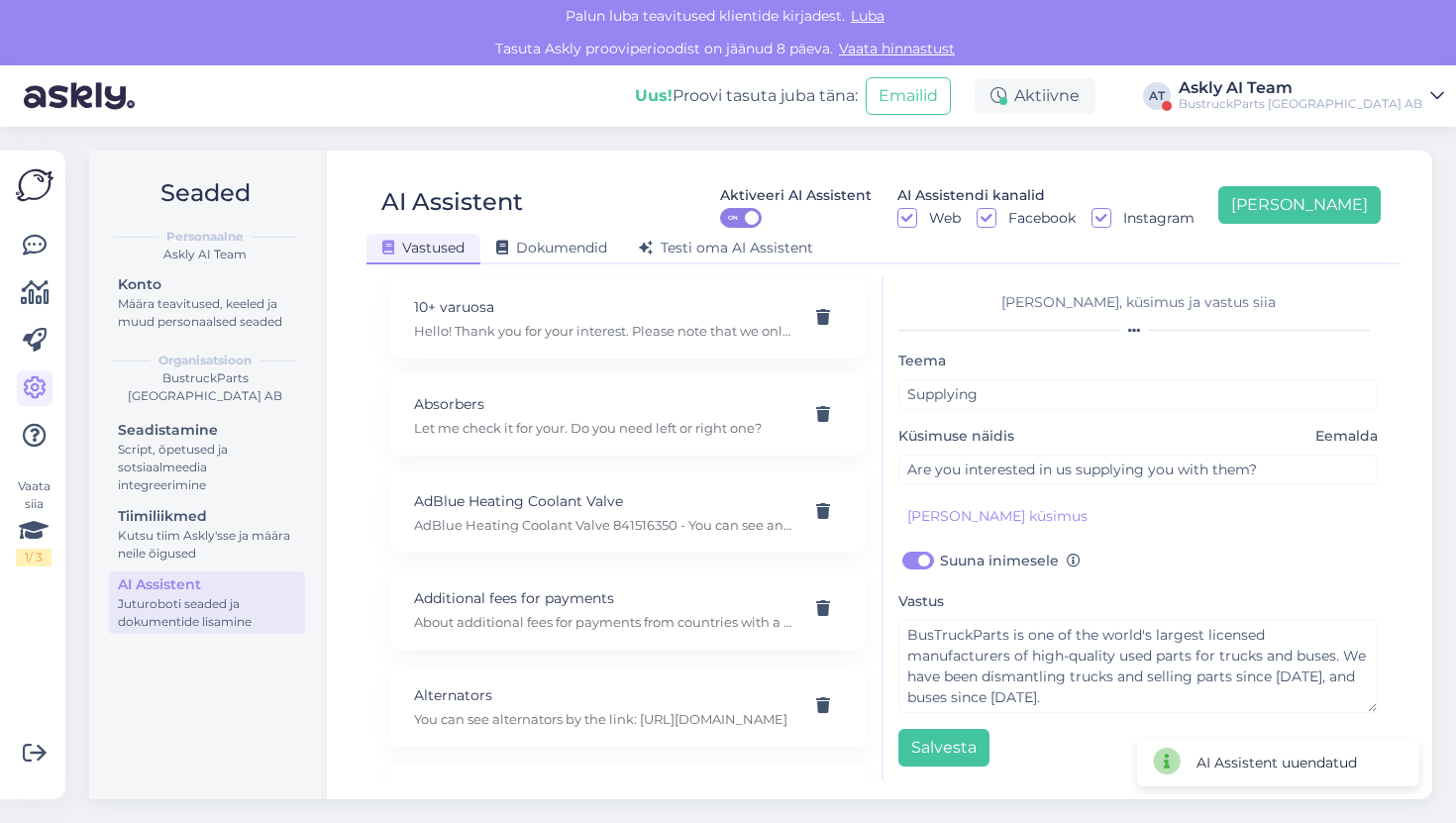 scroll, scrollTop: 0, scrollLeft: 0, axis: both 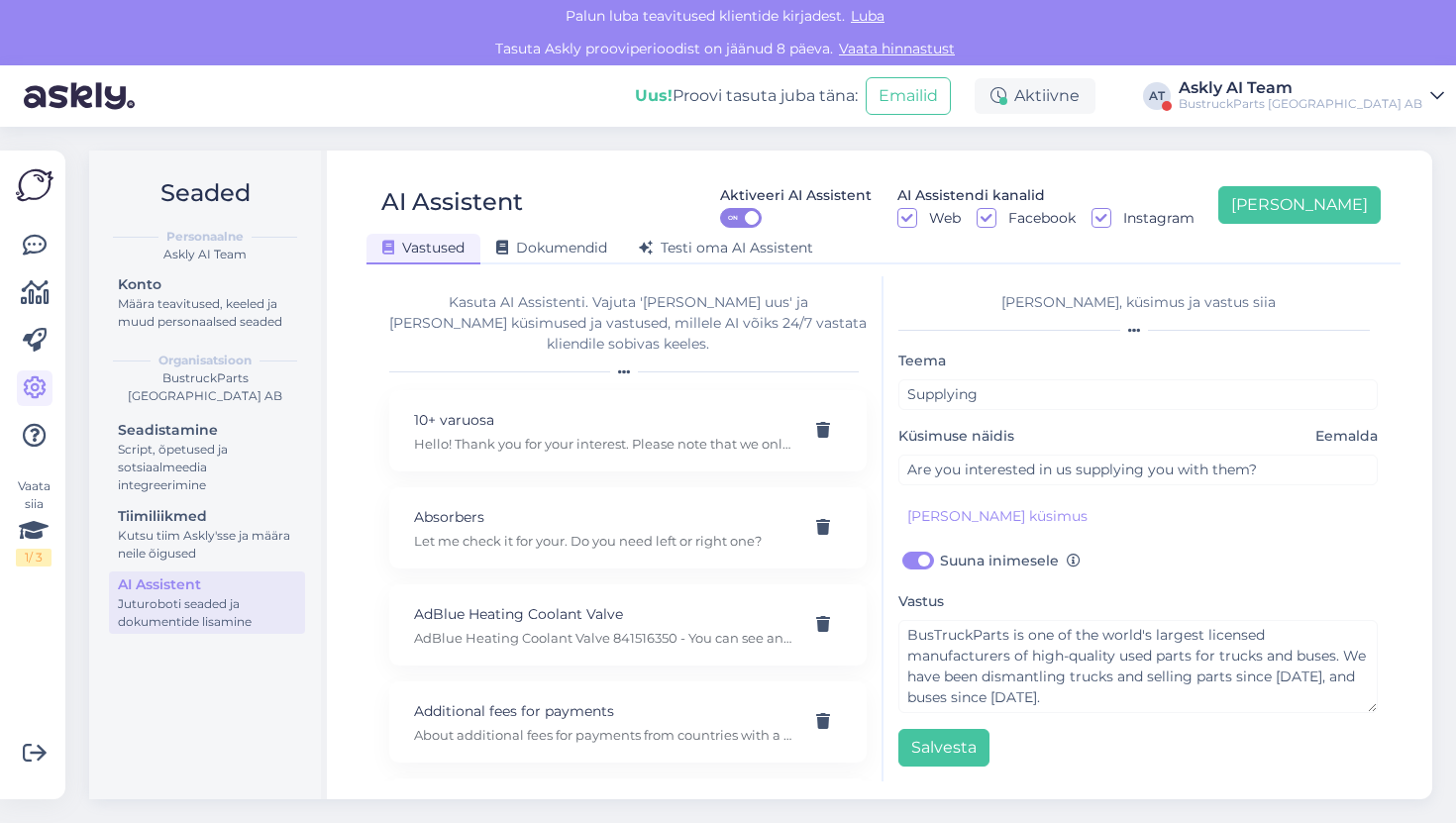 click on "AI Assistent Aktiveeri AI Assistent ON AI Assistendi kanalid Web Facebook Instagram [PERSON_NAME] uus Vastused Dokumendid [PERSON_NAME] oma AI Assistent" at bounding box center [884, 216] 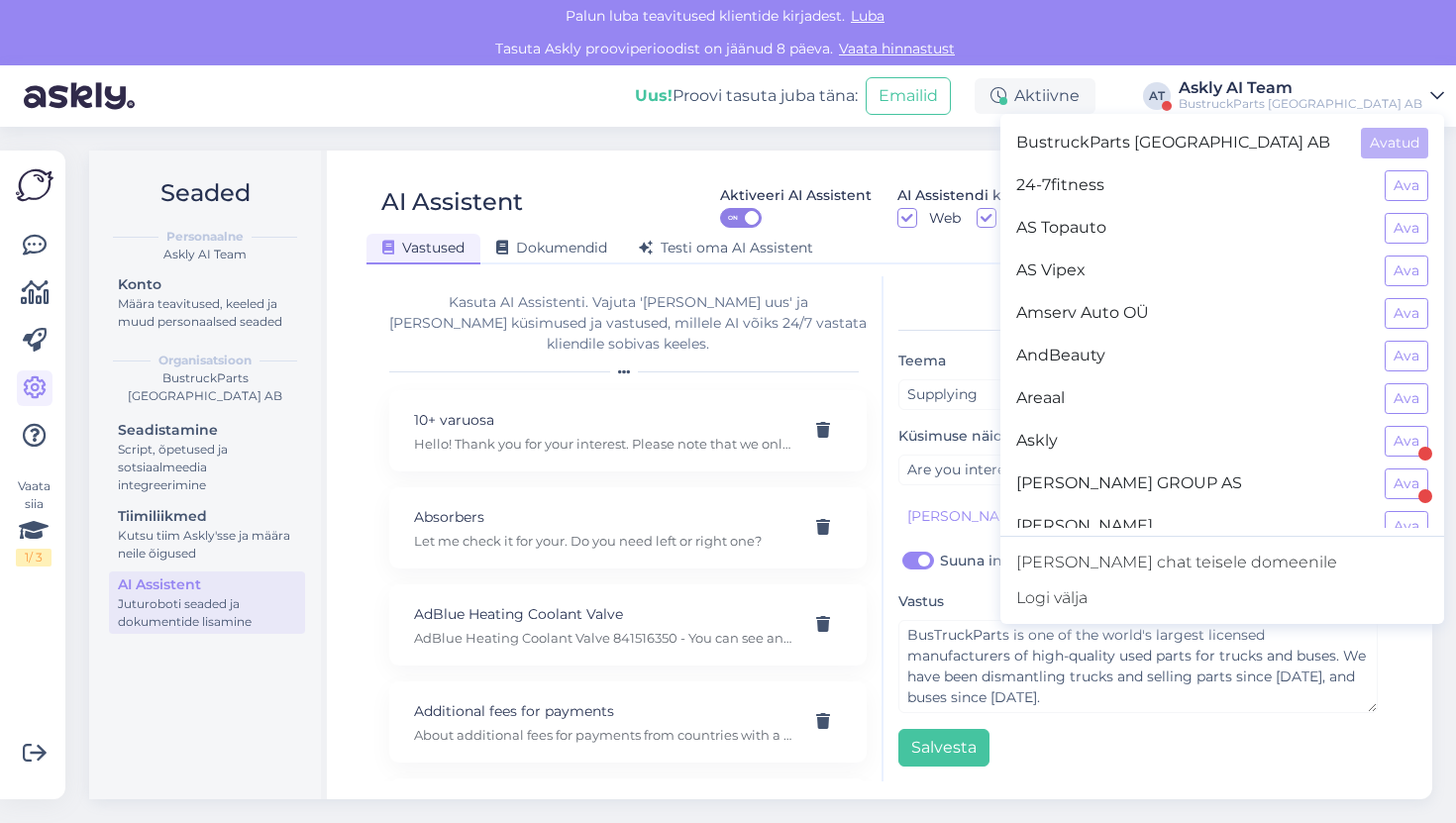 click on "BustruckParts [GEOGRAPHIC_DATA] AB" at bounding box center [1181, 143] 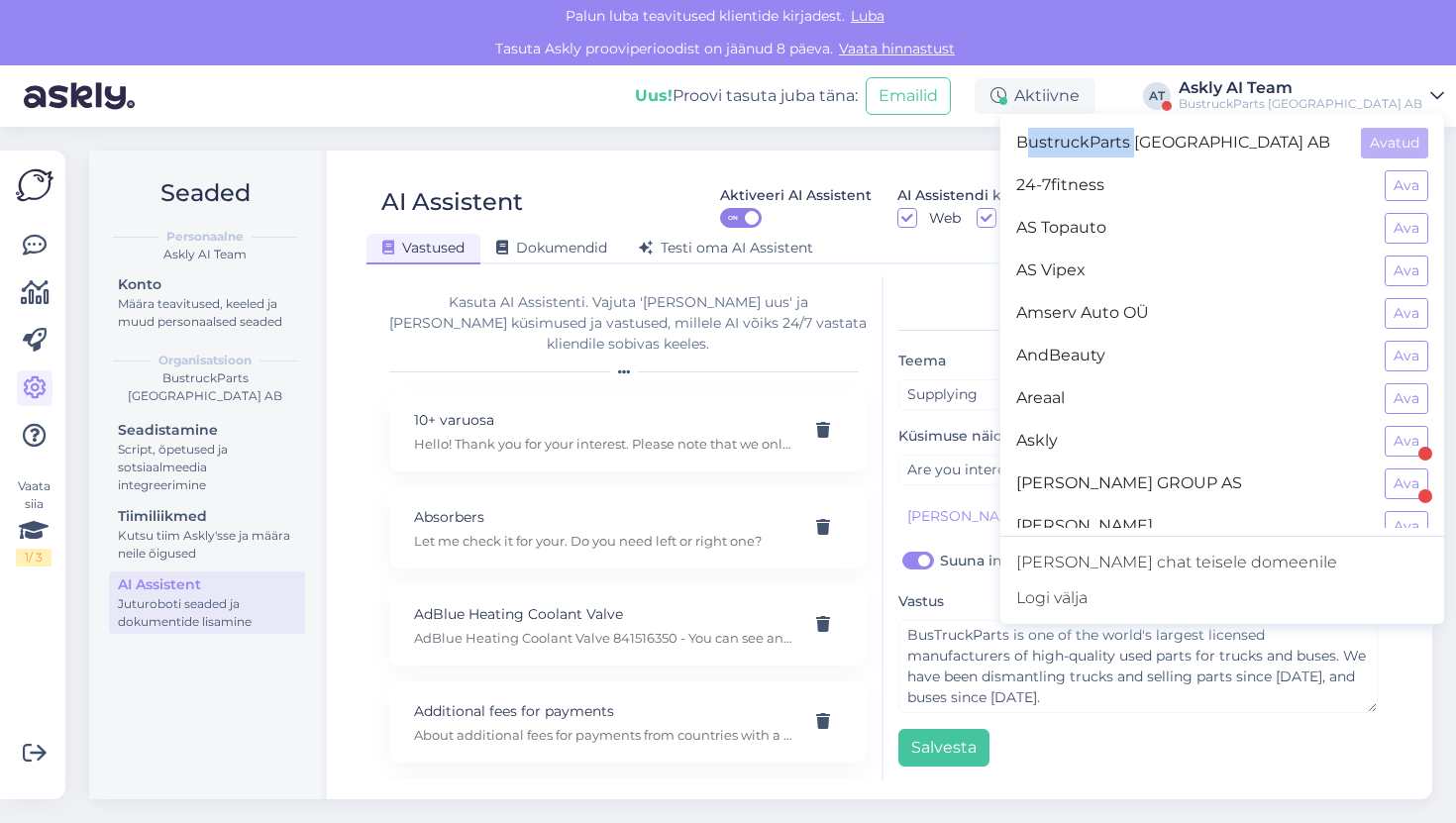 click on "BustruckParts [GEOGRAPHIC_DATA] AB" at bounding box center (1181, 143) 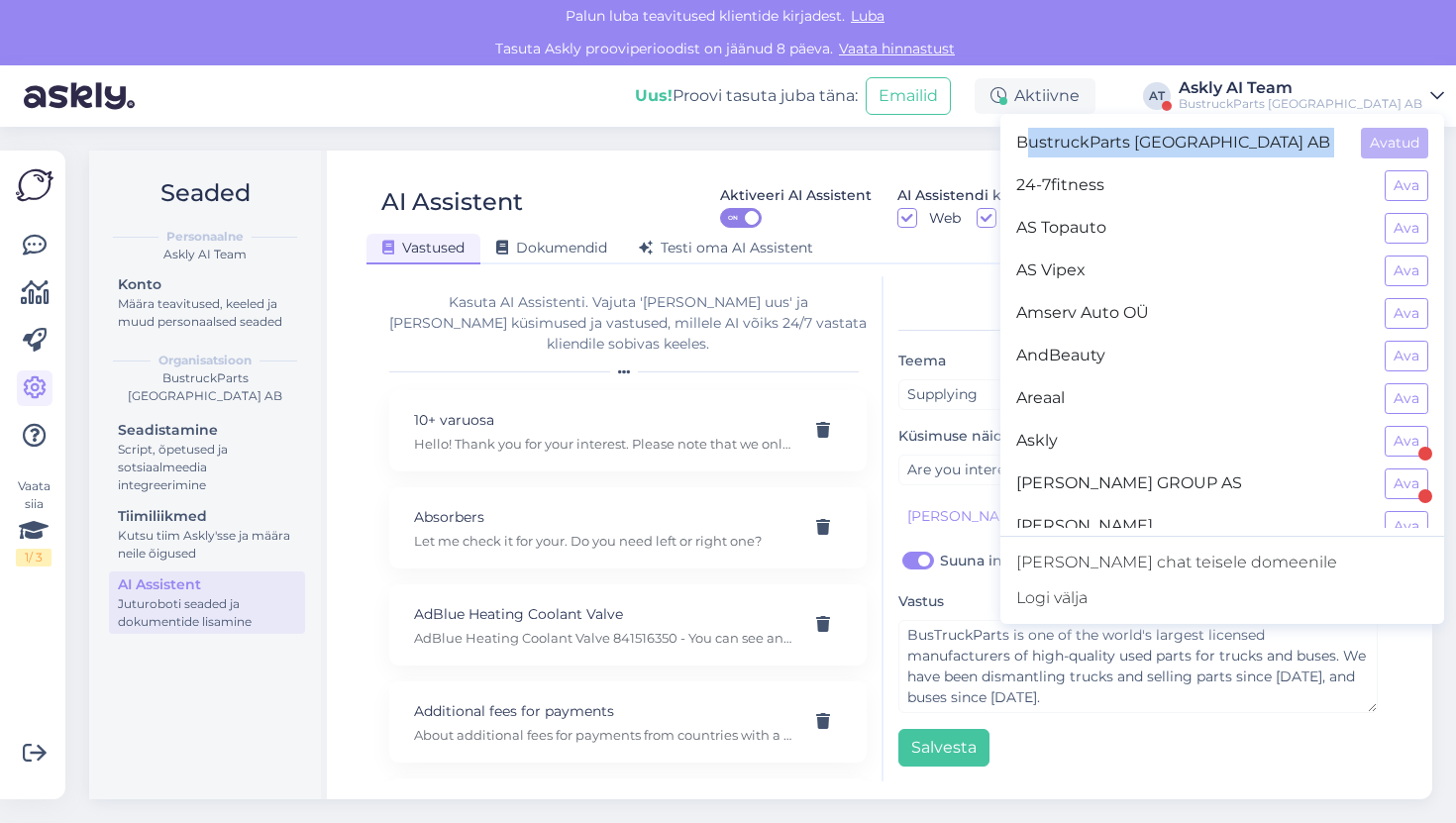 click on "BustruckParts [GEOGRAPHIC_DATA] AB" at bounding box center [1181, 143] 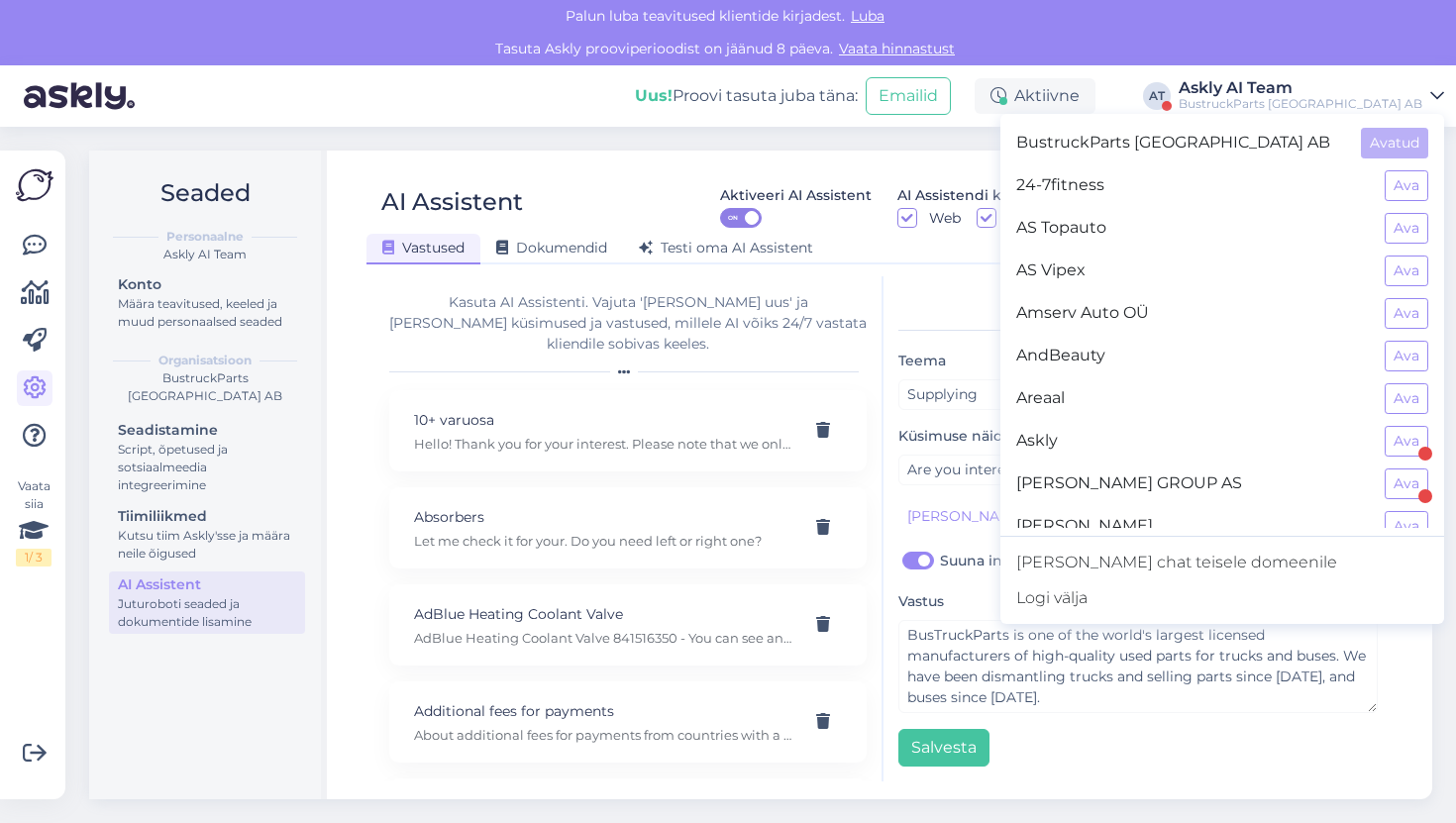 click on "Seaded Personaalne Askly AI Team Konto Määra teavitused, keeled ja muud personaalsed seaded Organisatsioon  BustruckParts [GEOGRAPHIC_DATA] AB Seadistamine Script, õpetused ja sotsiaalmeedia integreerimine Tiimiliikmed Kutsu tiim Askly'sse ja määra neile õigused AI Assistent Juturoboti seaded ja dokumentide lisamine AI Assistent Aktiveeri AI Assistent ON AI Assistendi kanalid Web Facebook Instagram [PERSON_NAME] uus Vastused Dokumendid [PERSON_NAME] oma AI Assistent [PERSON_NAME] AI Assistenti. Vajuta '[PERSON_NAME] uus' ja [PERSON_NAME] küsimused ja vastused, millele AI võiks 24/7 vastata kliendile sobivas keeles.  10+ [PERSON_NAME] Hello!
Thank you for your interest. Please note that we only sell used spare parts. If you are looking for a specific part in larger quantities, please keep in mind that such quantities may not always be immediately available when it comes to used parts.
Please provide the exact product code or a description of the part, and we will check our stock and availability. Absorbers AdBlue Heating Coolant Valve Alternators  Defects" at bounding box center (767, 474) 